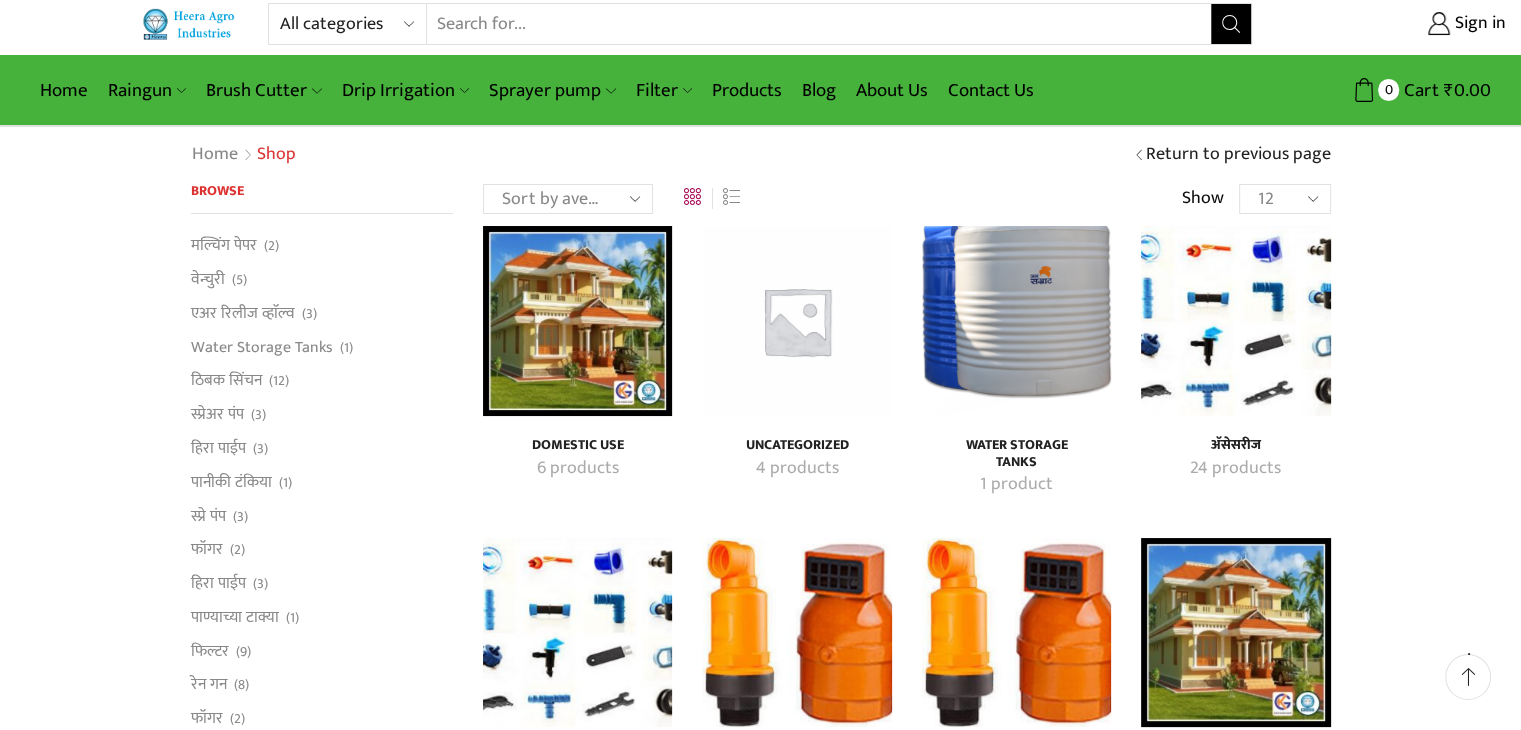 scroll, scrollTop: 0, scrollLeft: 0, axis: both 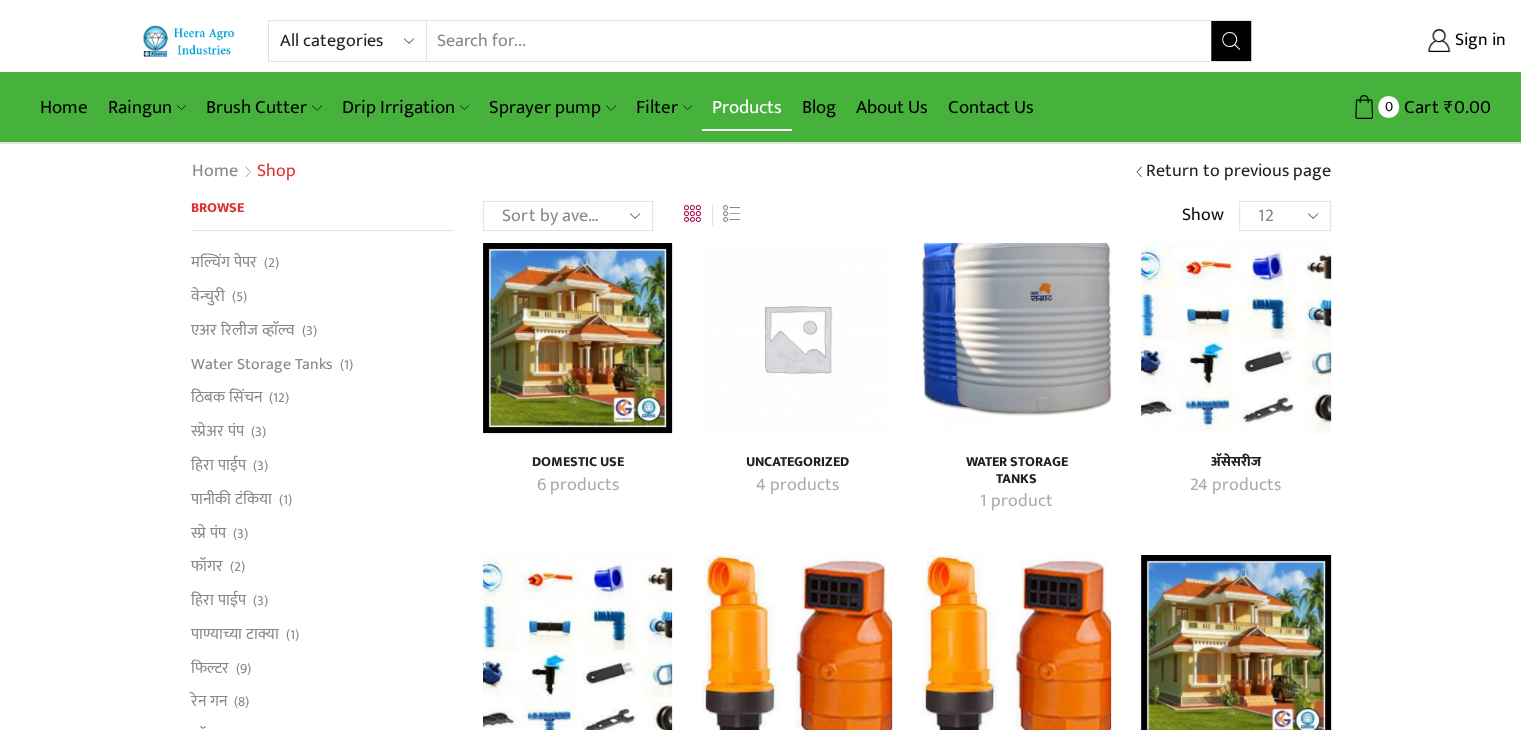 click on "Products" at bounding box center [747, 107] 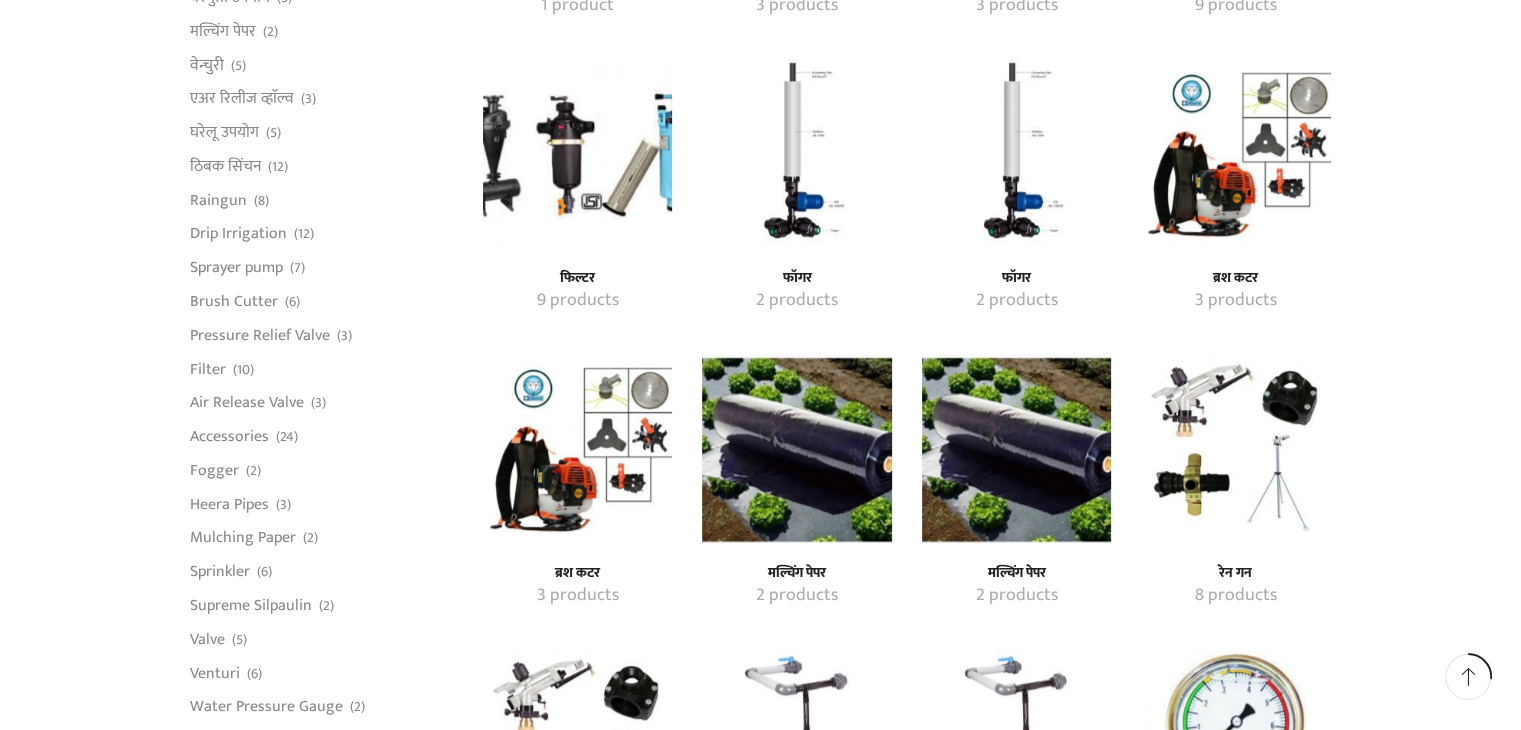 scroll, scrollTop: 1400, scrollLeft: 0, axis: vertical 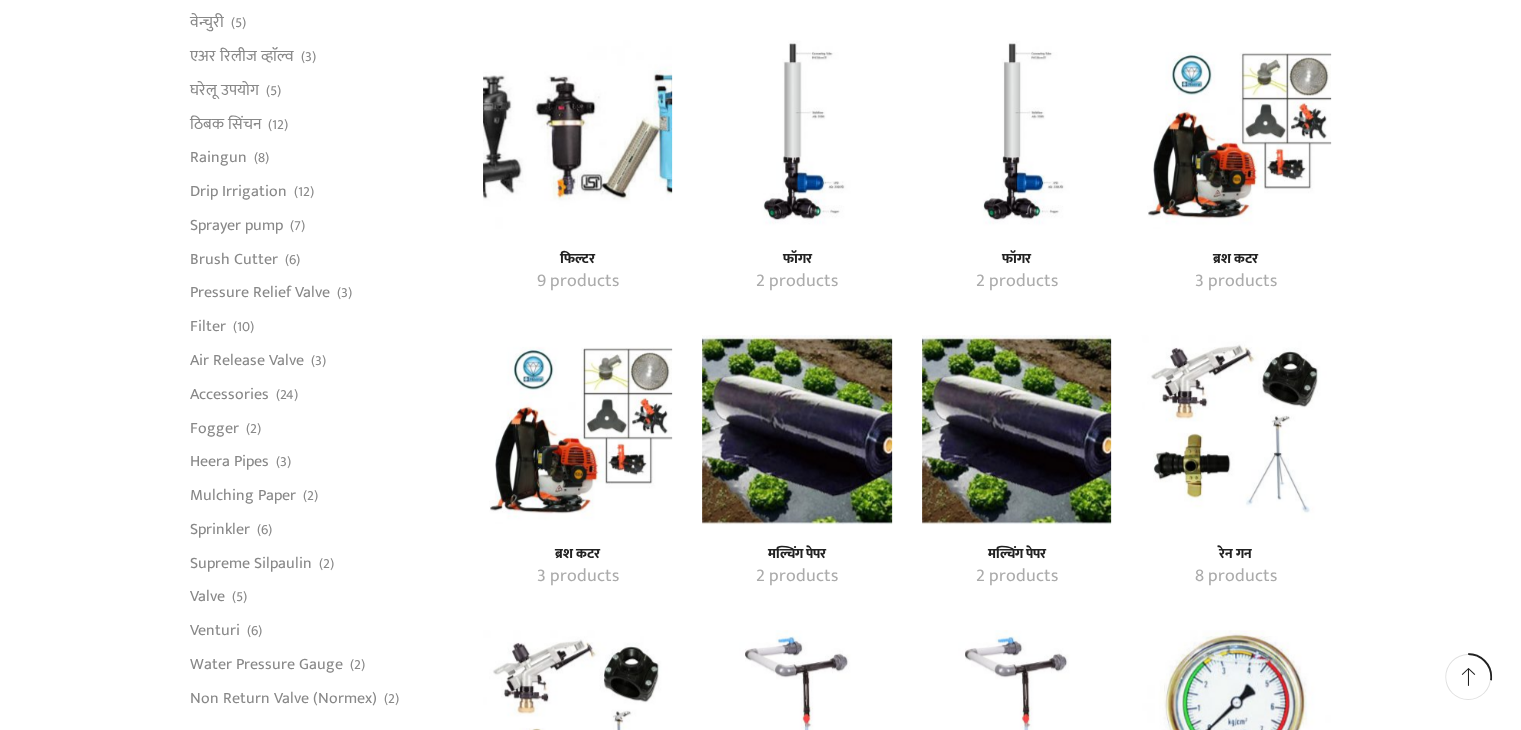 click at bounding box center [1016, 429] 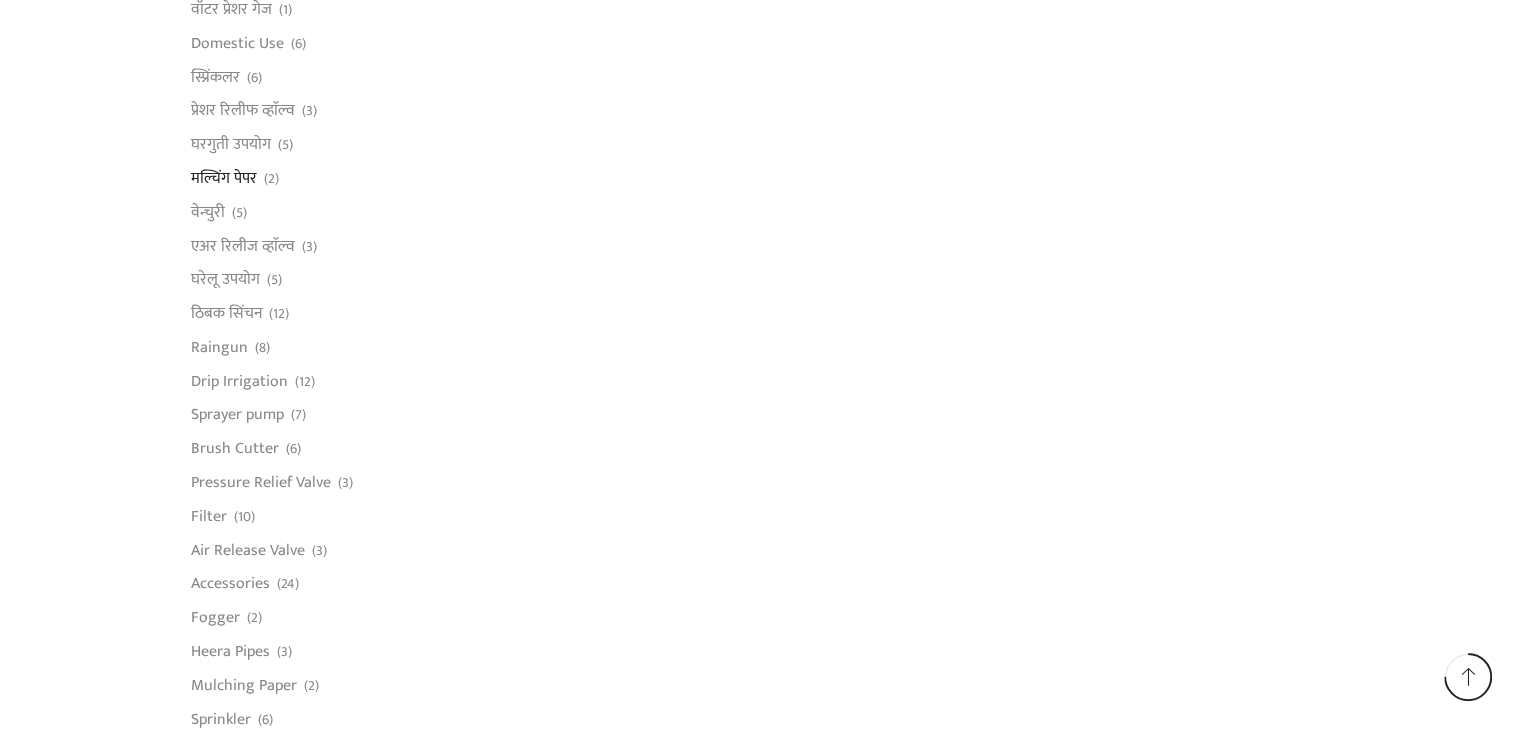 scroll, scrollTop: 1300, scrollLeft: 0, axis: vertical 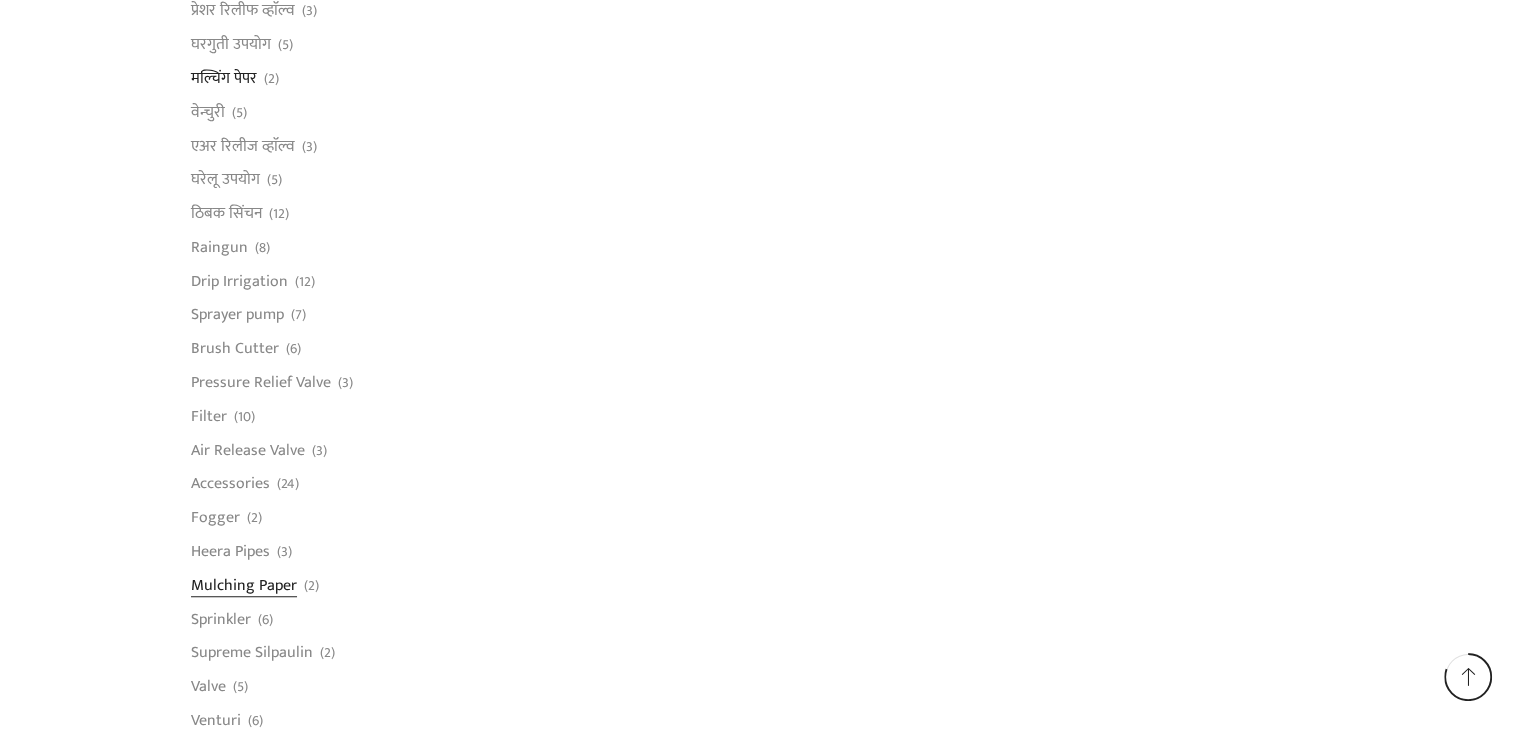 click on "Mulching Paper" at bounding box center (244, 585) 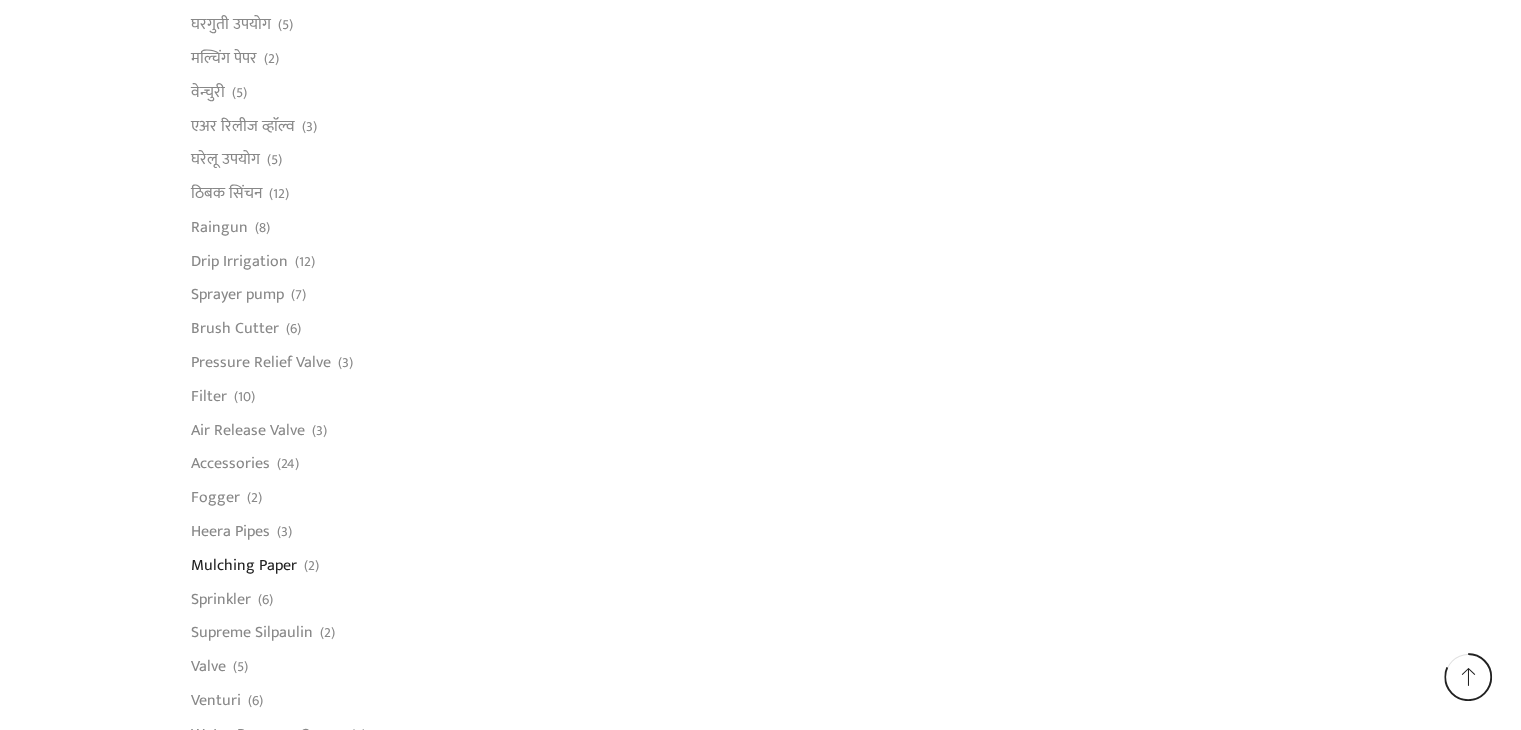 scroll, scrollTop: 1623, scrollLeft: 0, axis: vertical 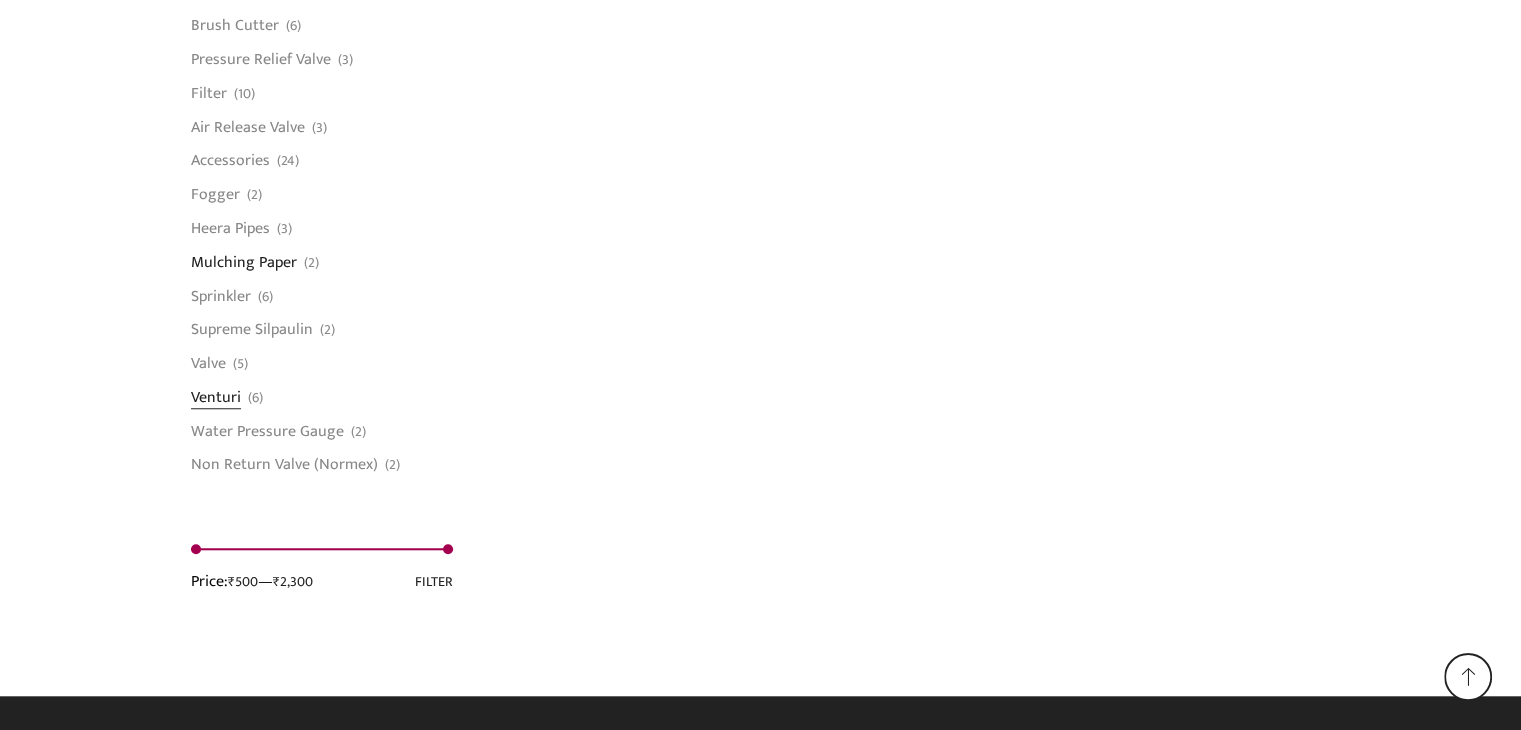 click on "Venturi" at bounding box center (216, 397) 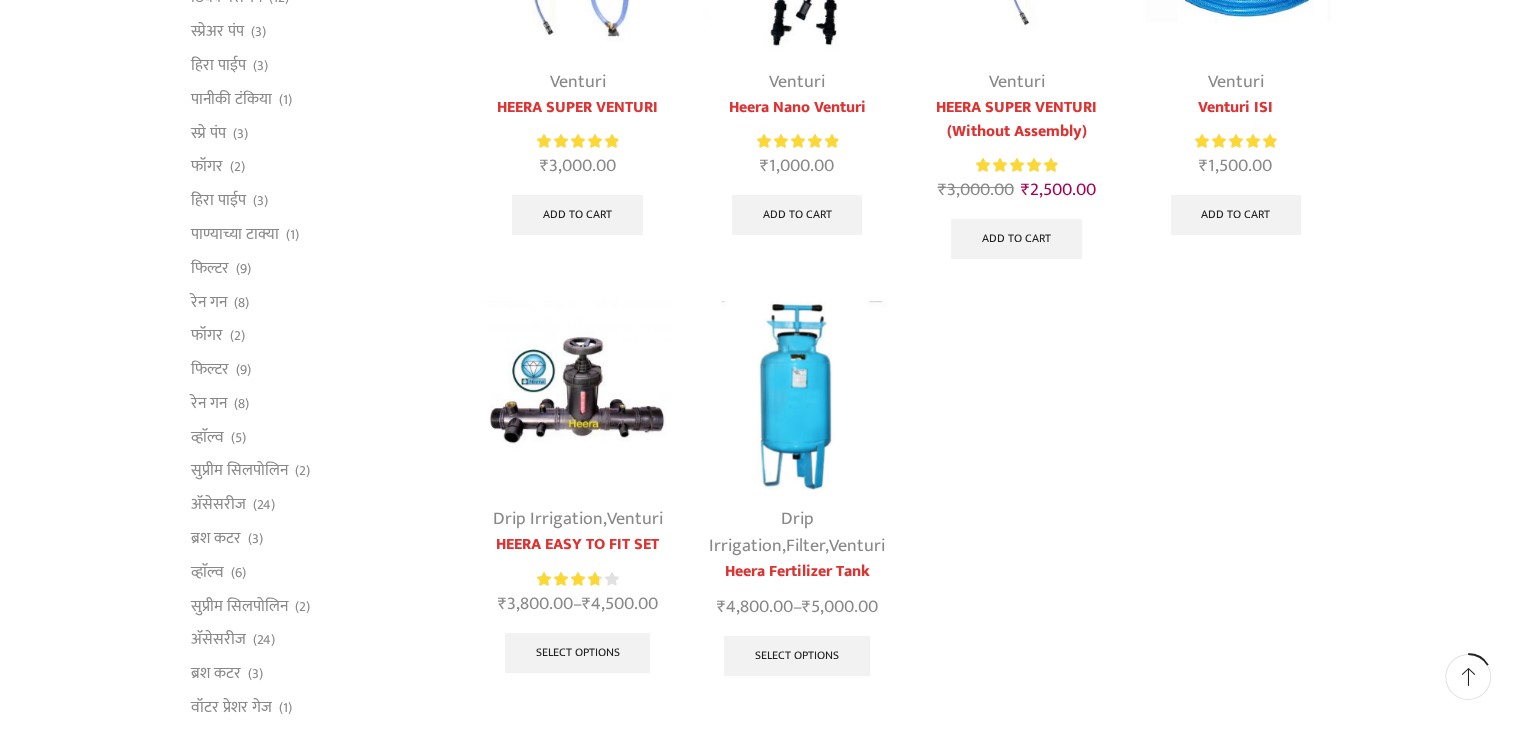 scroll, scrollTop: 500, scrollLeft: 0, axis: vertical 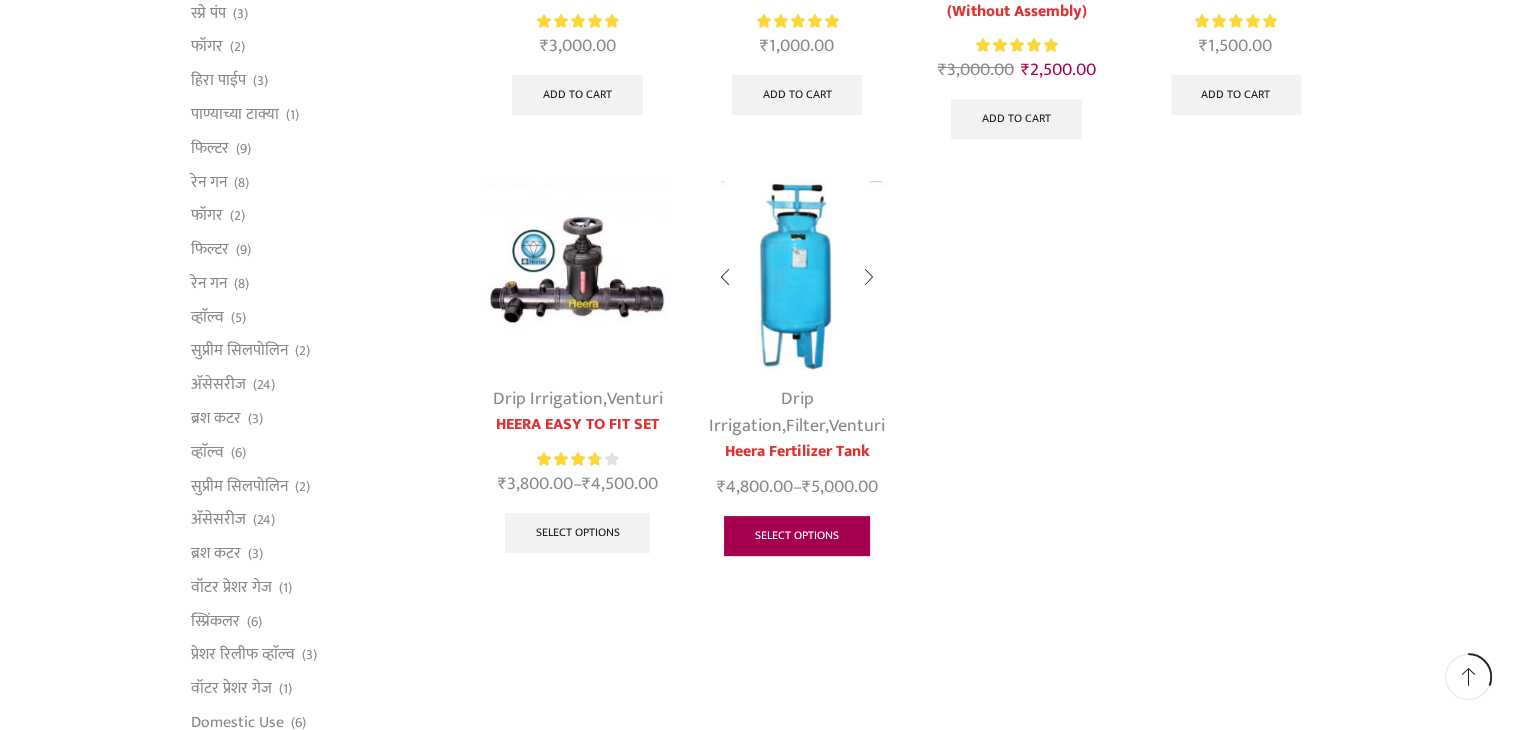 click on "Select options" at bounding box center (797, 536) 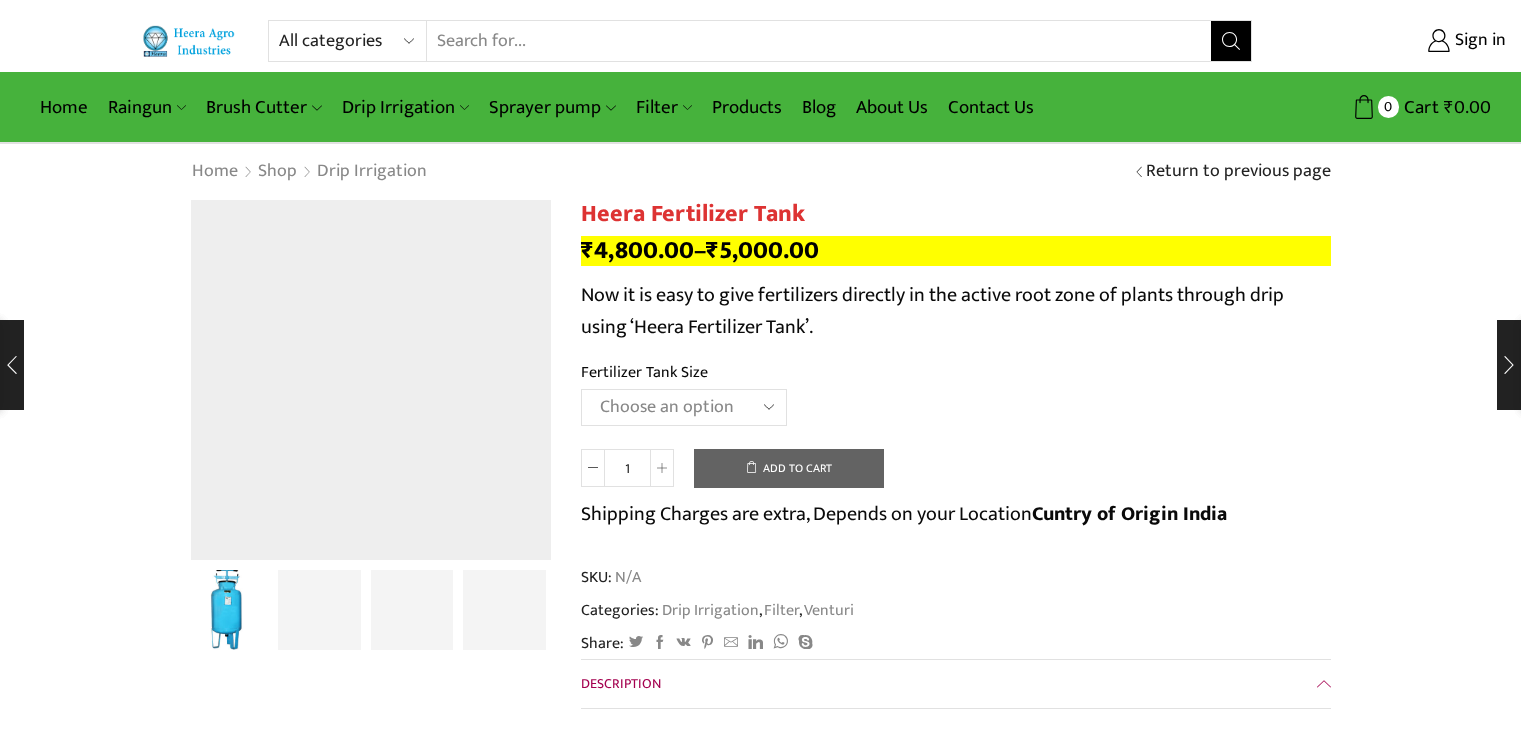 scroll, scrollTop: 0, scrollLeft: 0, axis: both 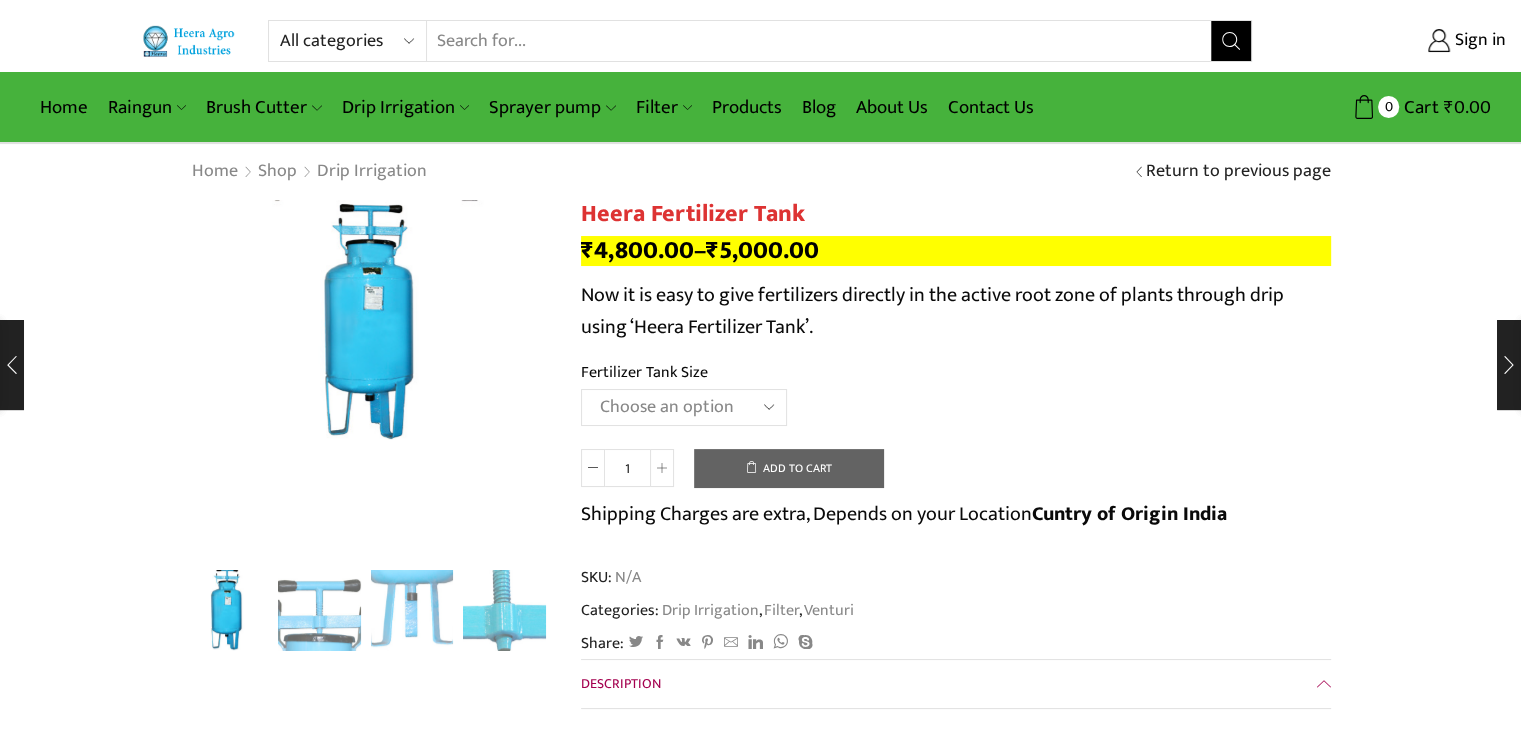 click on "Choose an option [QUANTITY] Litres [QUANTITY] Litres" 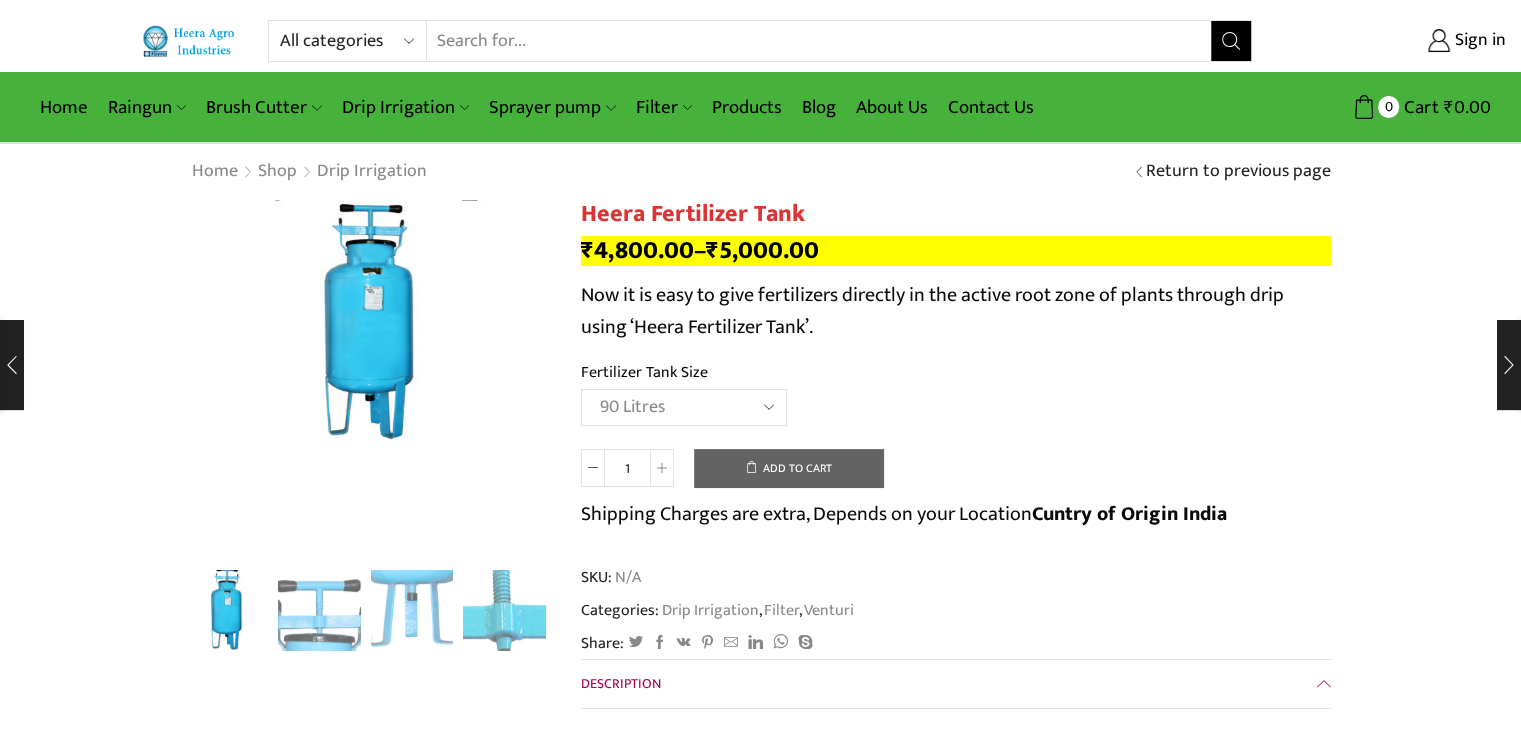 click on "Choose an option [QUANTITY] Litres [QUANTITY] Litres" 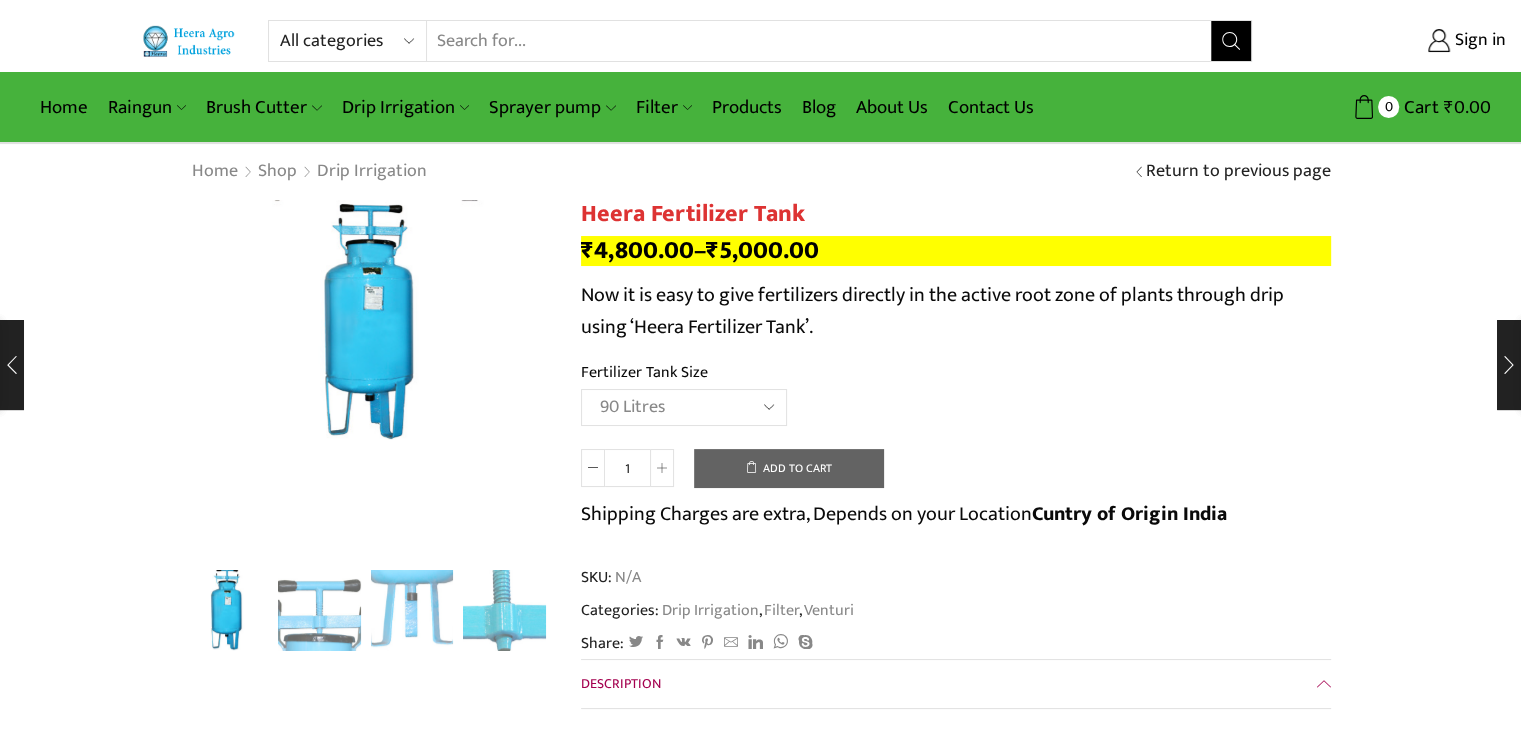 select on "90 Litres" 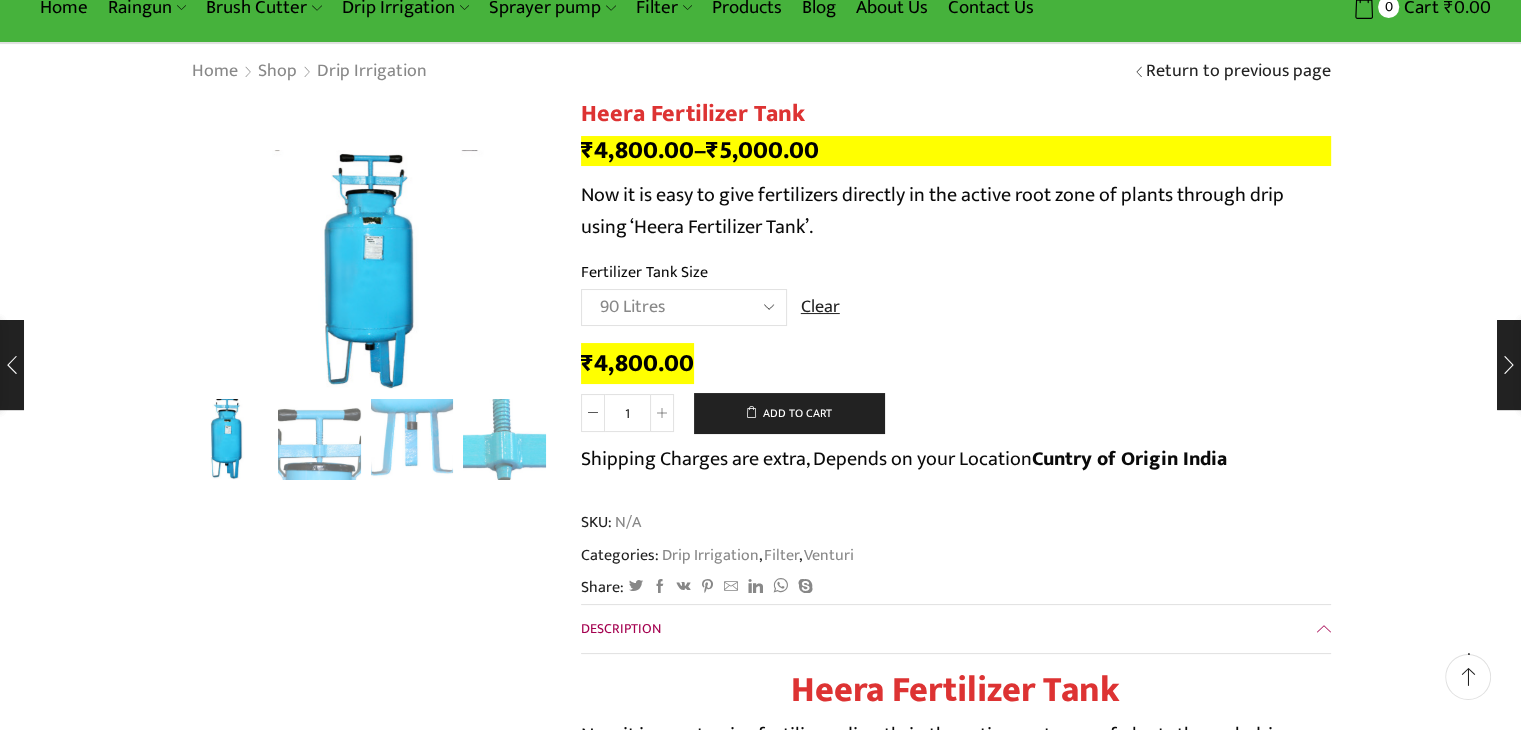 scroll, scrollTop: 0, scrollLeft: 0, axis: both 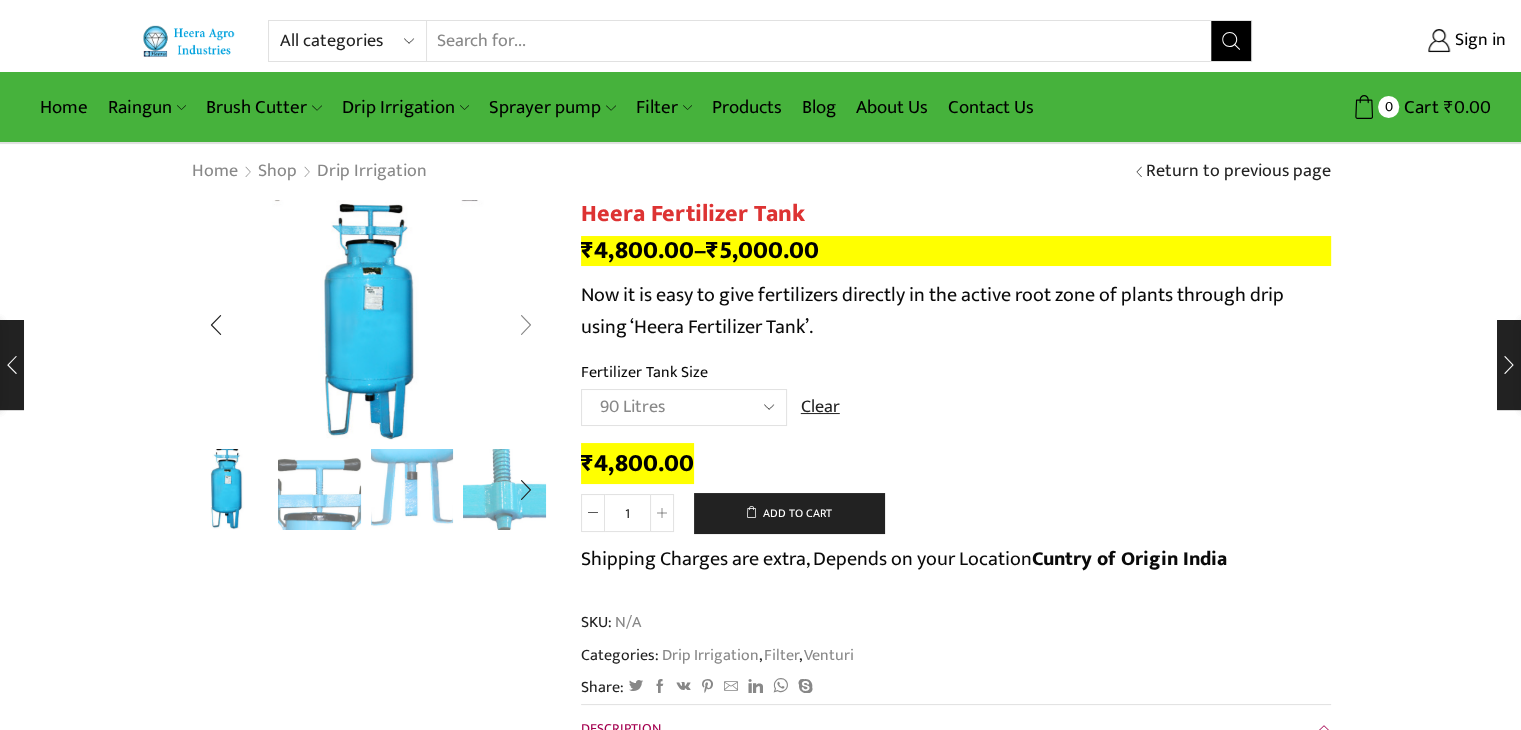 click at bounding box center (526, 325) 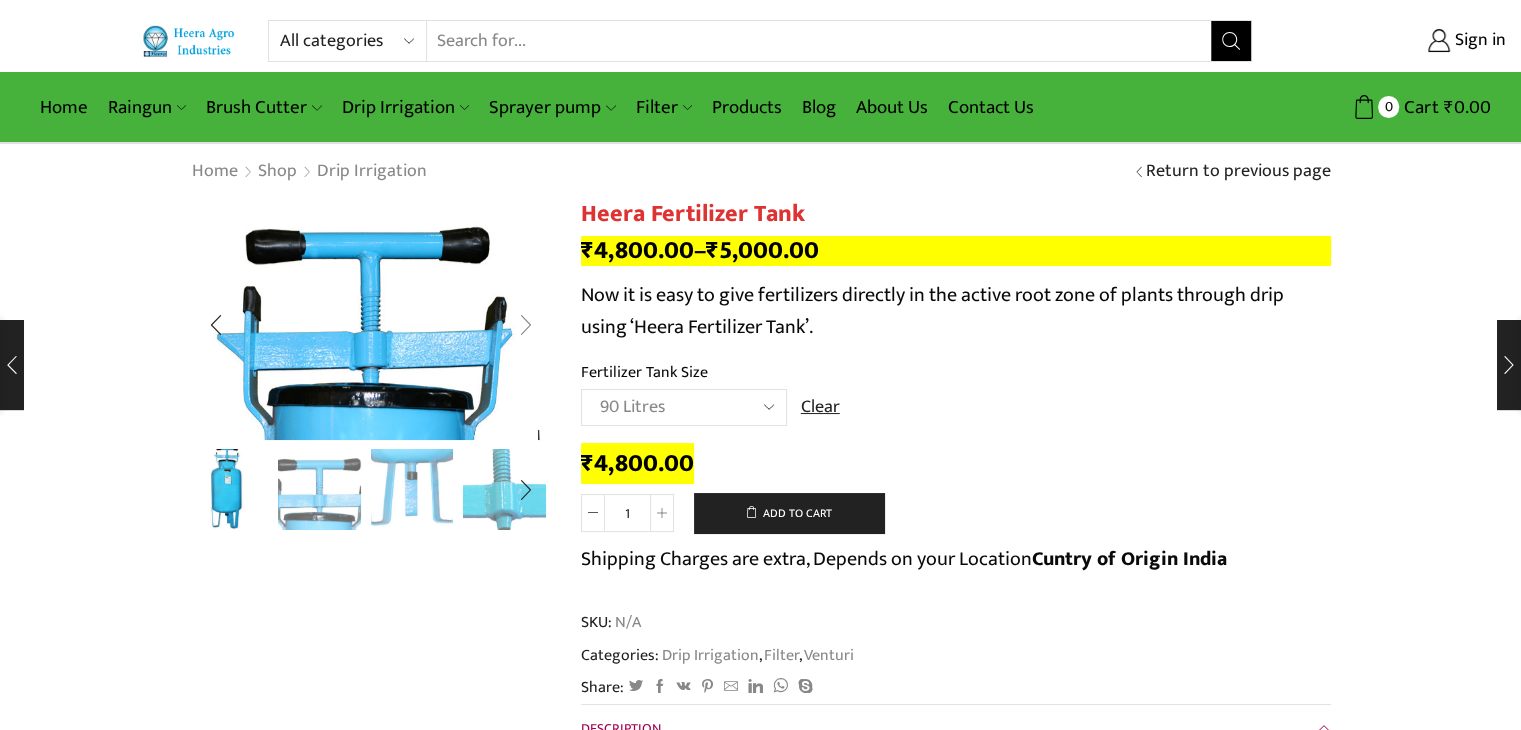 click at bounding box center (526, 325) 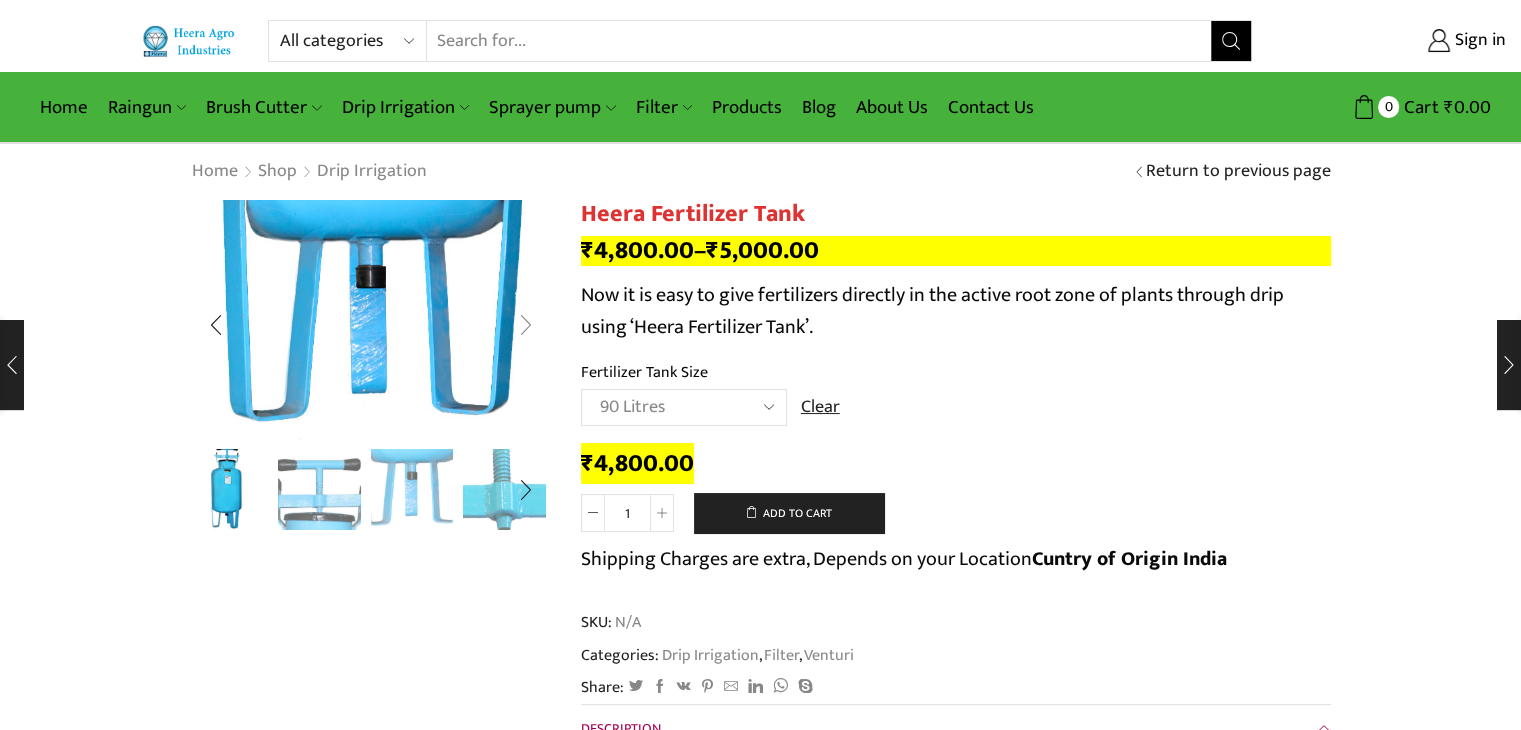 click at bounding box center [526, 325] 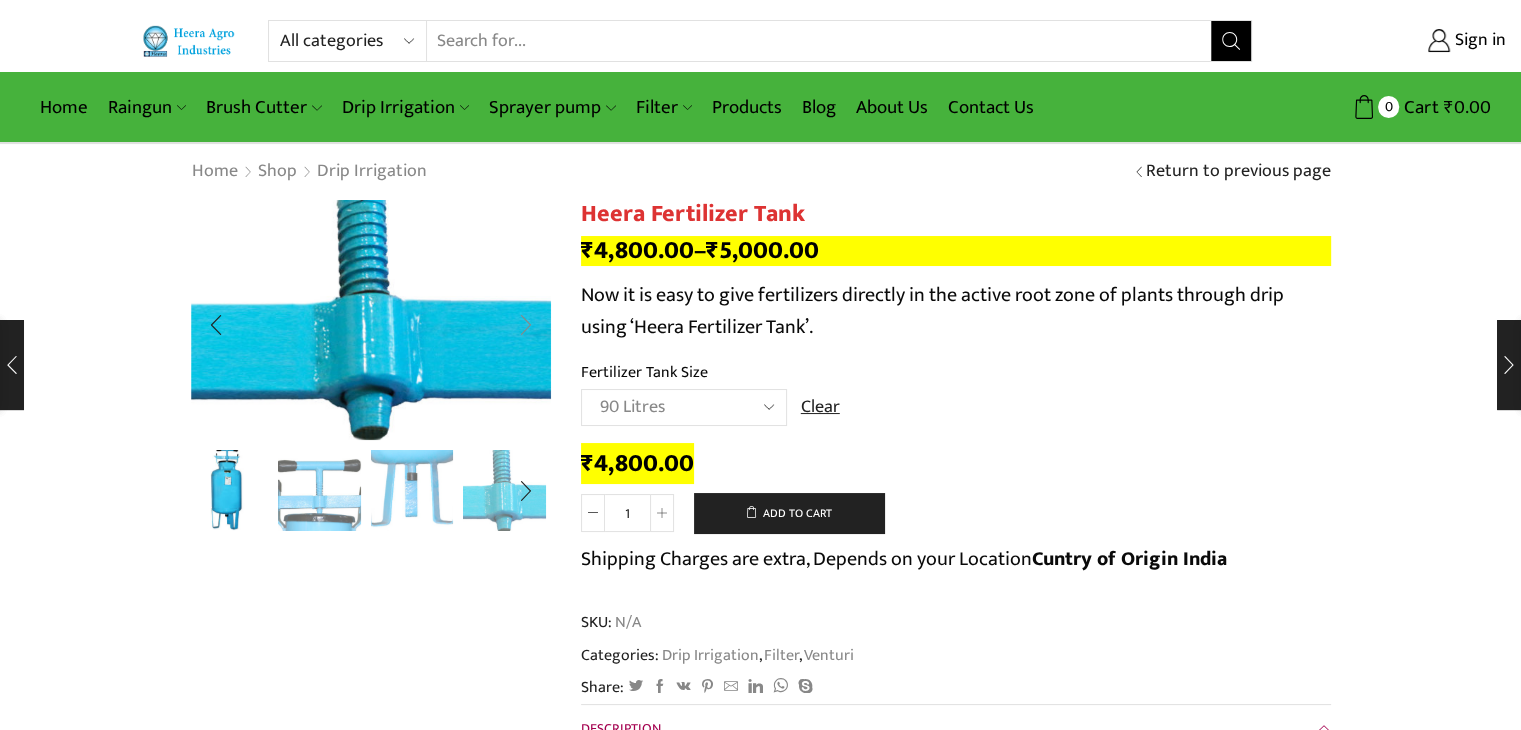 click at bounding box center [526, 325] 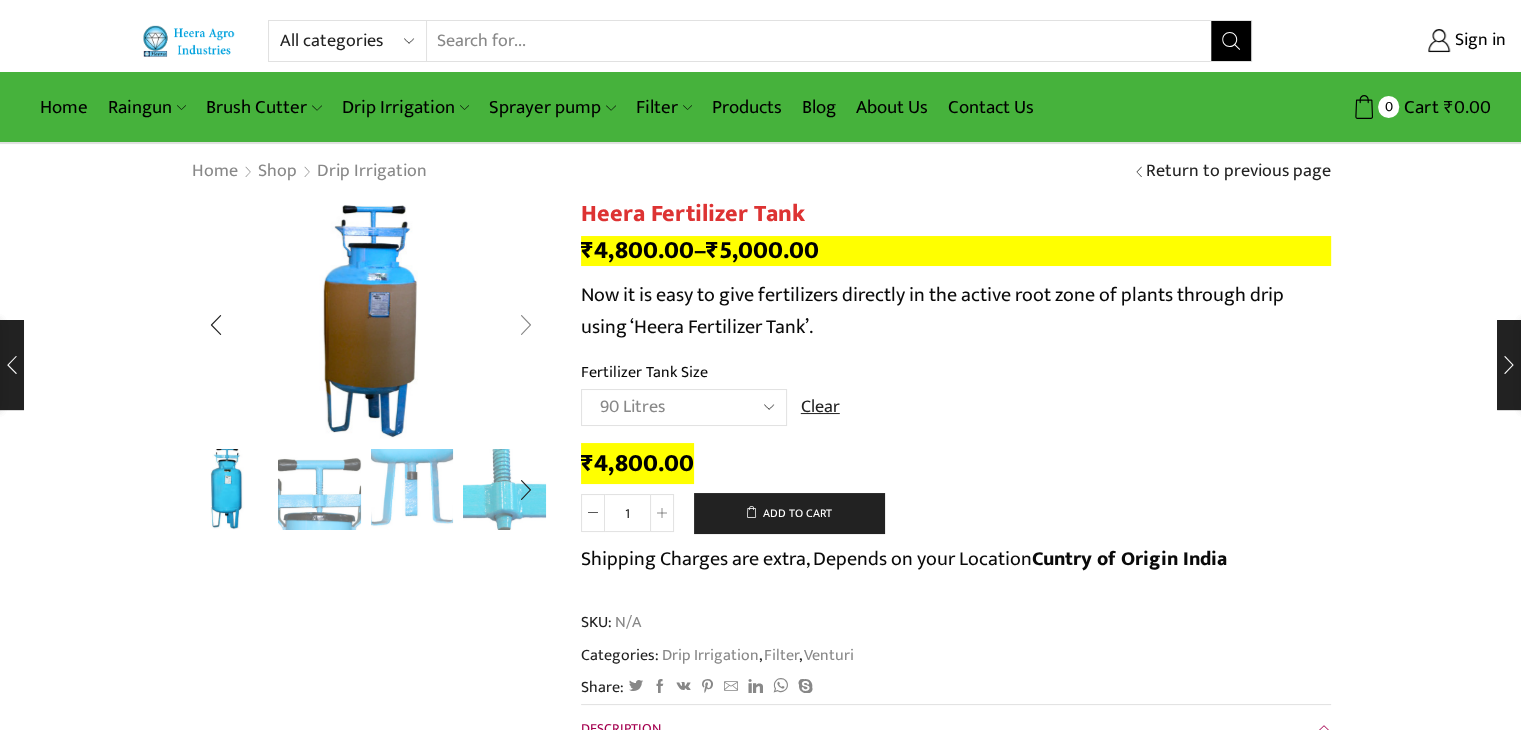 click at bounding box center [526, 325] 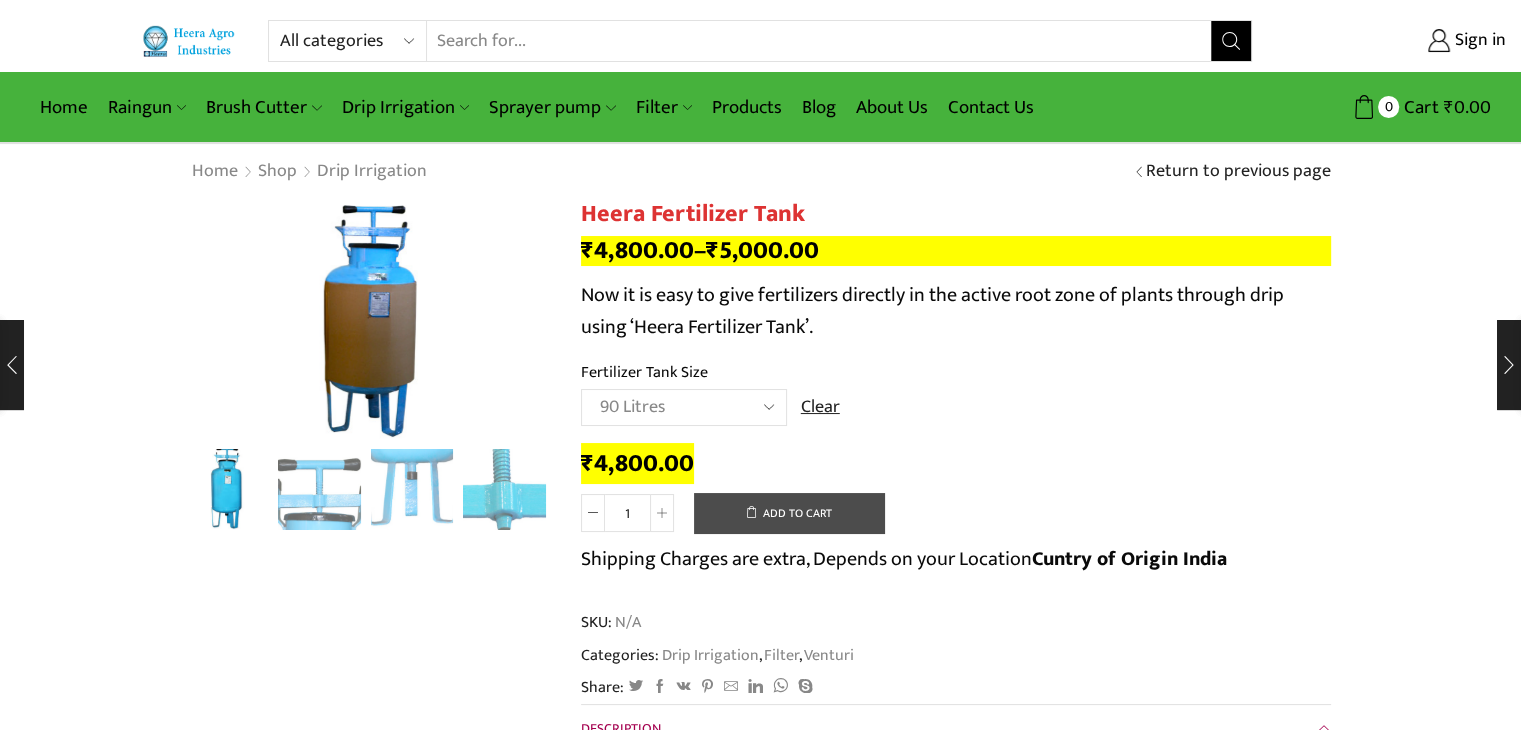 click on "Add to cart" 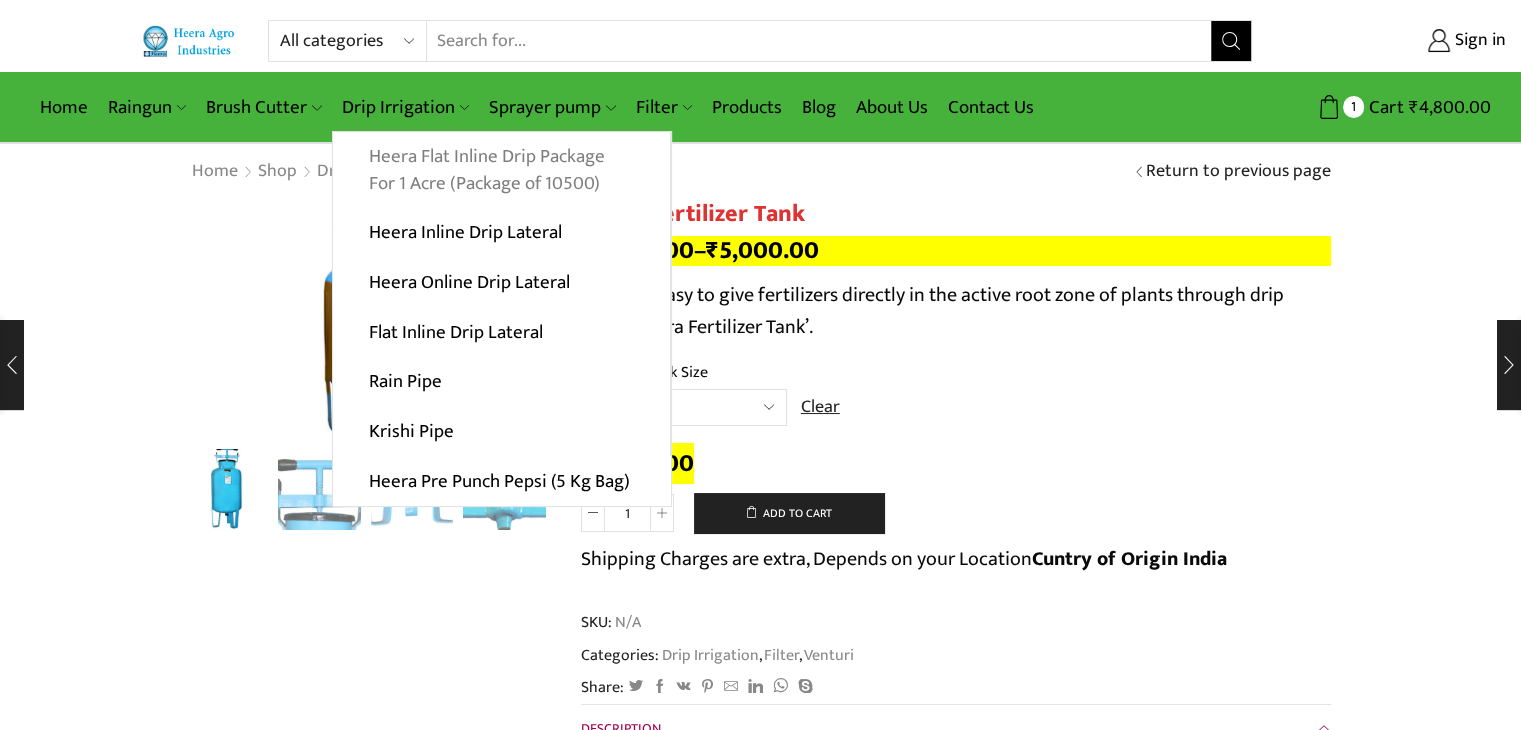 click on "Heera Flat Inline Drip Package For 1 Acre (Package of 10500)" at bounding box center [501, 170] 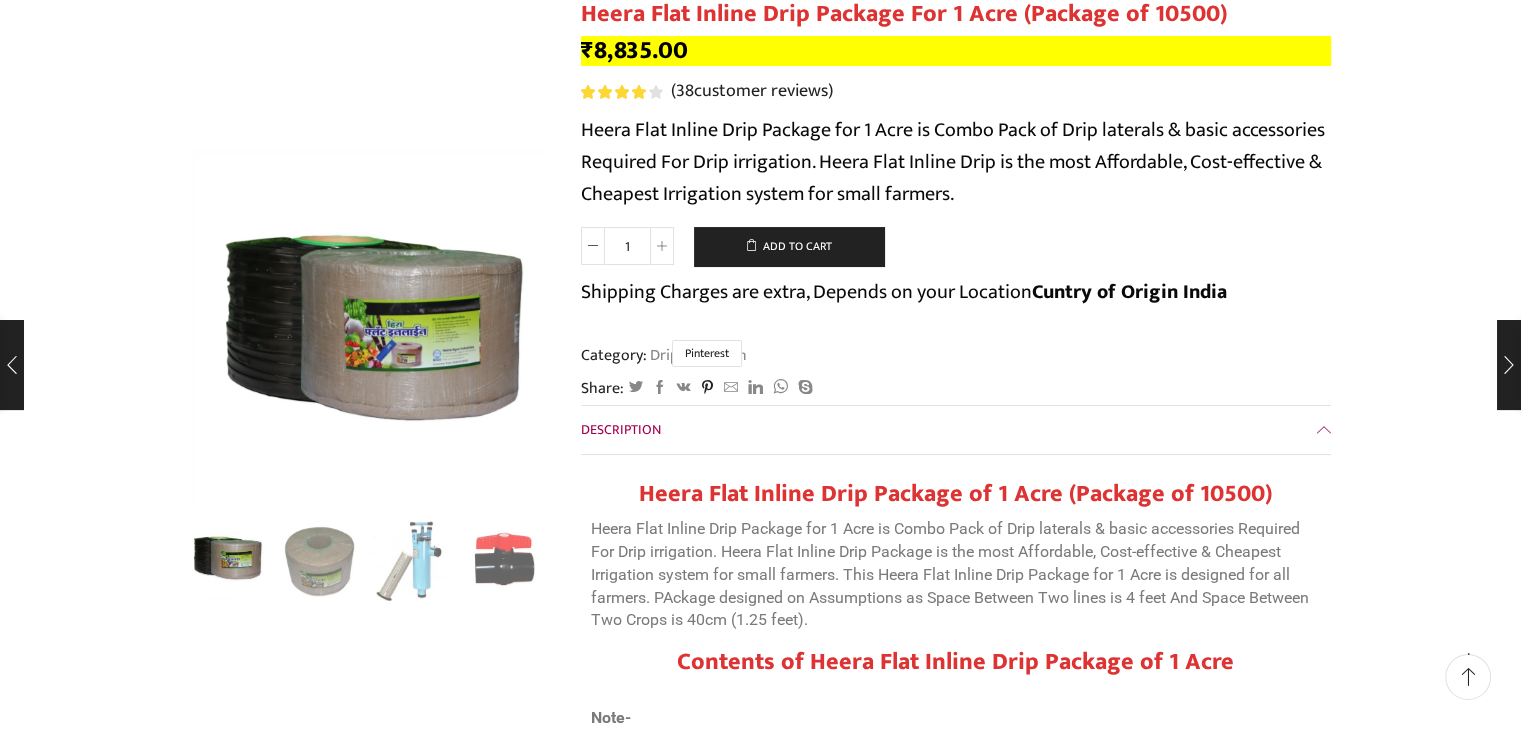 scroll, scrollTop: 0, scrollLeft: 0, axis: both 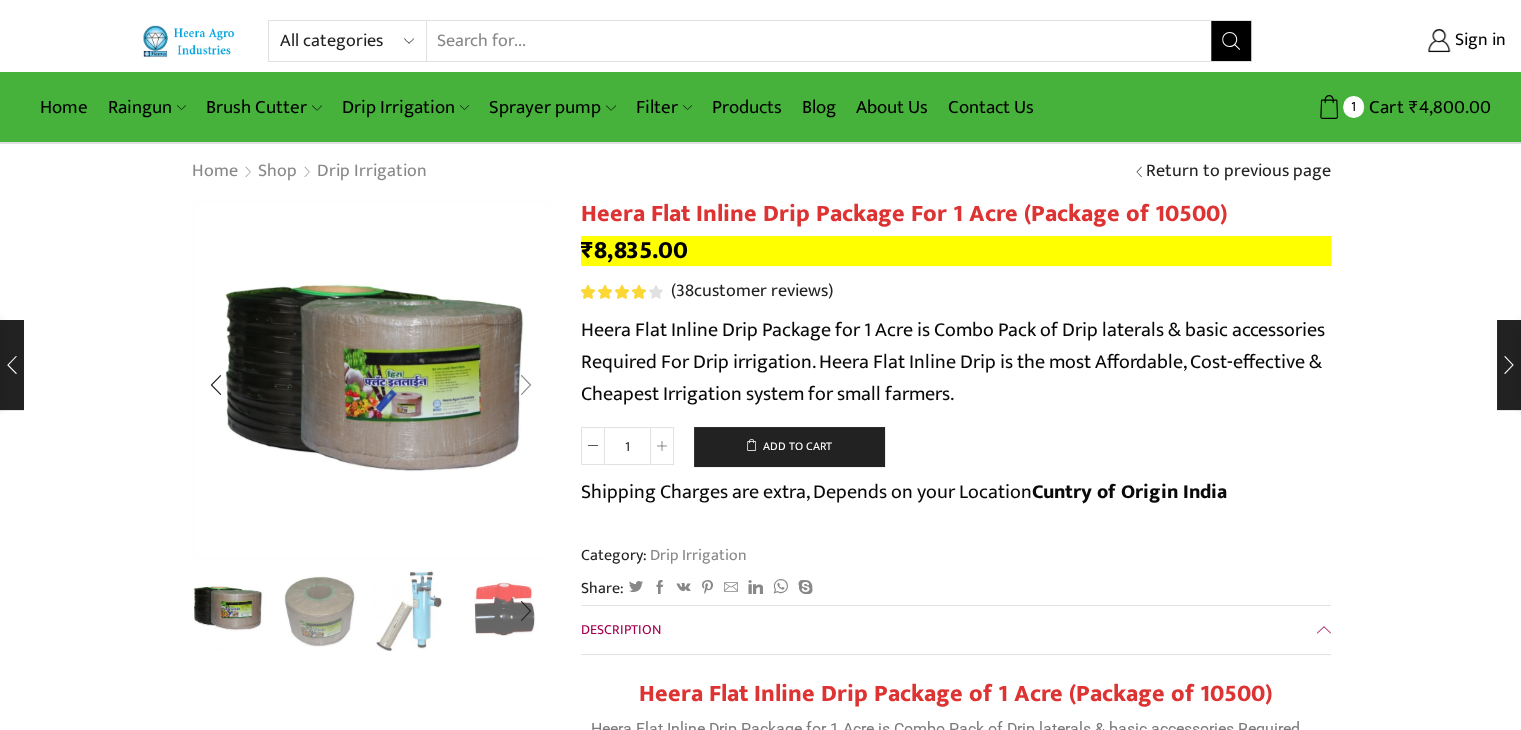 click at bounding box center (526, 385) 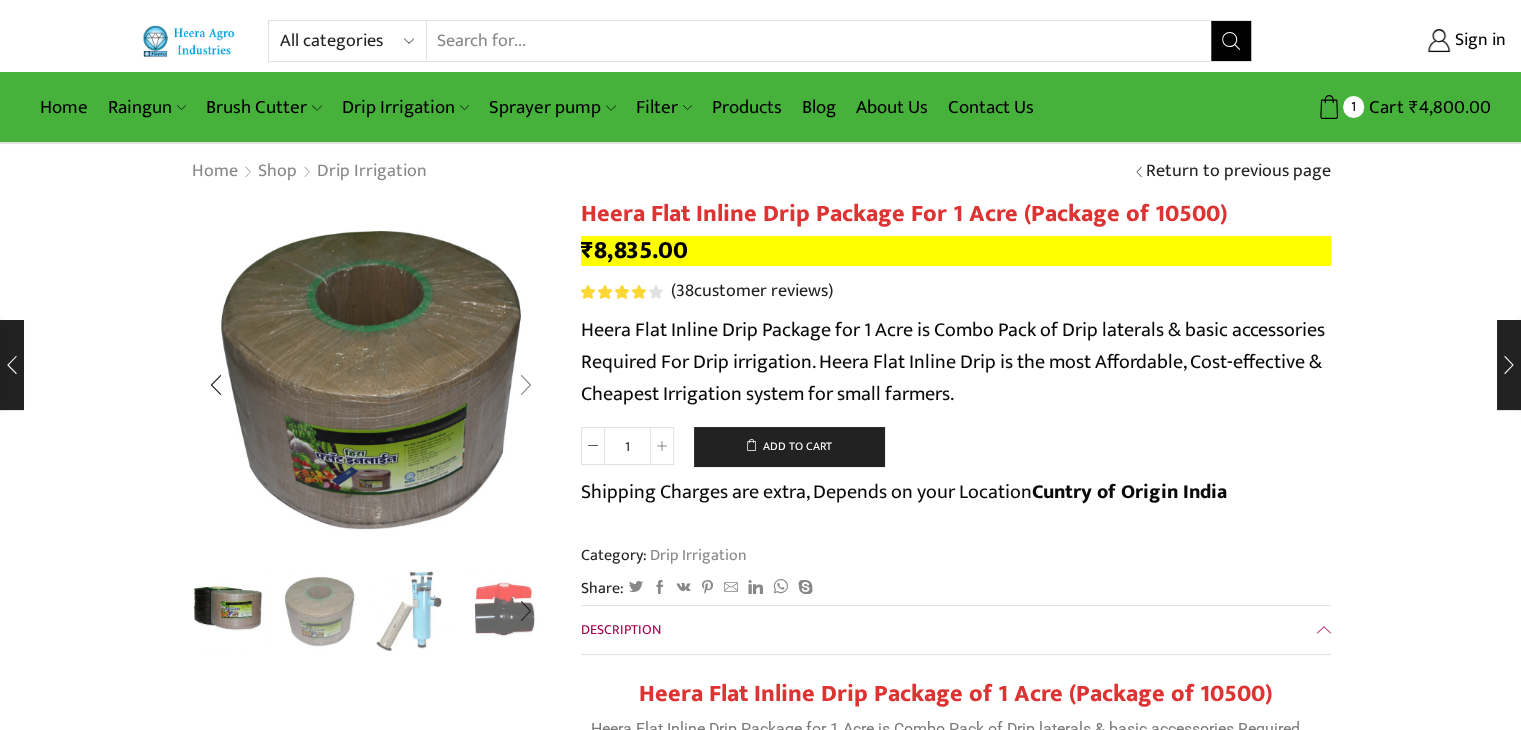 click at bounding box center [526, 385] 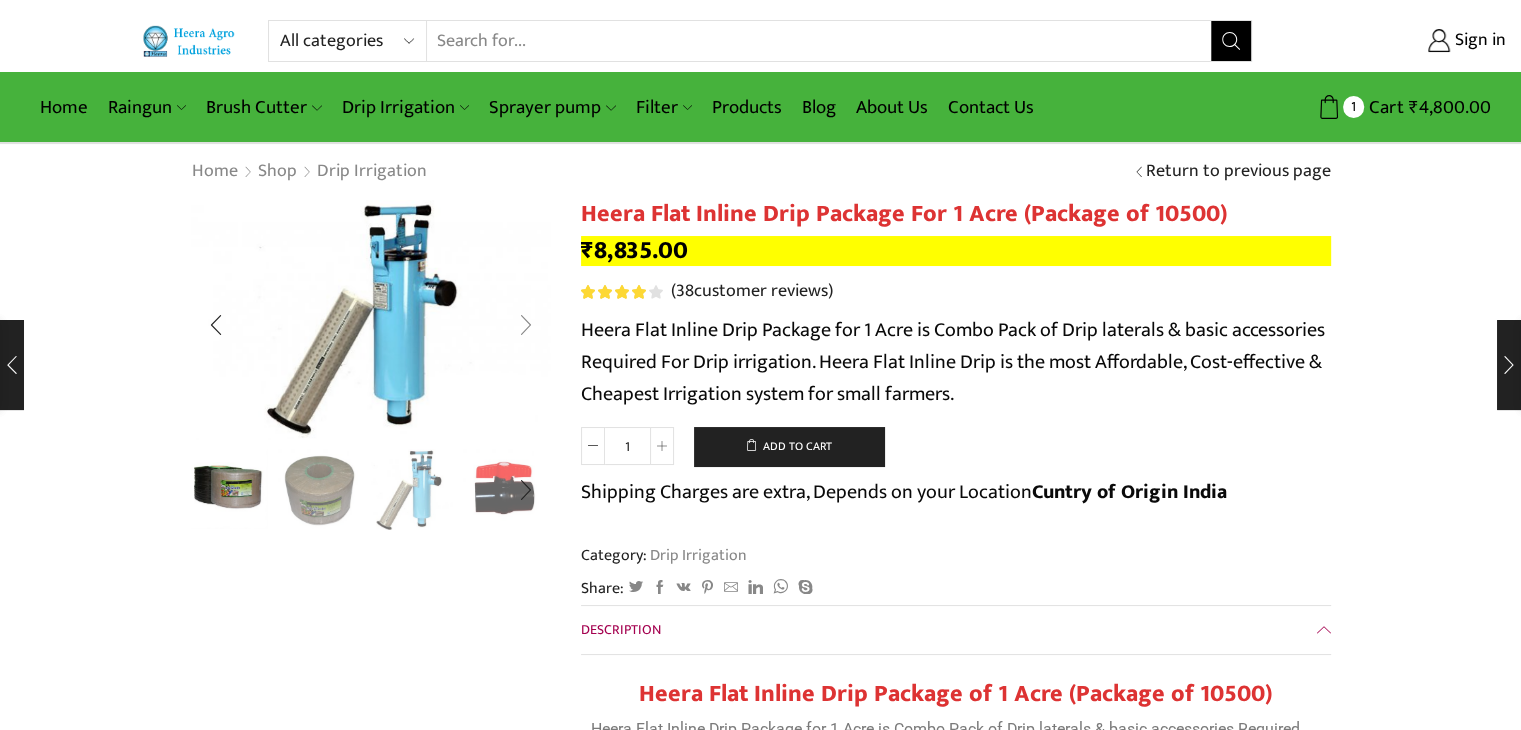 click at bounding box center [526, 325] 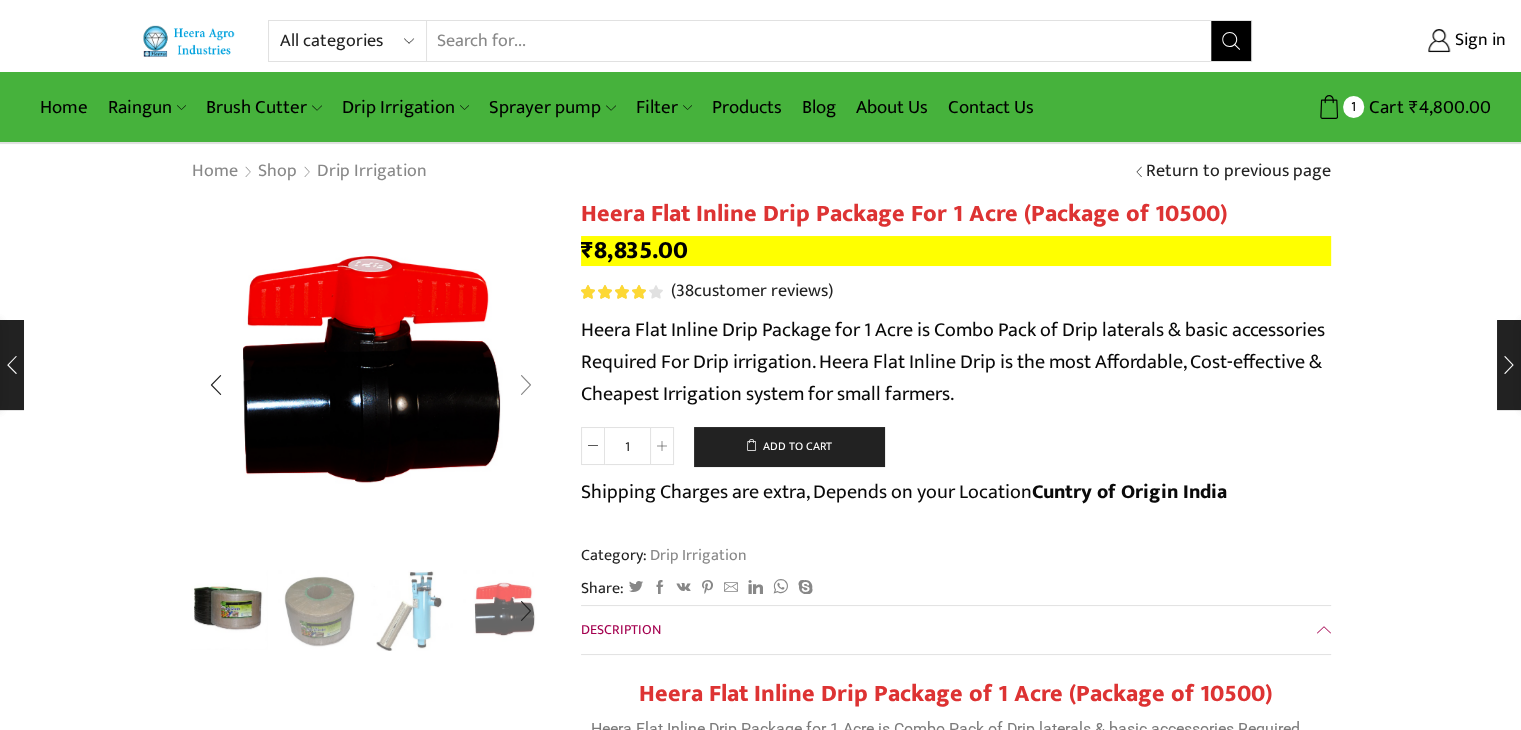 click at bounding box center [526, 385] 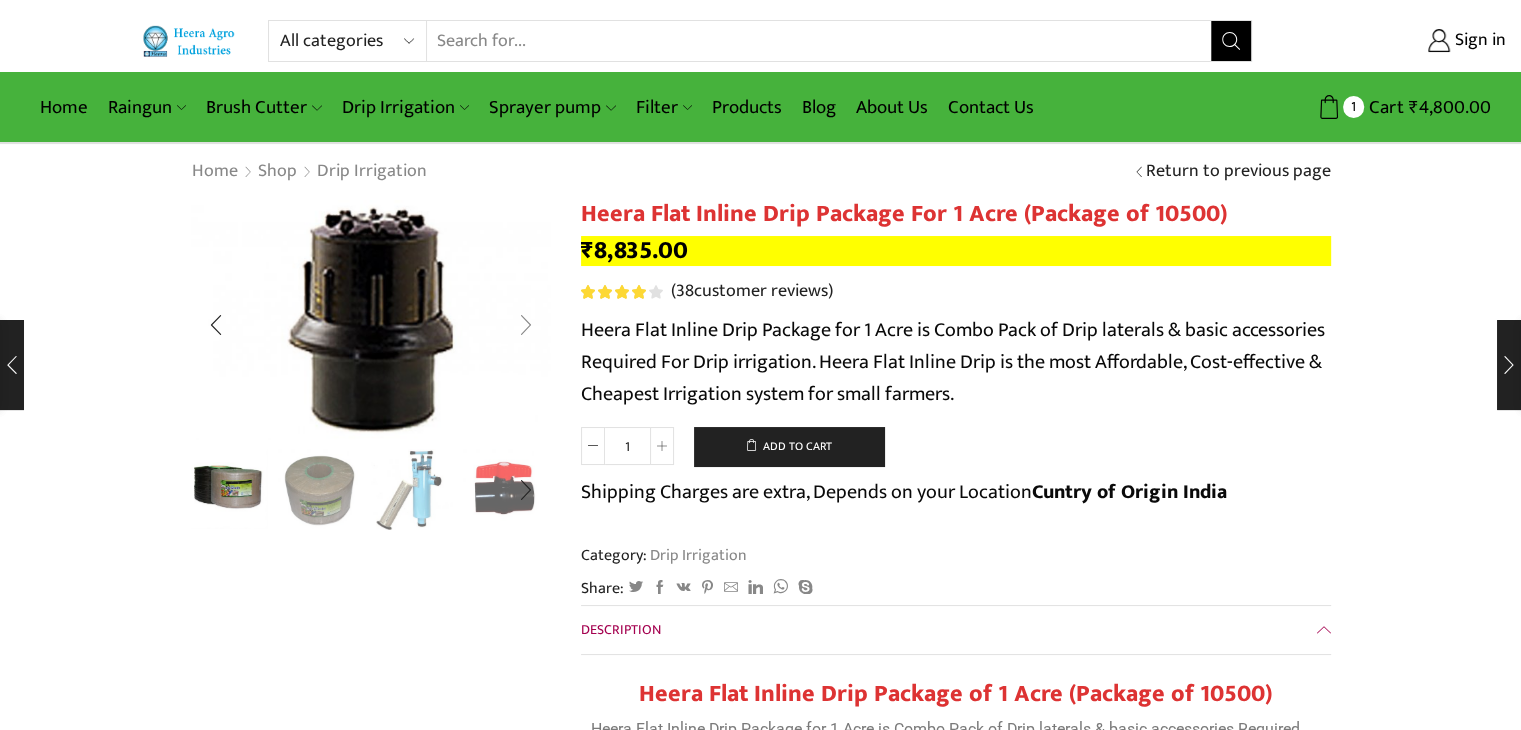click at bounding box center (526, 325) 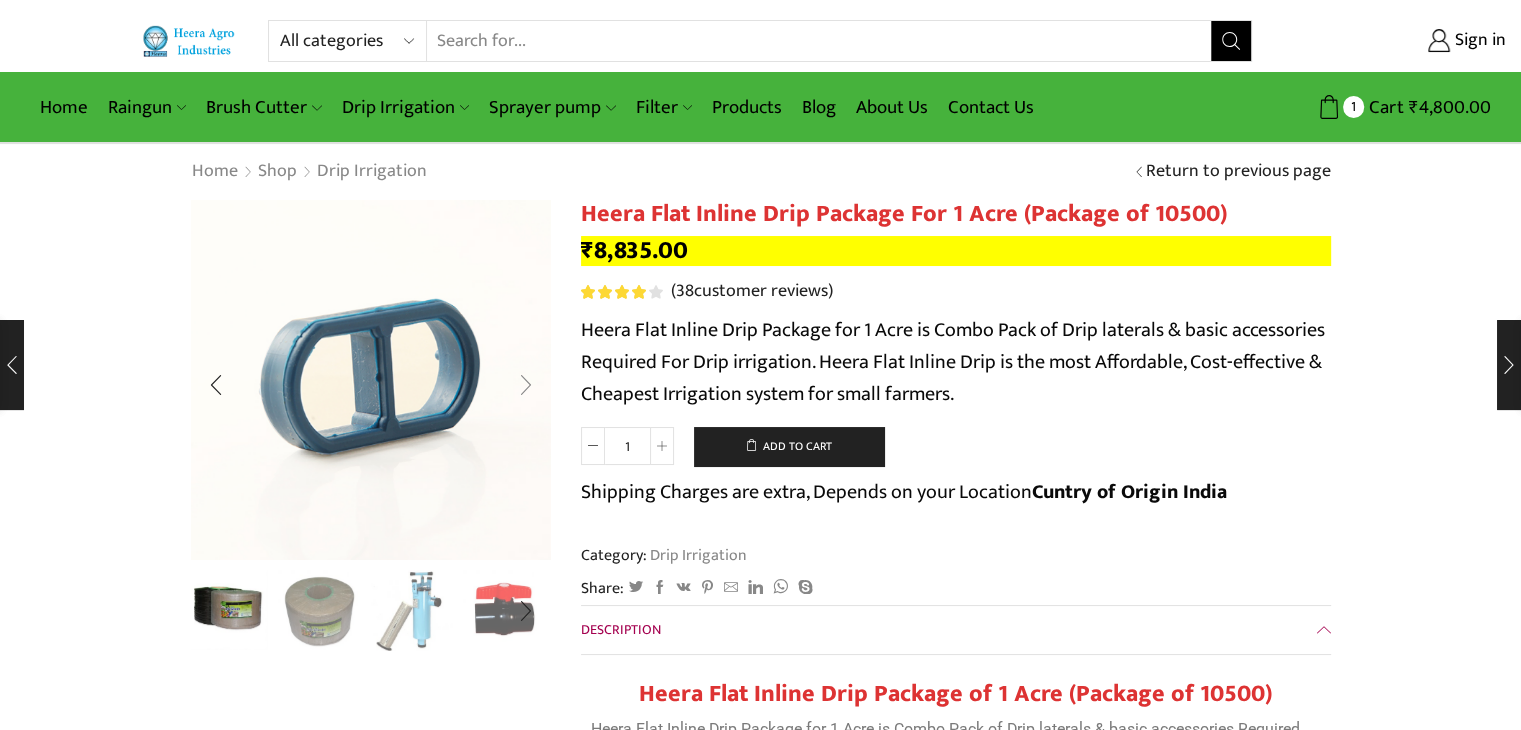 click at bounding box center [526, 385] 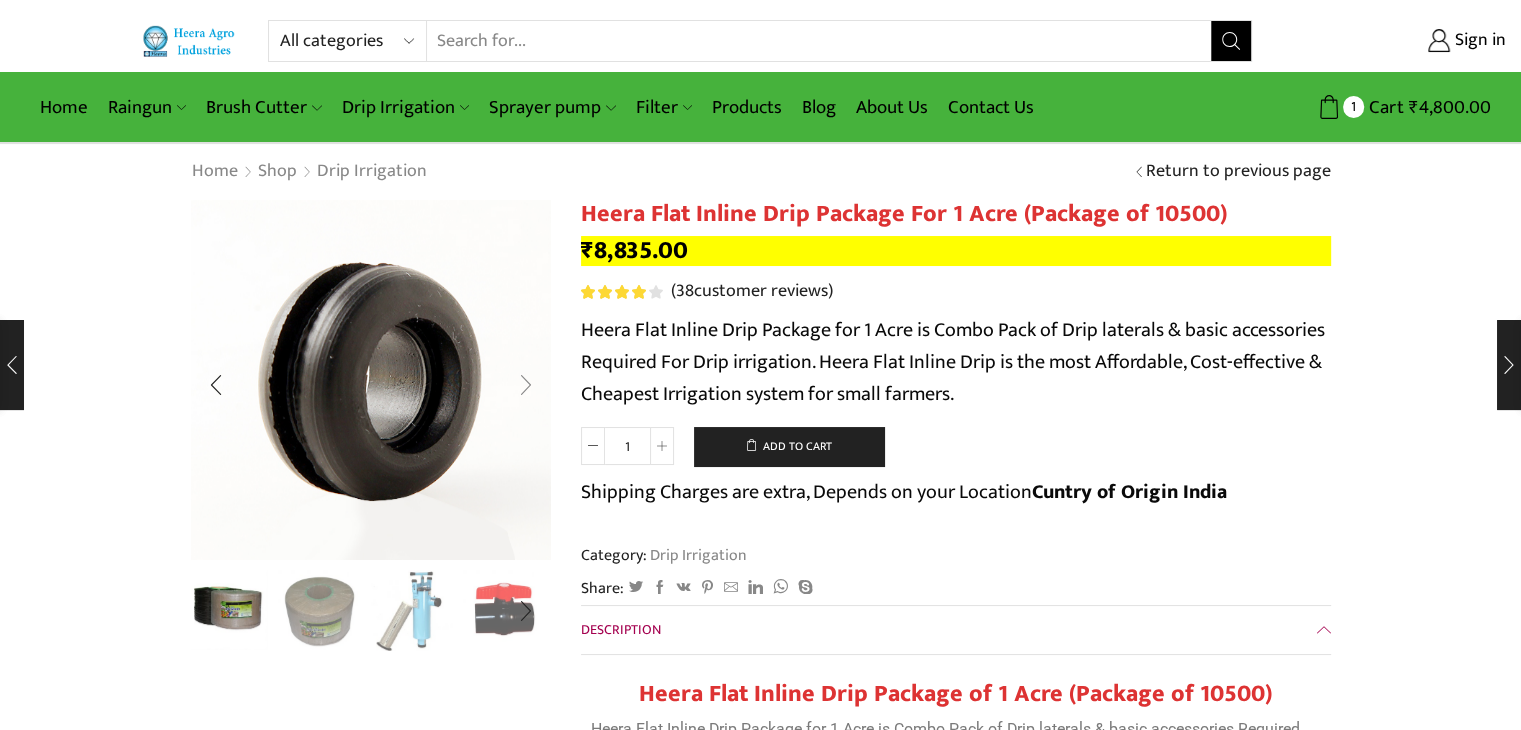 click at bounding box center [526, 385] 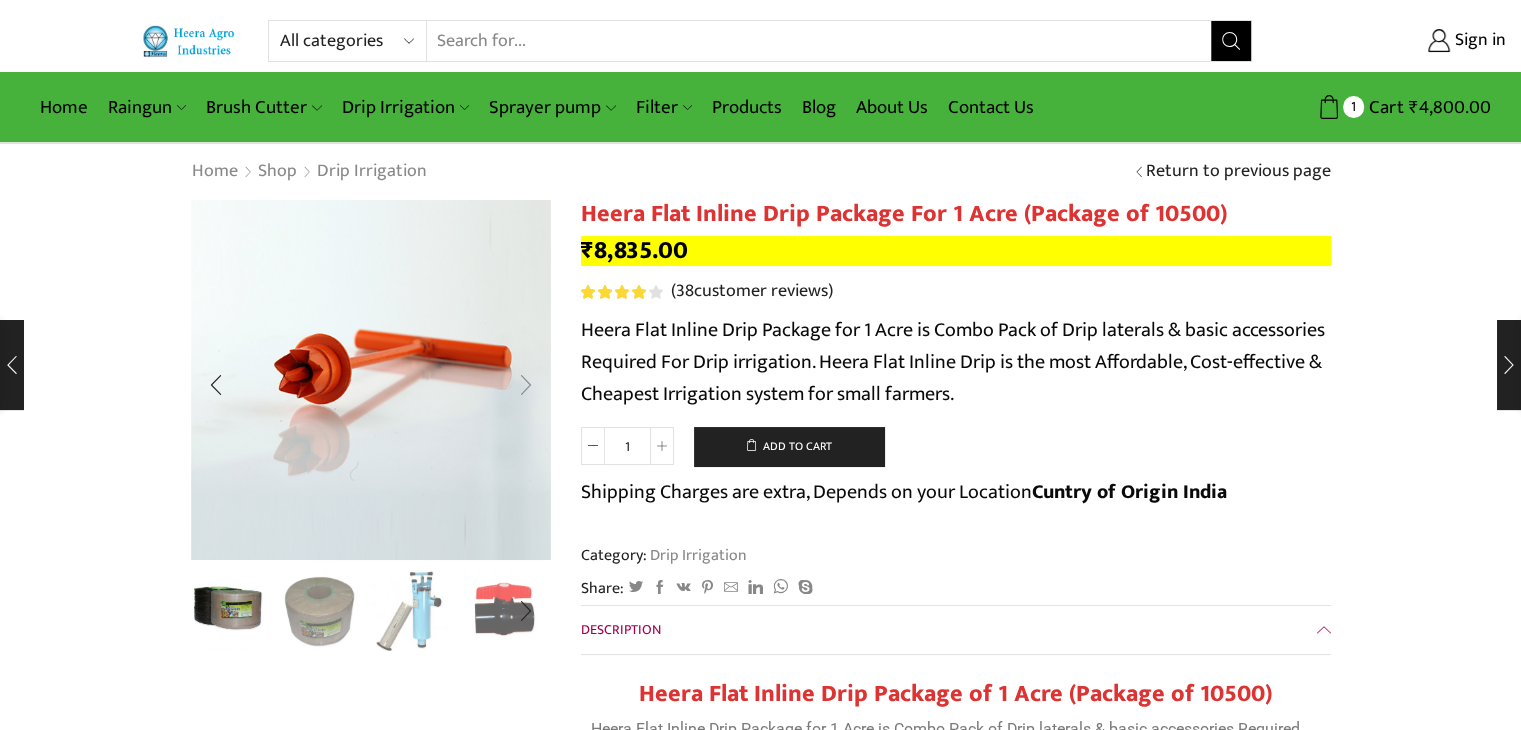 click at bounding box center (526, 385) 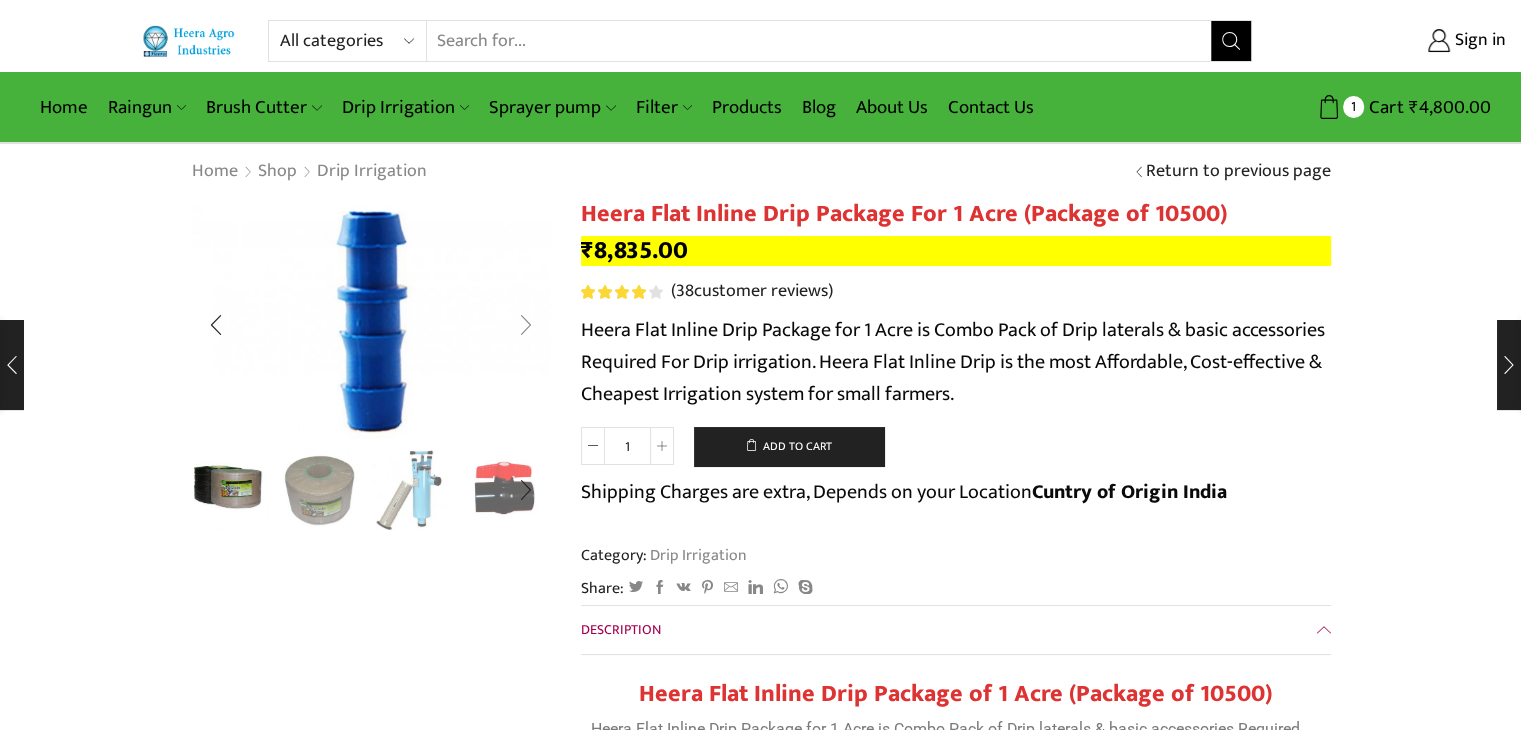 click at bounding box center (526, 325) 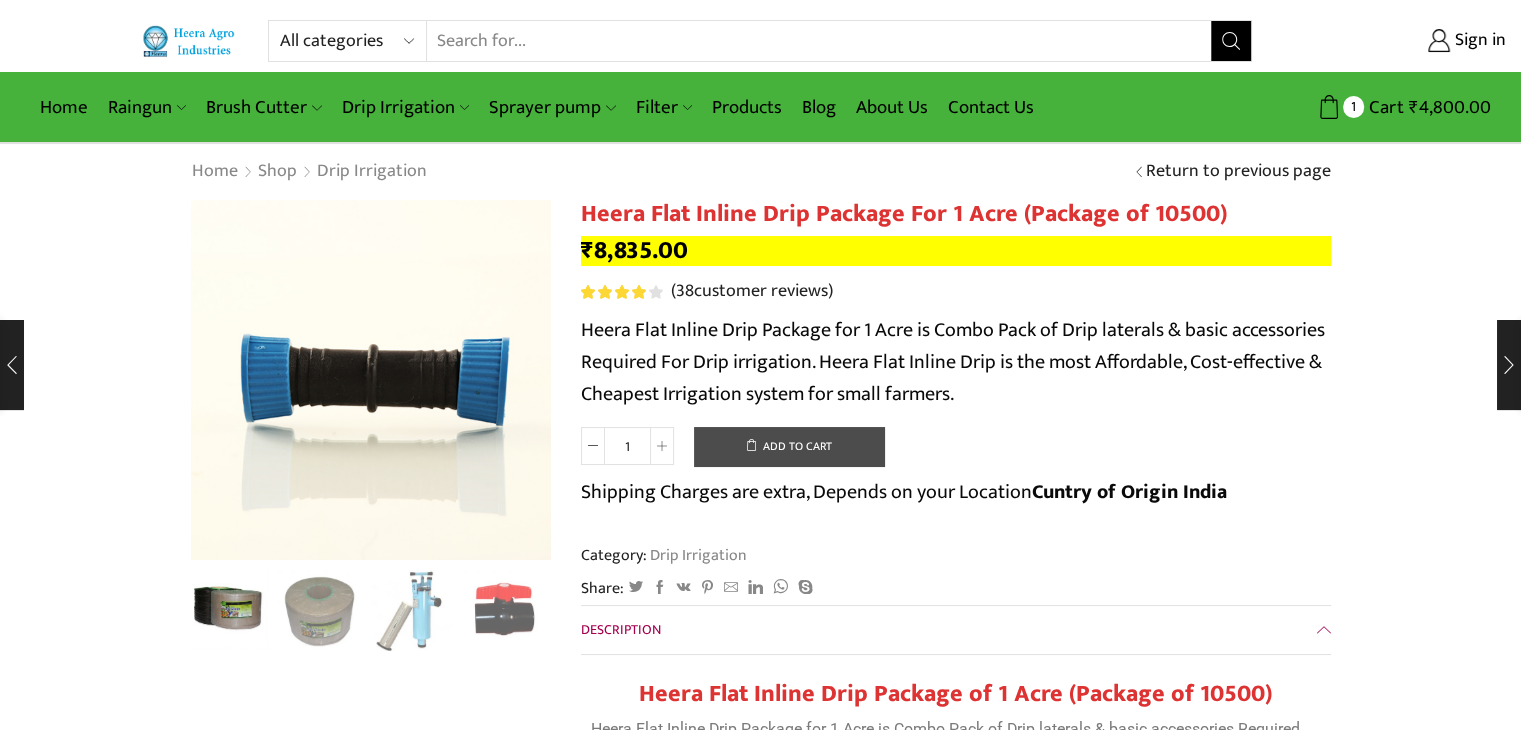 click on "Add to cart" at bounding box center [789, 447] 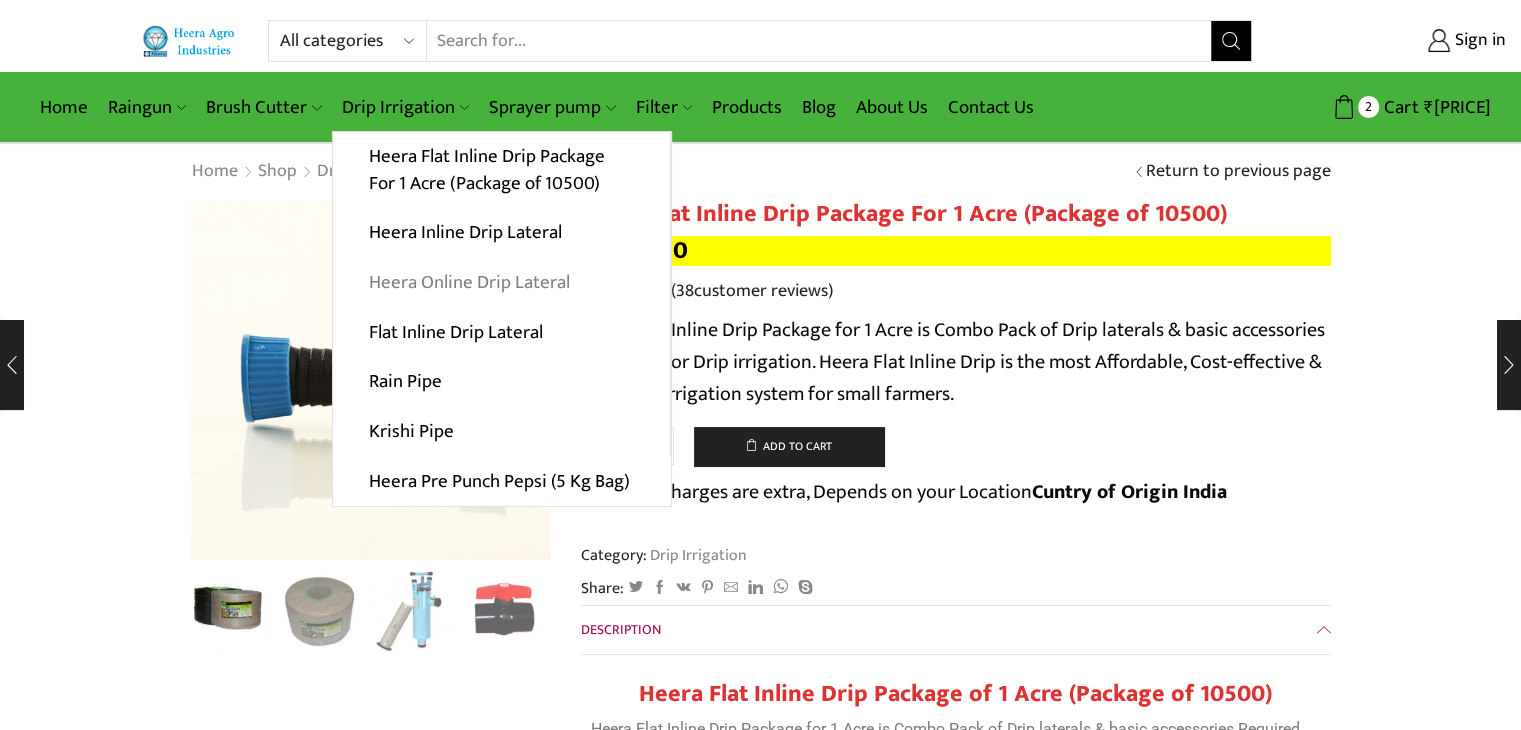 click on "Heera Online Drip Lateral" at bounding box center (501, 283) 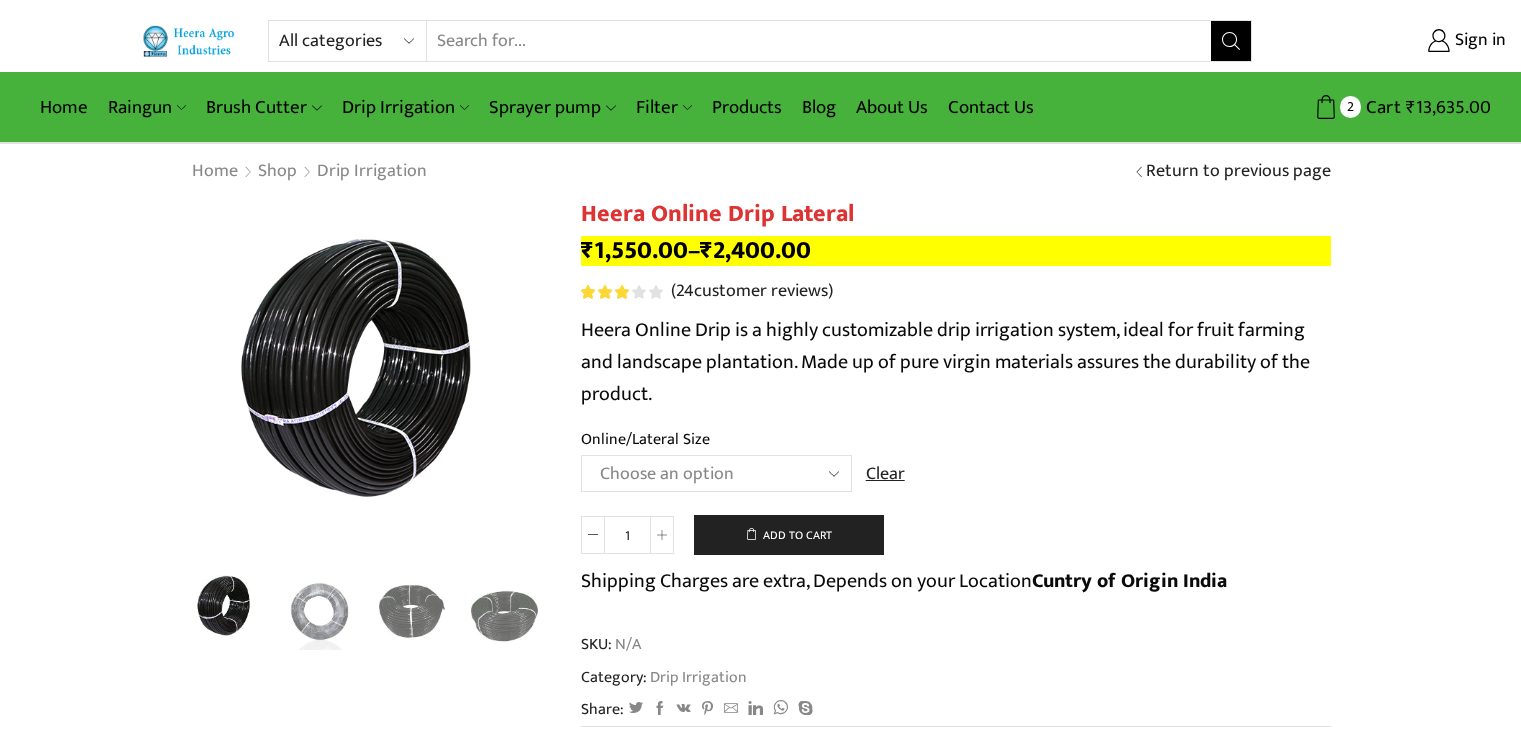 scroll, scrollTop: 0, scrollLeft: 0, axis: both 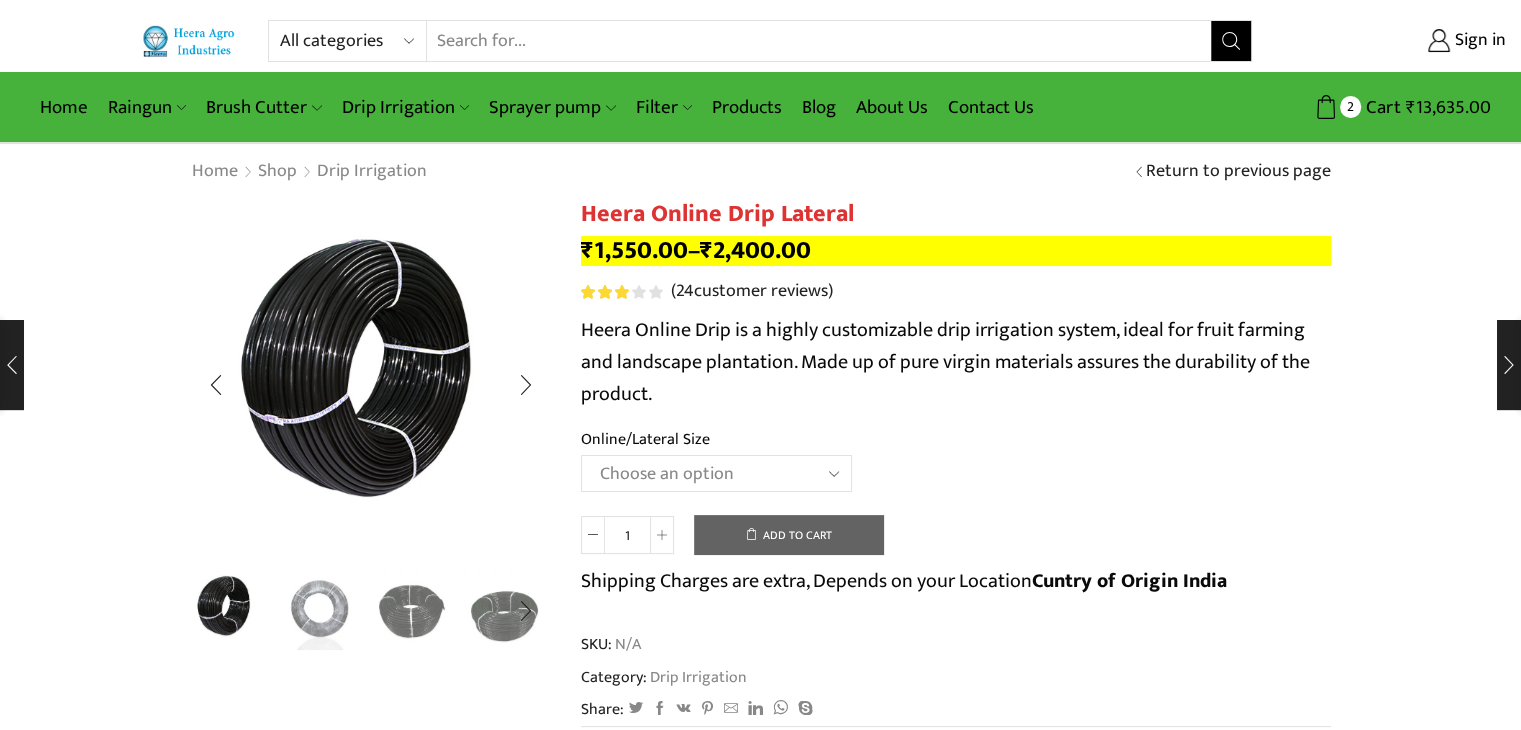 click at bounding box center (319, 608) 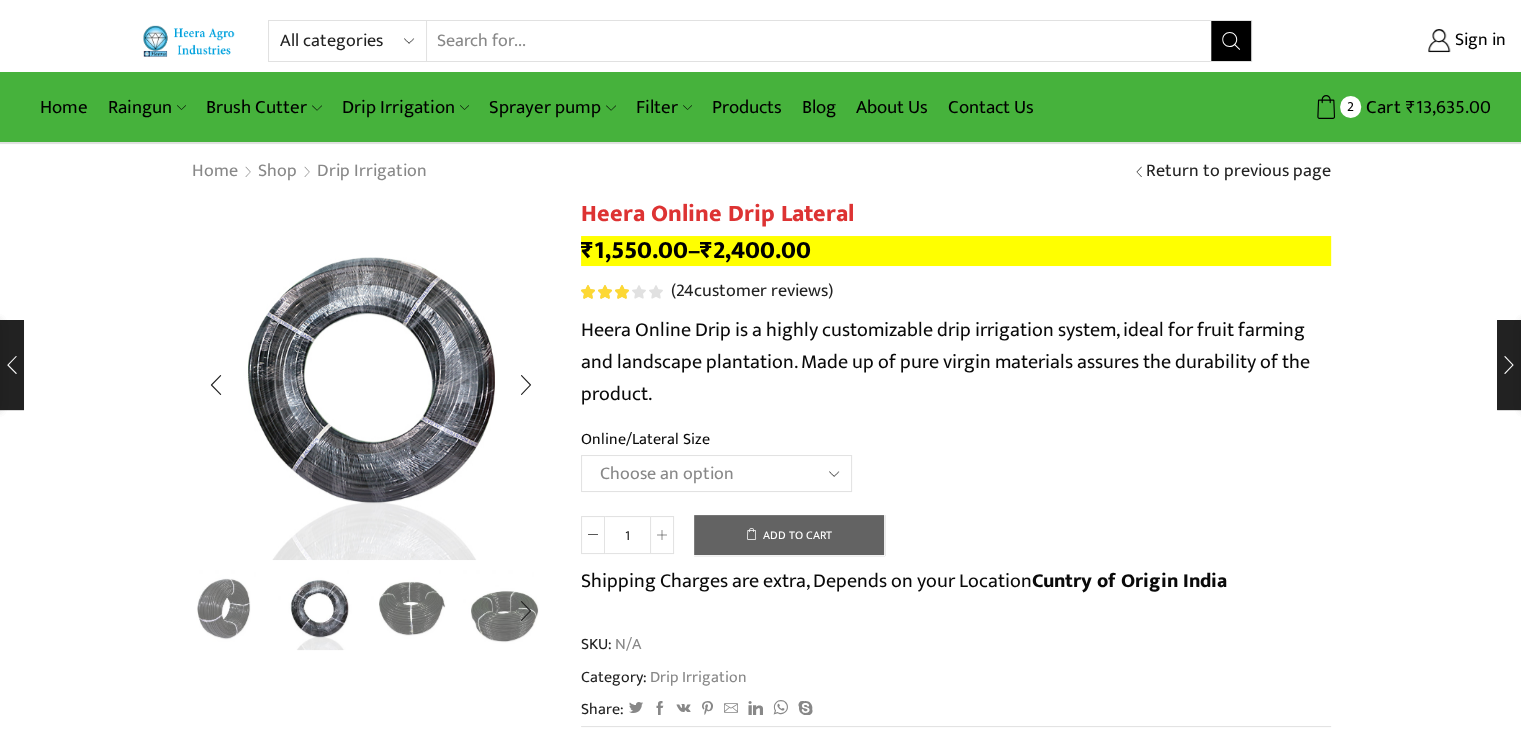 click at bounding box center [412, 608] 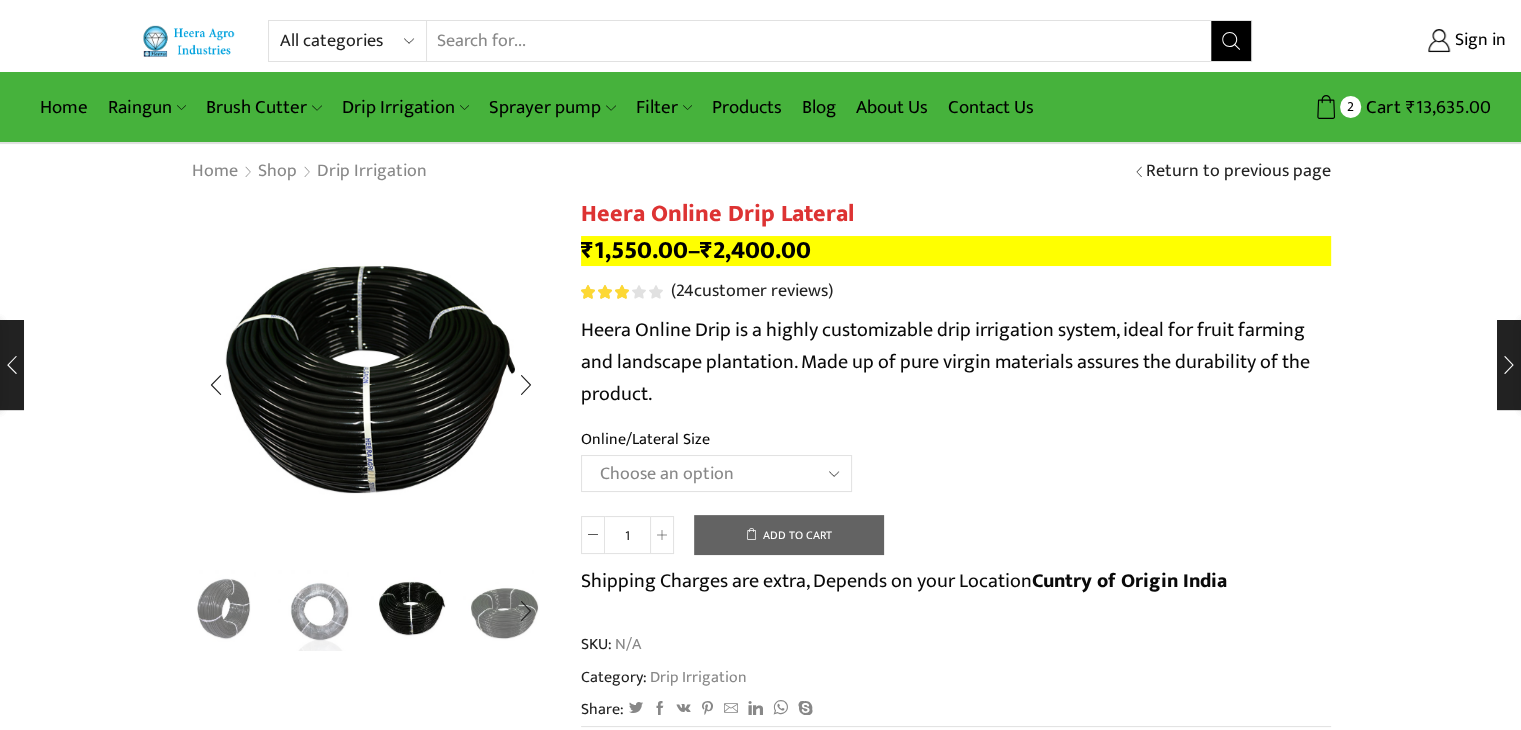 click at bounding box center (504, 608) 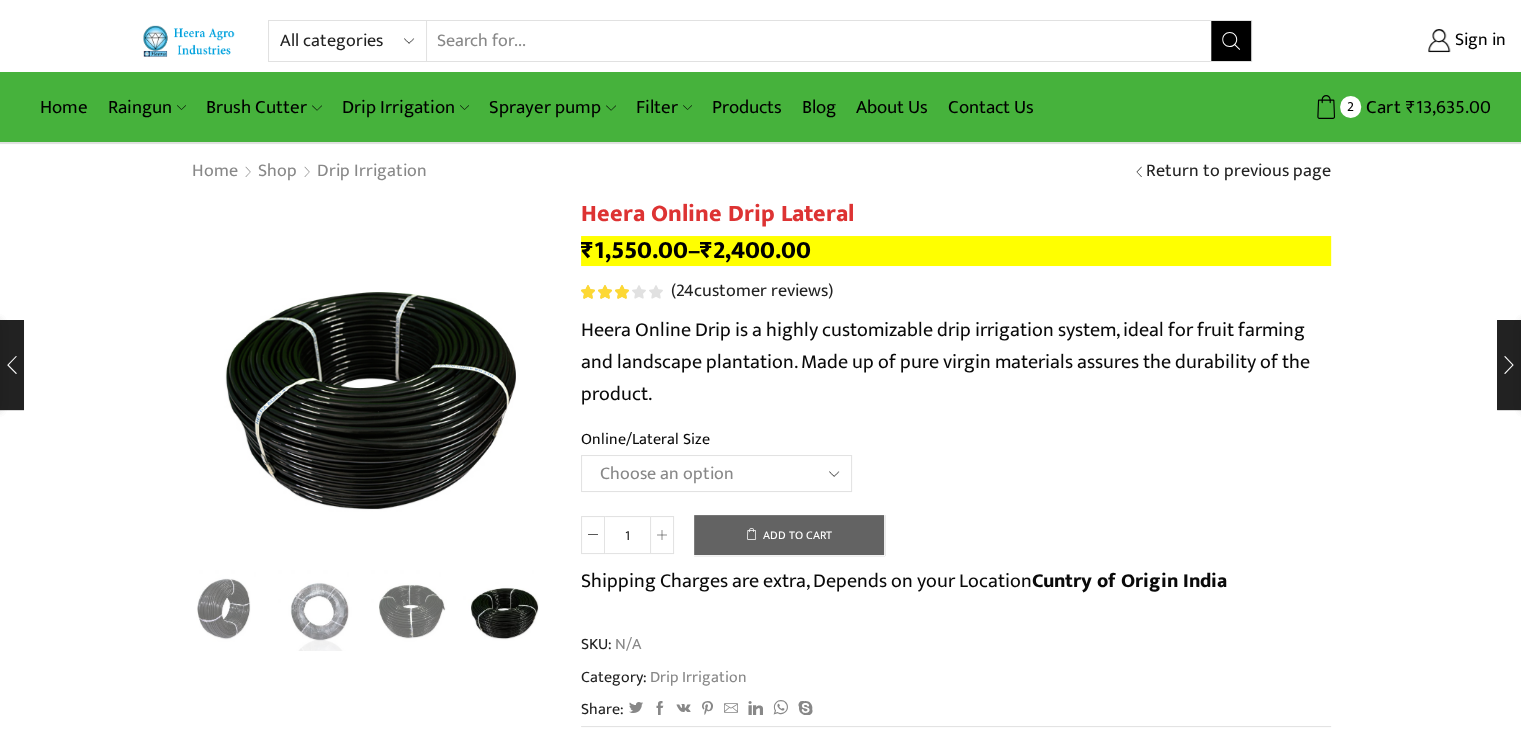 click on "Choose an option Heera Online 16MM Heera Online GOLD 16MM Heera Online 12MM Heera Online GOLD 12MM Heera Online GOLD 20MM Heera Online GOLD 25MM Heera Online GOLD 32MM" 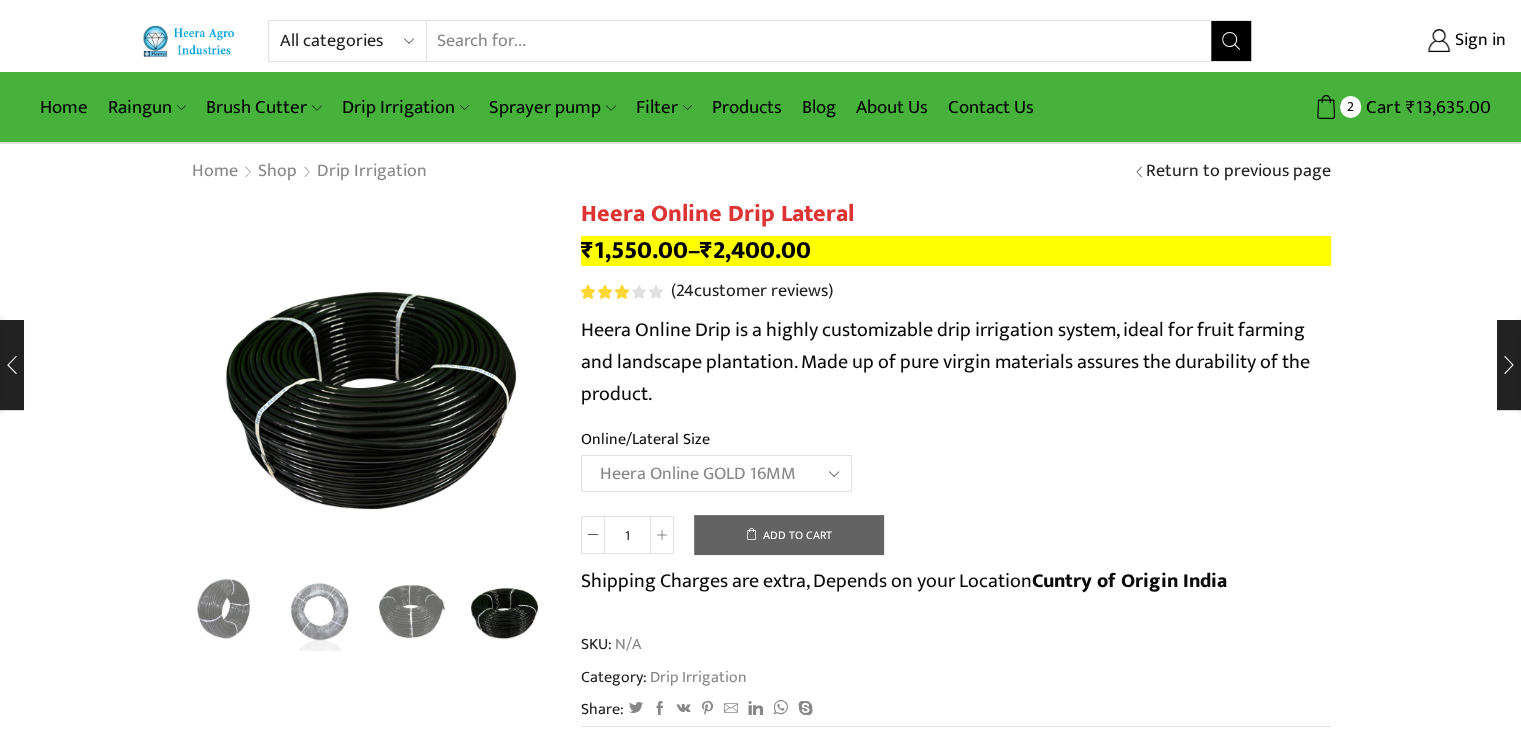 click on "Choose an option Heera Online 16MM Heera Online GOLD 16MM Heera Online 12MM Heera Online GOLD 12MM Heera Online GOLD 20MM Heera Online GOLD 25MM Heera Online GOLD 32MM" 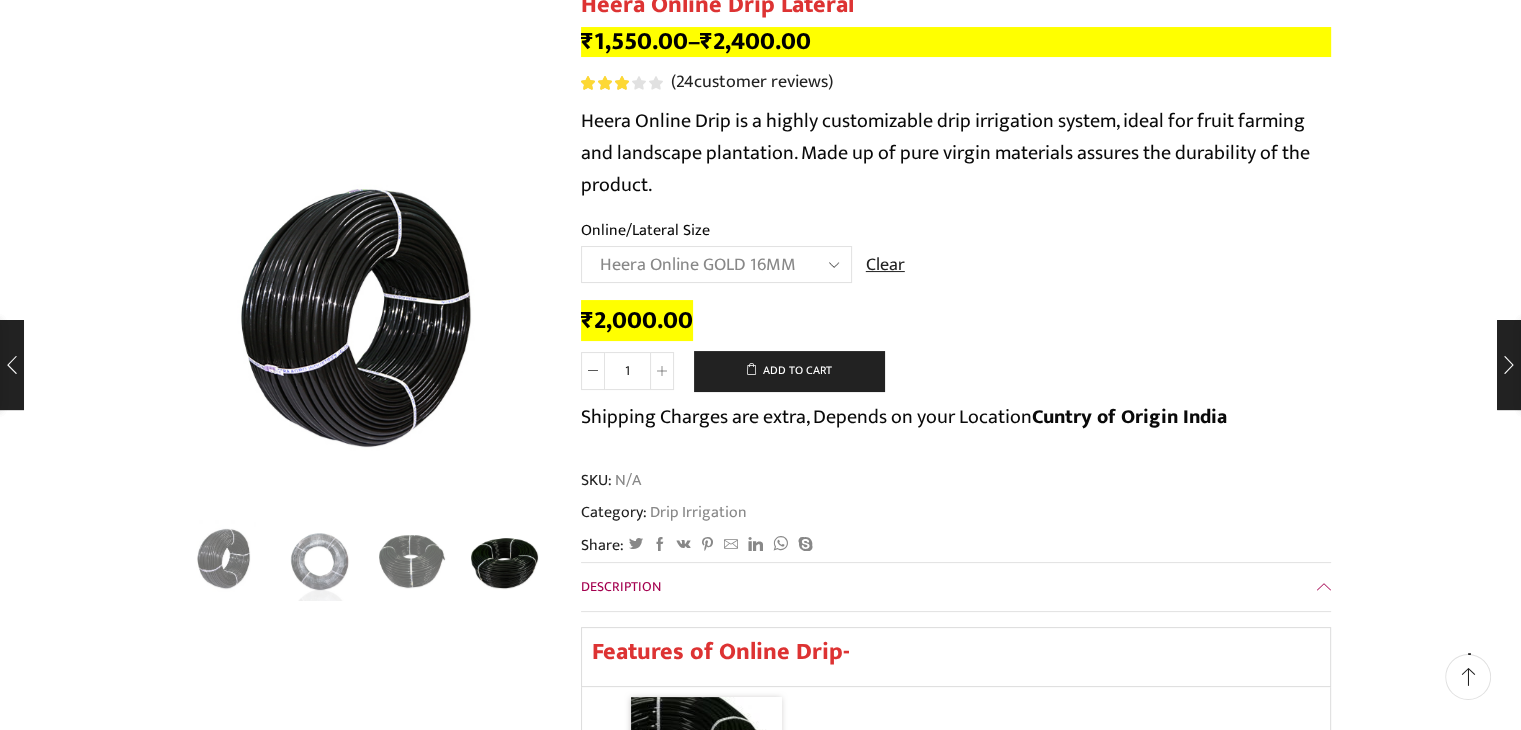scroll, scrollTop: 200, scrollLeft: 0, axis: vertical 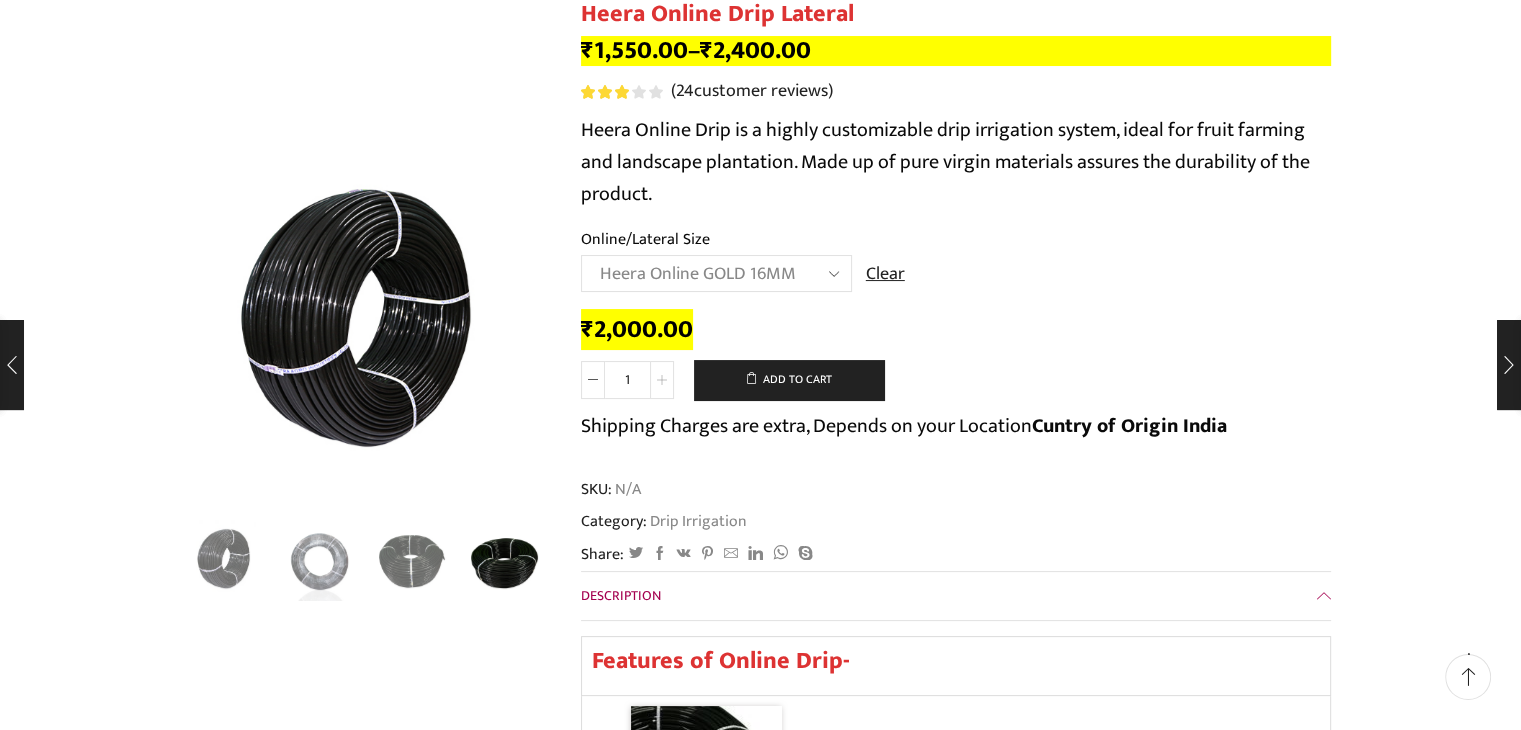 click 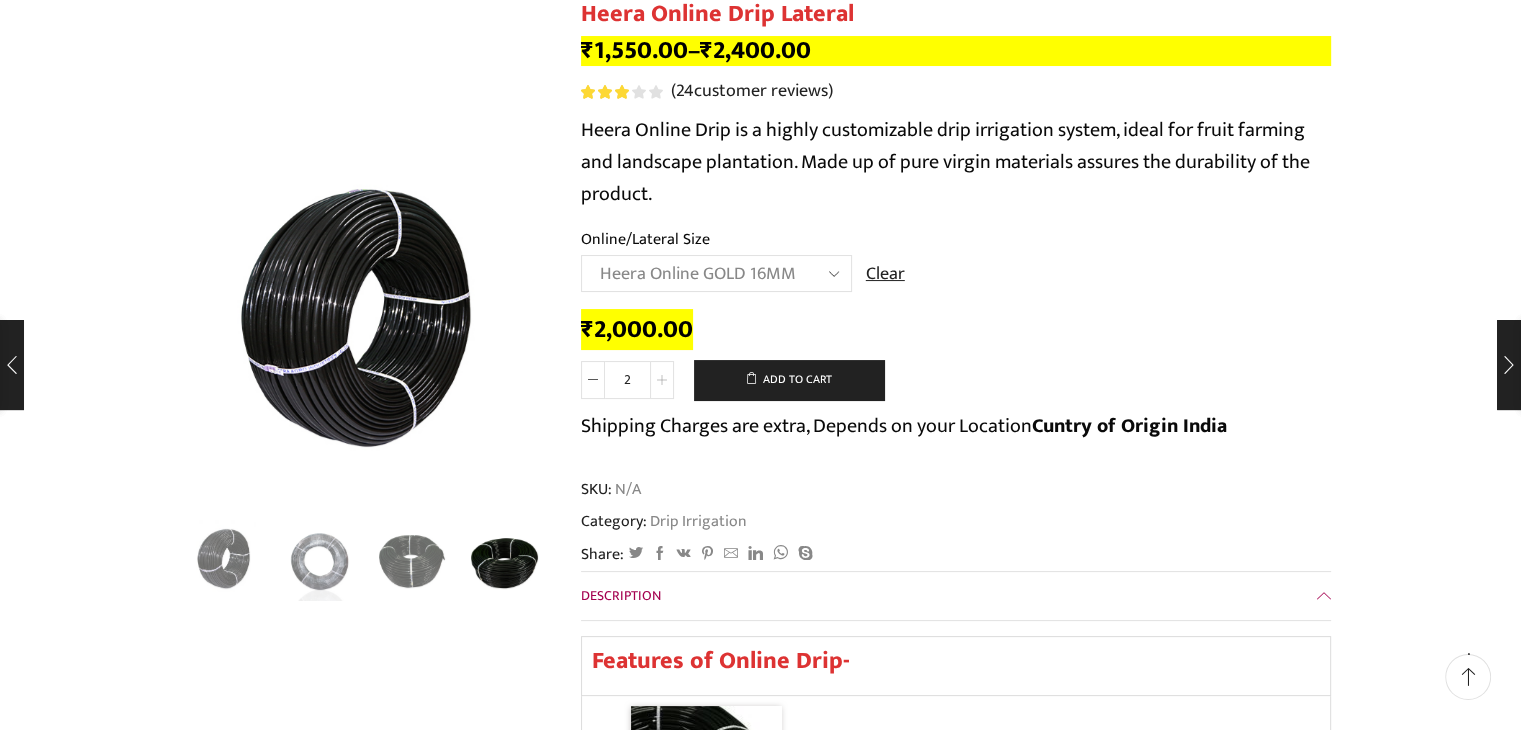 click 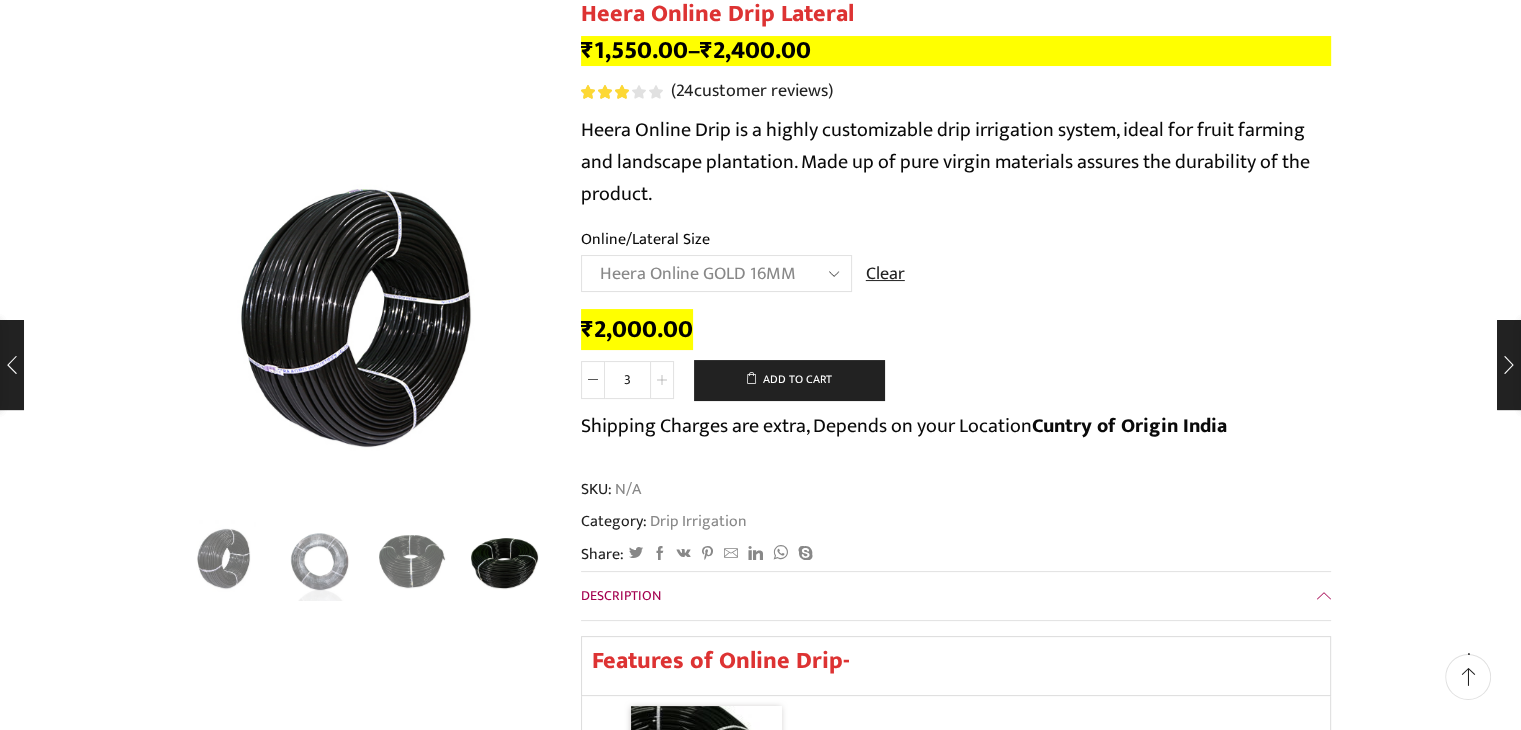 click 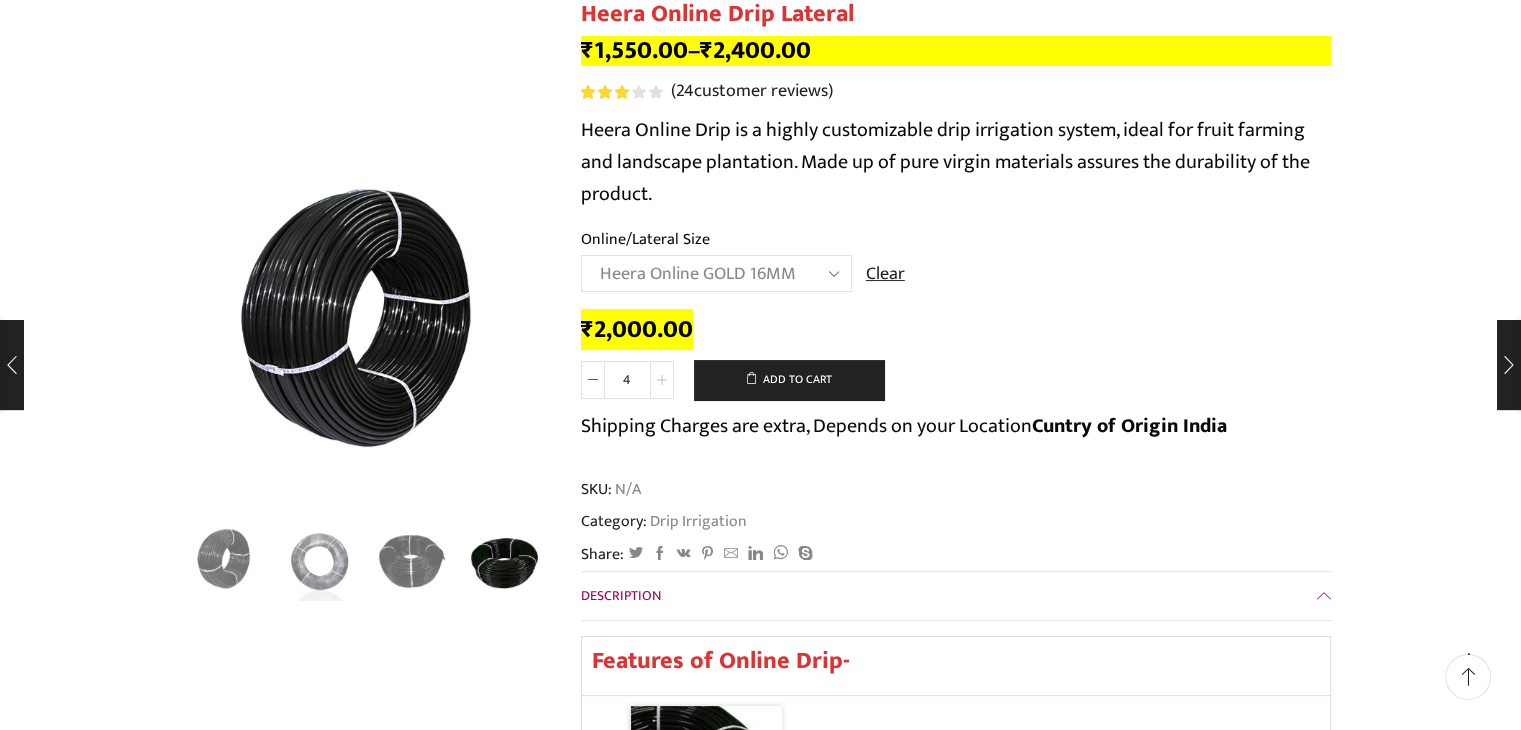 click 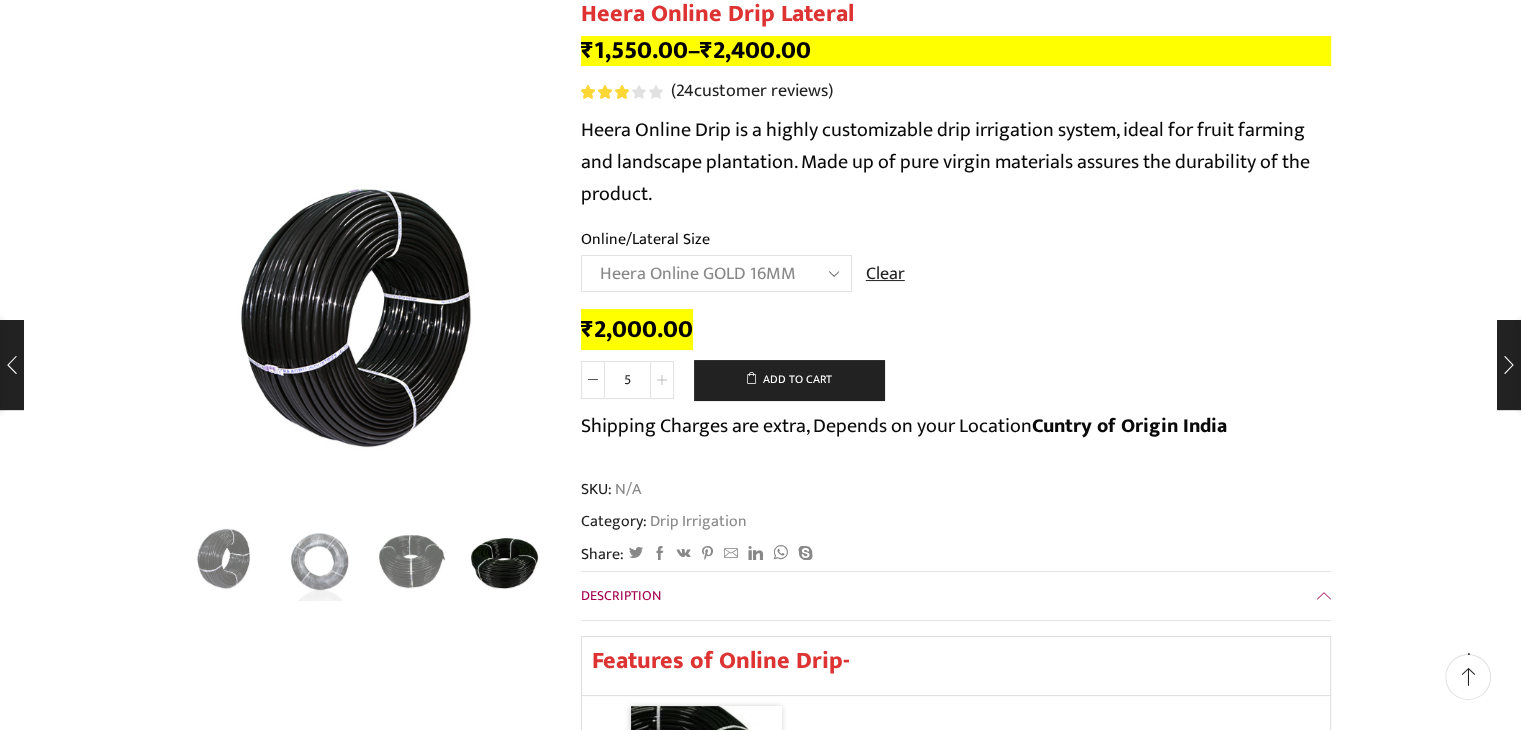 click 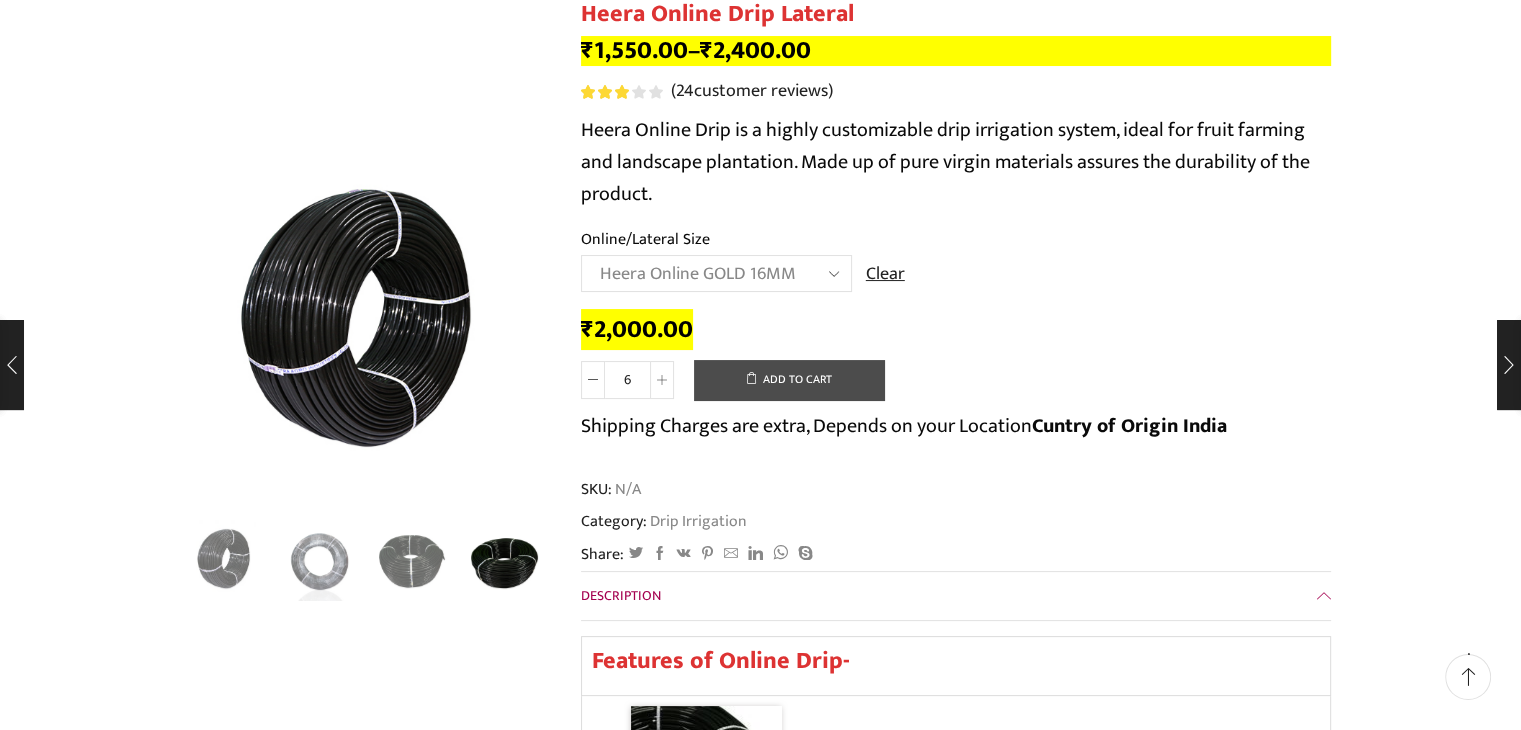 click on "Add to cart" 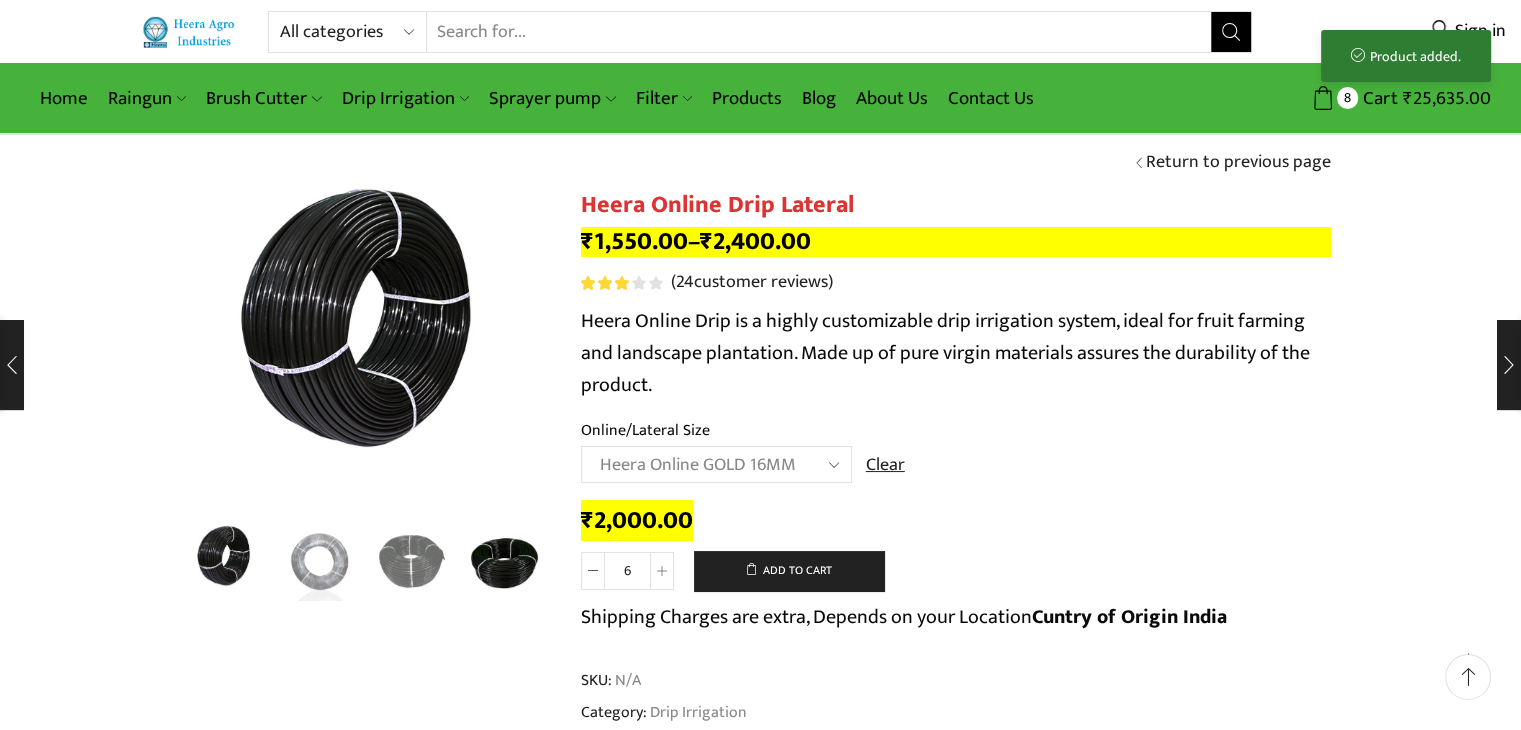 scroll, scrollTop: 0, scrollLeft: 0, axis: both 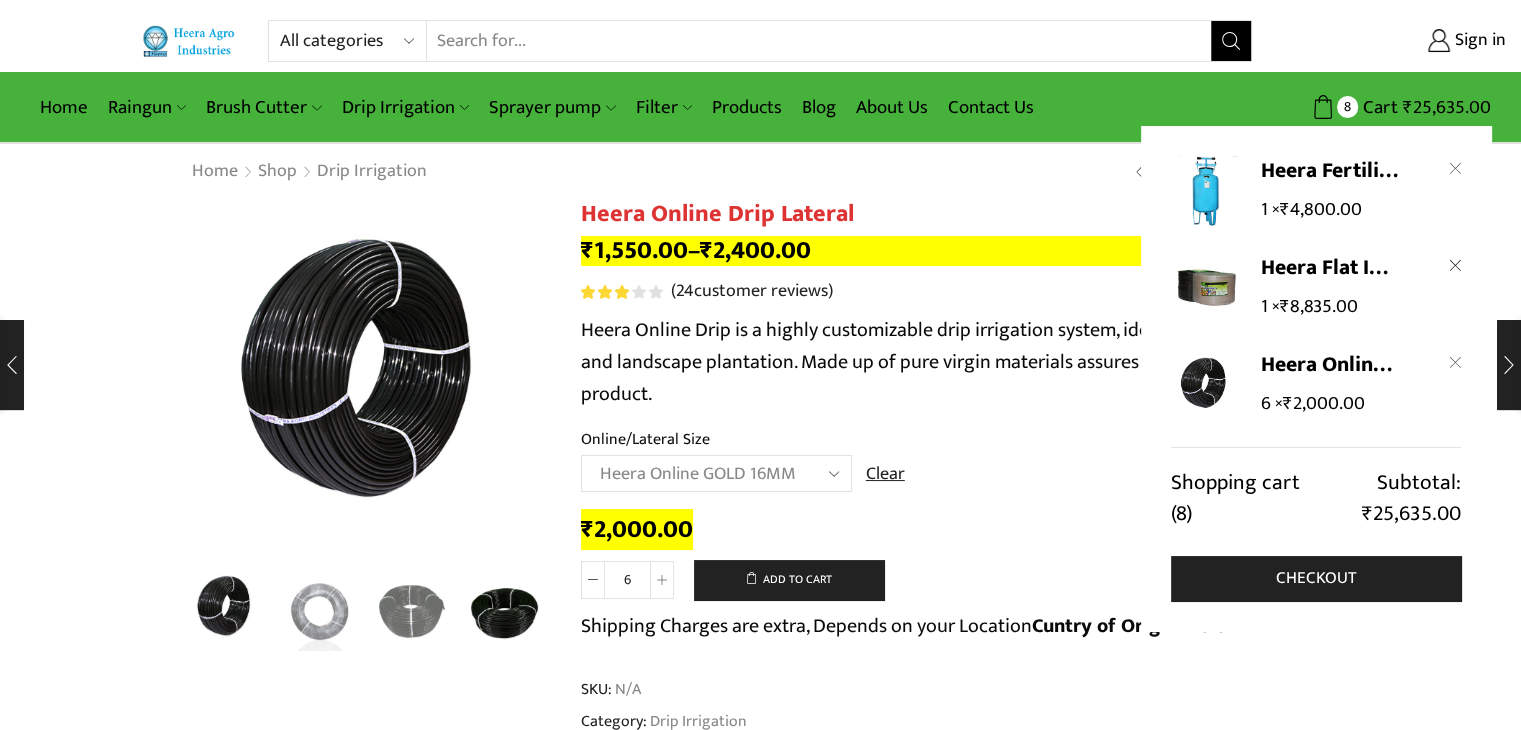 click at bounding box center (1455, 265) 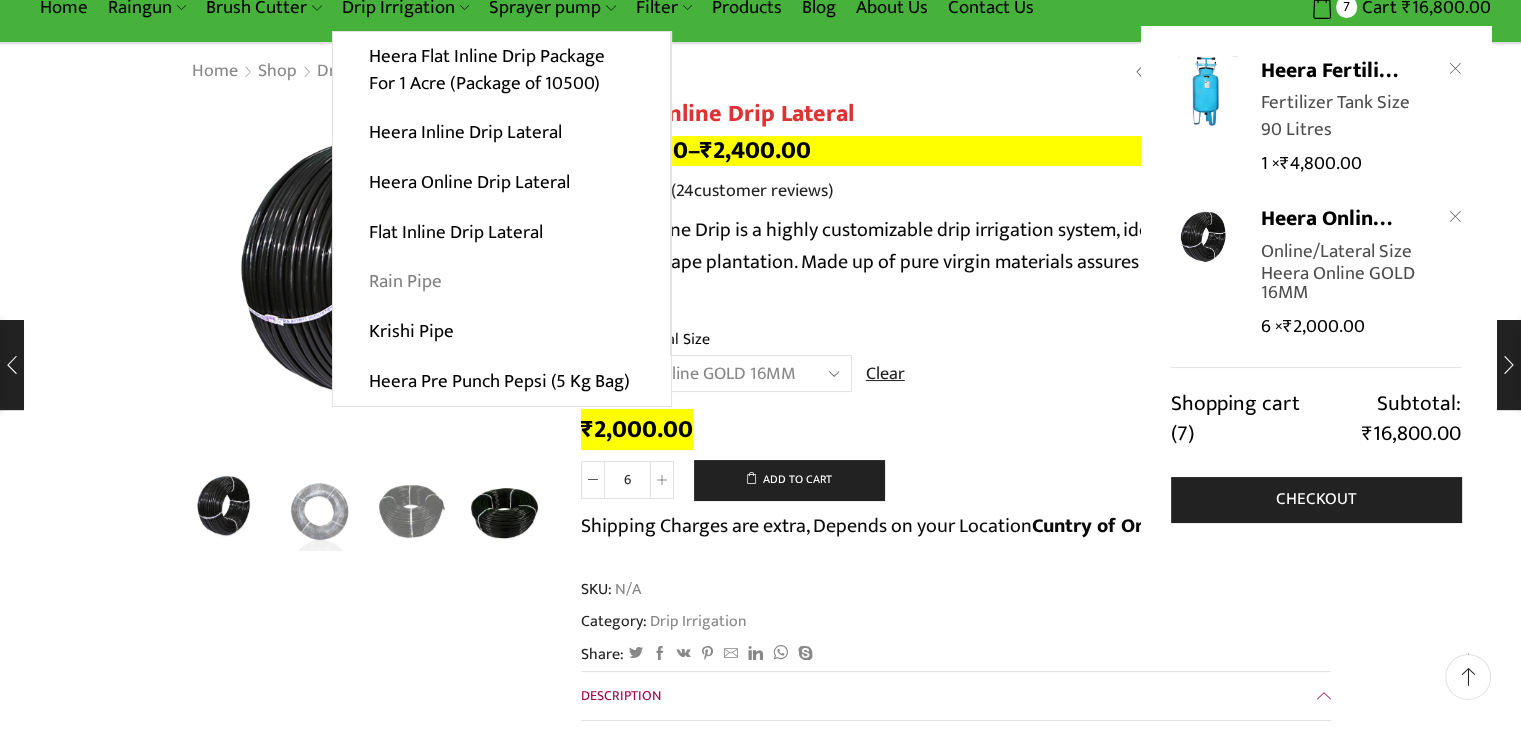 scroll, scrollTop: 0, scrollLeft: 0, axis: both 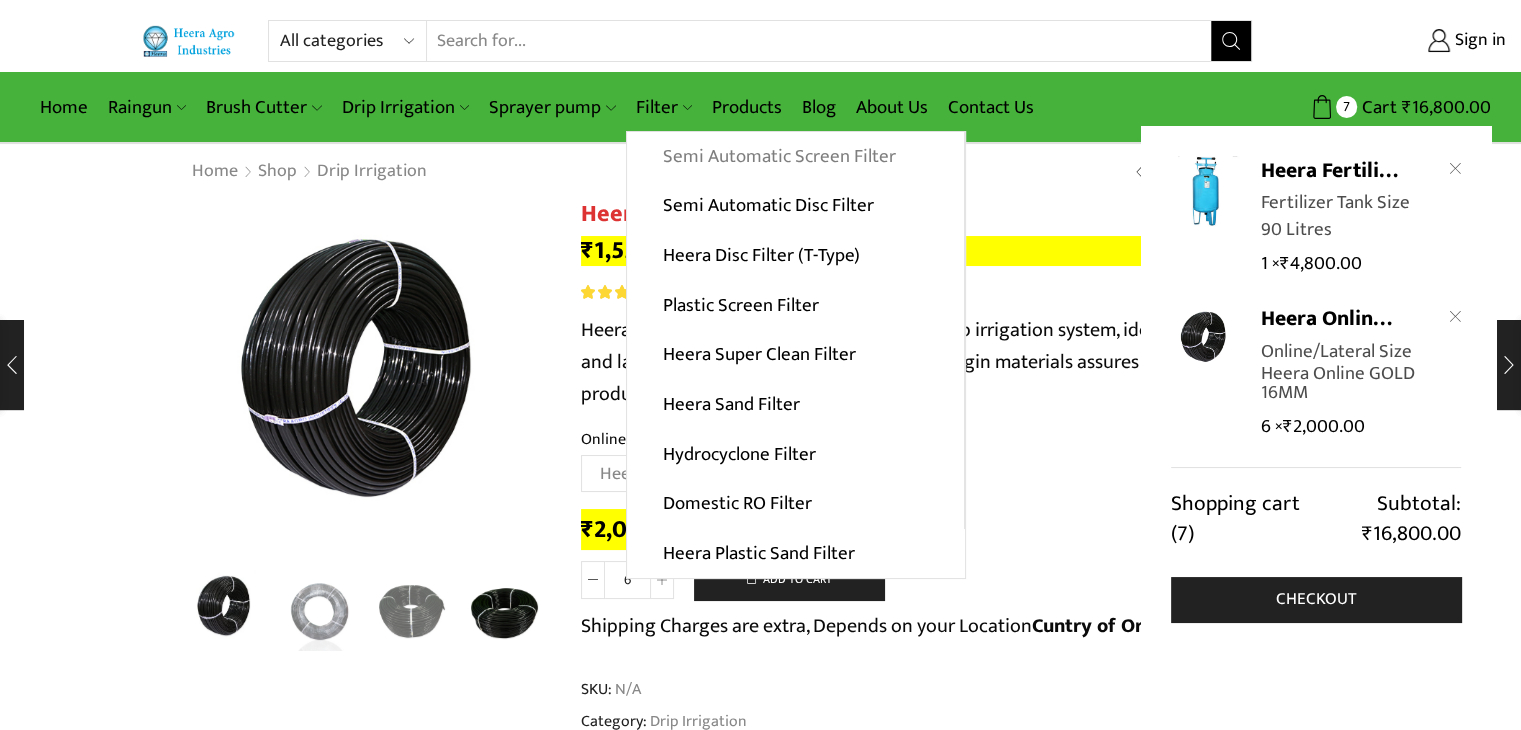 click on "Semi Automatic Screen Filter" at bounding box center [795, 157] 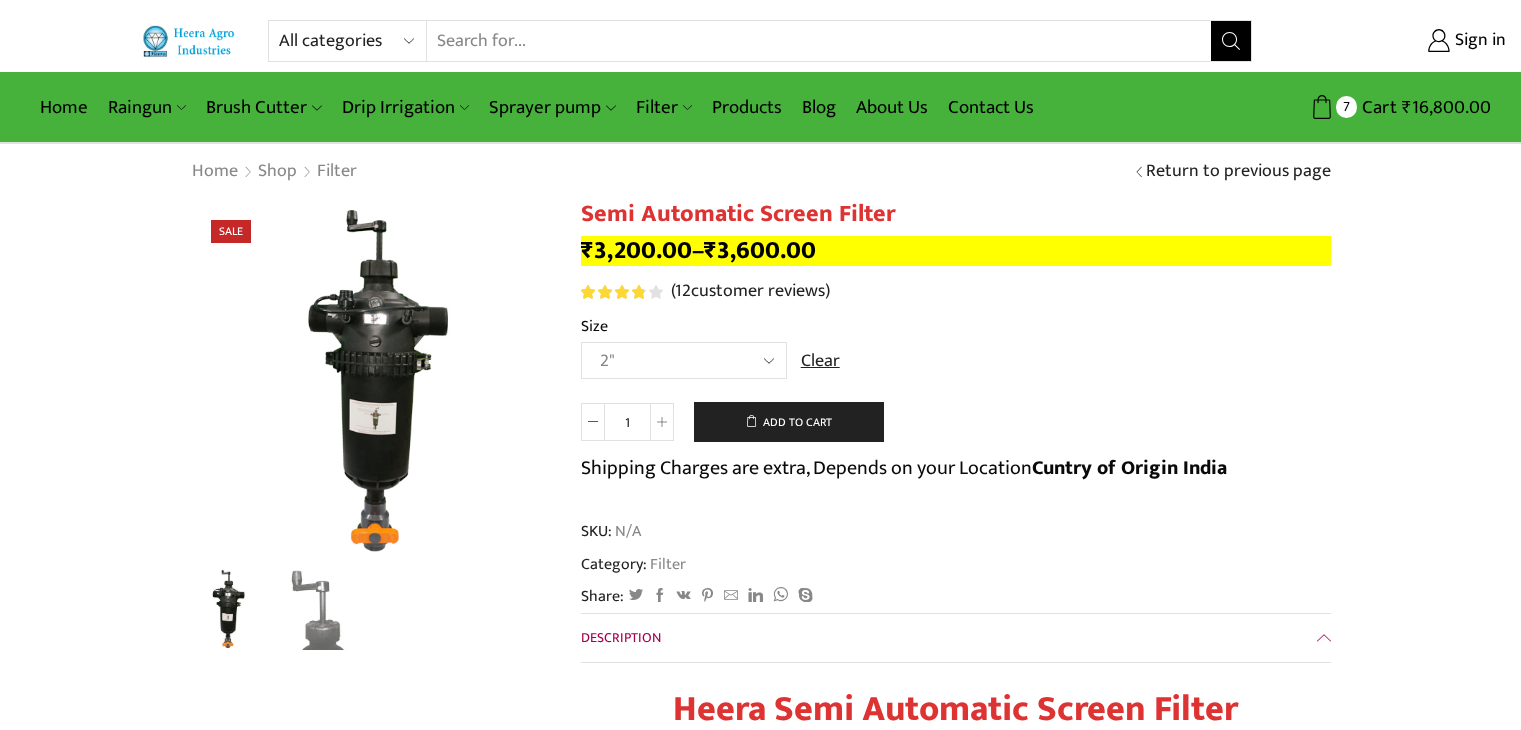 scroll, scrollTop: 0, scrollLeft: 0, axis: both 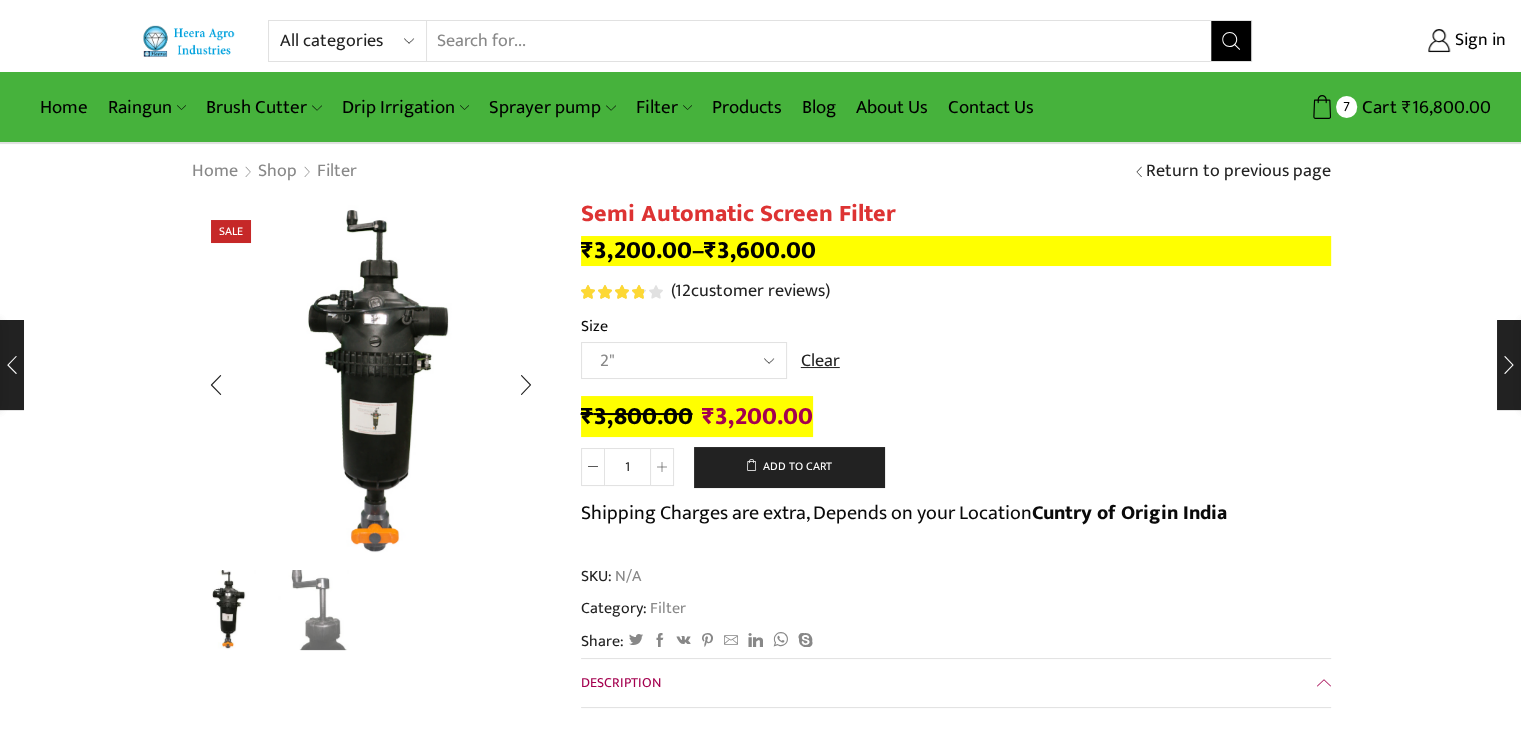click at bounding box center (319, 608) 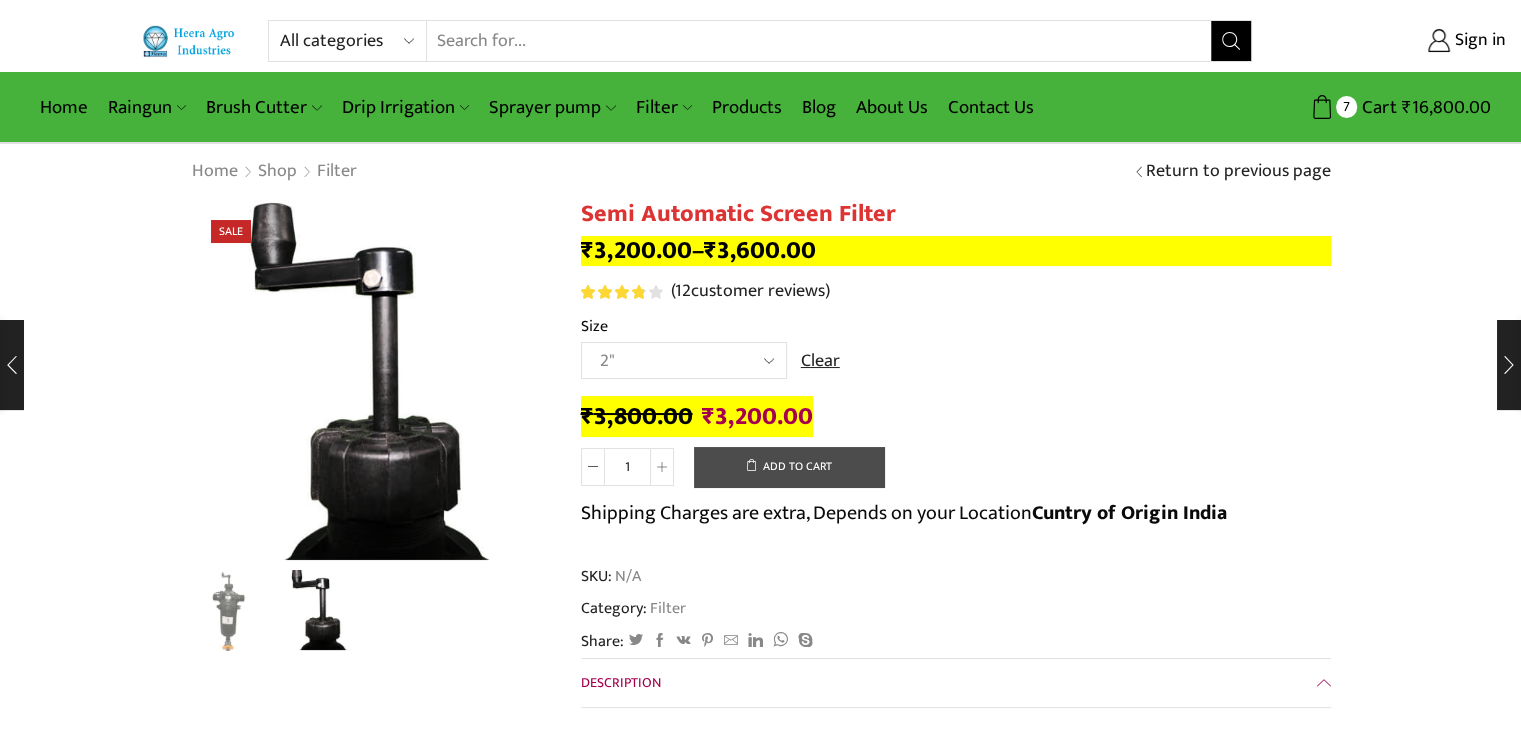 click on "Add to cart" 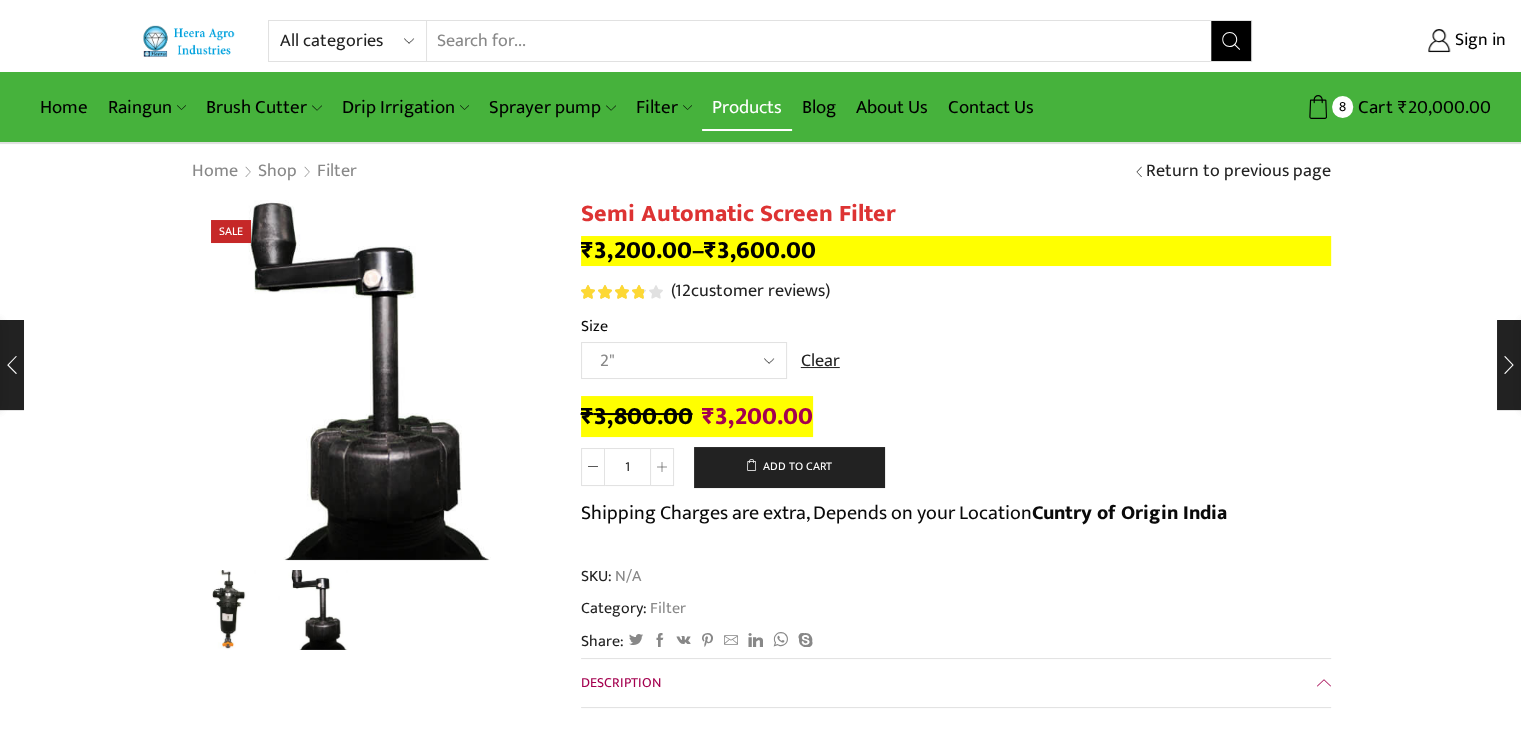 click on "Products" at bounding box center [747, 107] 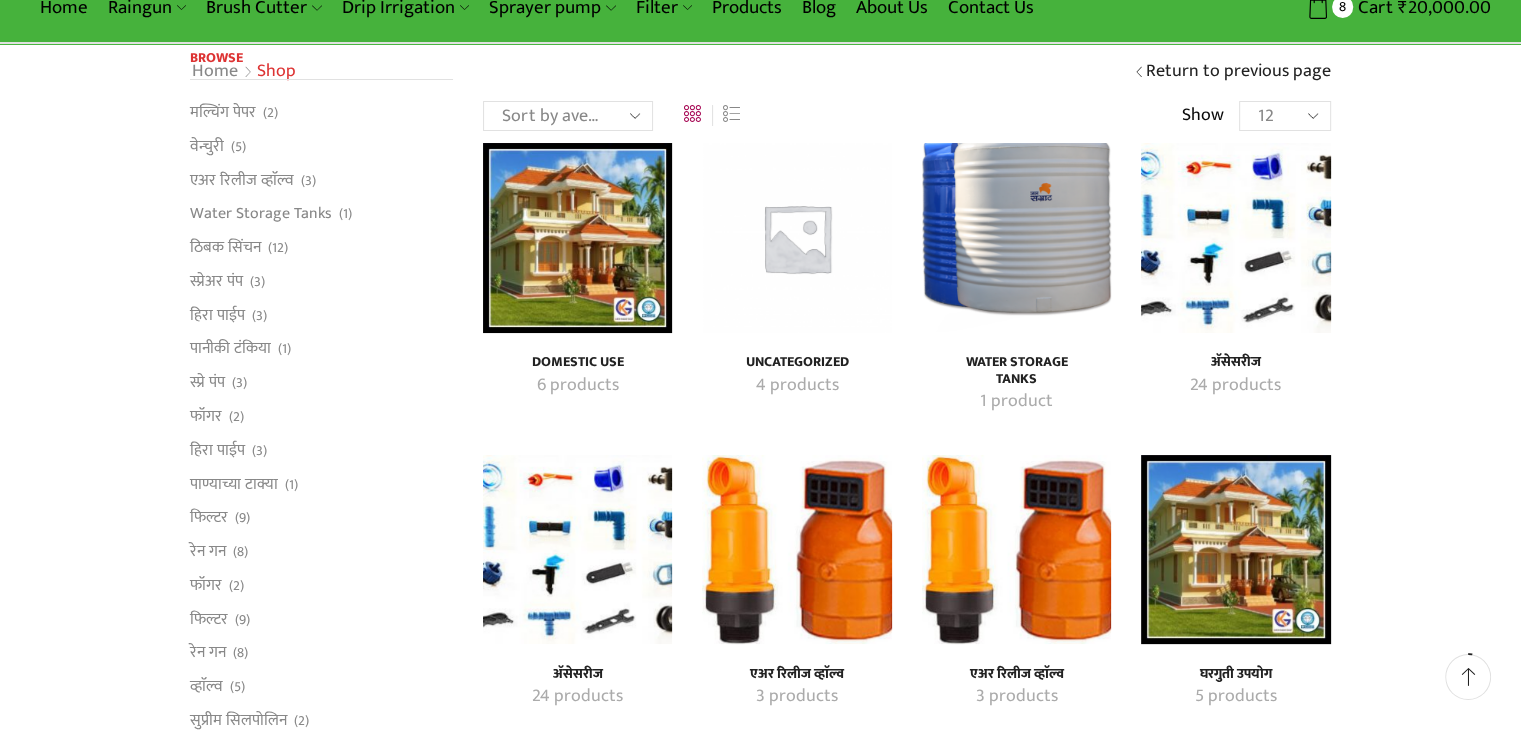 scroll, scrollTop: 200, scrollLeft: 0, axis: vertical 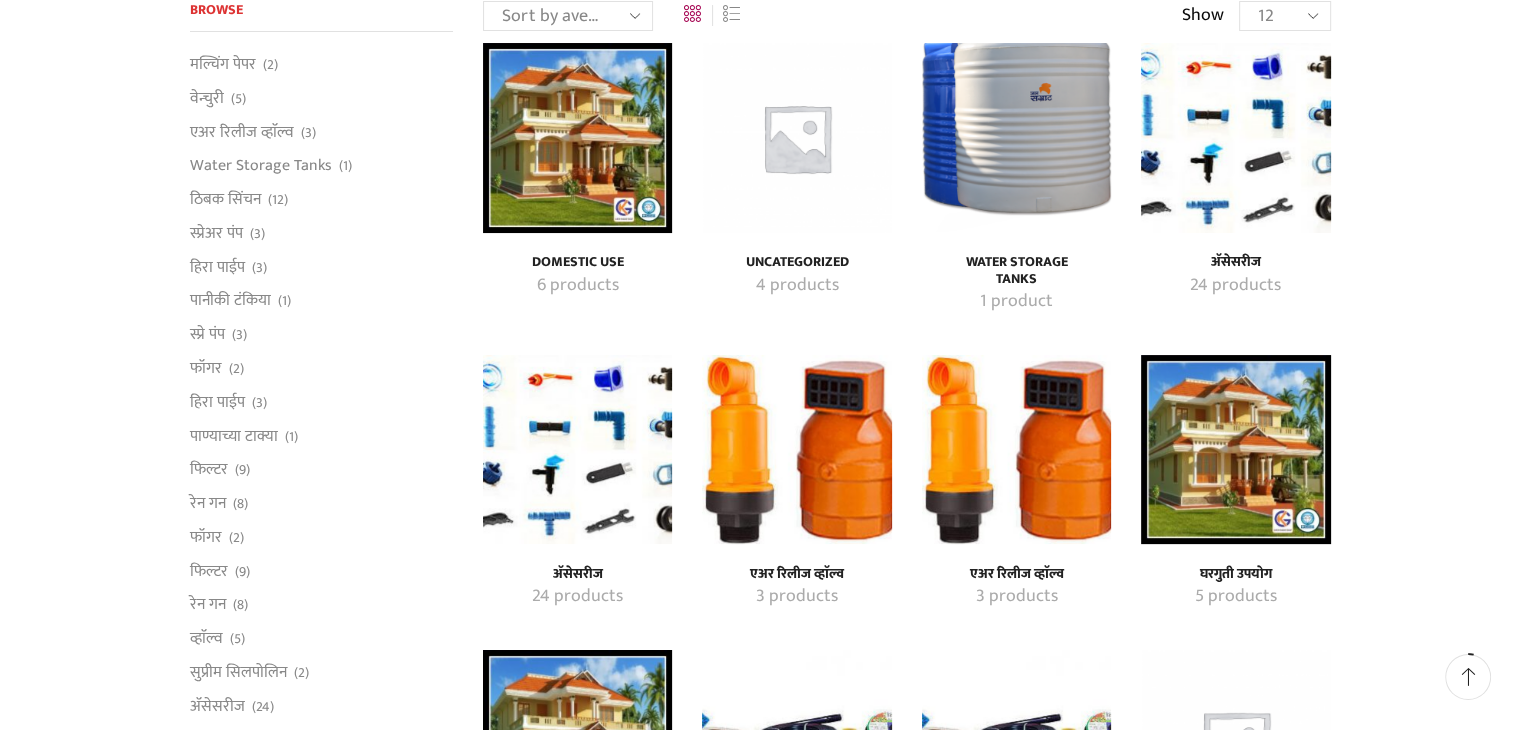 click at bounding box center [577, 449] 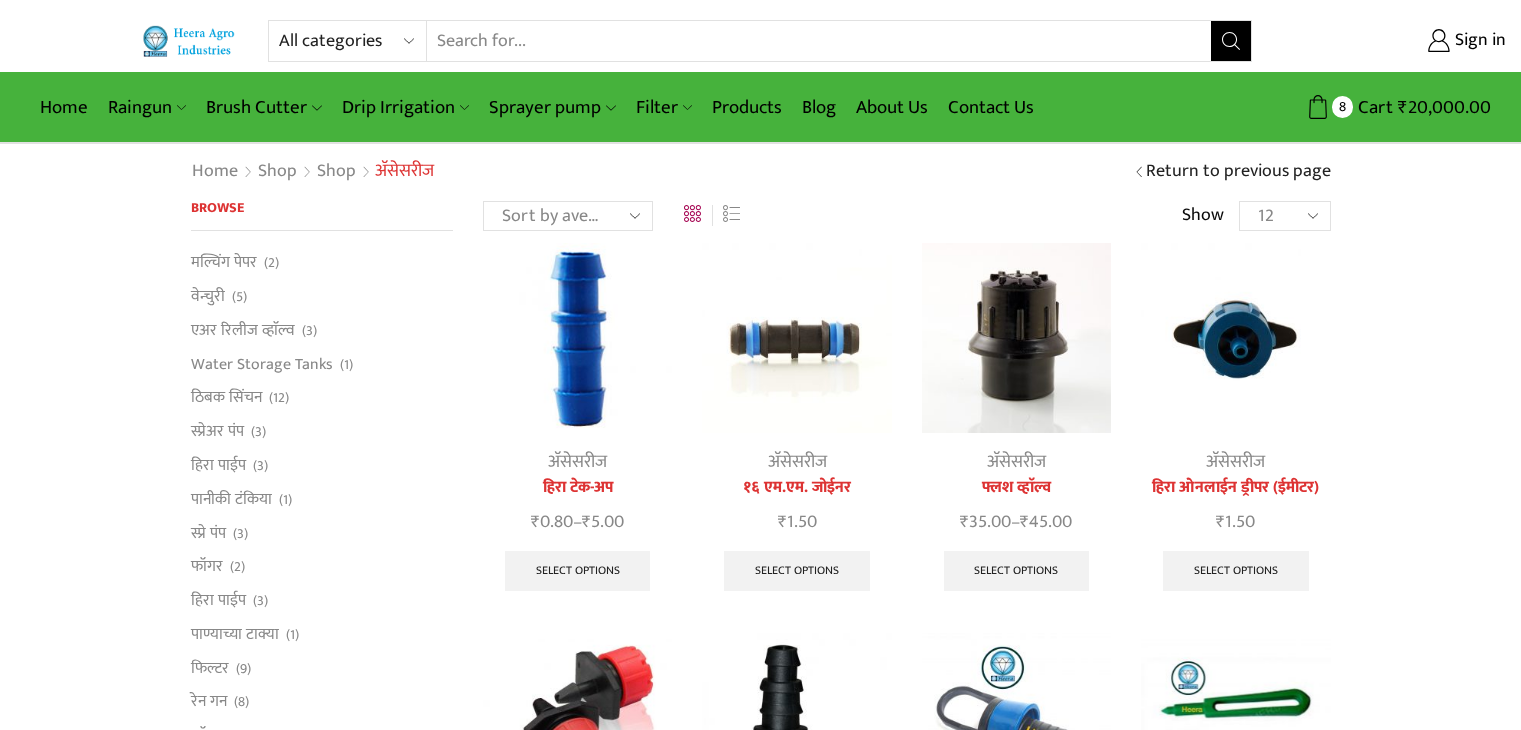 scroll, scrollTop: 0, scrollLeft: 0, axis: both 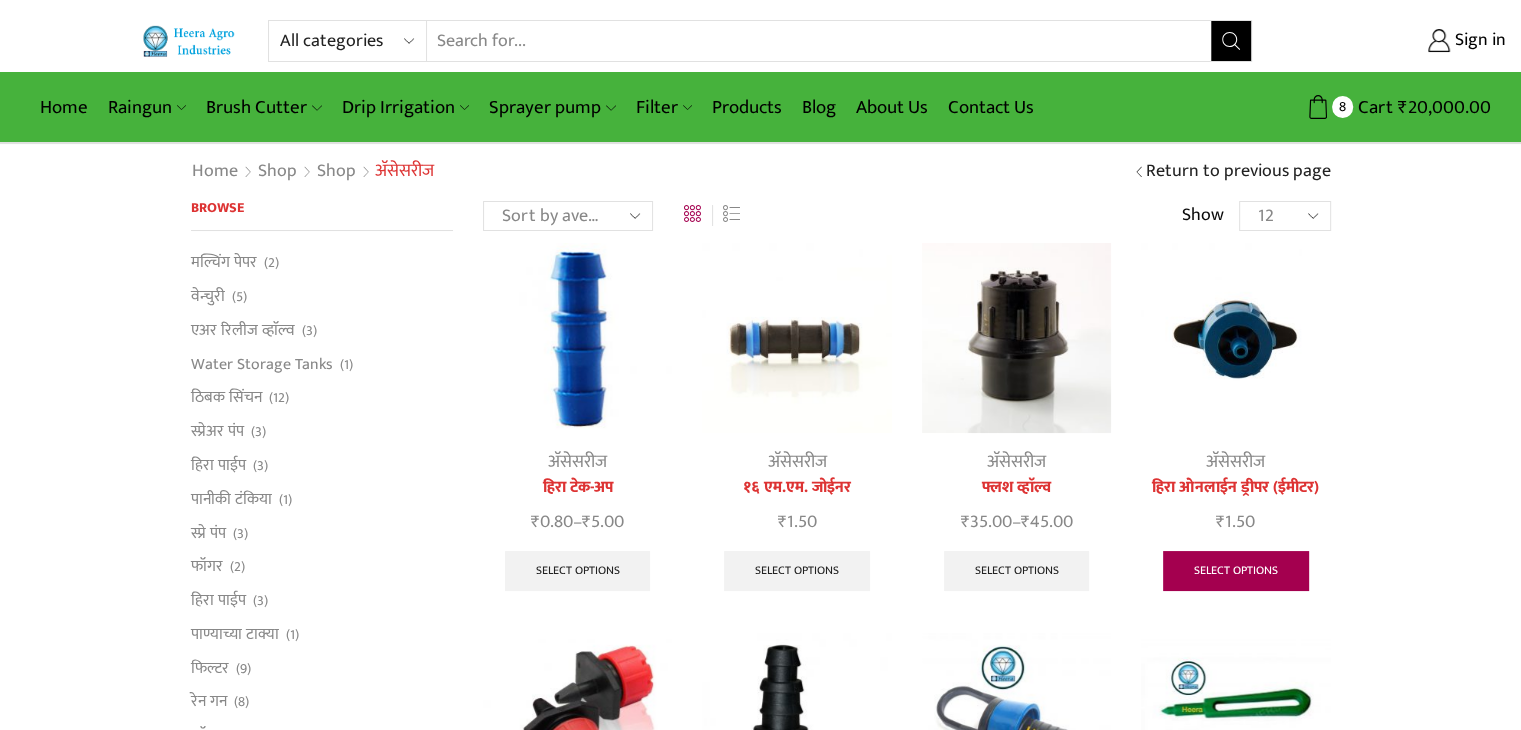 click on "Select options" at bounding box center [1236, 571] 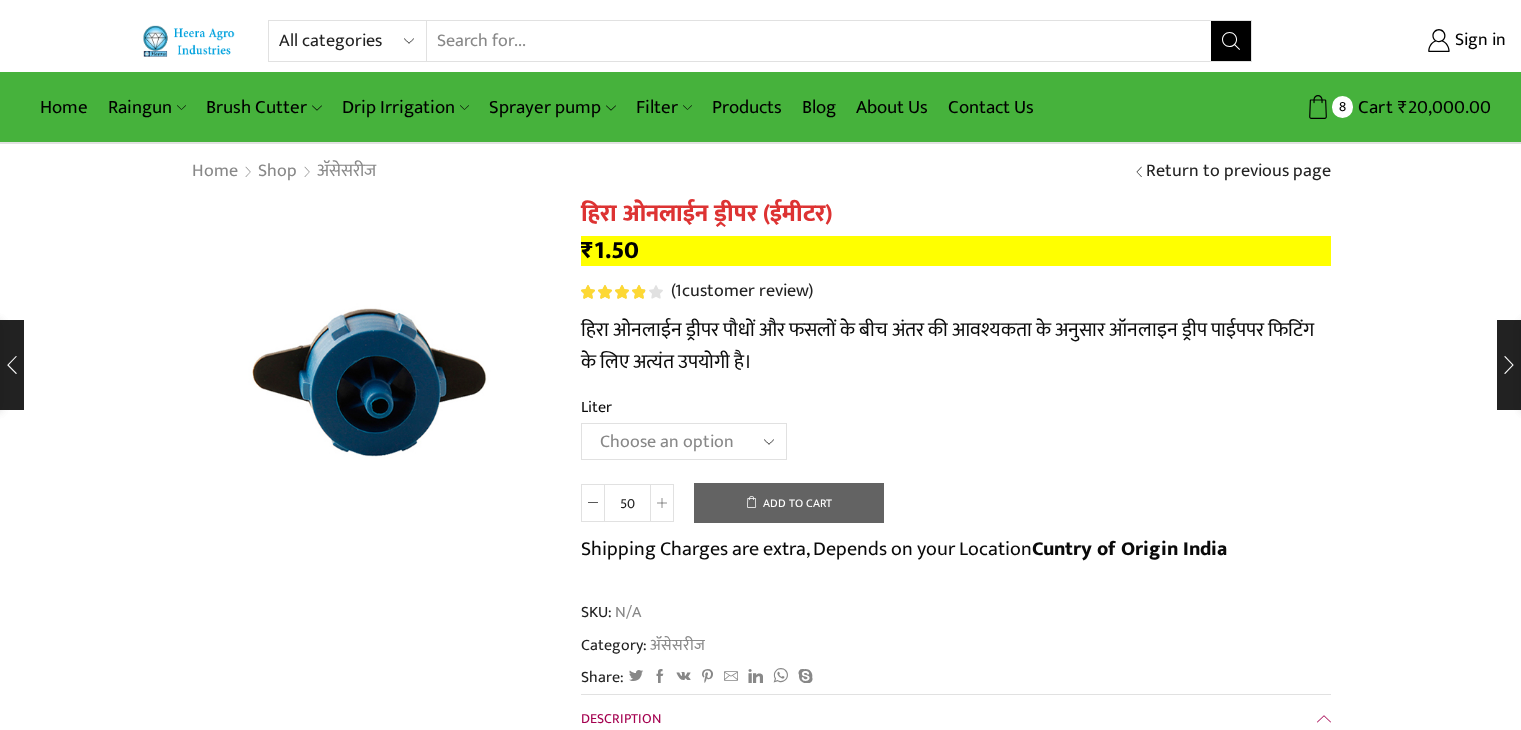 scroll, scrollTop: 0, scrollLeft: 0, axis: both 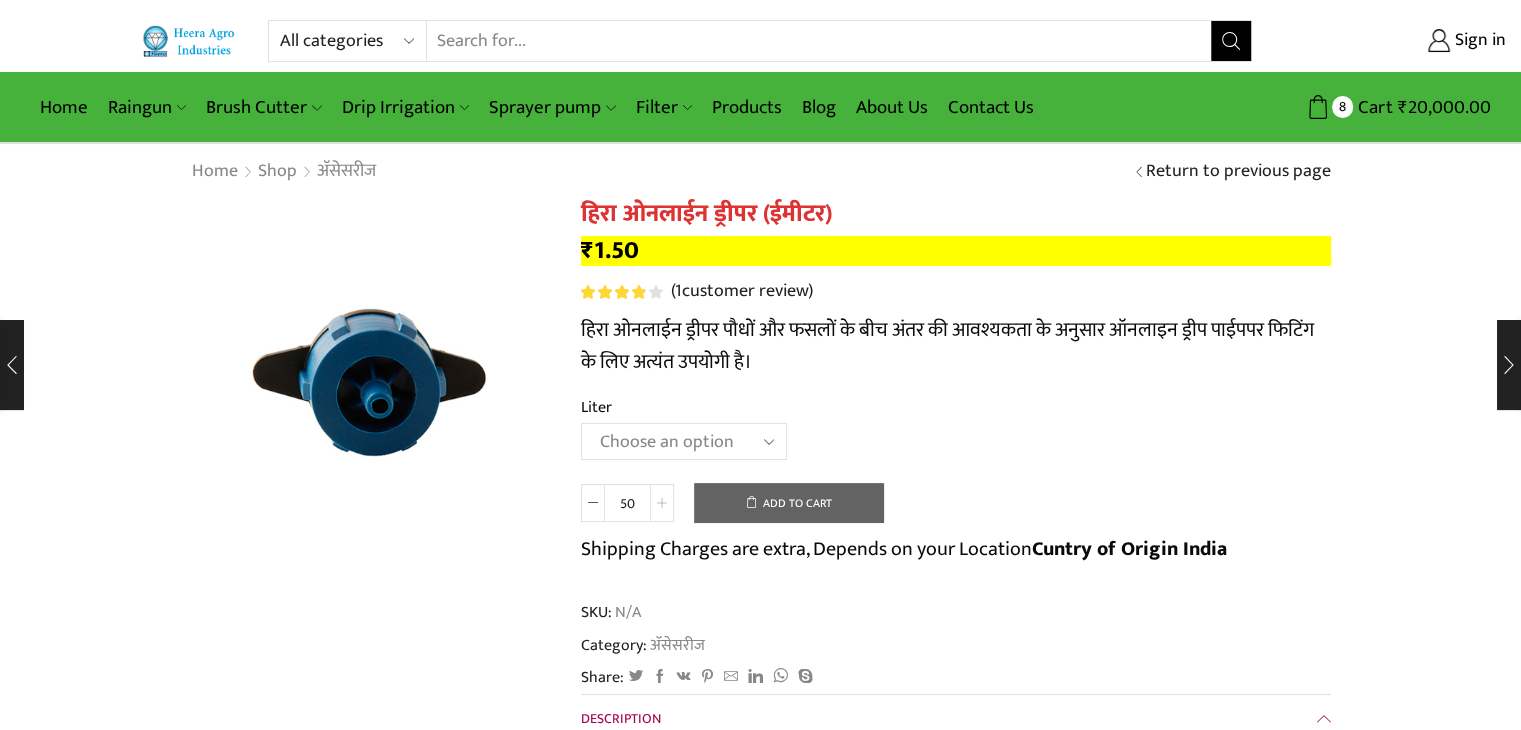 click at bounding box center (662, 503) 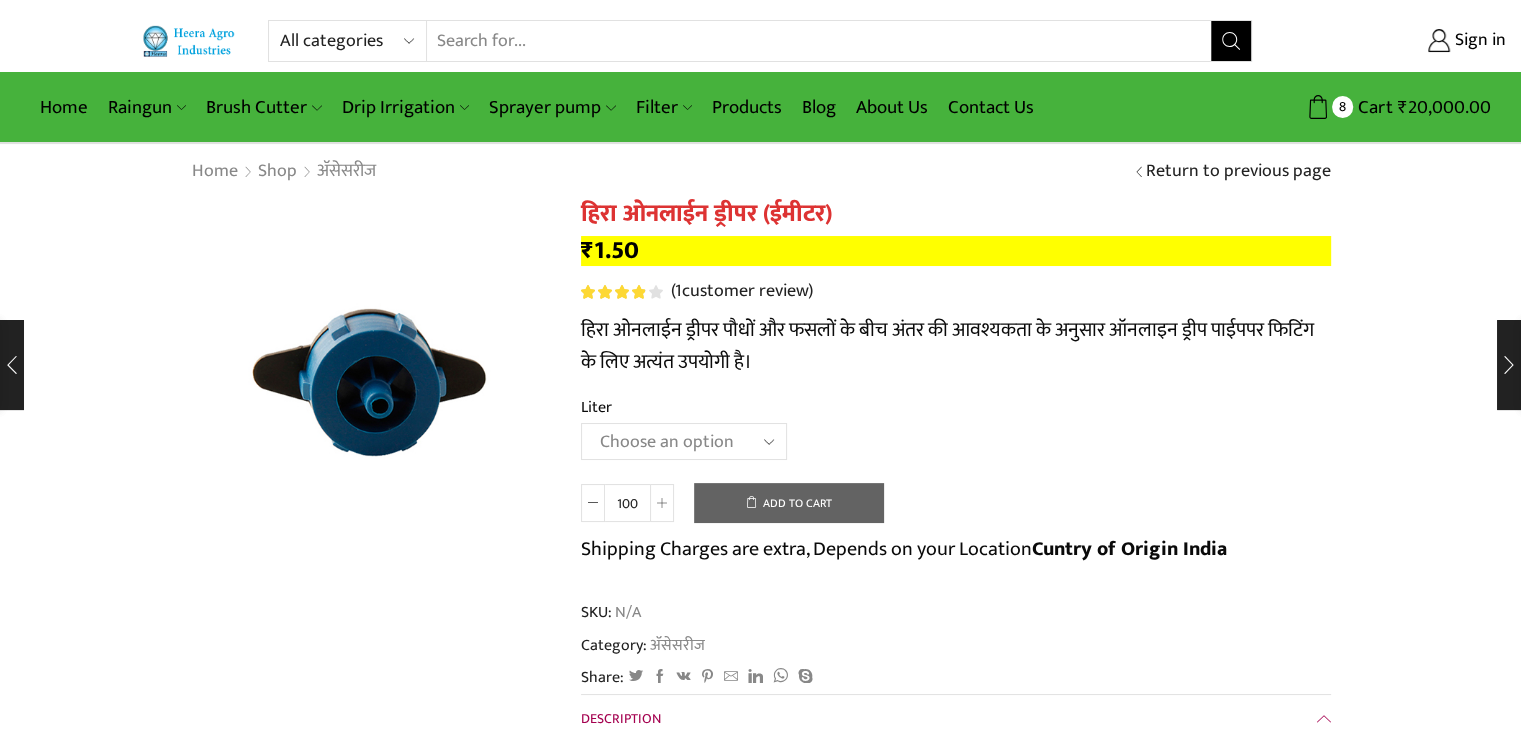 click on "Choose an option 16 Liter 4 Liter 8 Liter" at bounding box center (684, 441) 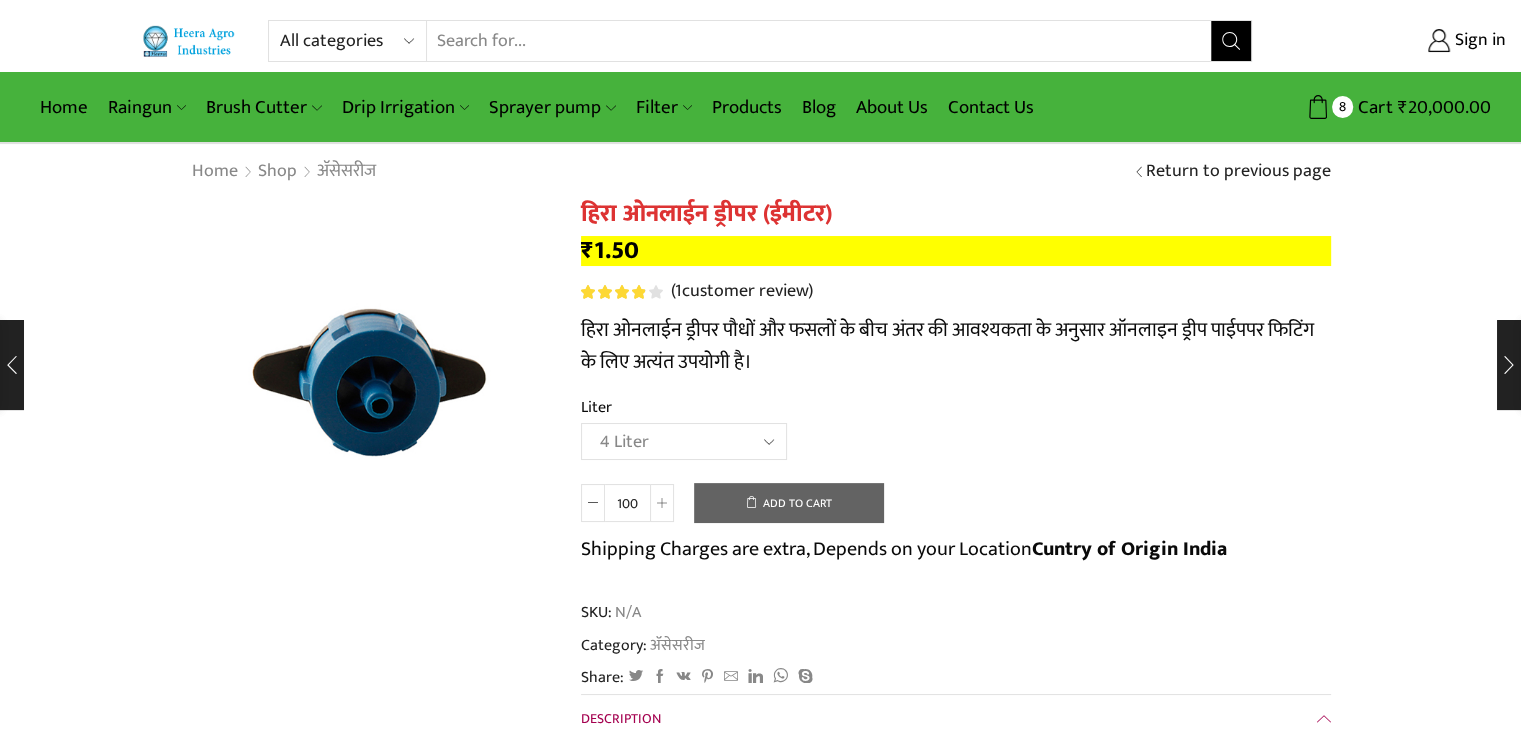 click on "Choose an option 16 Liter 4 Liter 8 Liter" at bounding box center (684, 441) 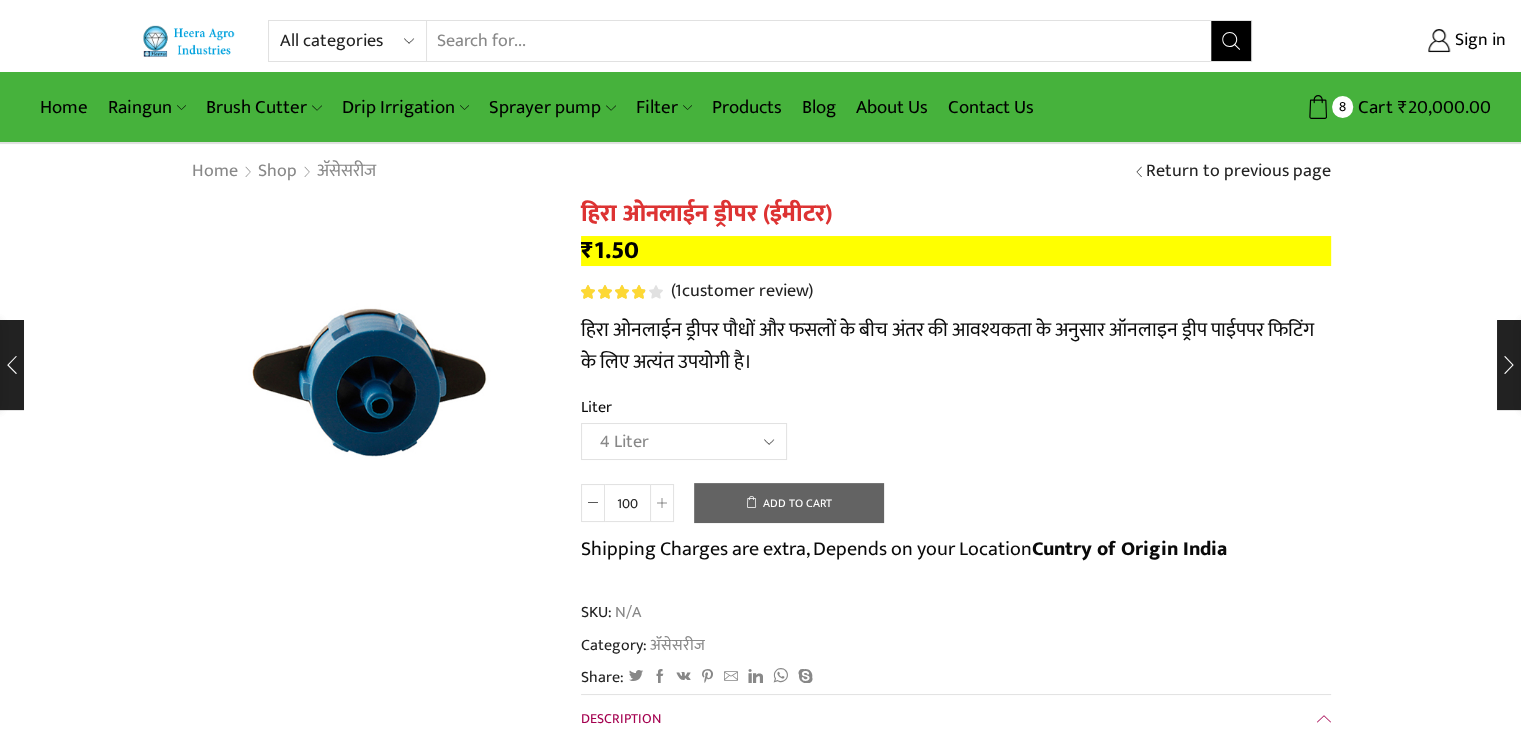 select on "4-liter" 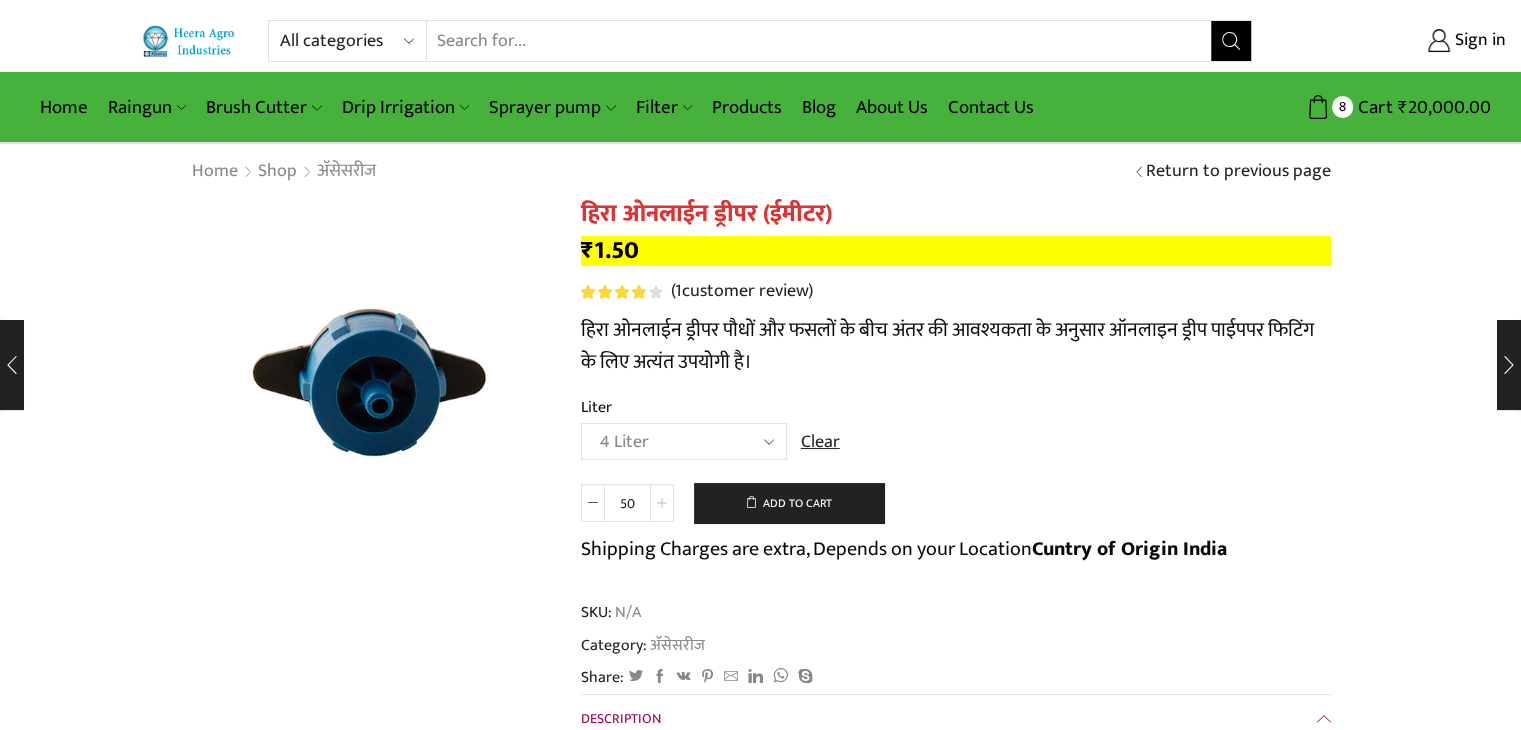 click at bounding box center [662, 503] 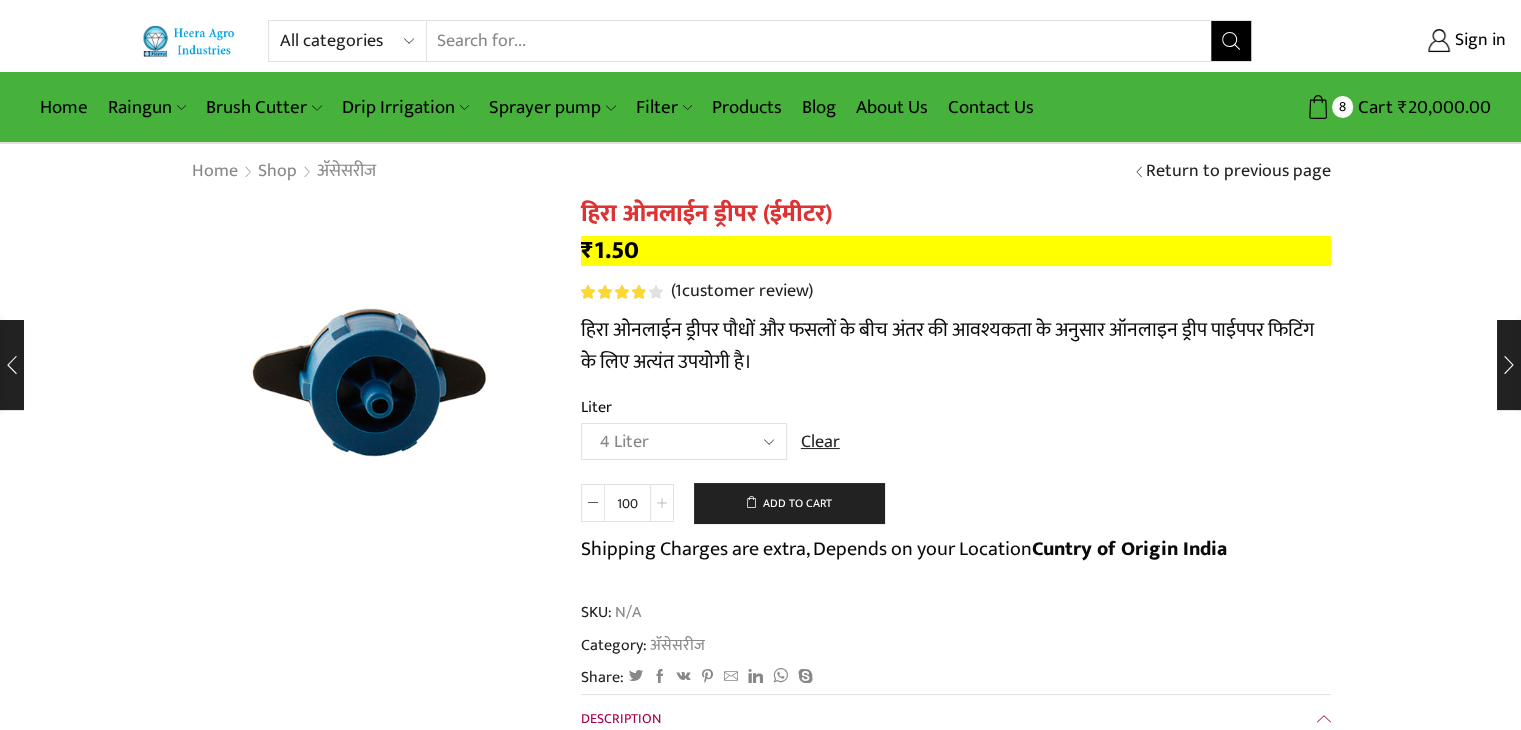 click at bounding box center [662, 503] 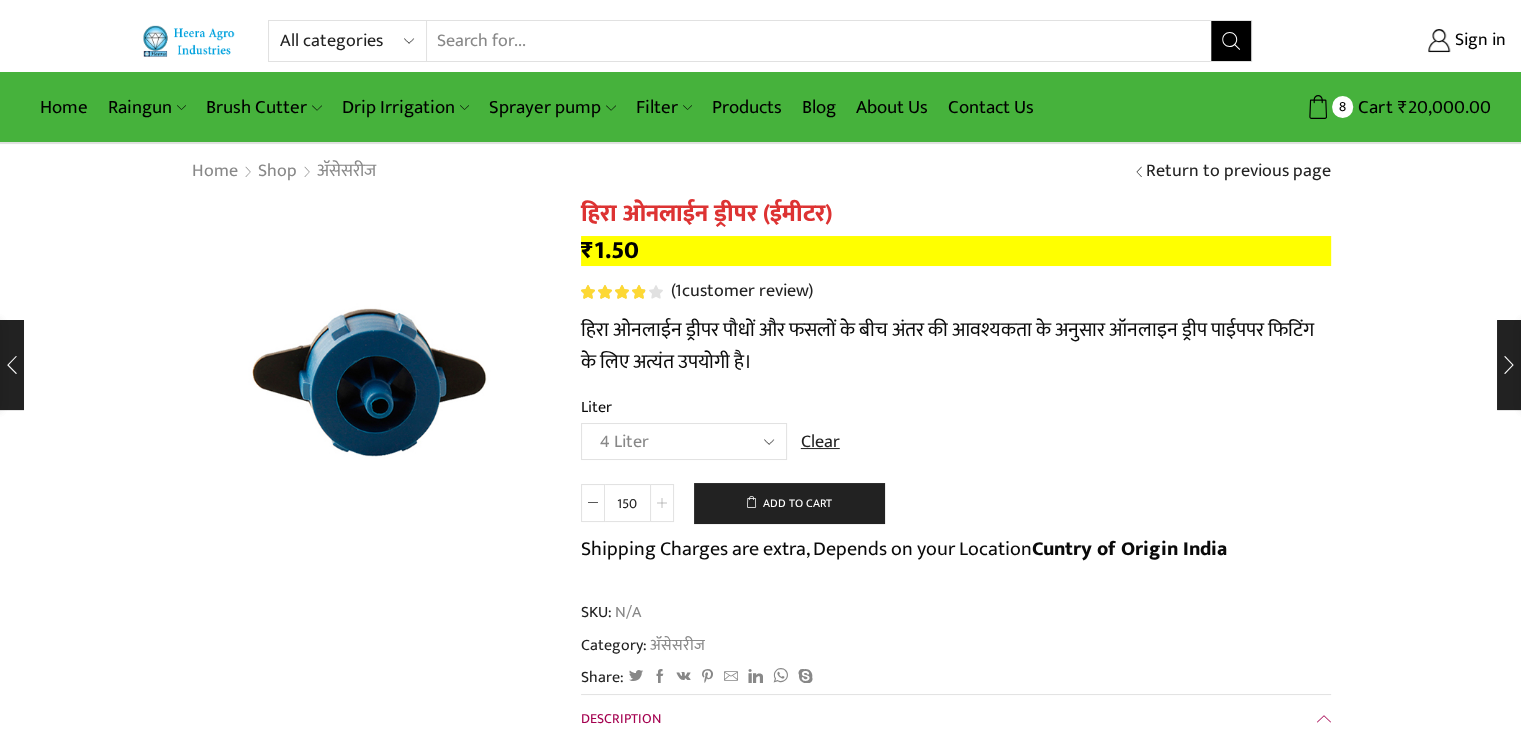 click at bounding box center (662, 503) 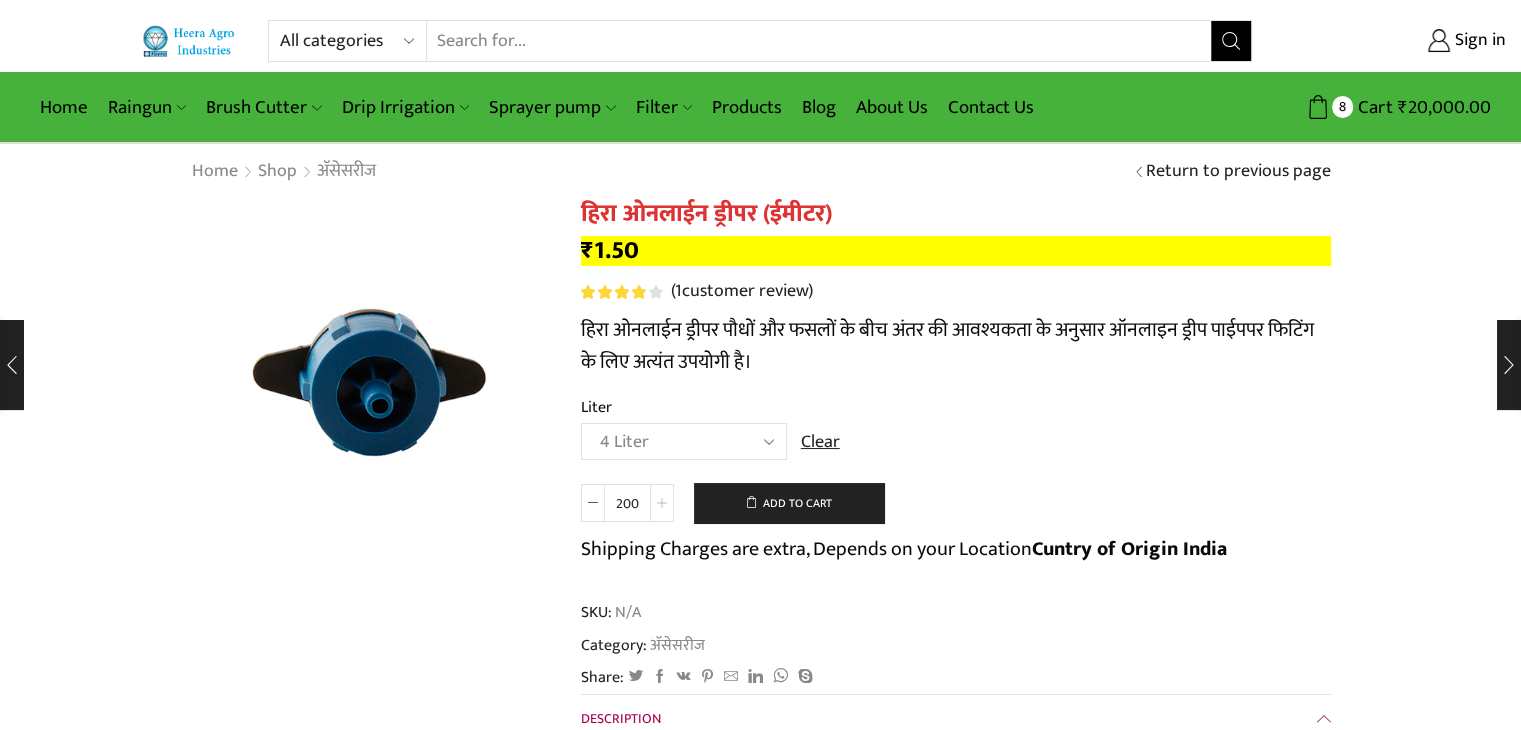 click at bounding box center (662, 503) 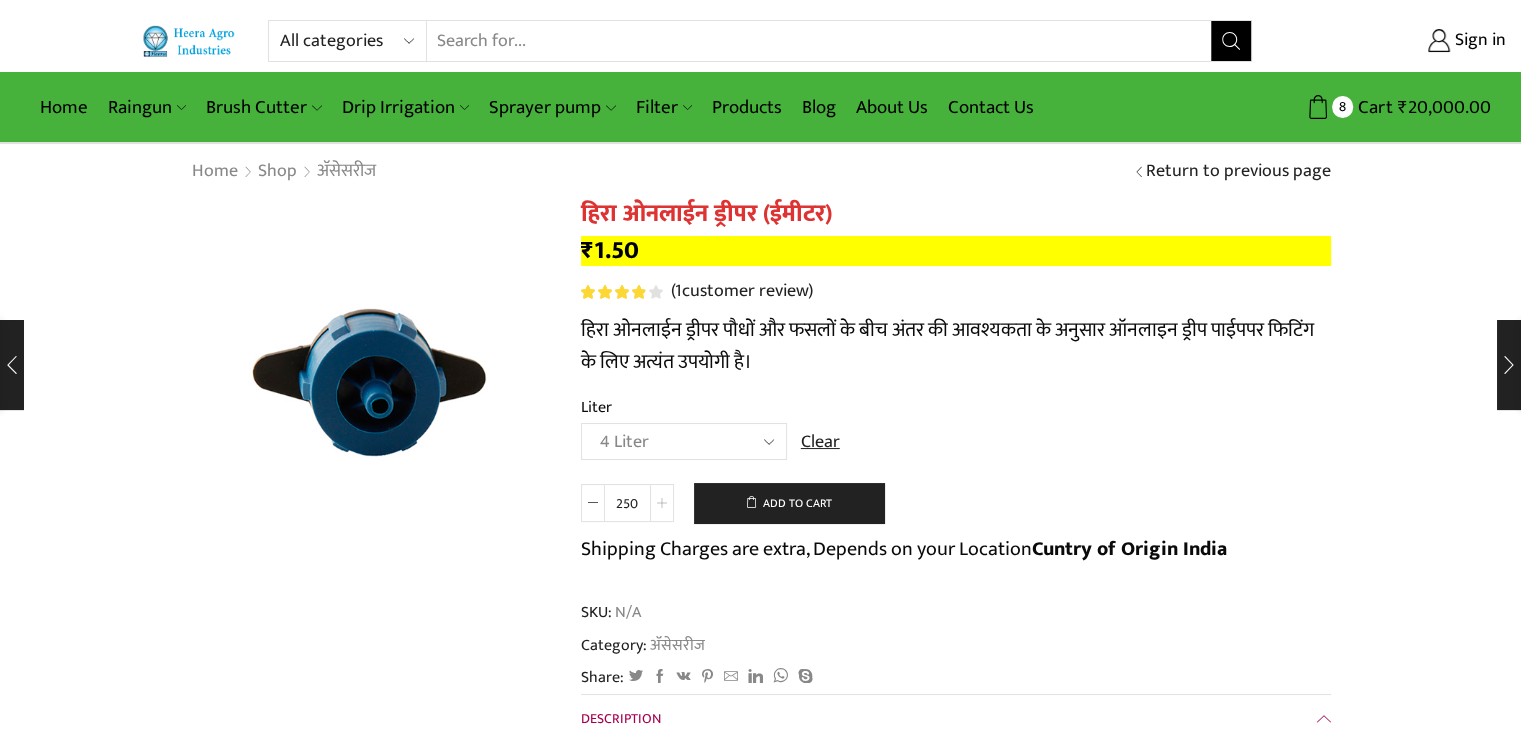 click at bounding box center [662, 503] 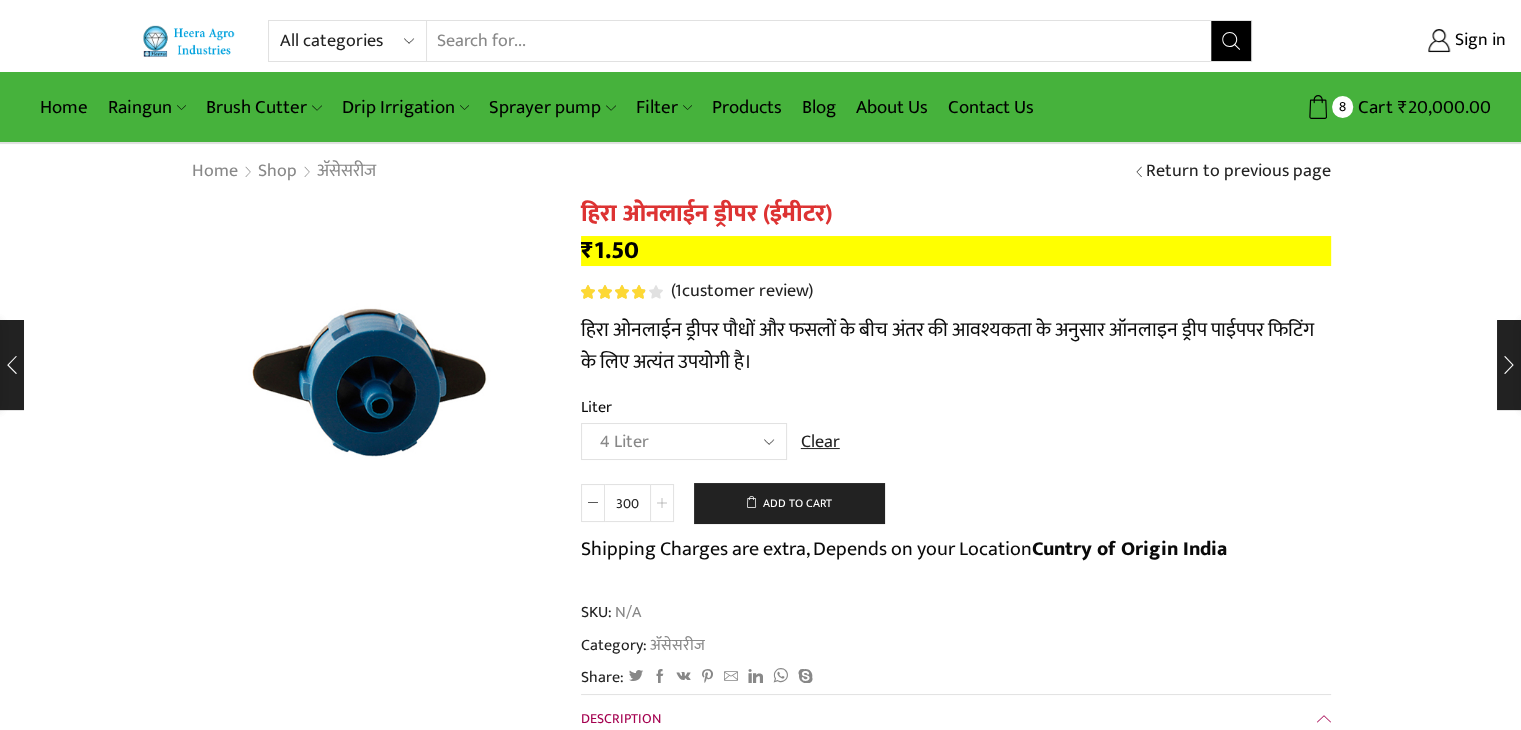 click at bounding box center (662, 503) 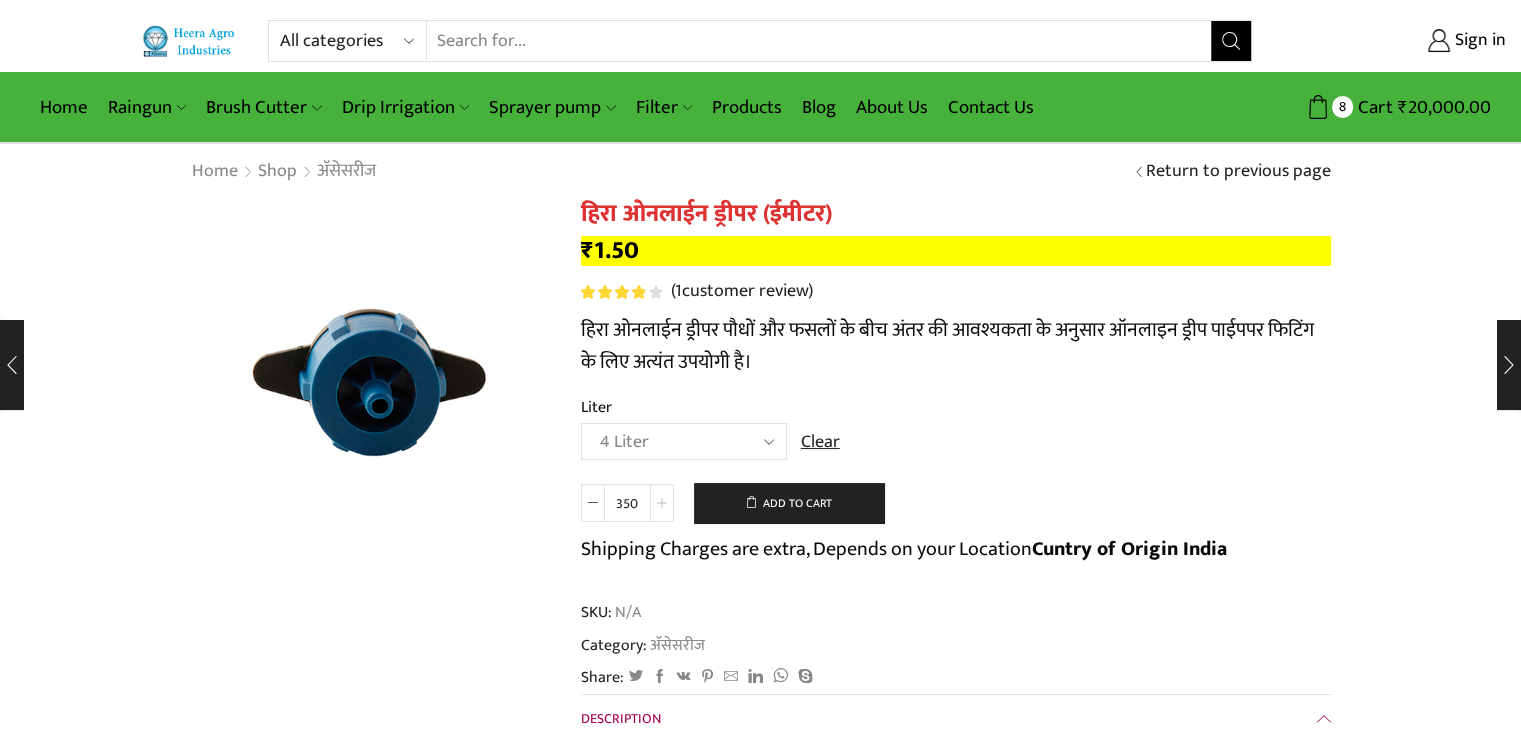 click at bounding box center (662, 503) 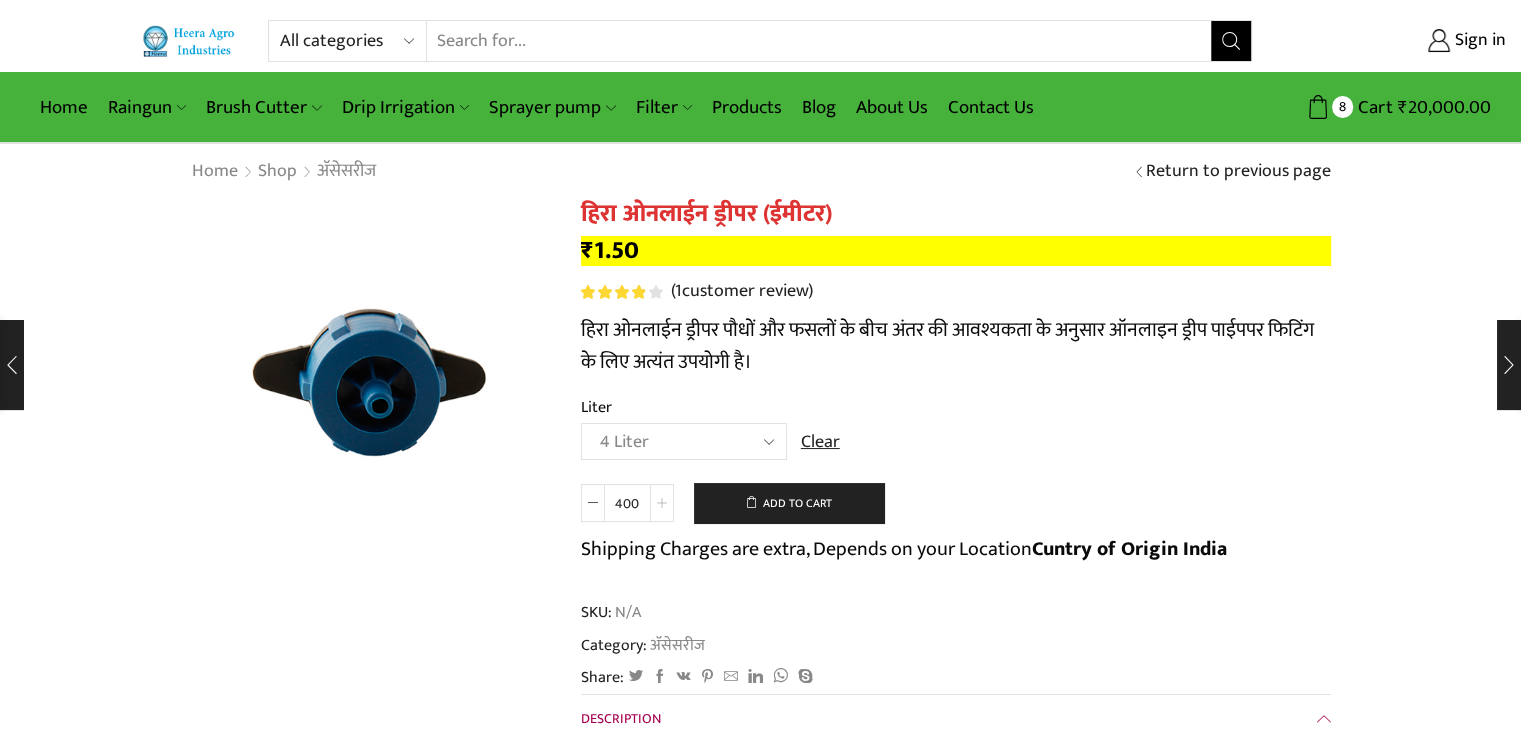 click at bounding box center [662, 503] 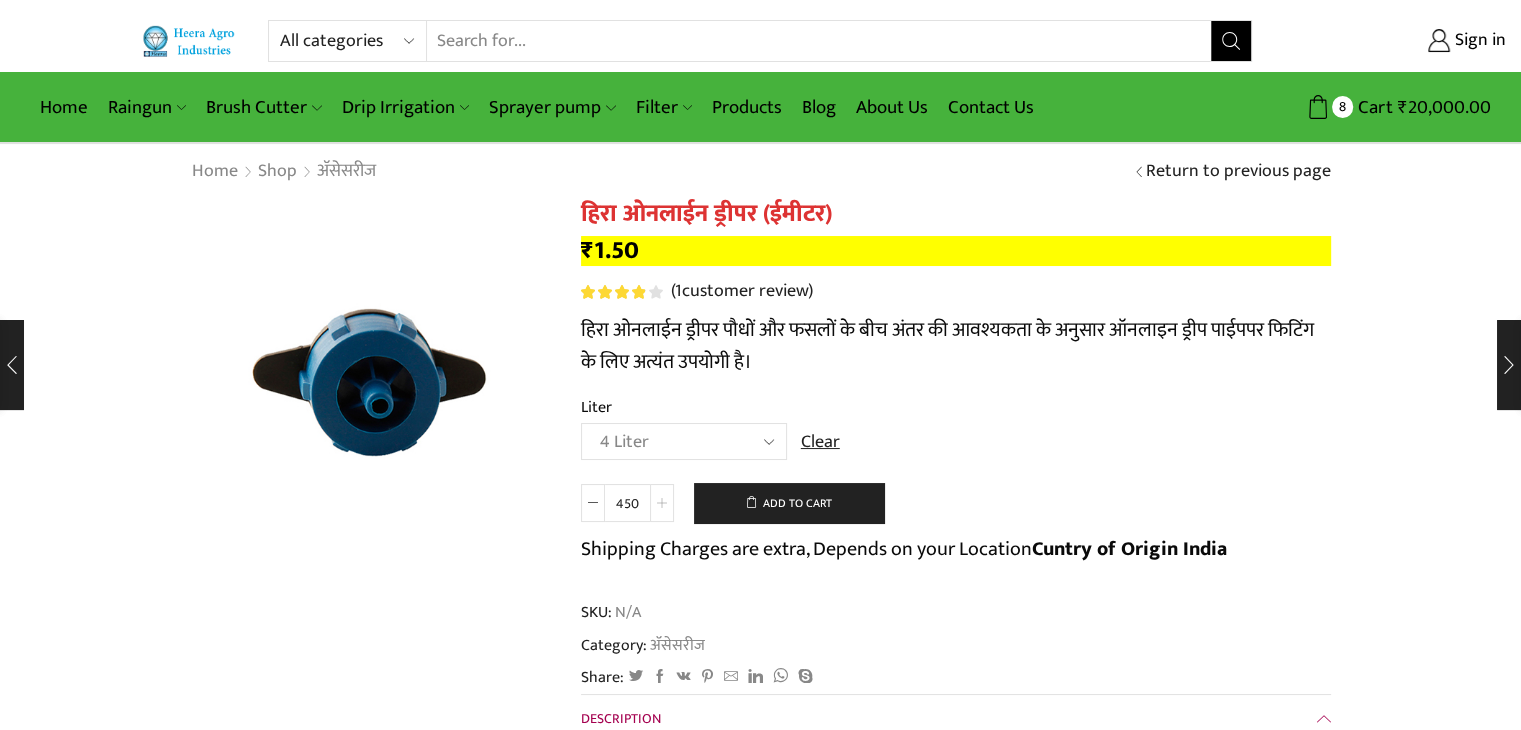 click at bounding box center [662, 503] 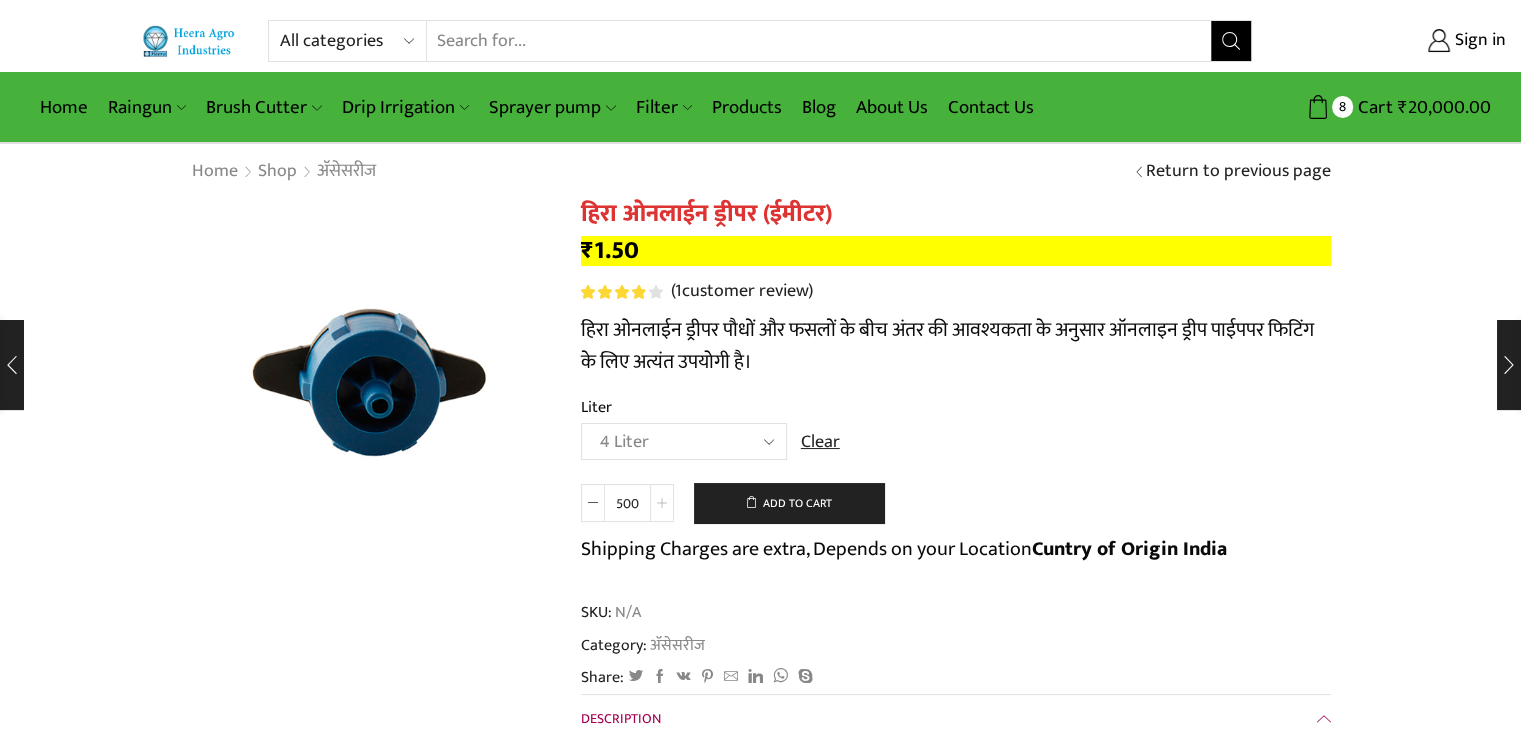 click at bounding box center [662, 503] 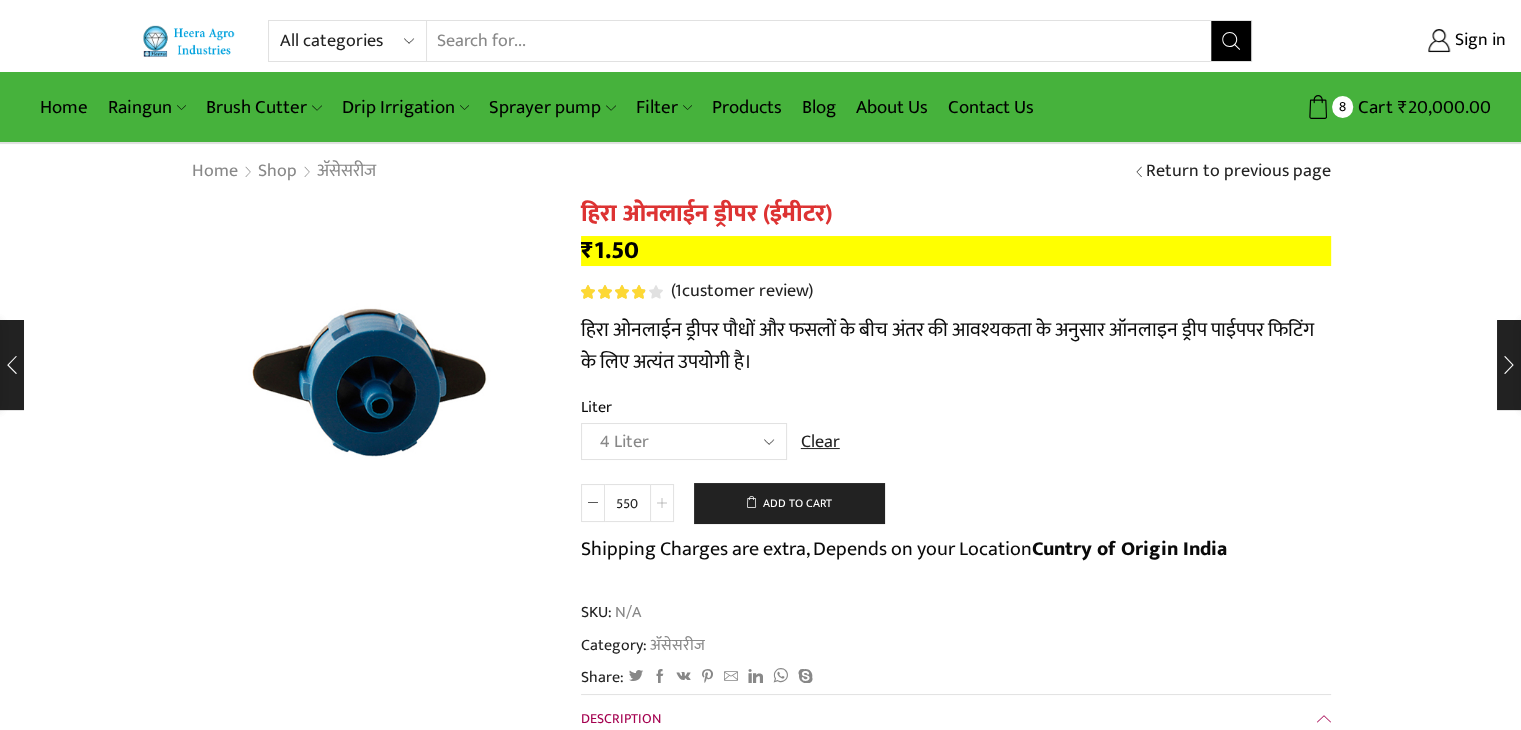 click at bounding box center (662, 503) 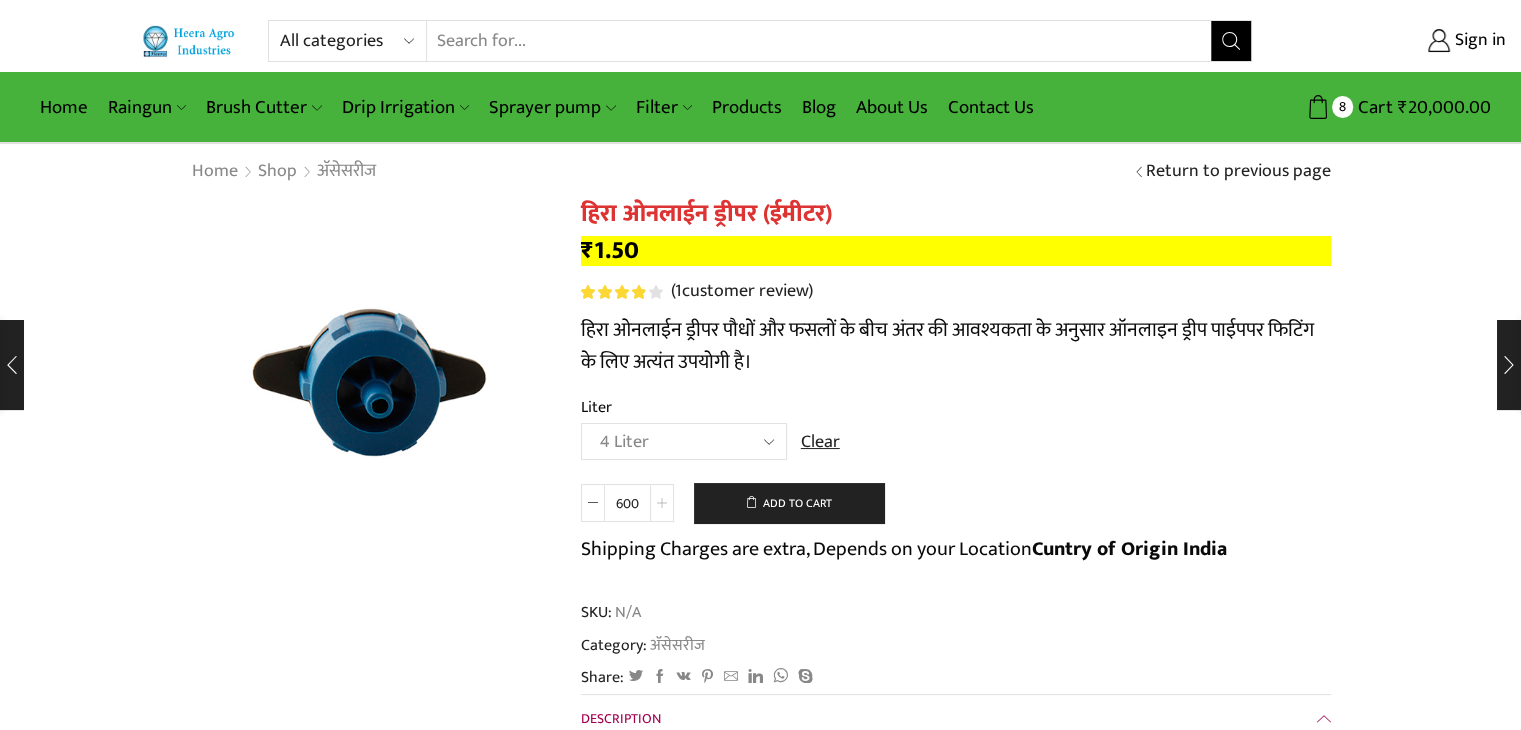 click at bounding box center [662, 503] 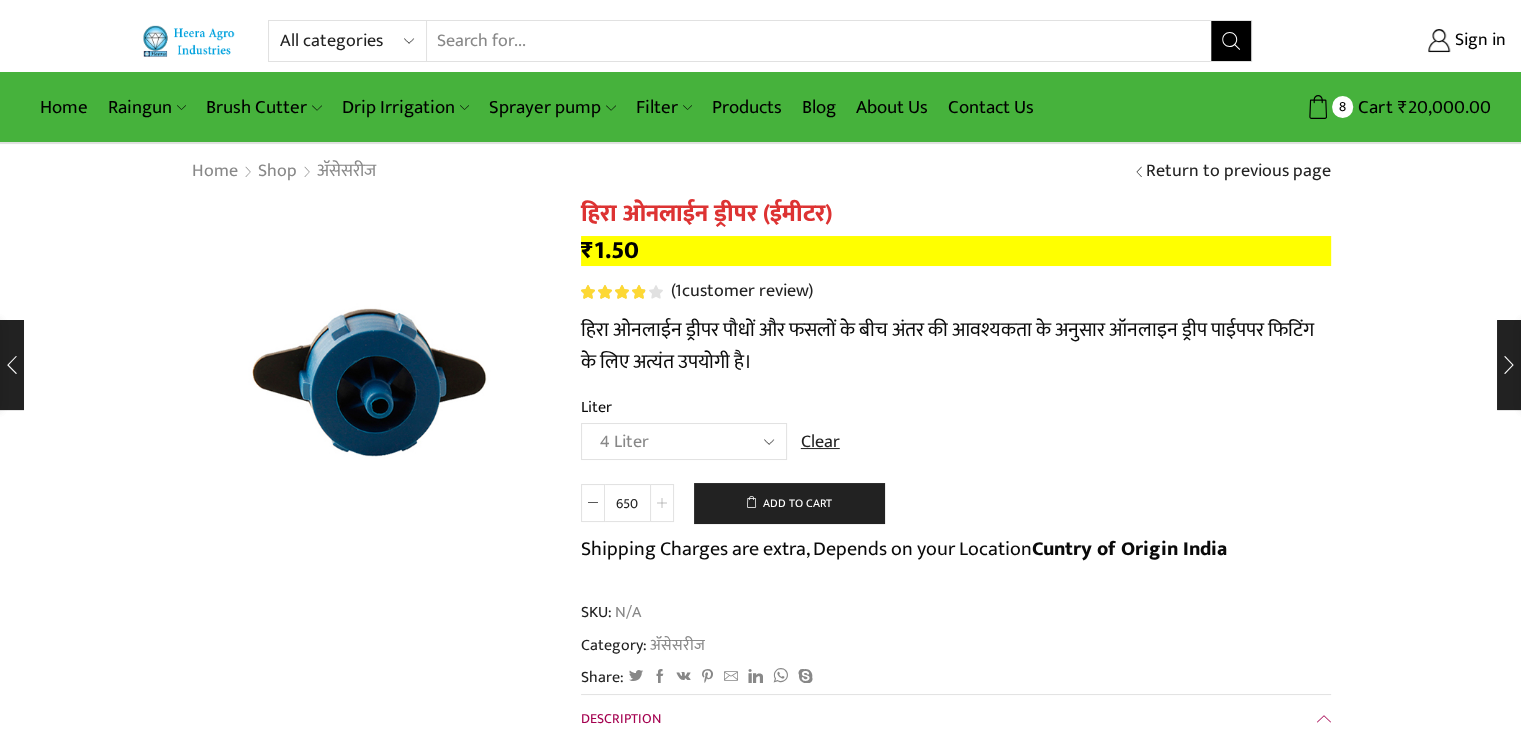 click at bounding box center [662, 503] 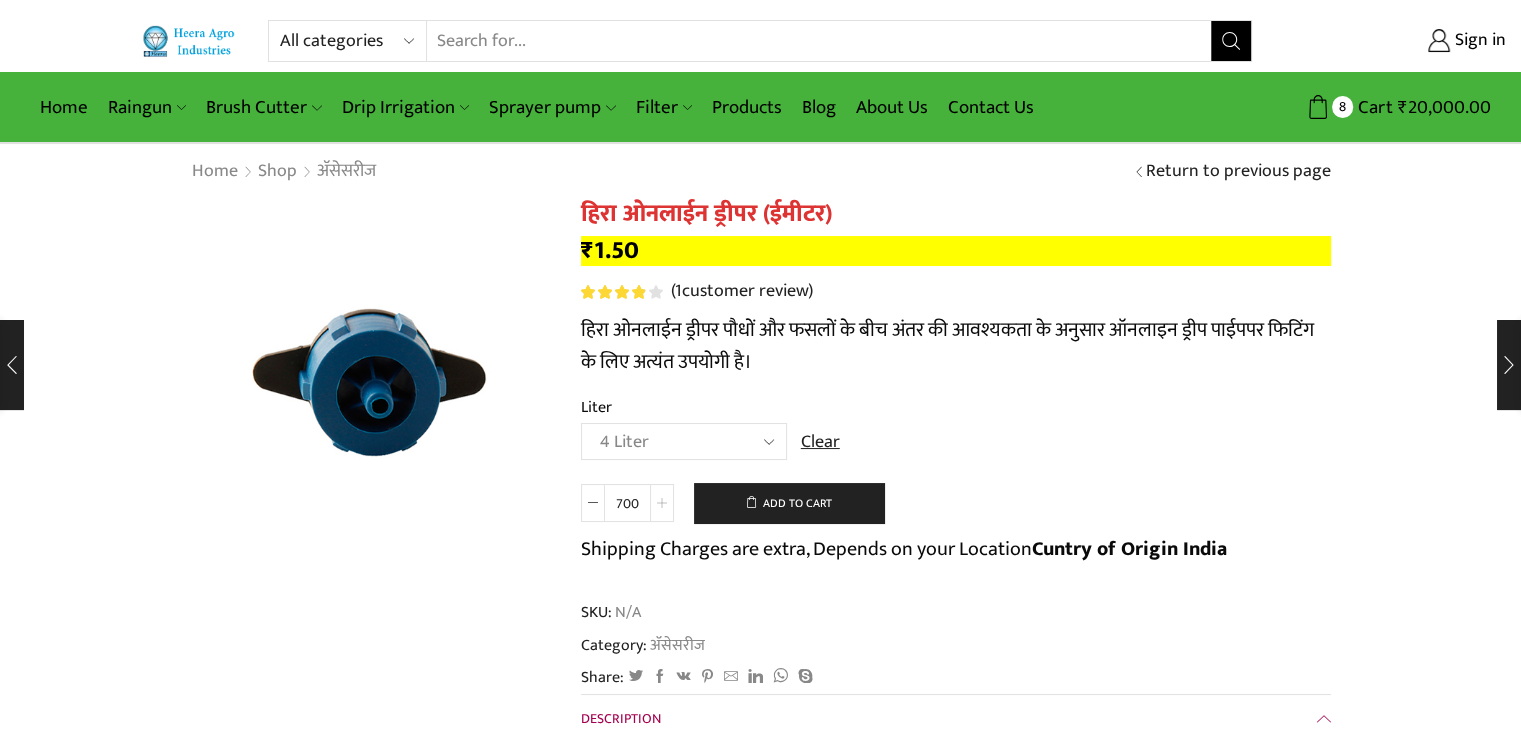 click at bounding box center [662, 503] 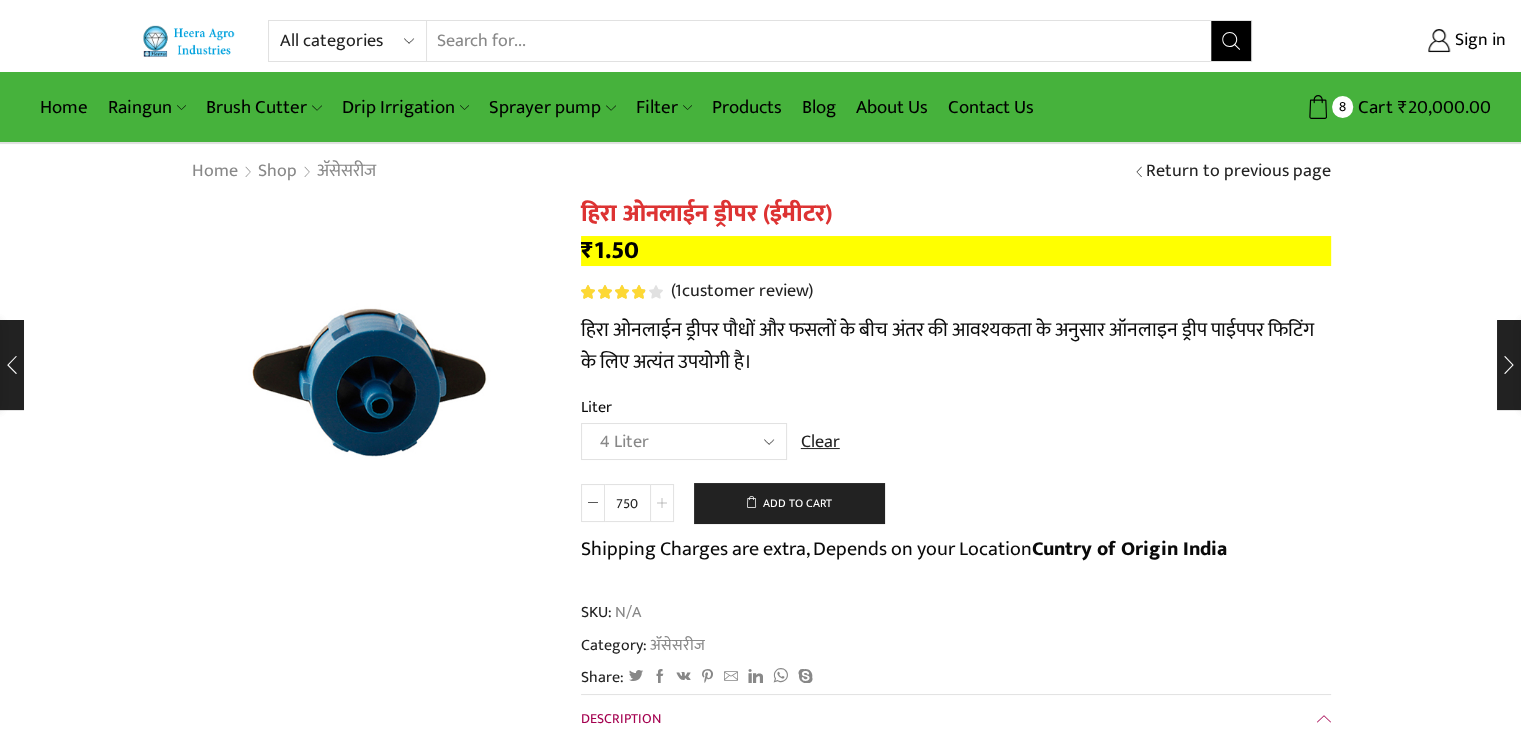click at bounding box center (662, 503) 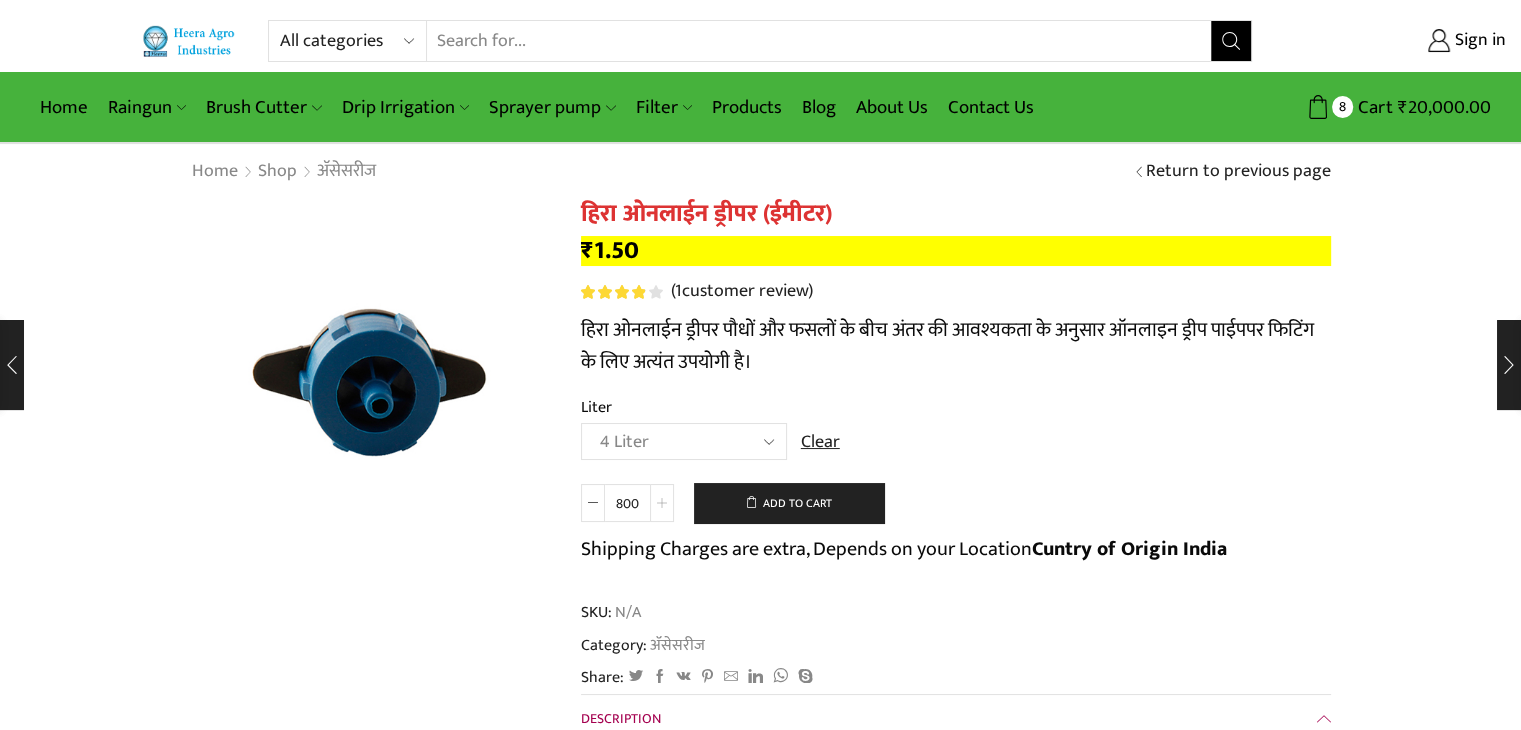 click at bounding box center [662, 503] 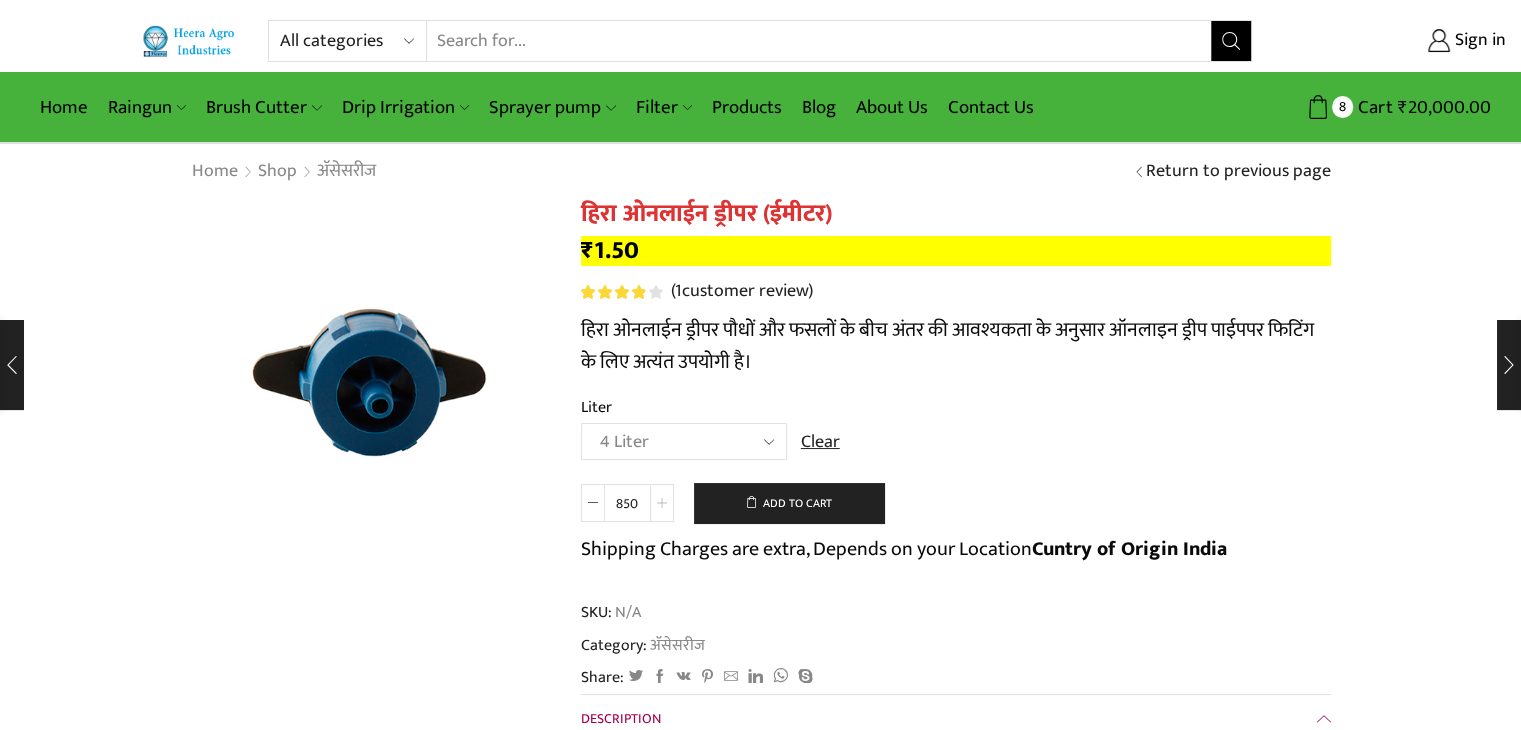 click at bounding box center (662, 503) 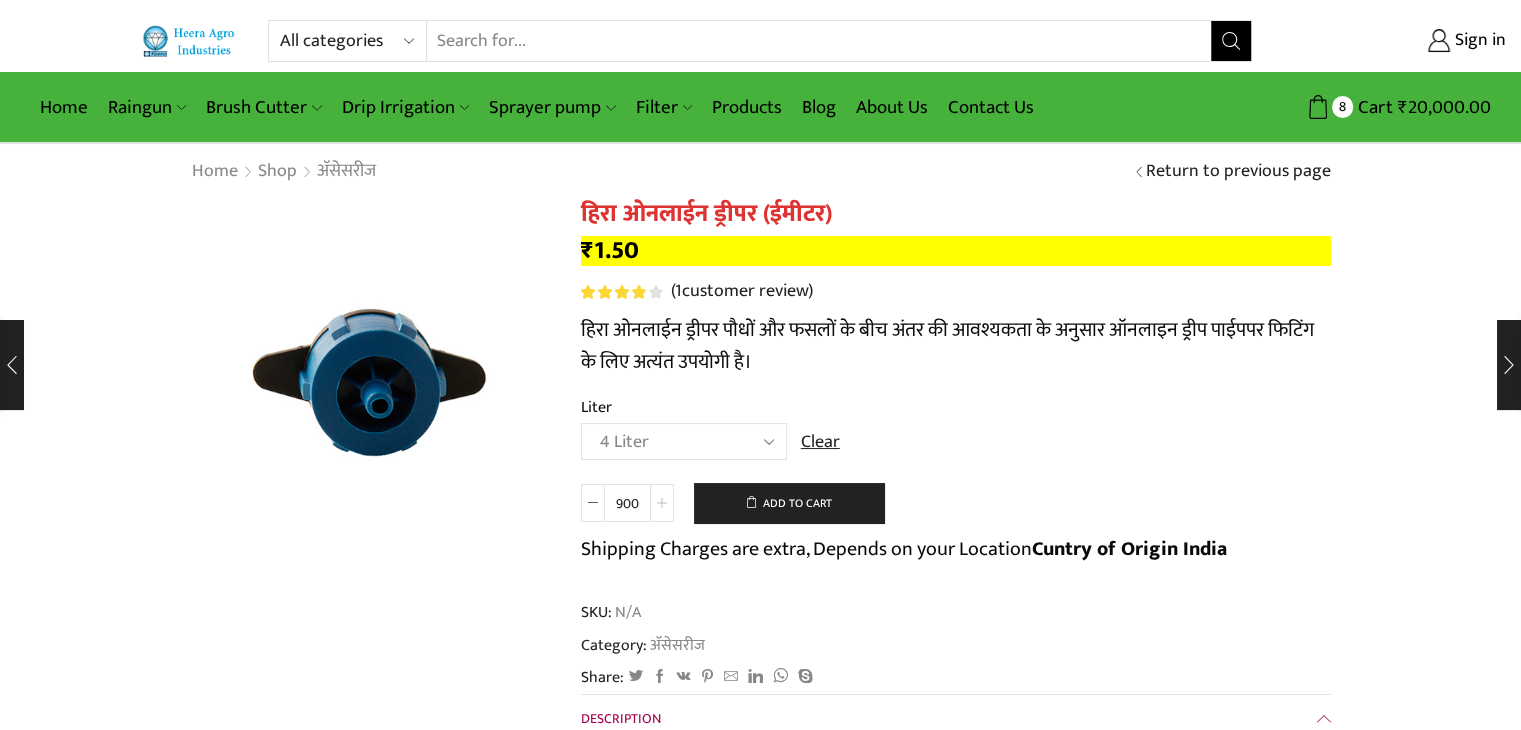 click at bounding box center [662, 503] 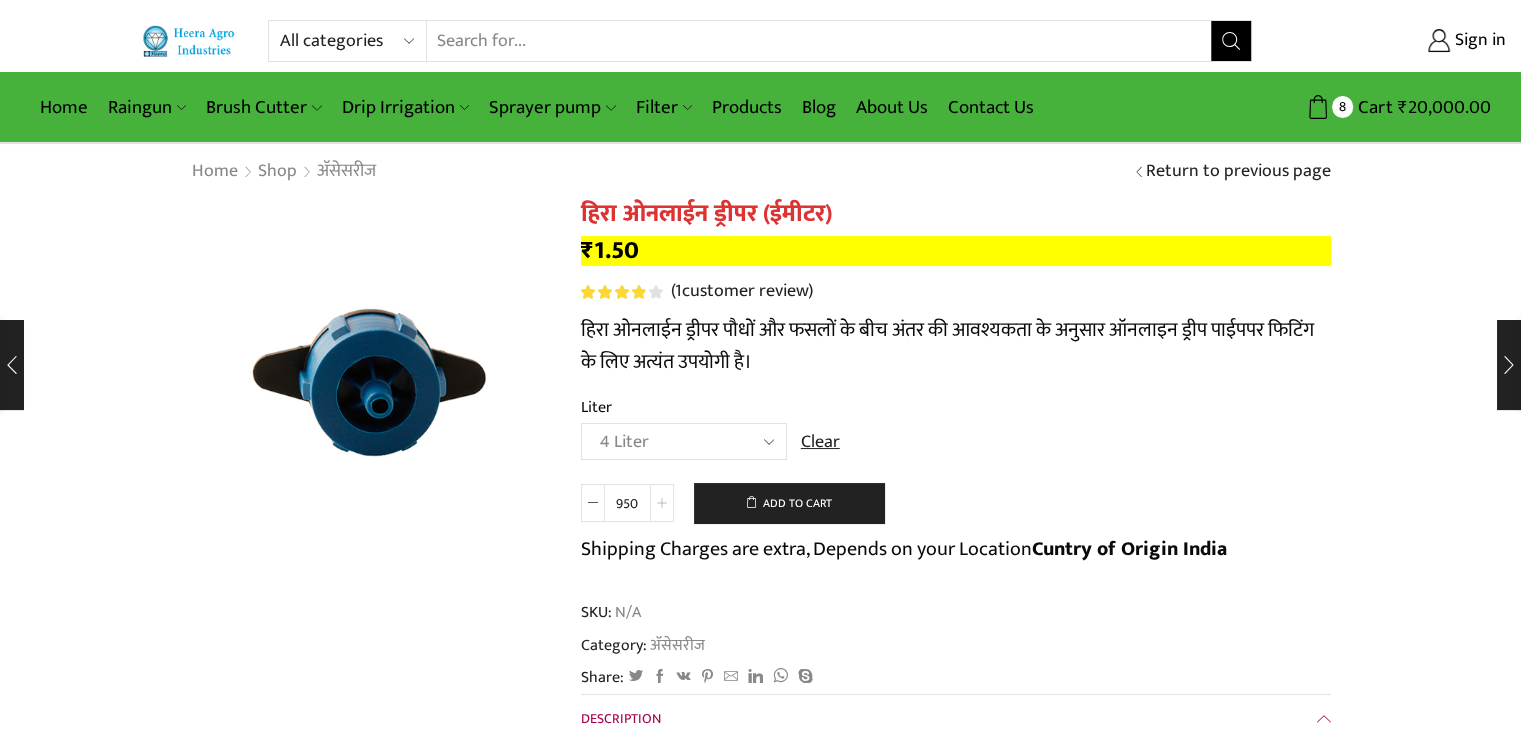 click at bounding box center [662, 503] 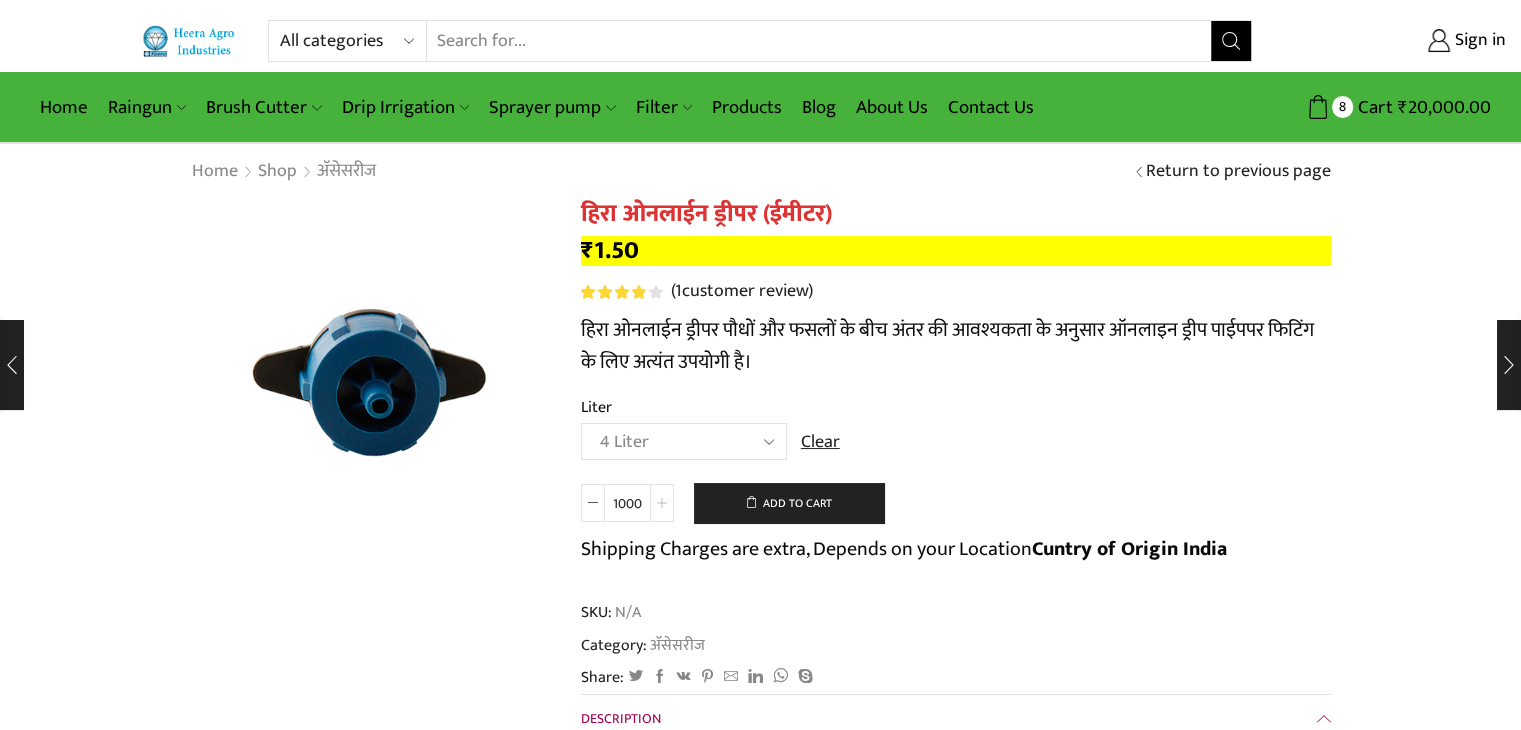 click at bounding box center (662, 503) 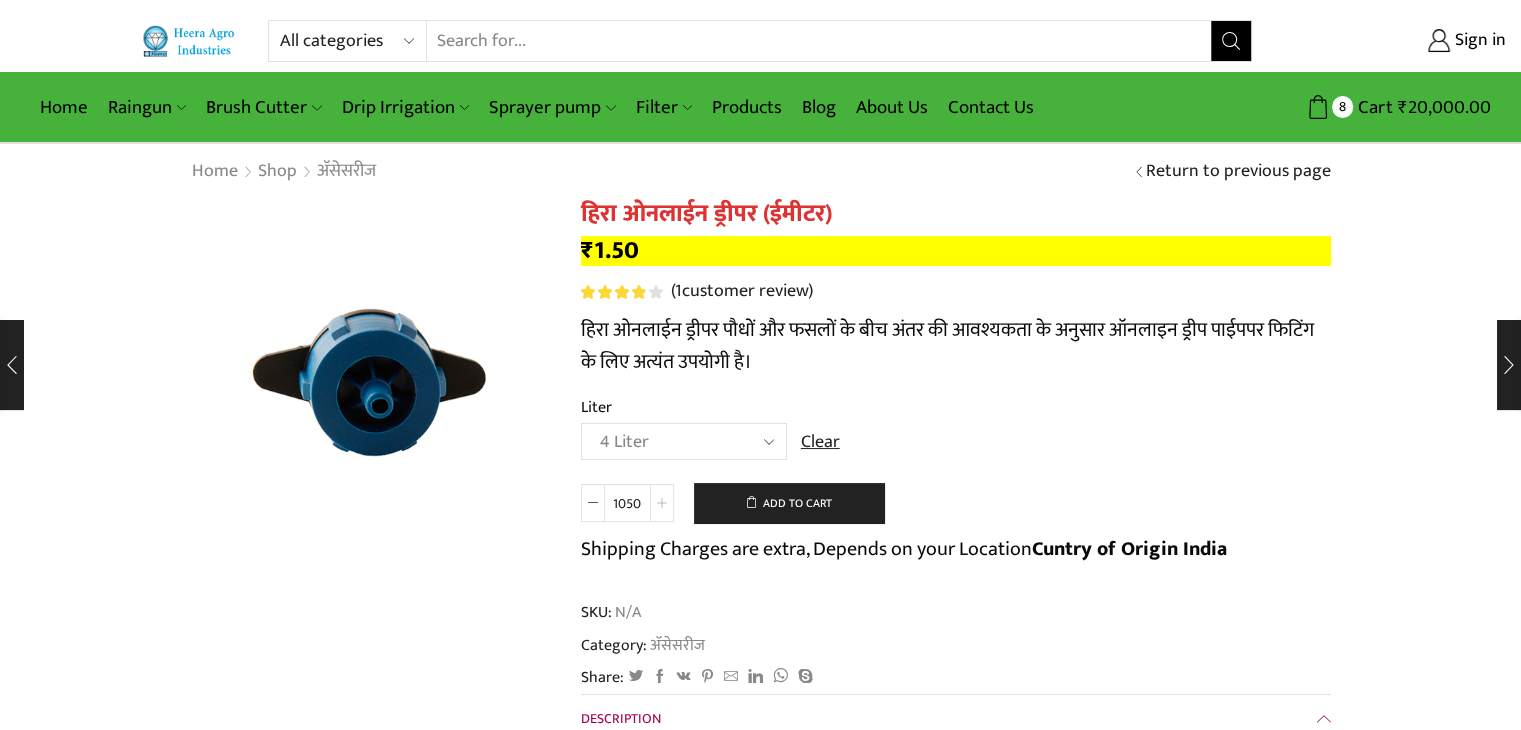 click at bounding box center (662, 503) 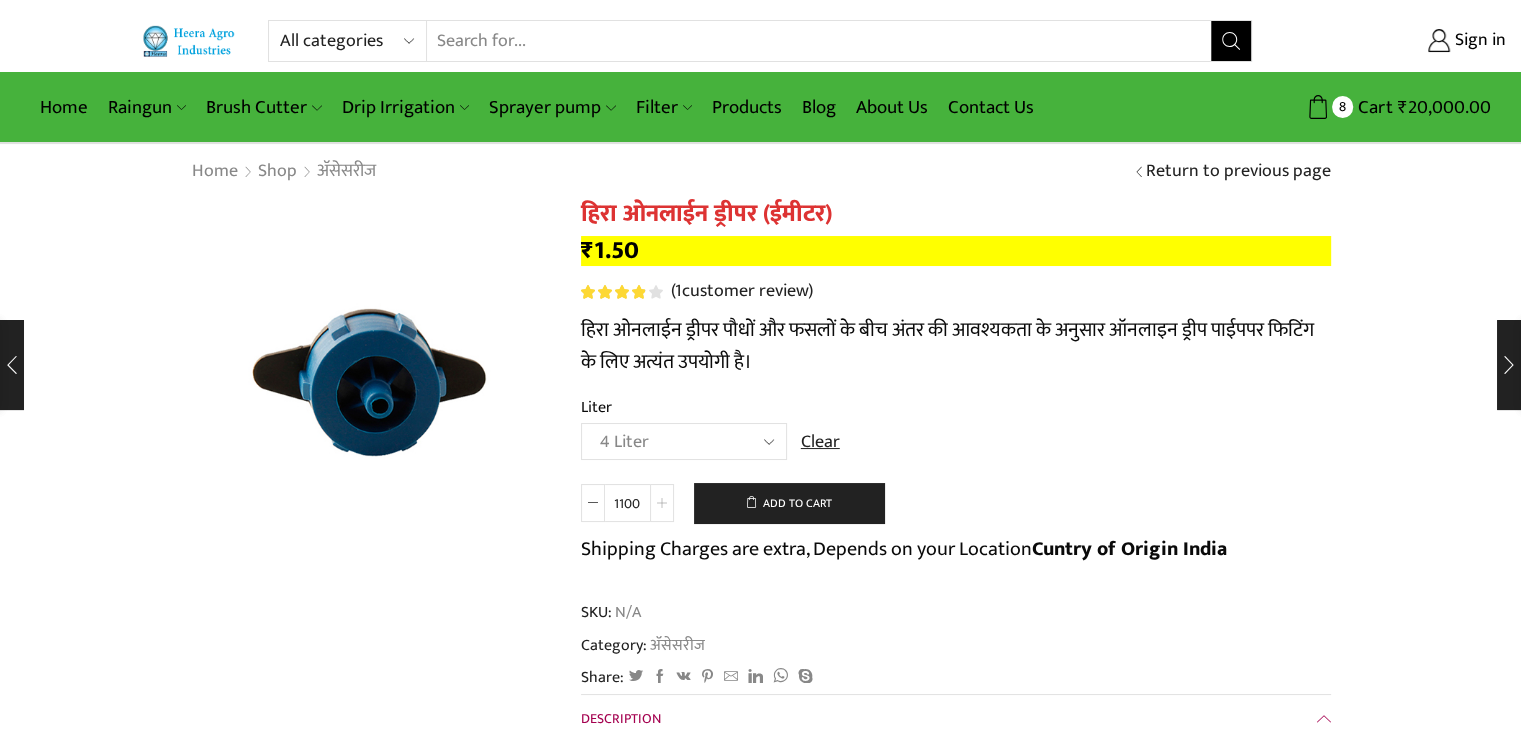 click at bounding box center (662, 503) 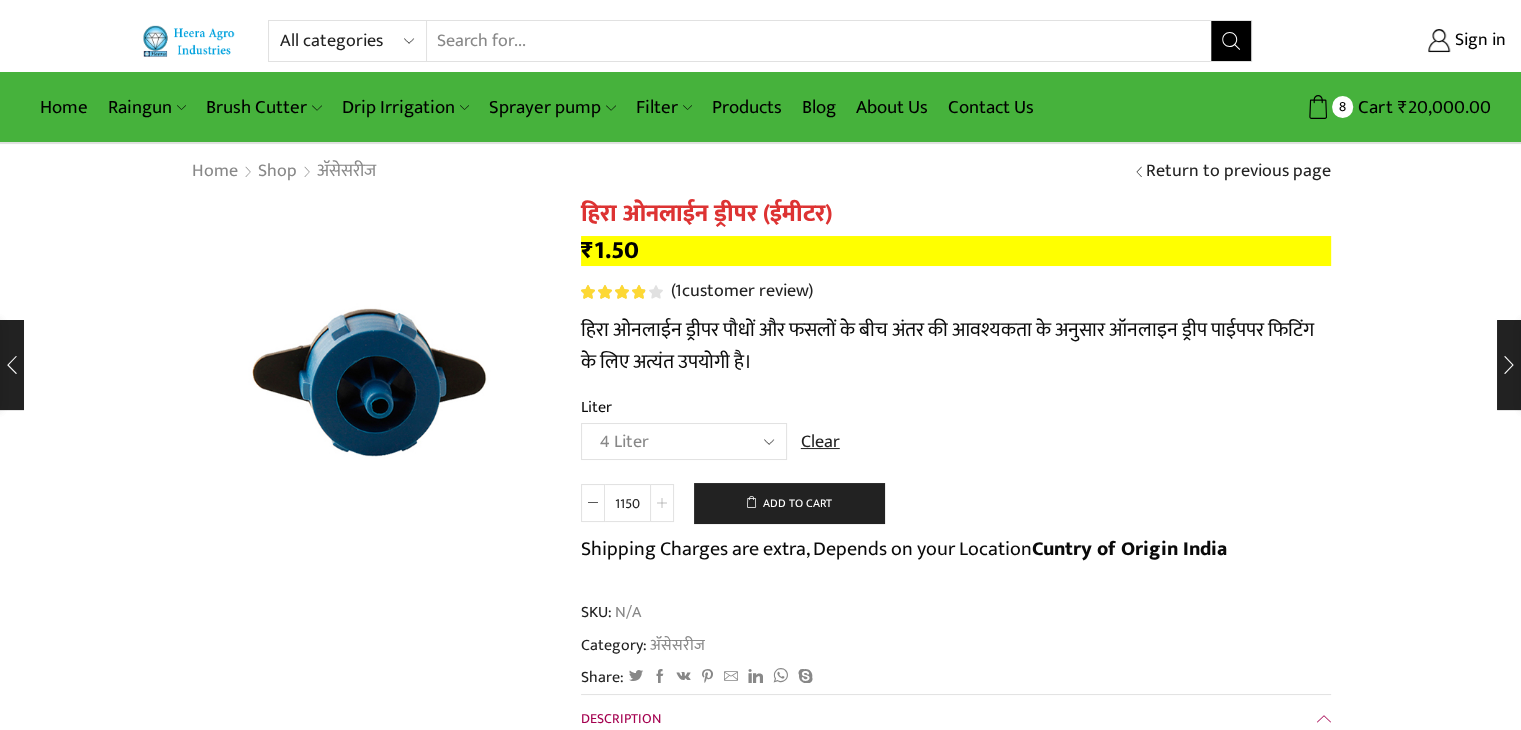 click at bounding box center [662, 503] 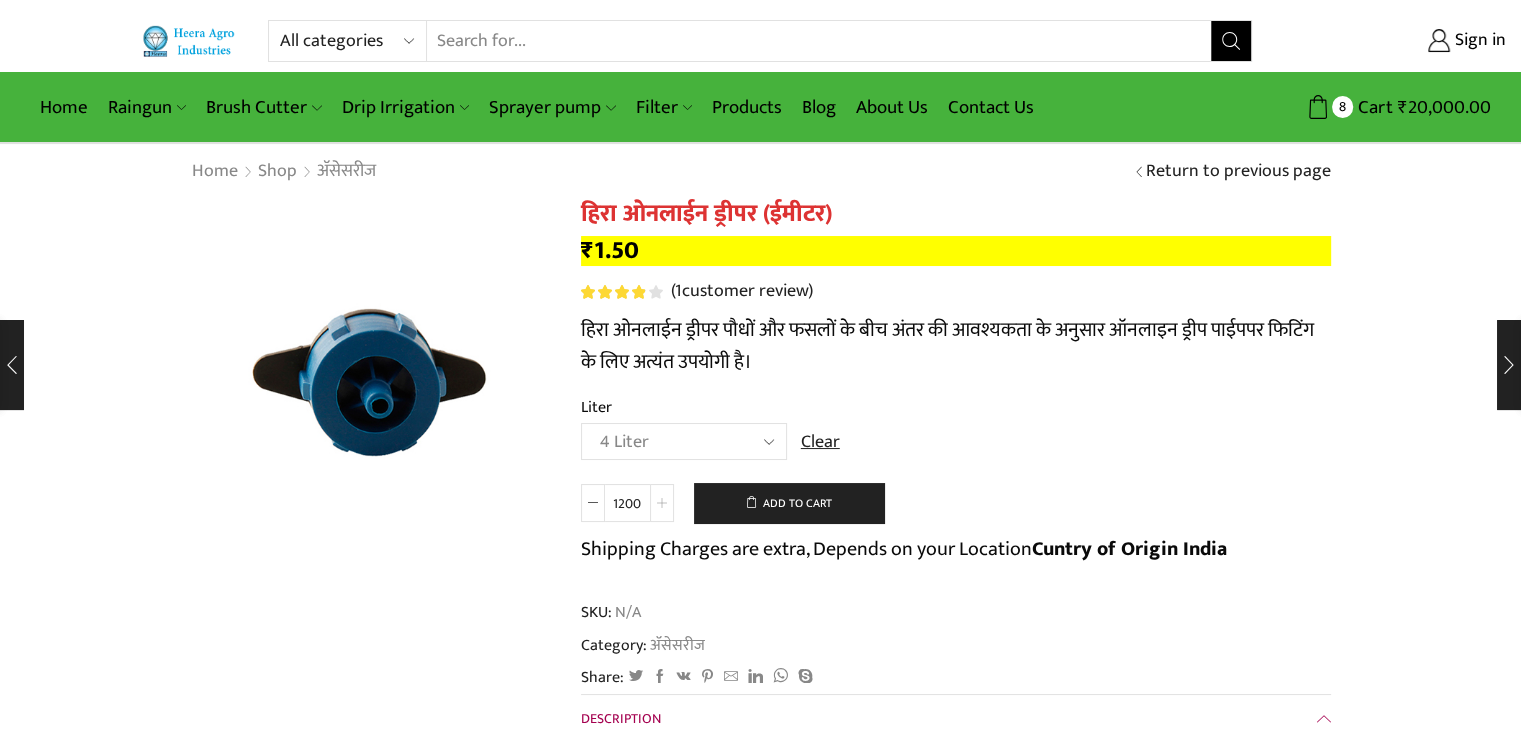 click at bounding box center [662, 503] 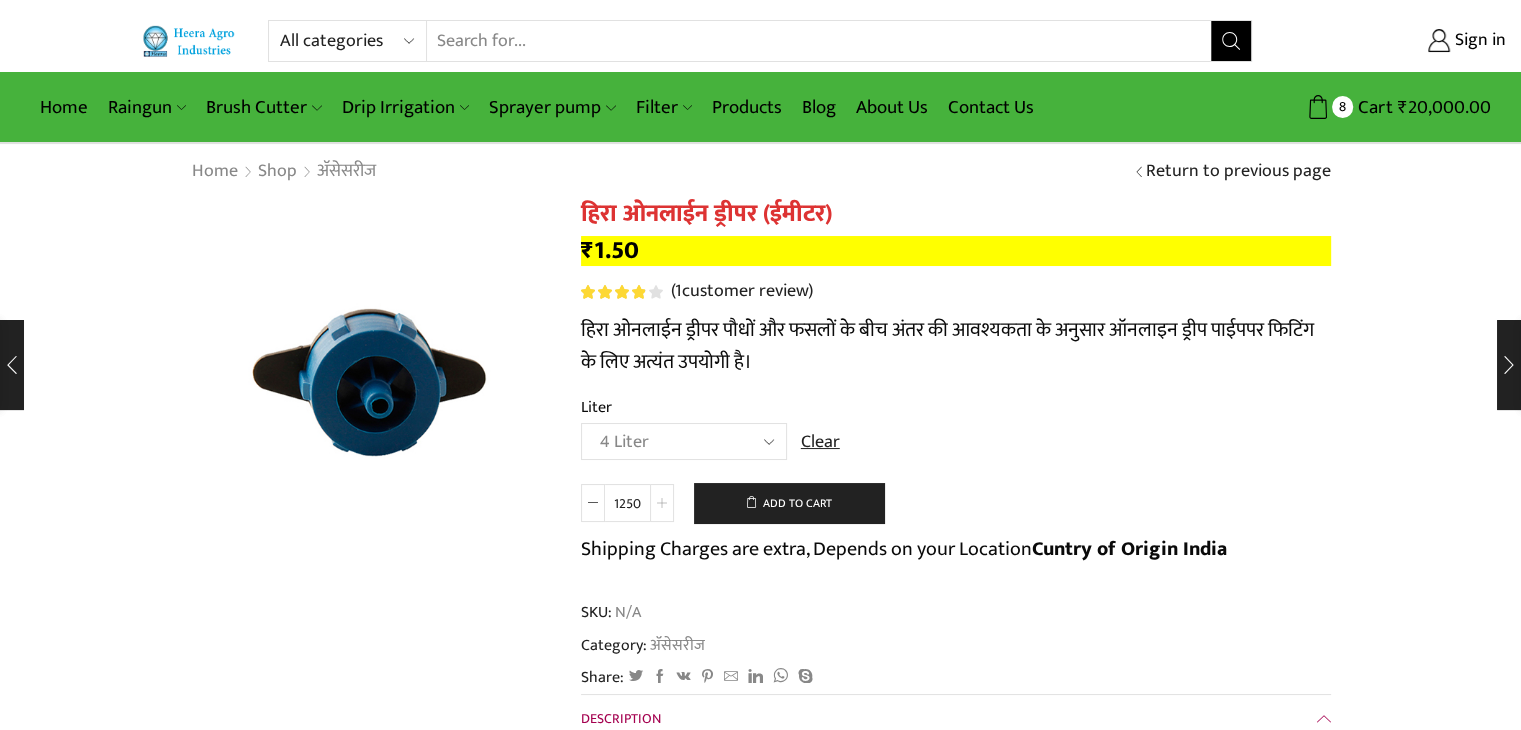 click at bounding box center (662, 503) 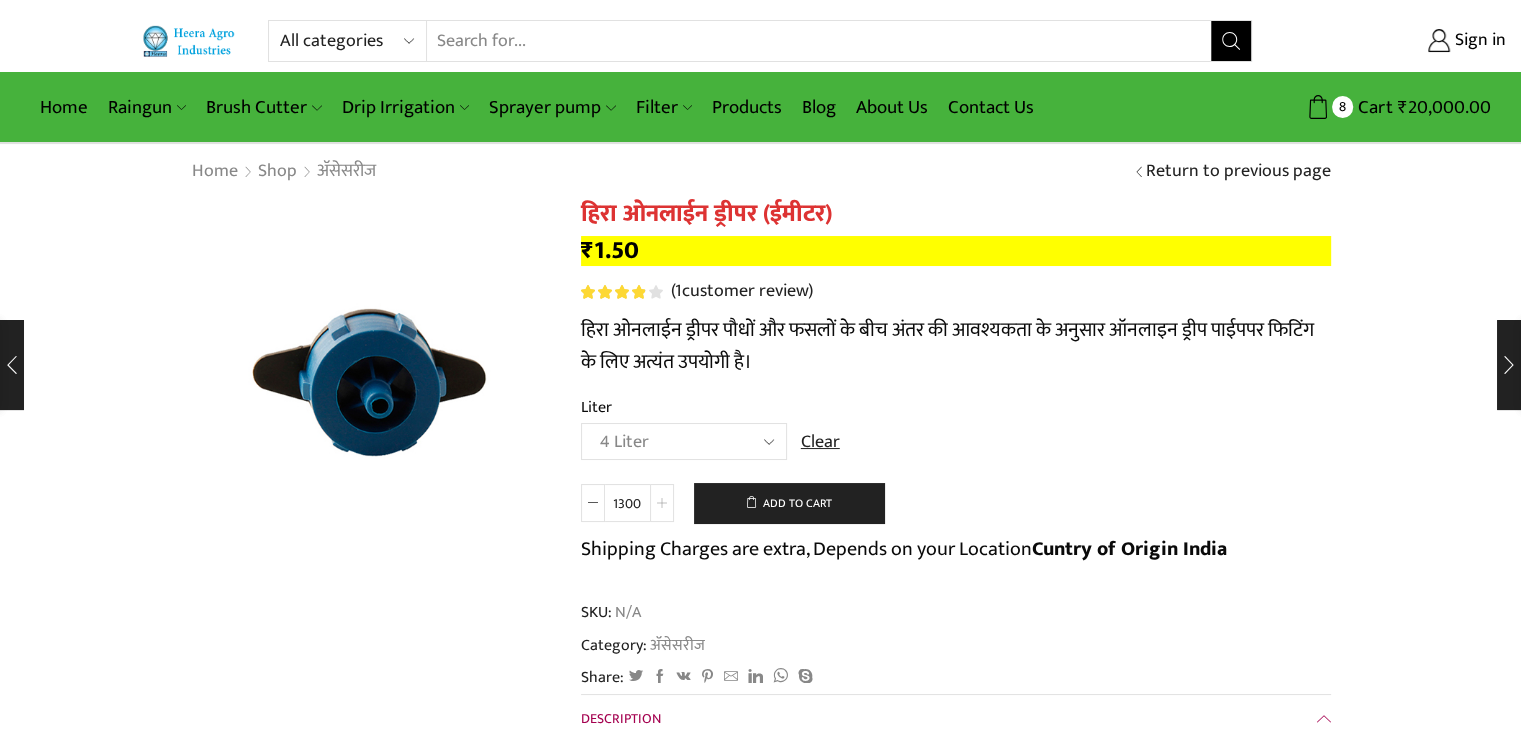click at bounding box center [662, 503] 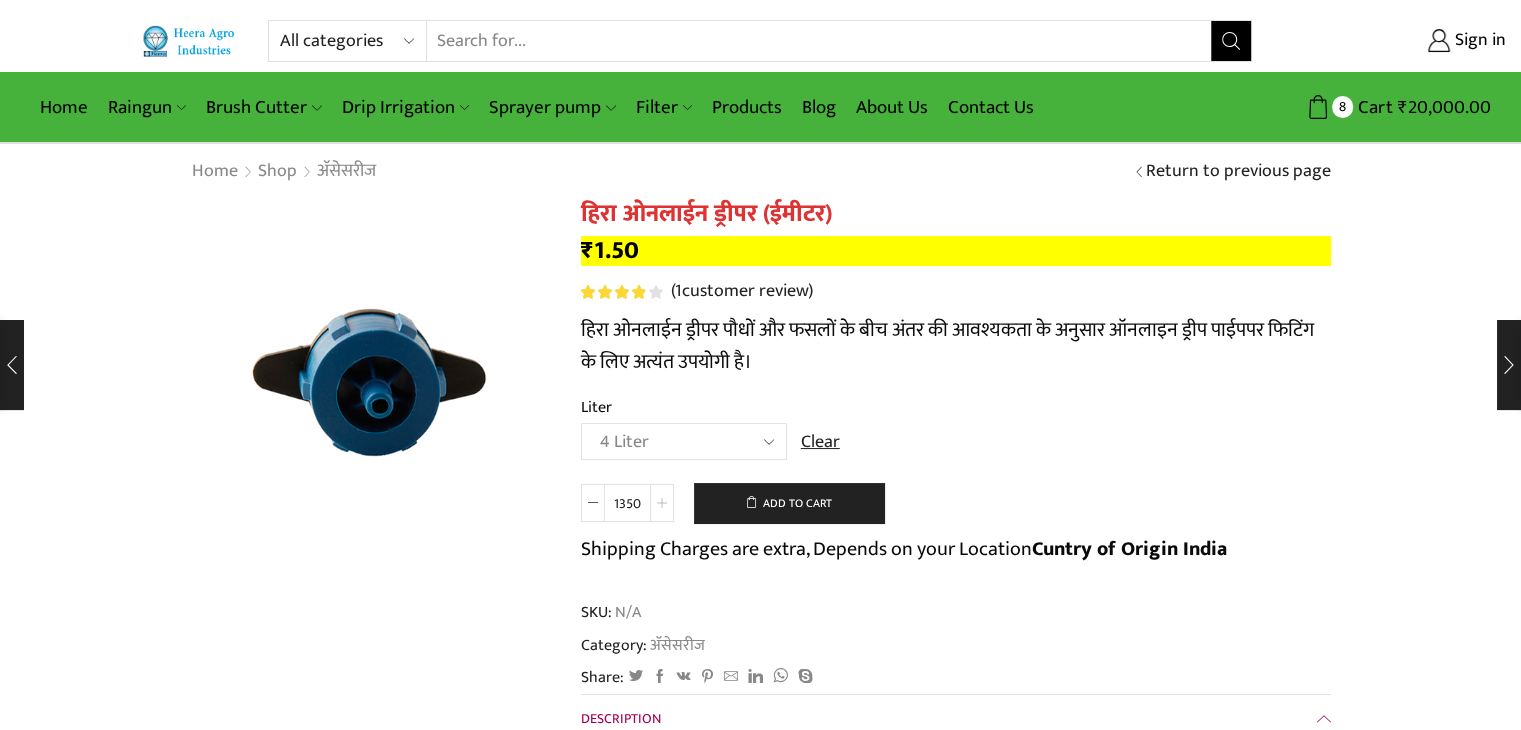 click at bounding box center [662, 503] 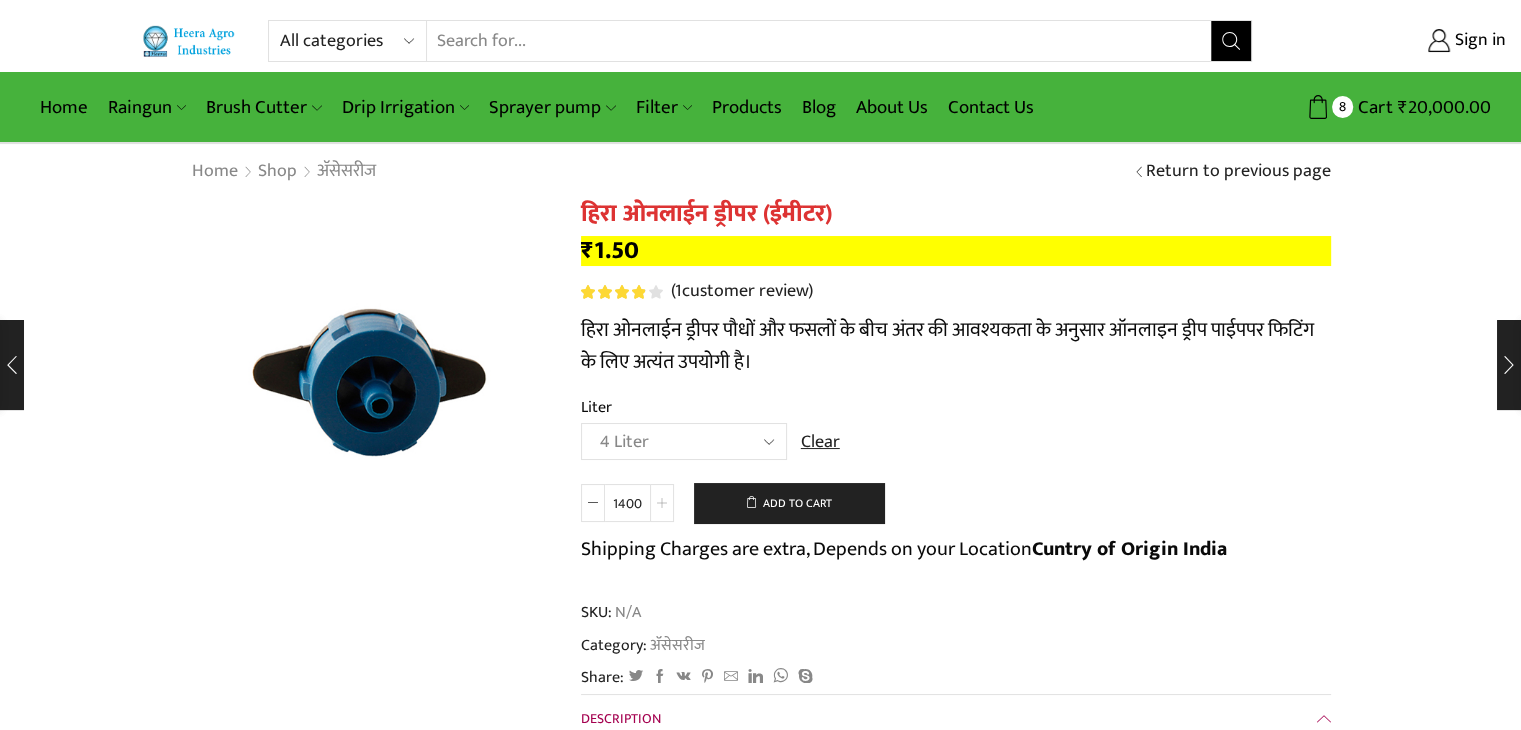 click at bounding box center (662, 503) 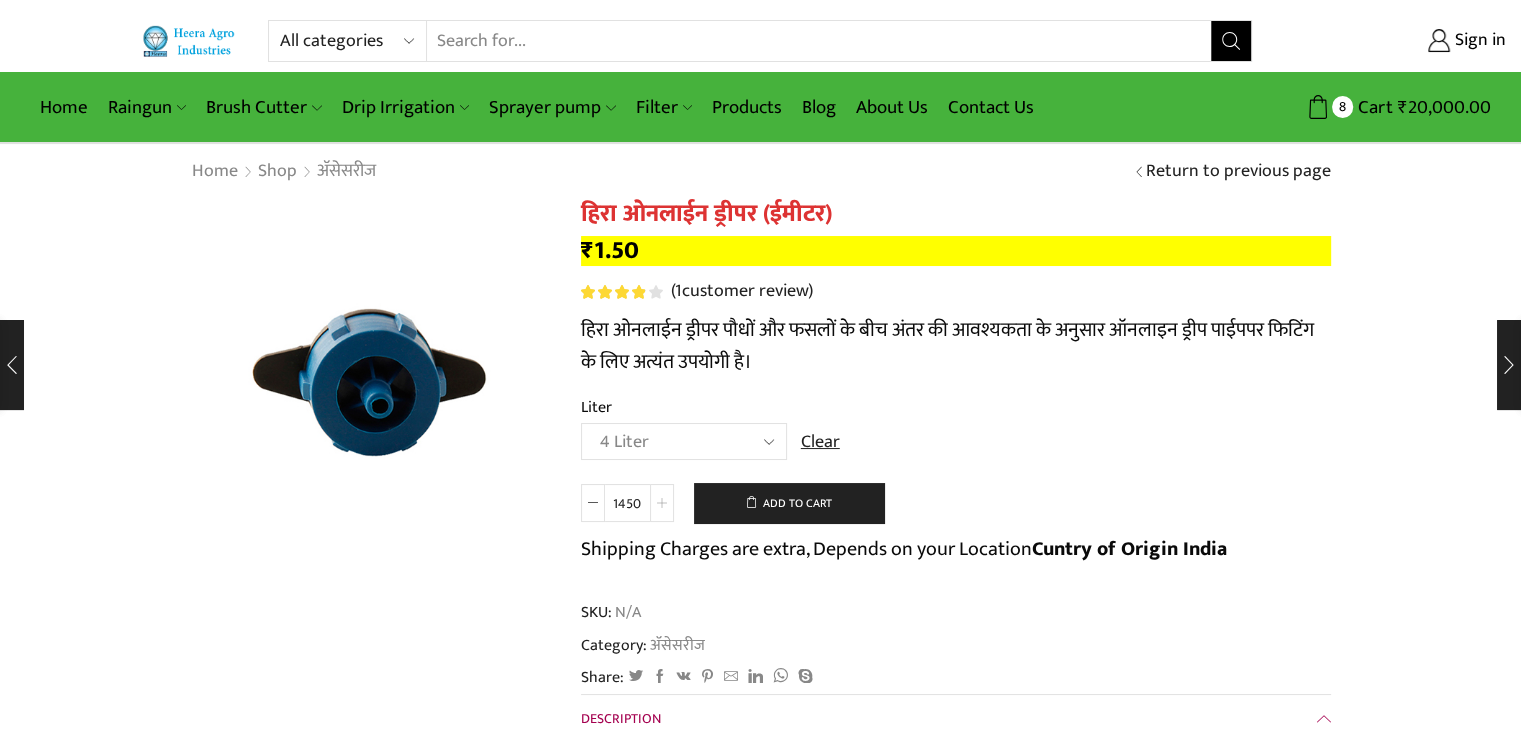 click at bounding box center [662, 503] 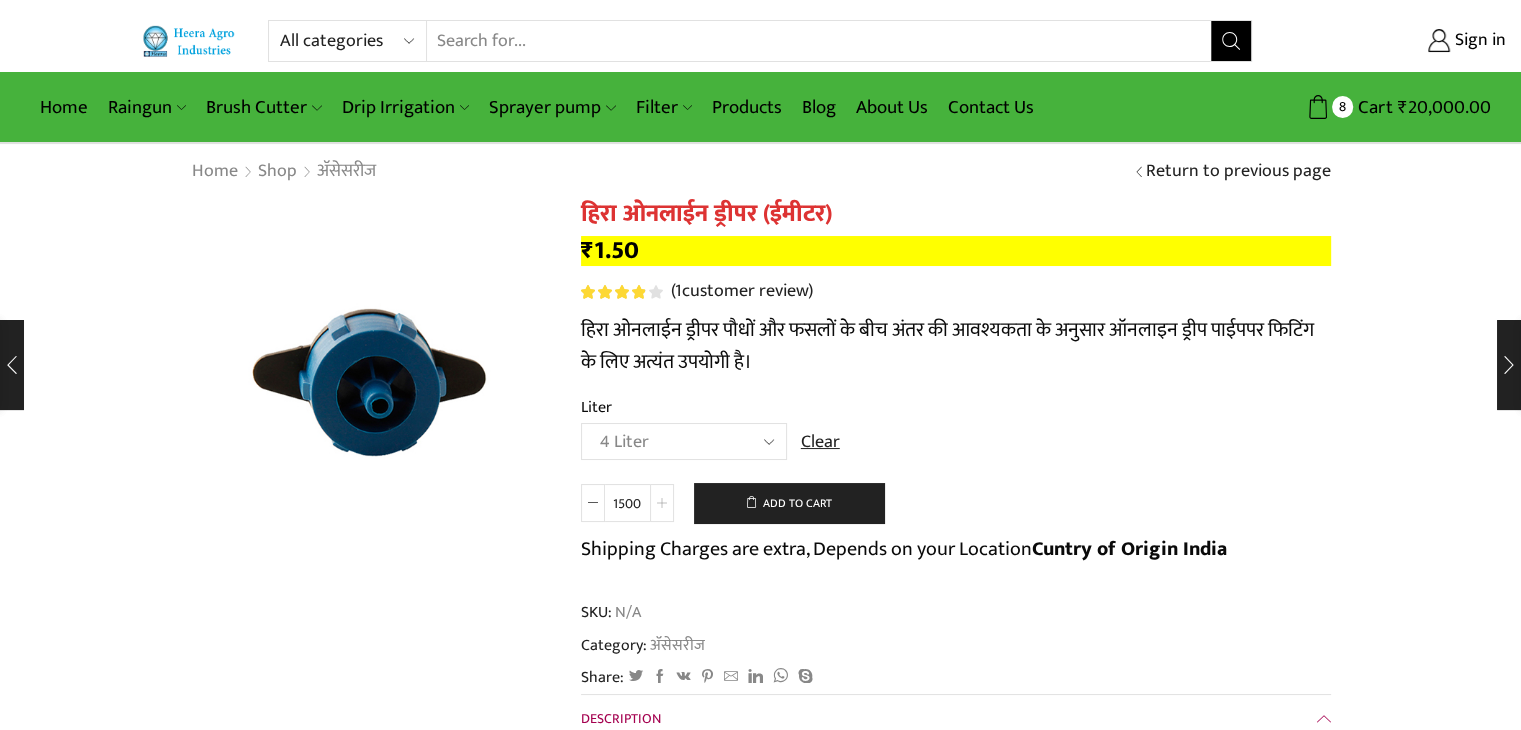 click at bounding box center [662, 503] 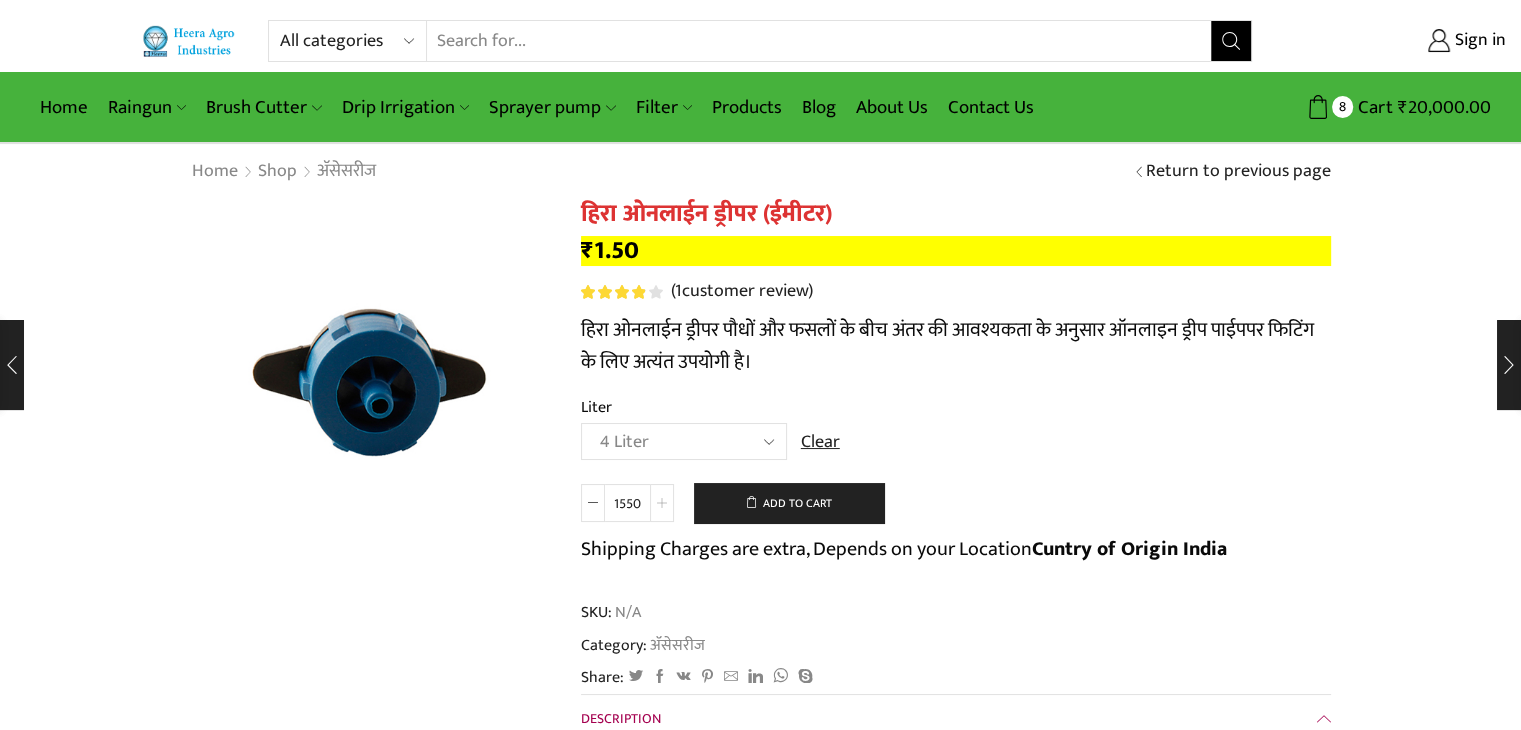 click at bounding box center [662, 503] 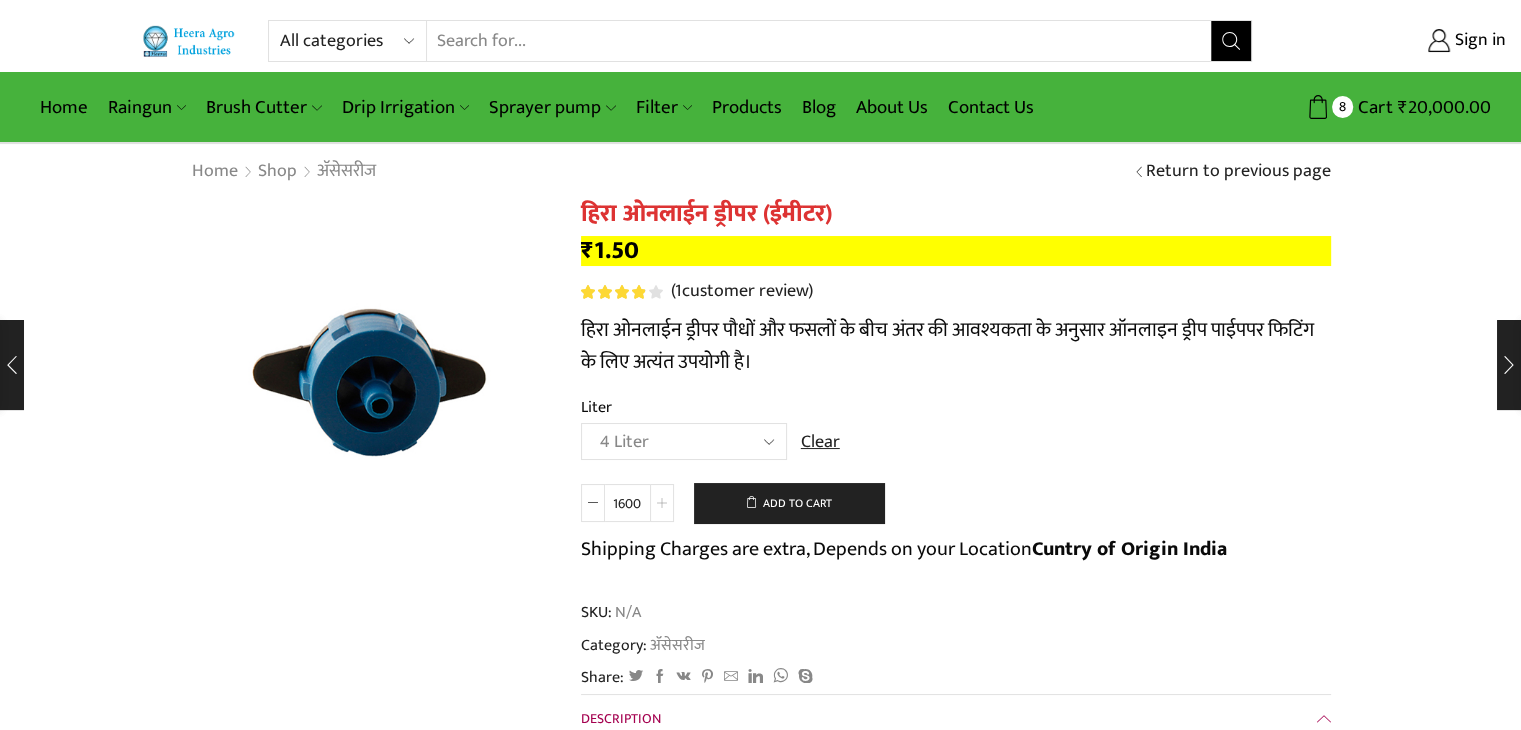 click at bounding box center (662, 503) 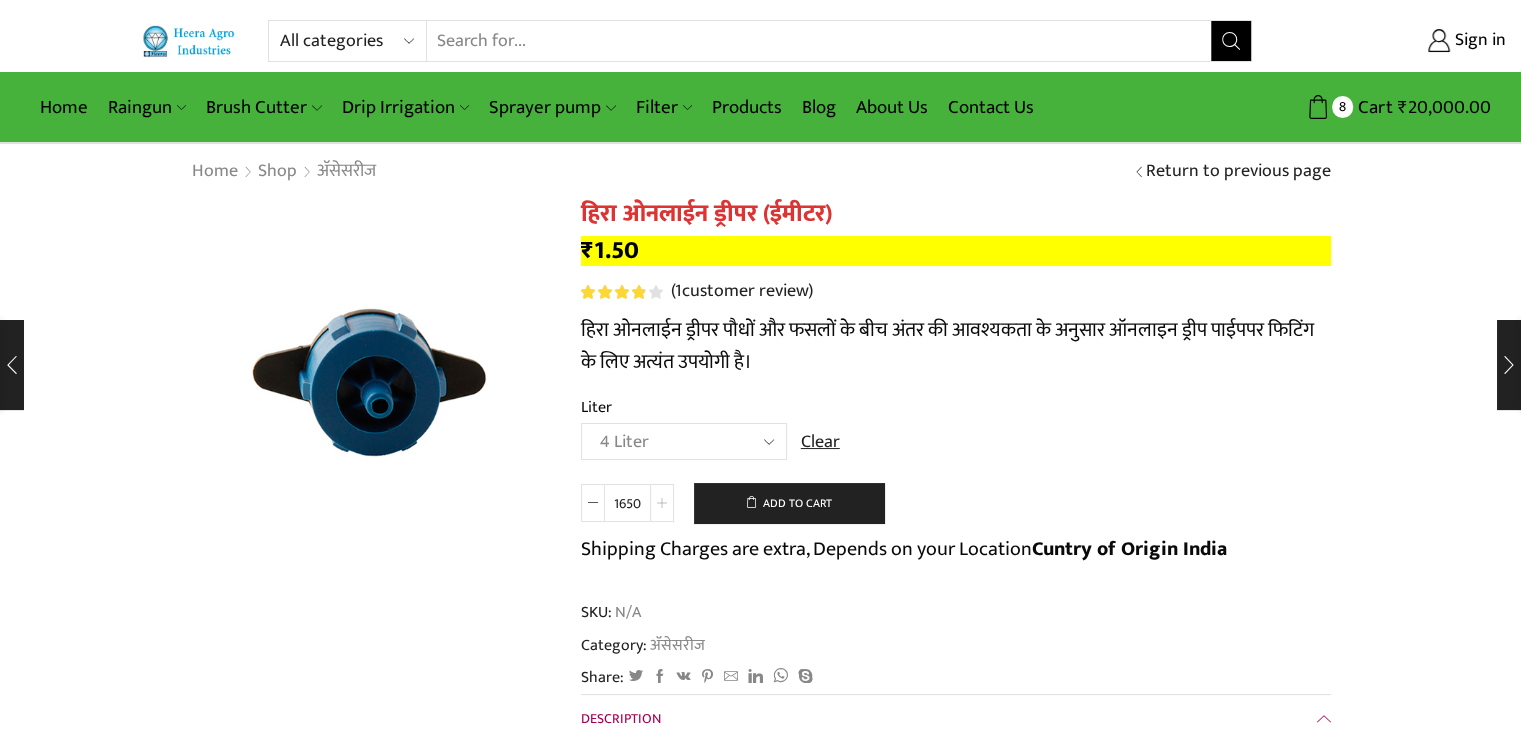 click at bounding box center [662, 503] 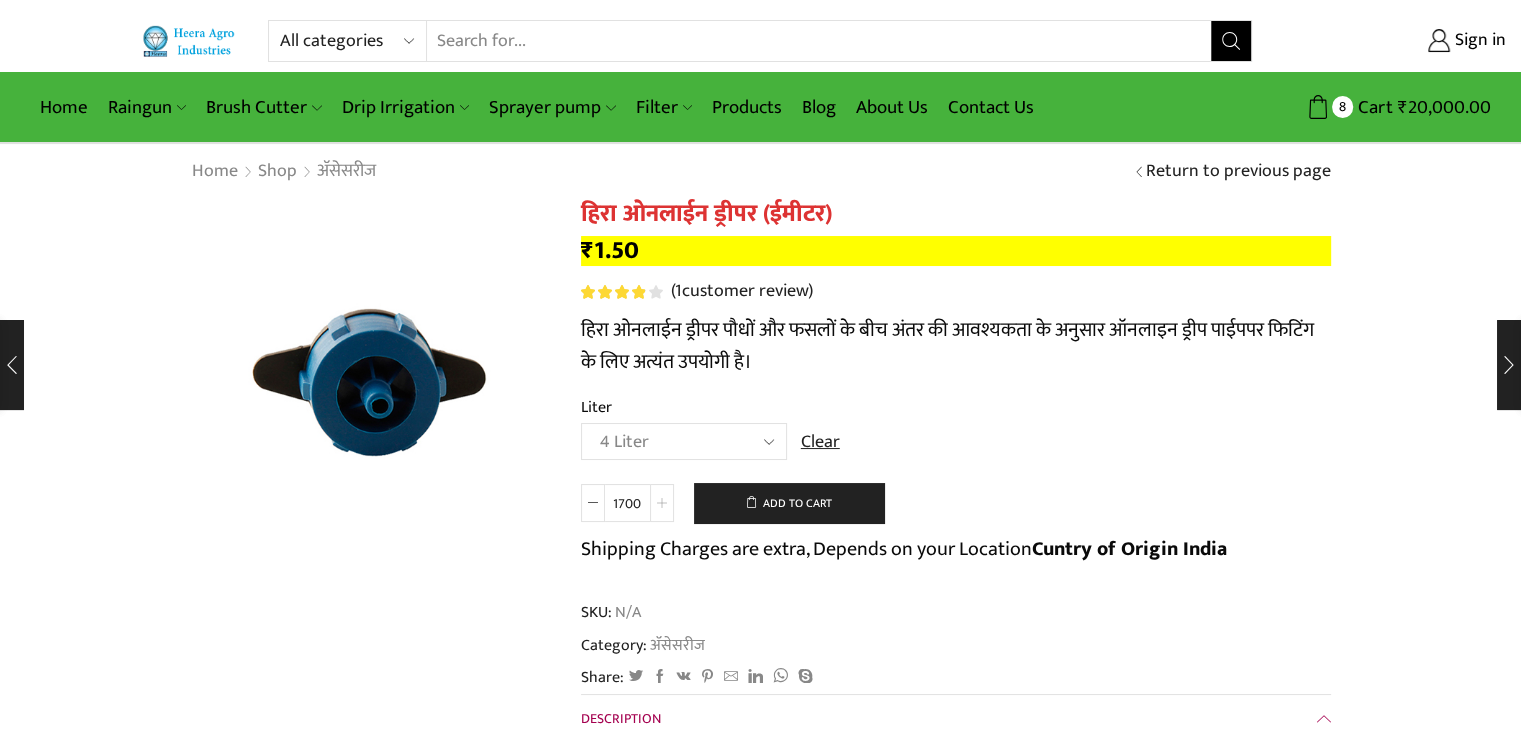 click at bounding box center (662, 503) 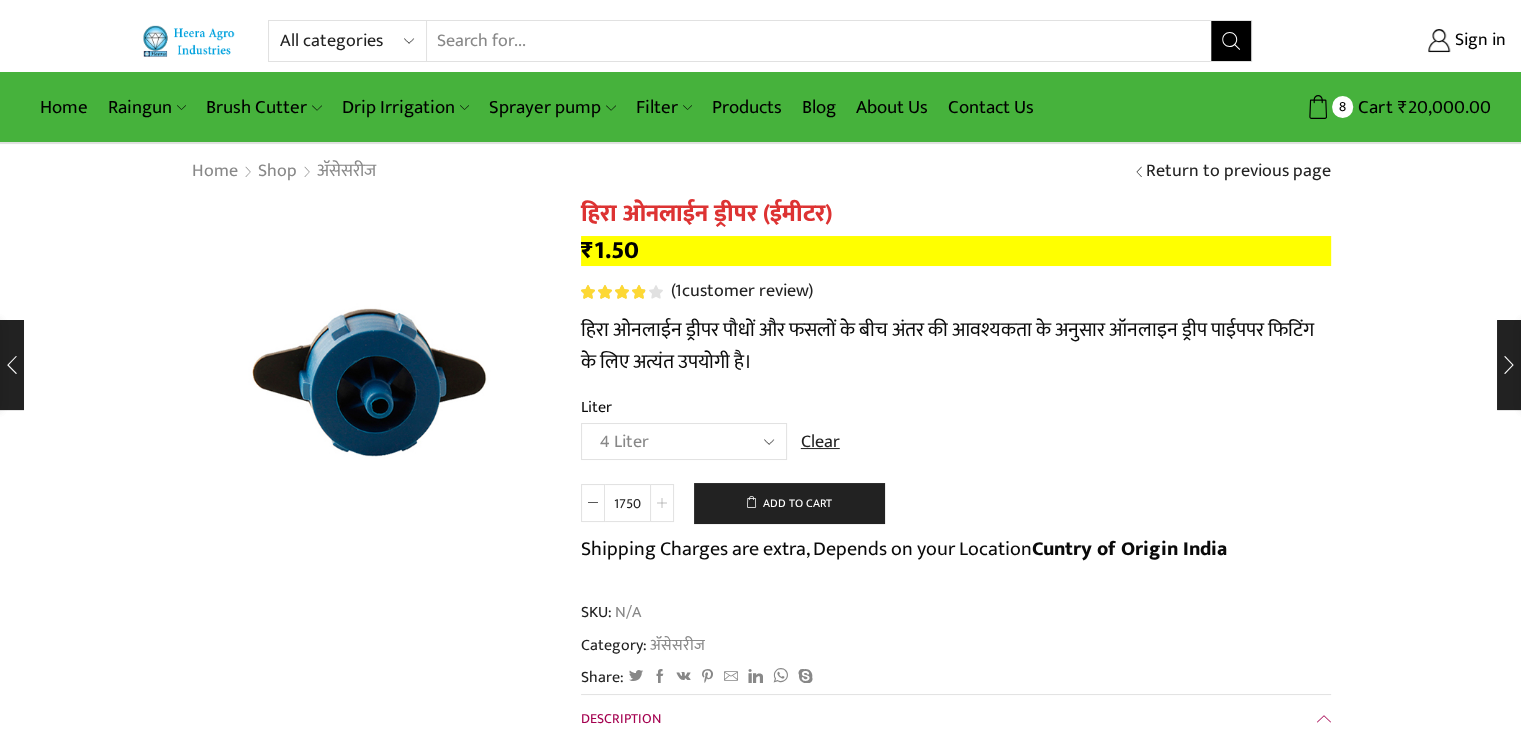 click at bounding box center (662, 503) 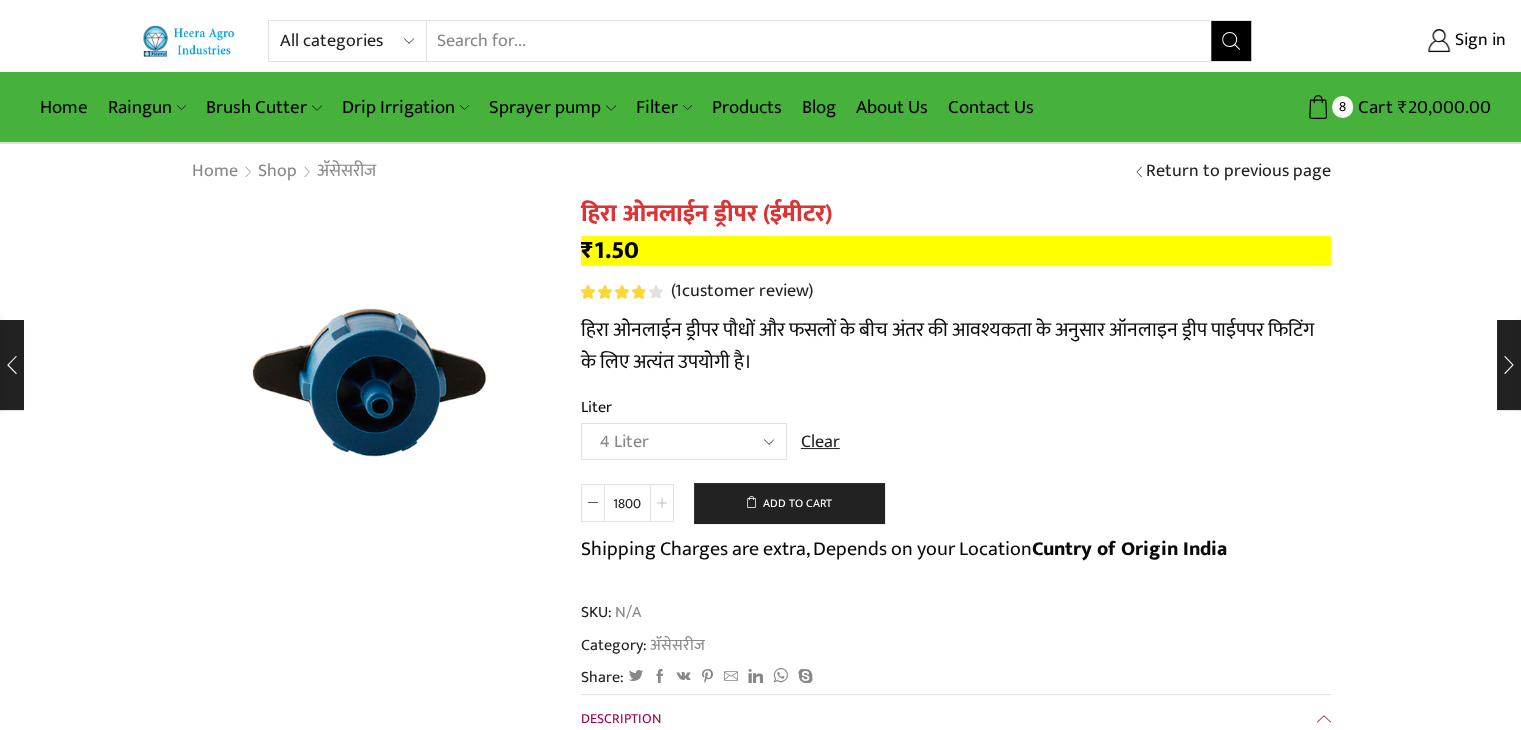 click at bounding box center (662, 503) 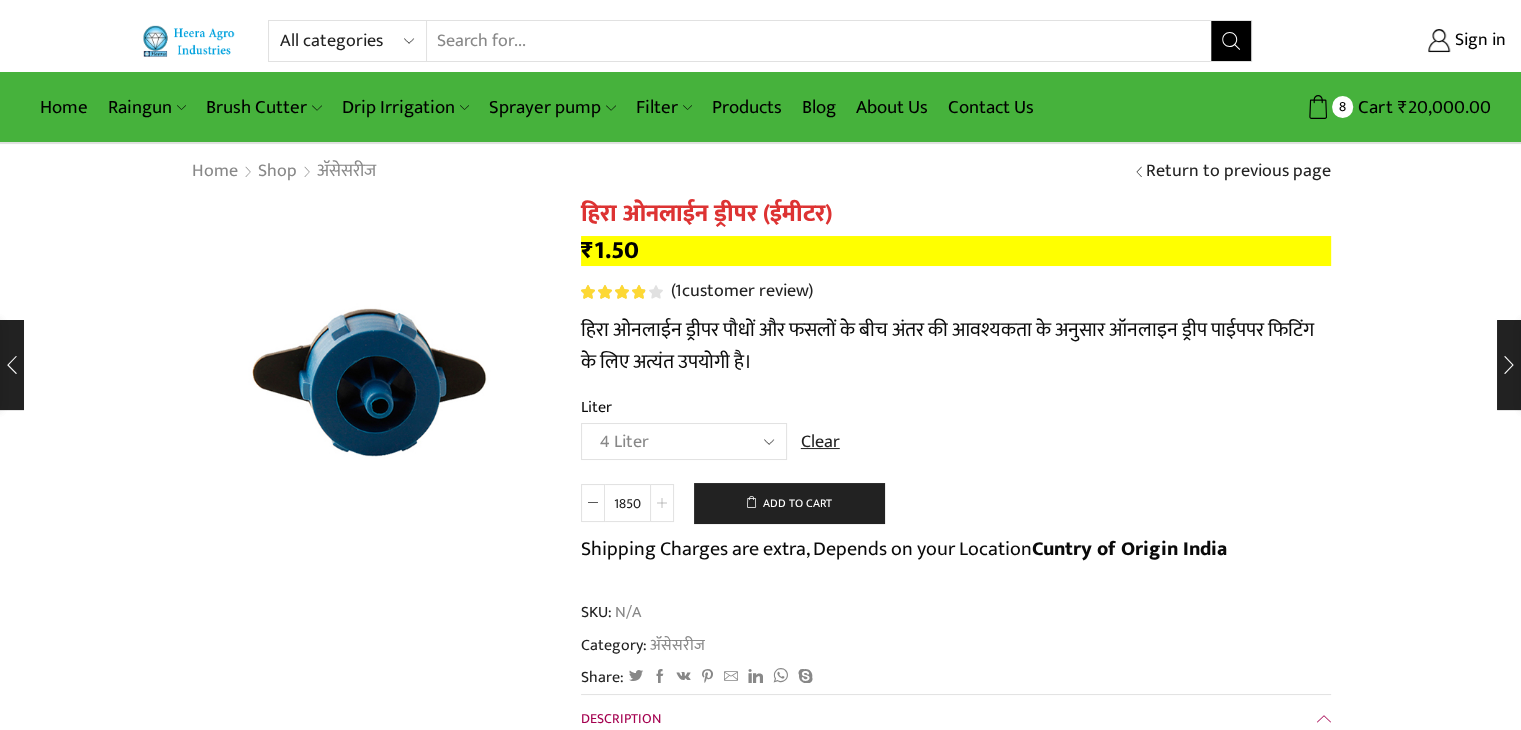click at bounding box center [662, 503] 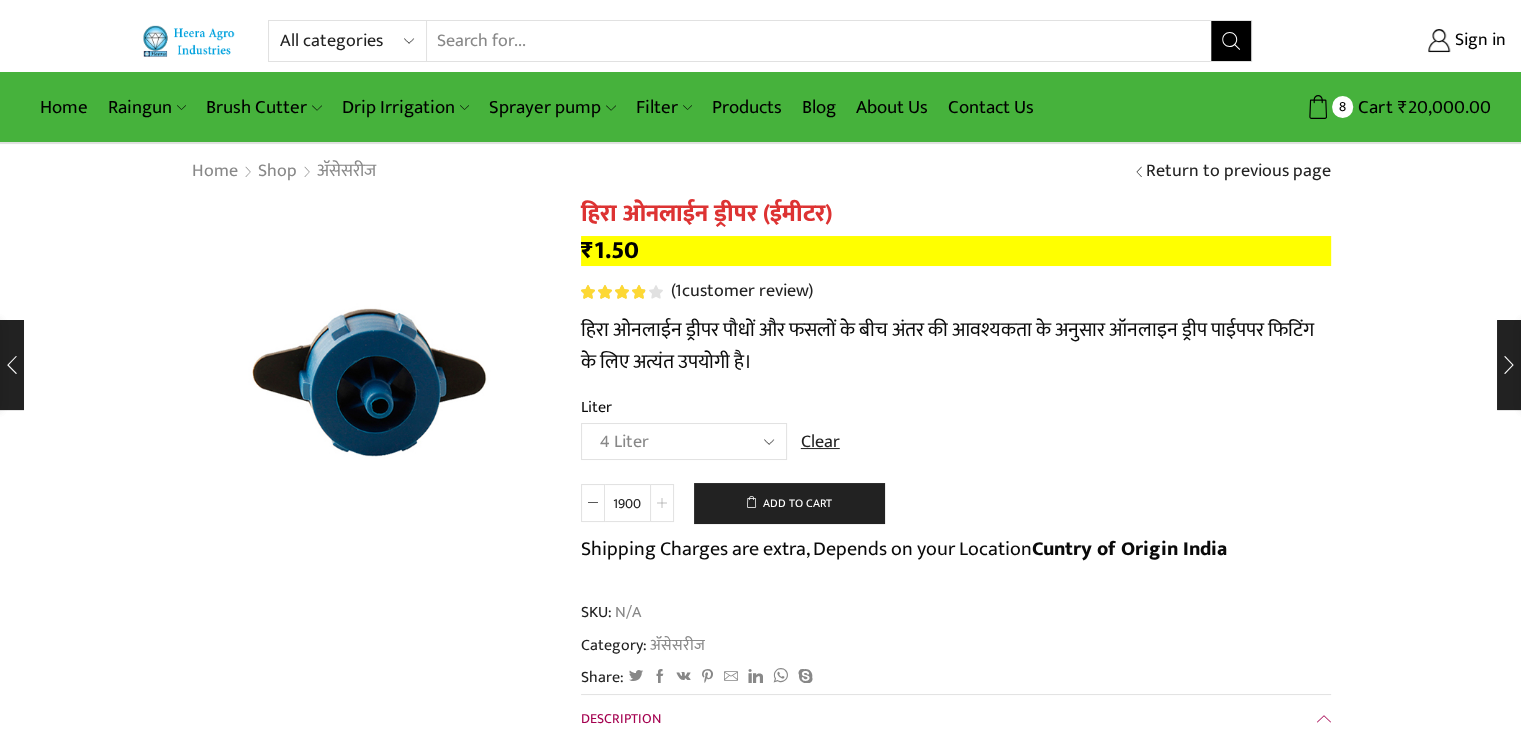 click at bounding box center (662, 503) 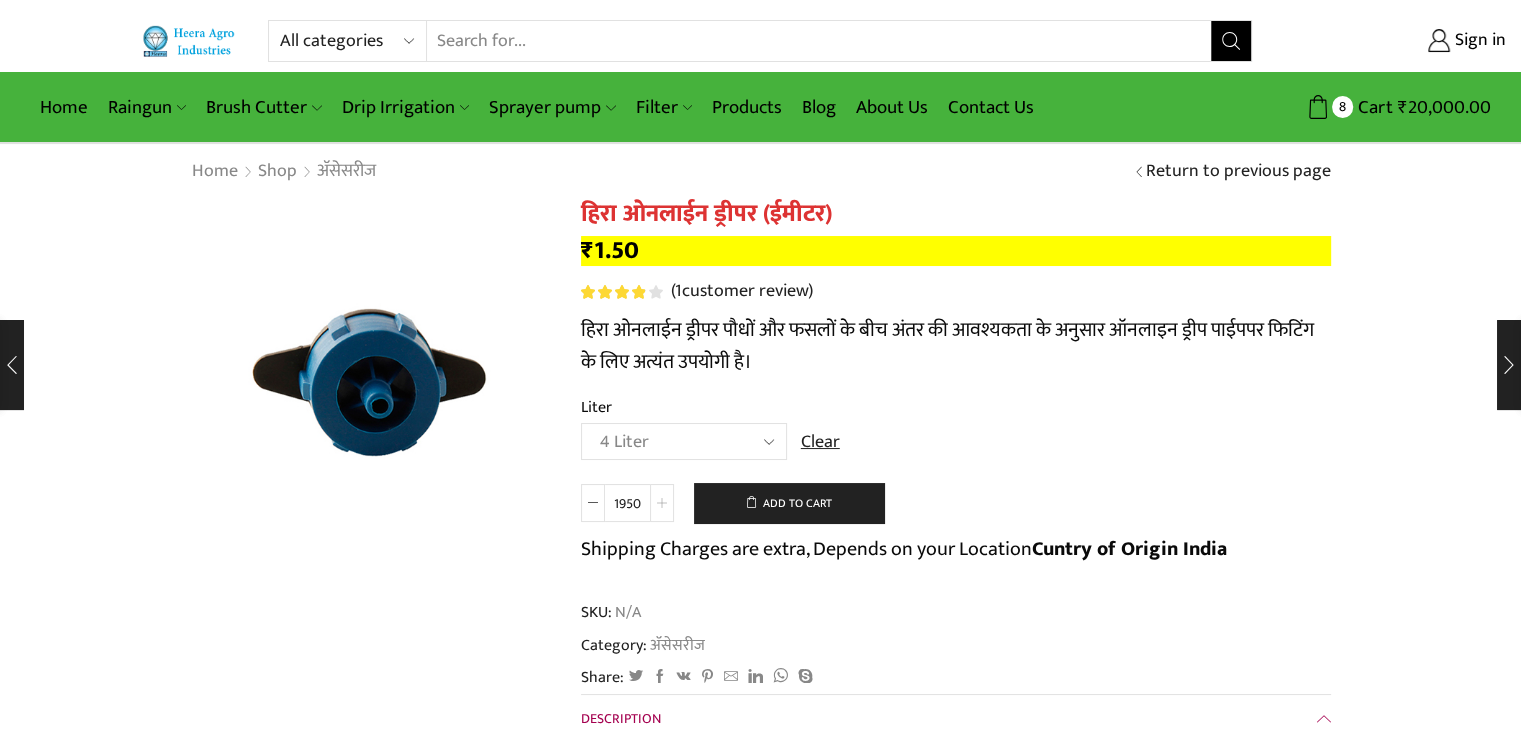 click at bounding box center [662, 503] 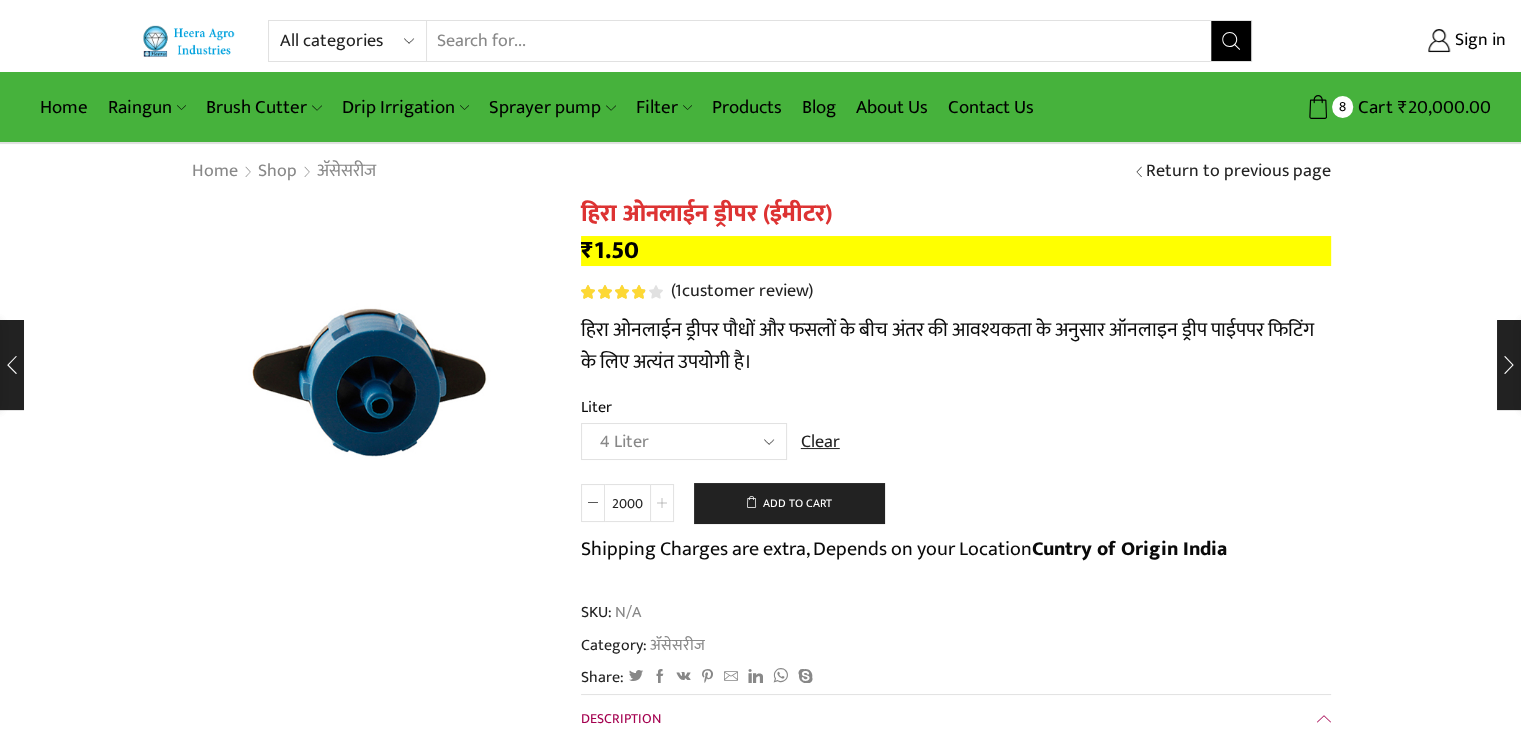 click at bounding box center [662, 503] 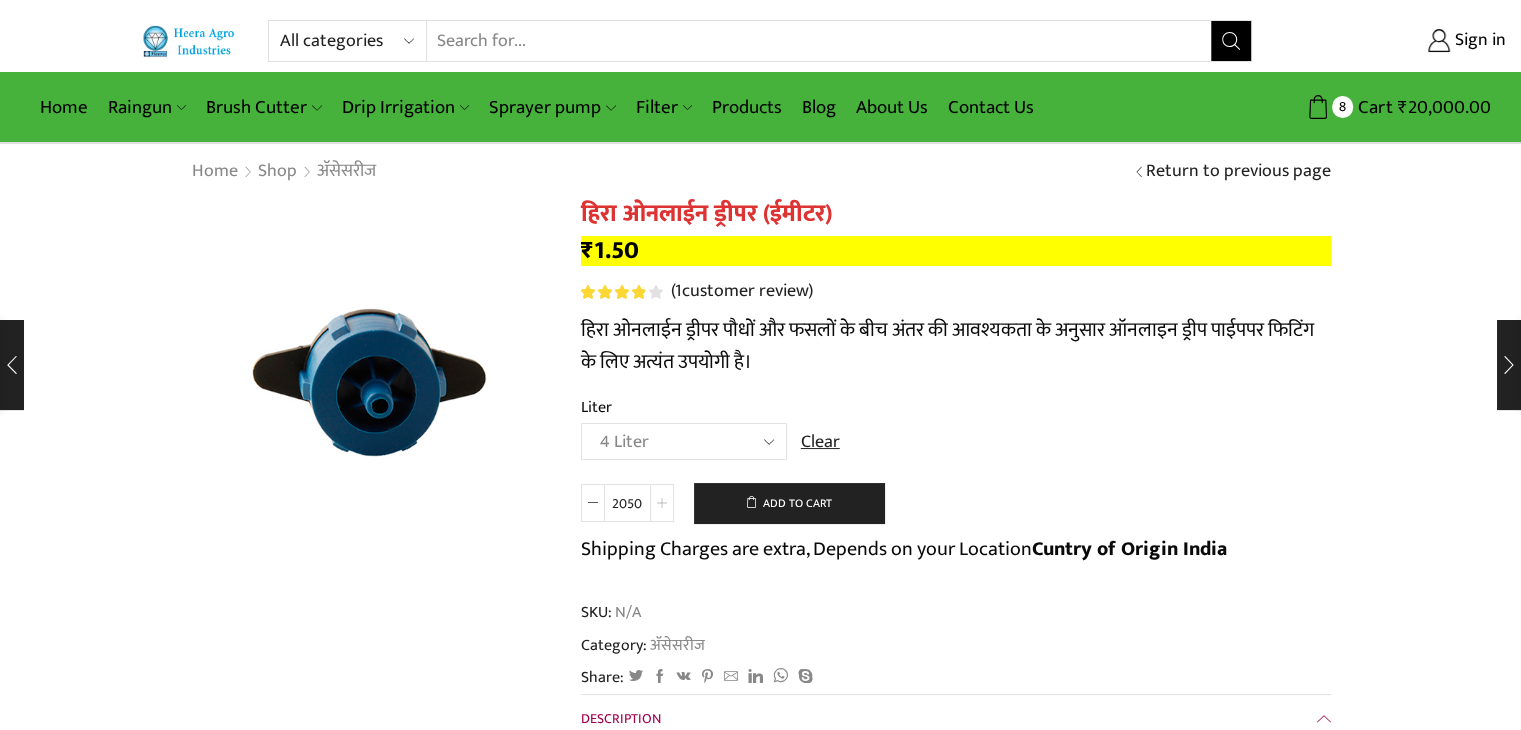 click at bounding box center (662, 503) 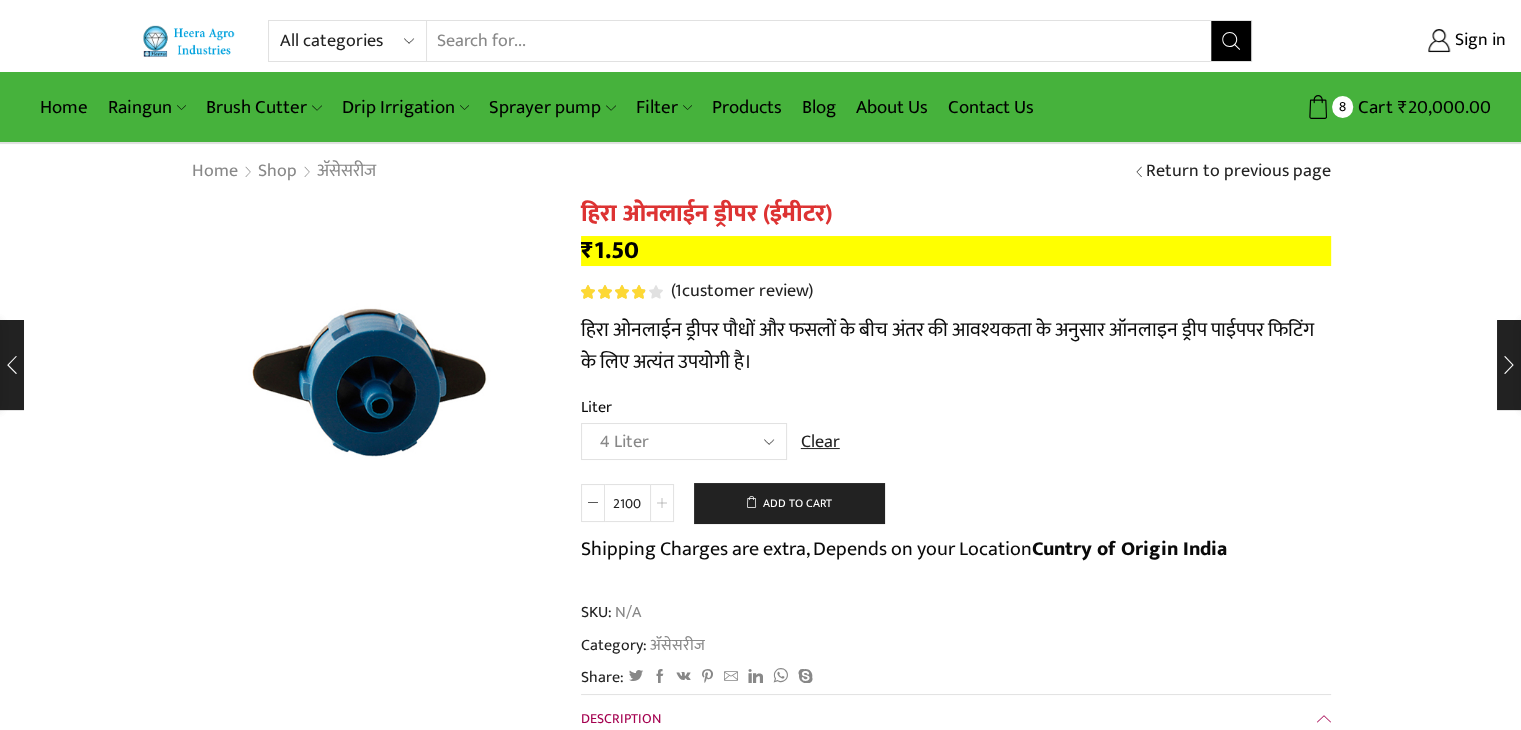 click at bounding box center [662, 503] 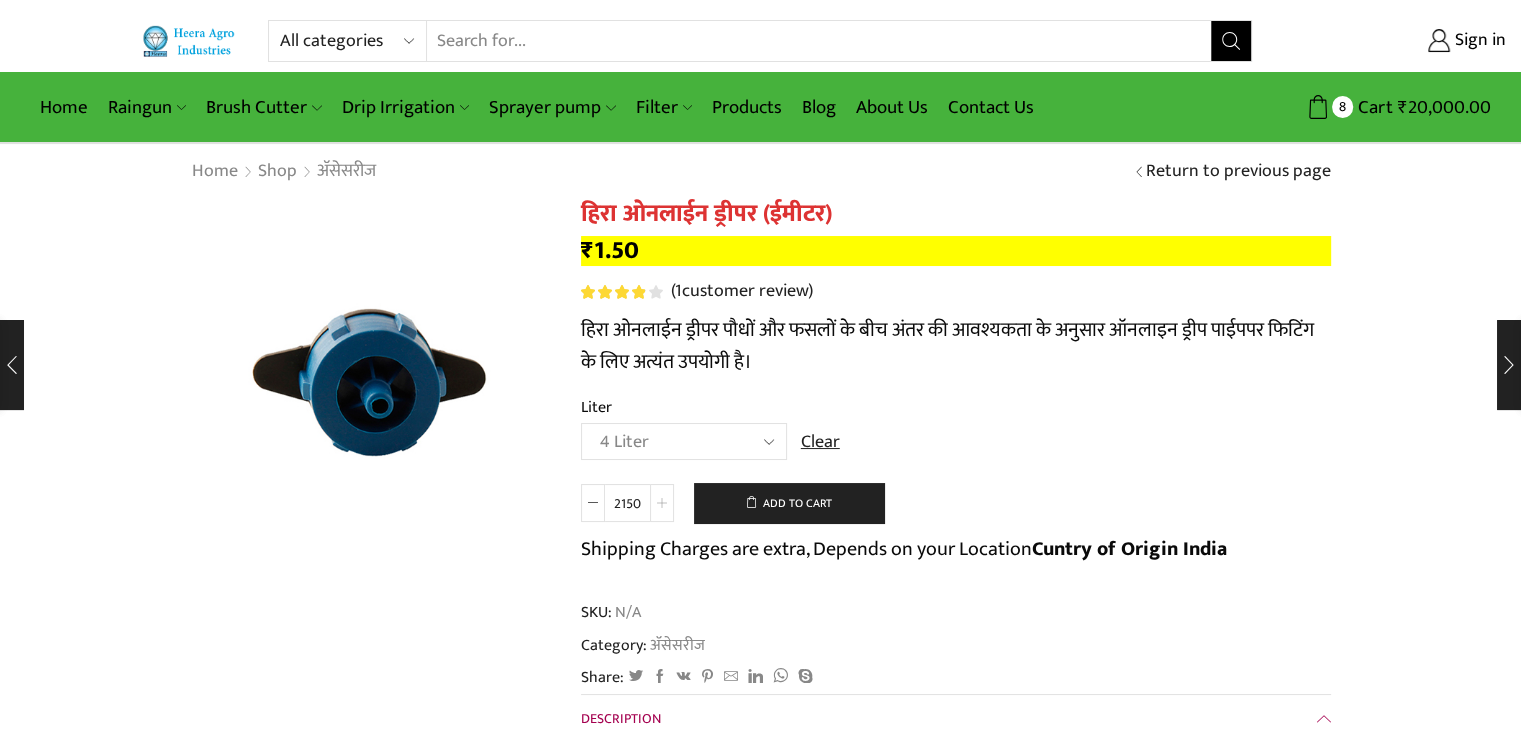 click at bounding box center (662, 503) 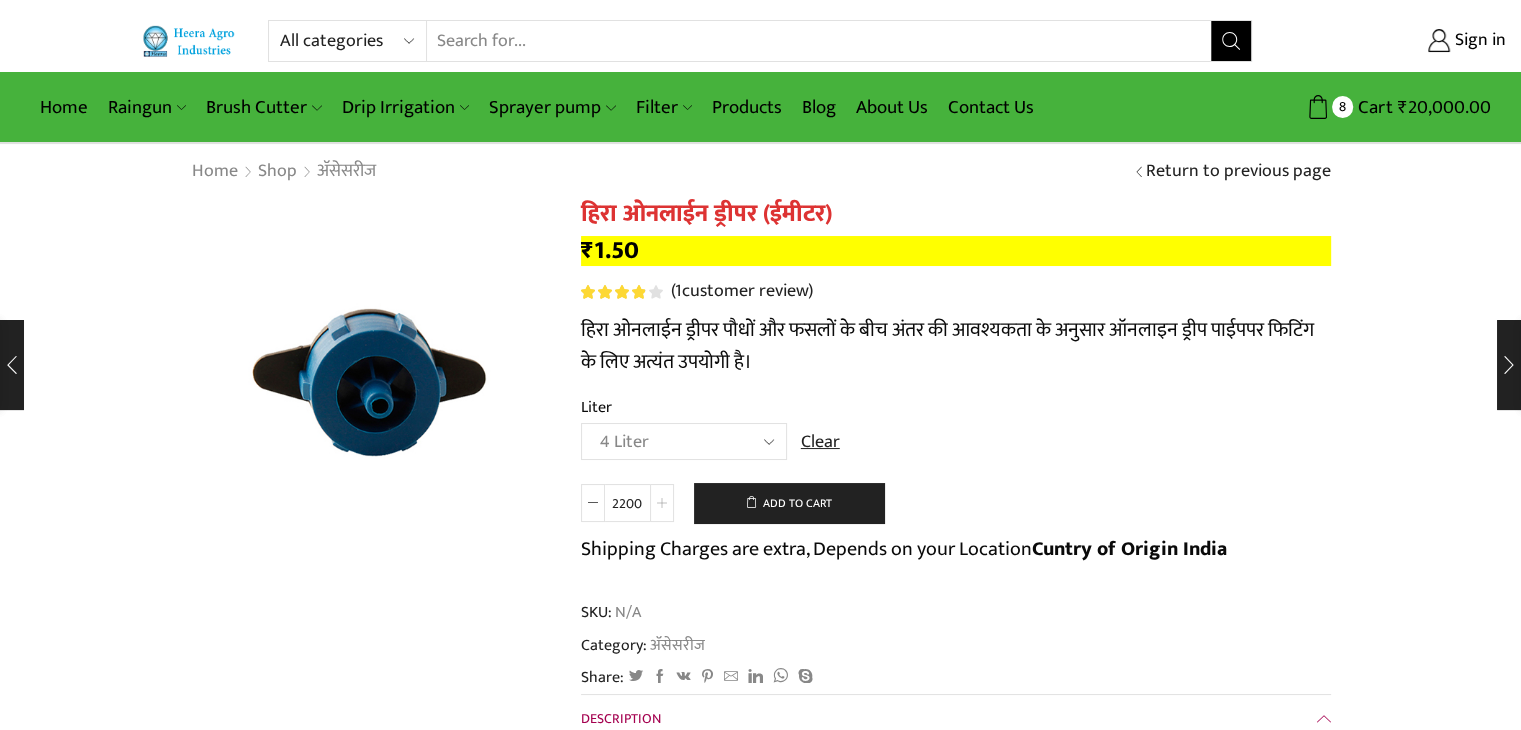 click at bounding box center [662, 503] 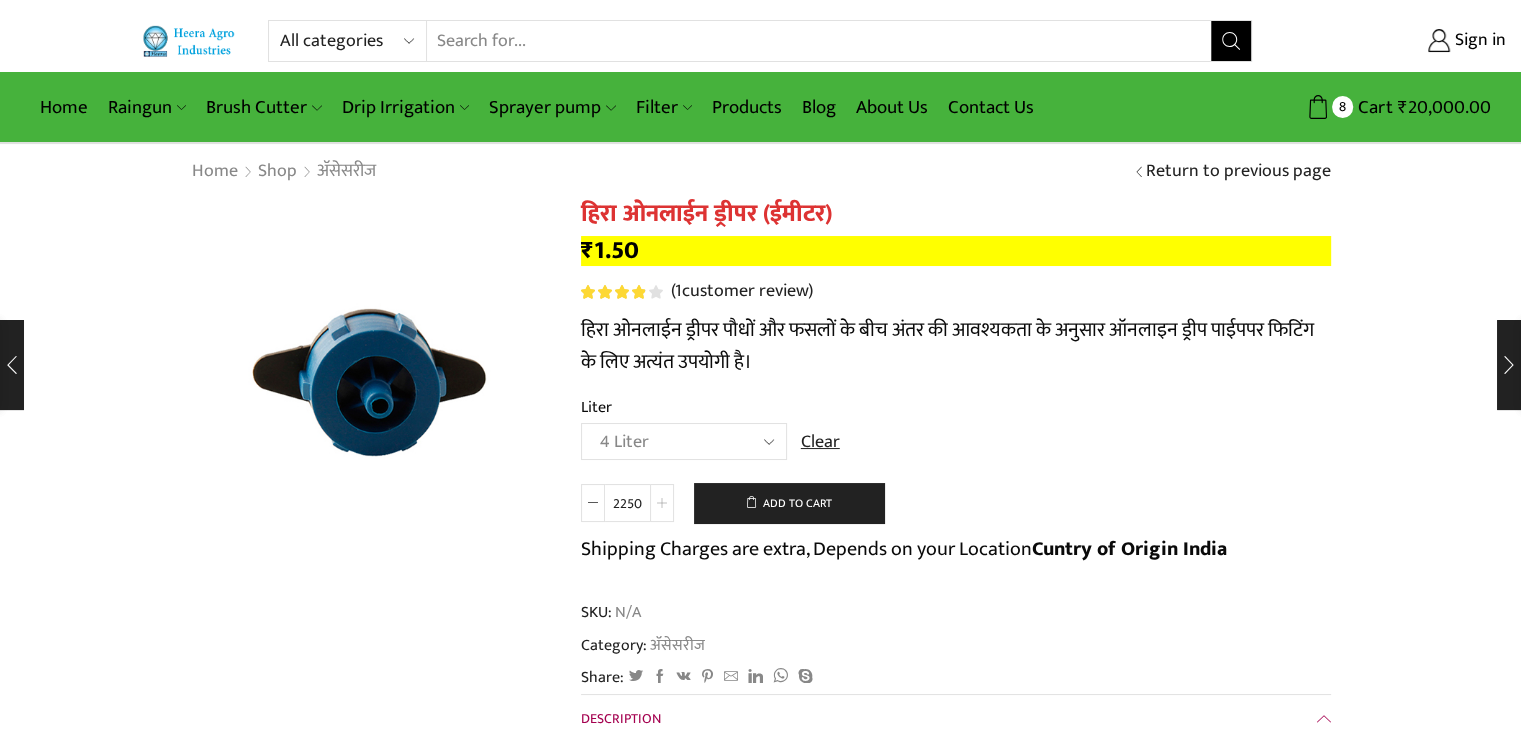 click at bounding box center (662, 503) 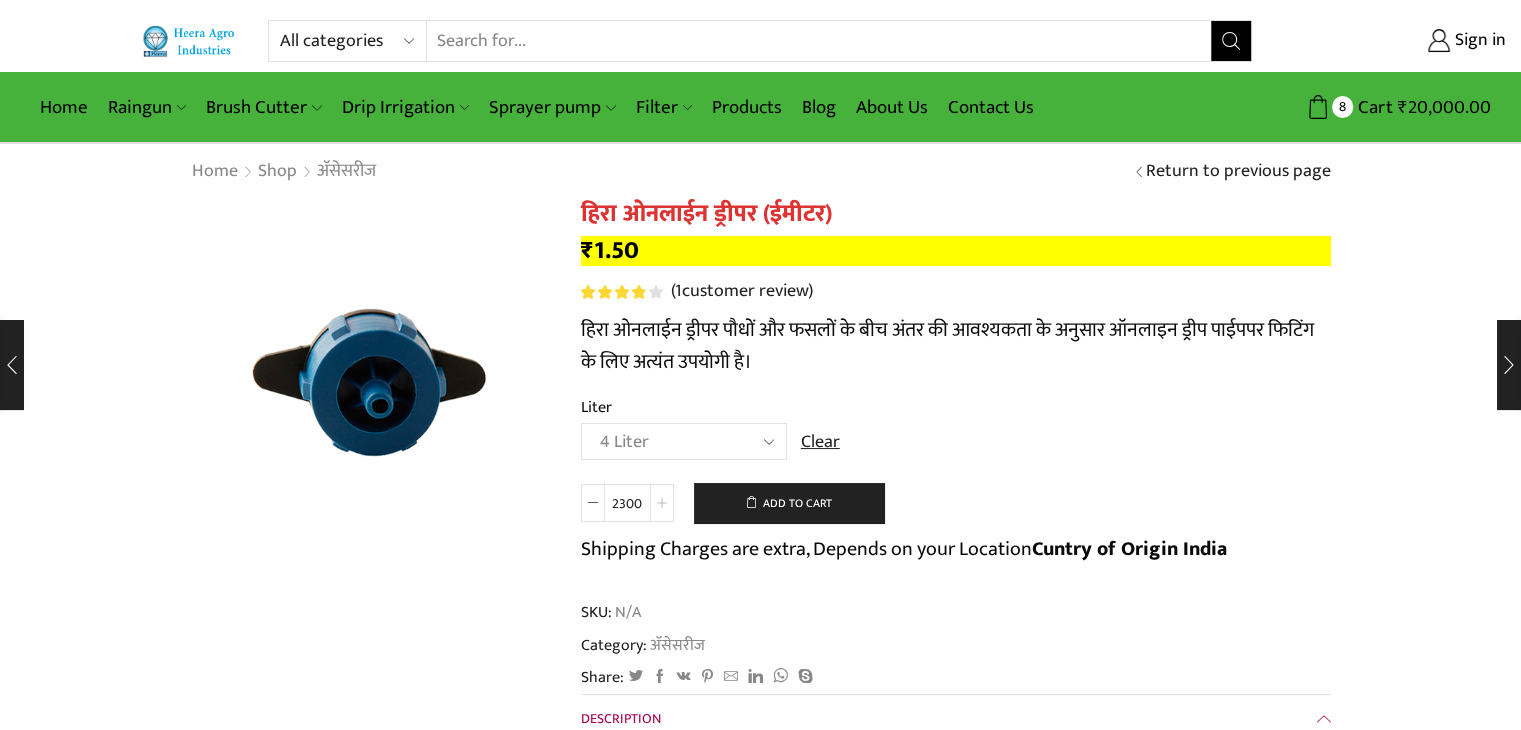 click at bounding box center [662, 503] 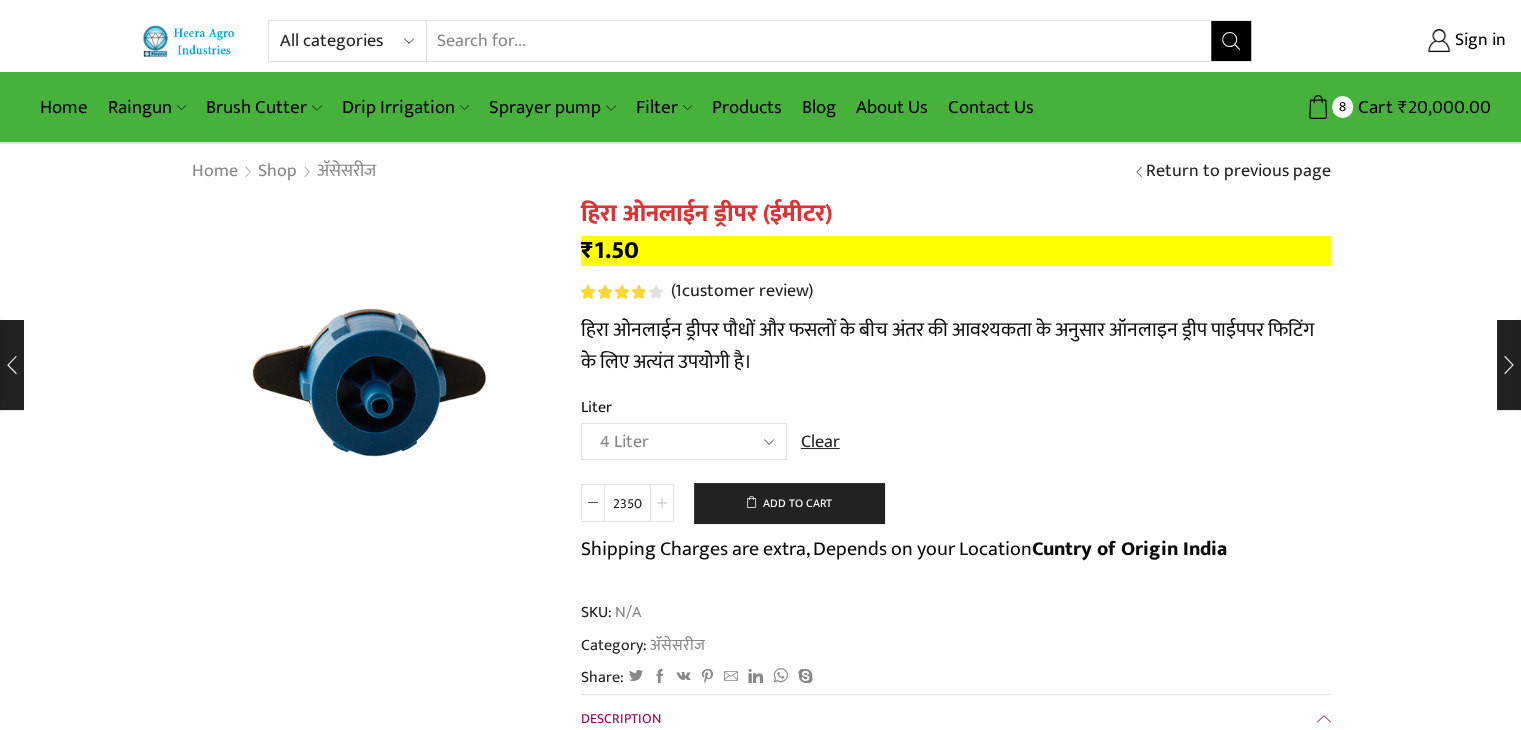 click at bounding box center [662, 503] 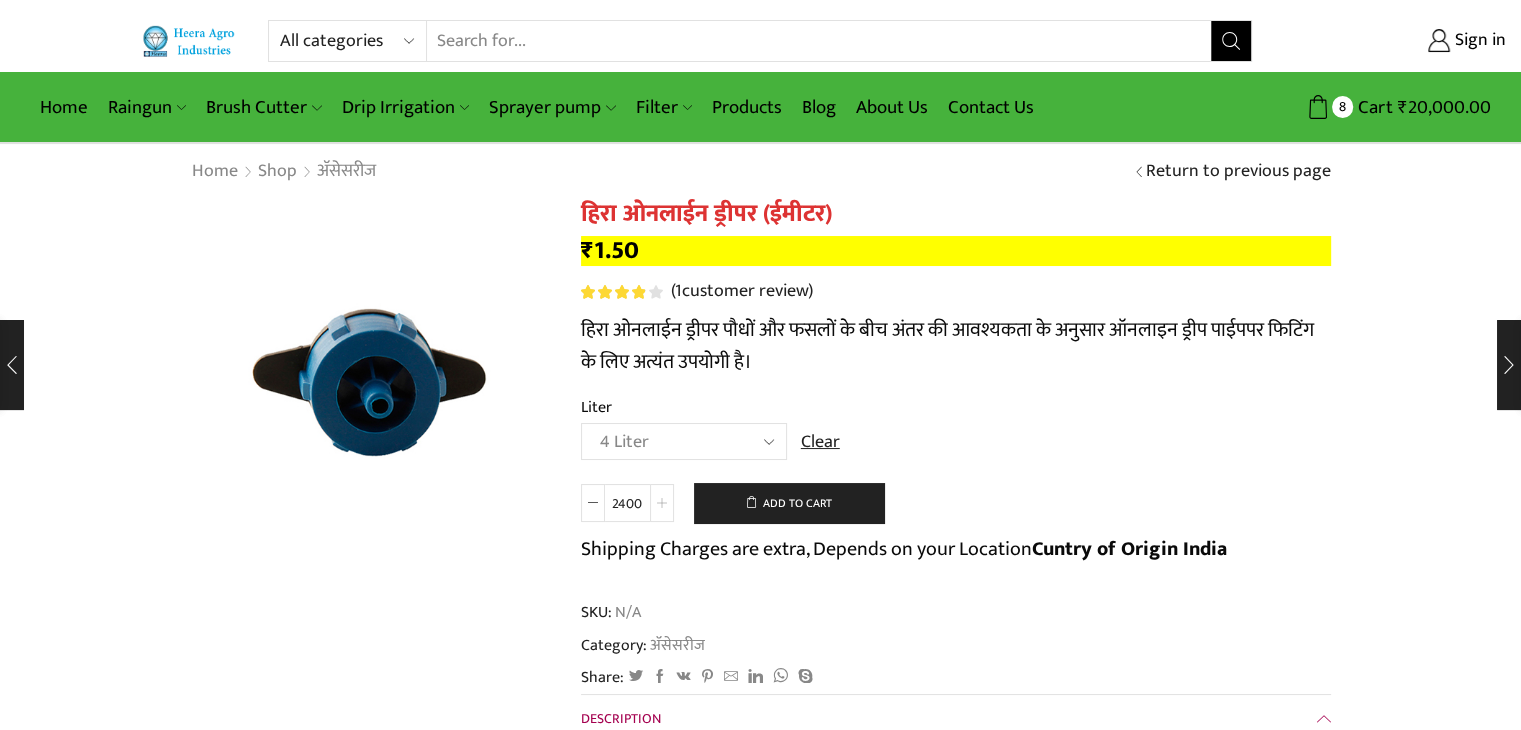 click at bounding box center [662, 503] 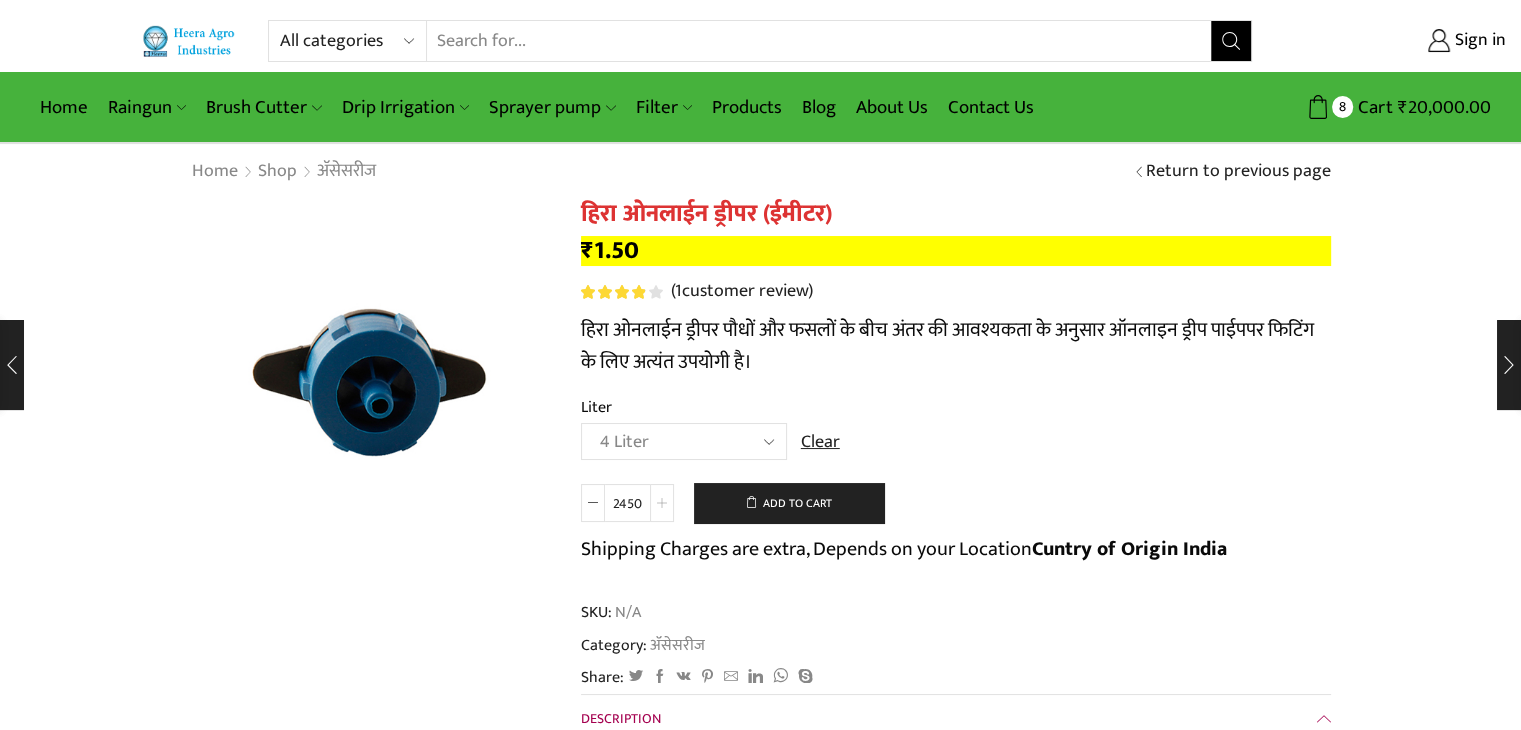 click at bounding box center (662, 503) 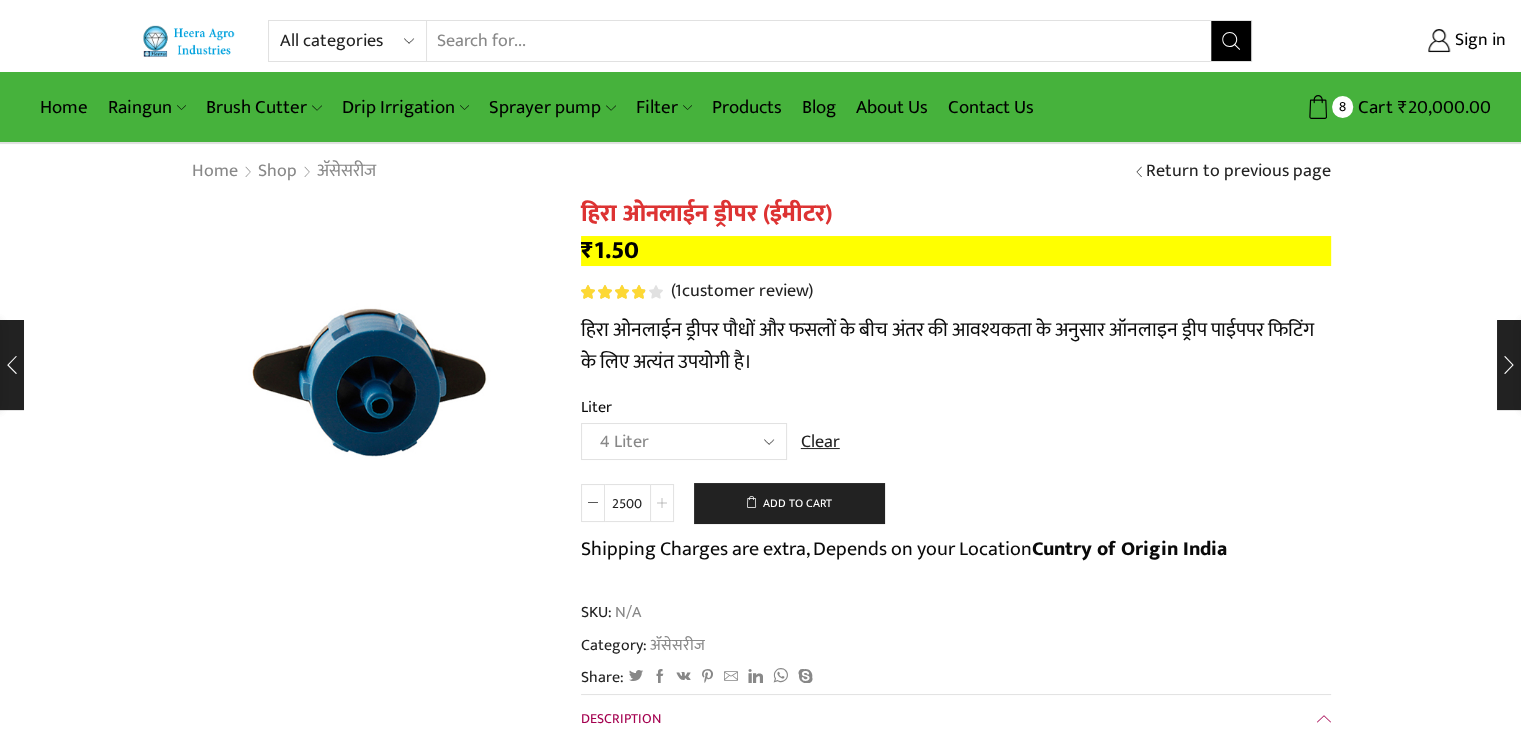 click at bounding box center [662, 503] 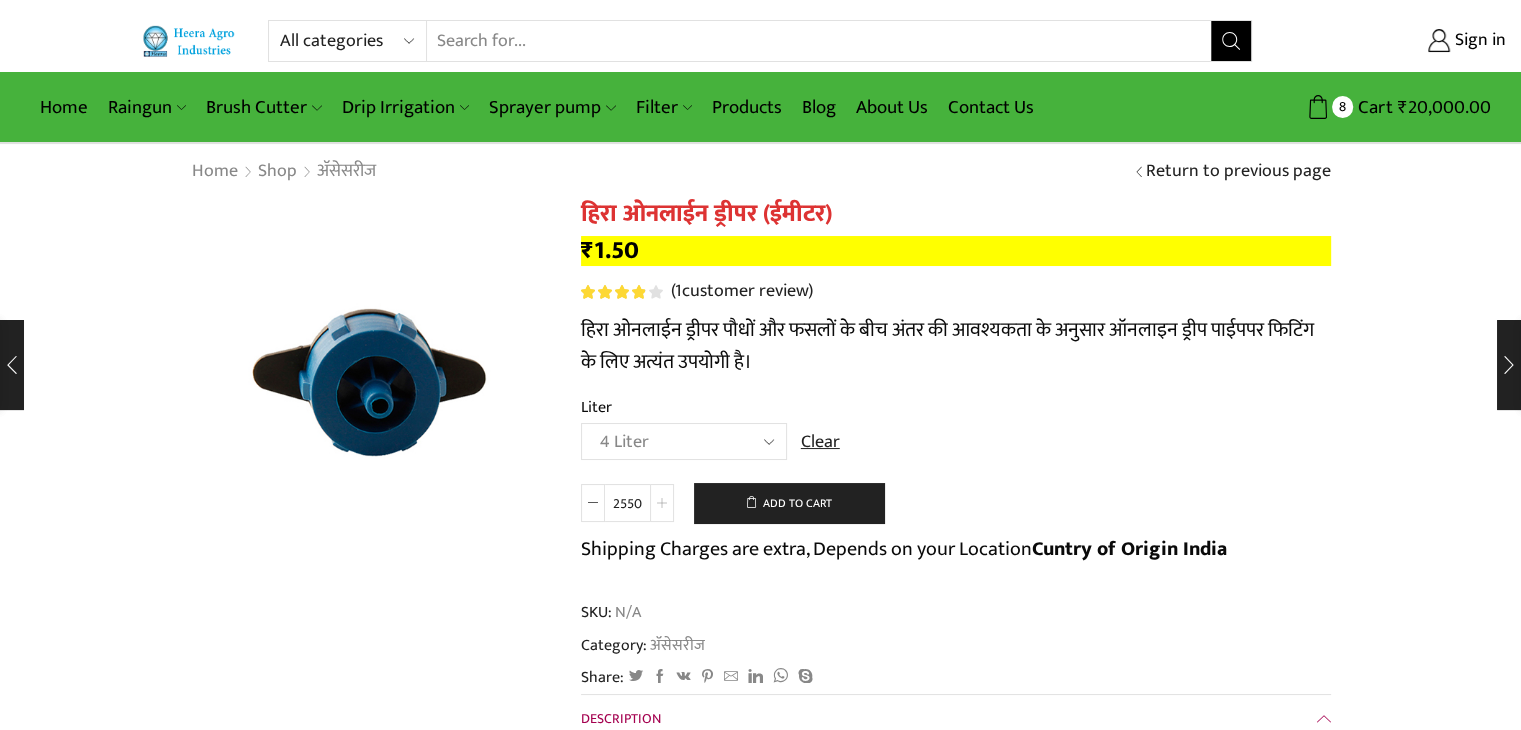 click at bounding box center [662, 503] 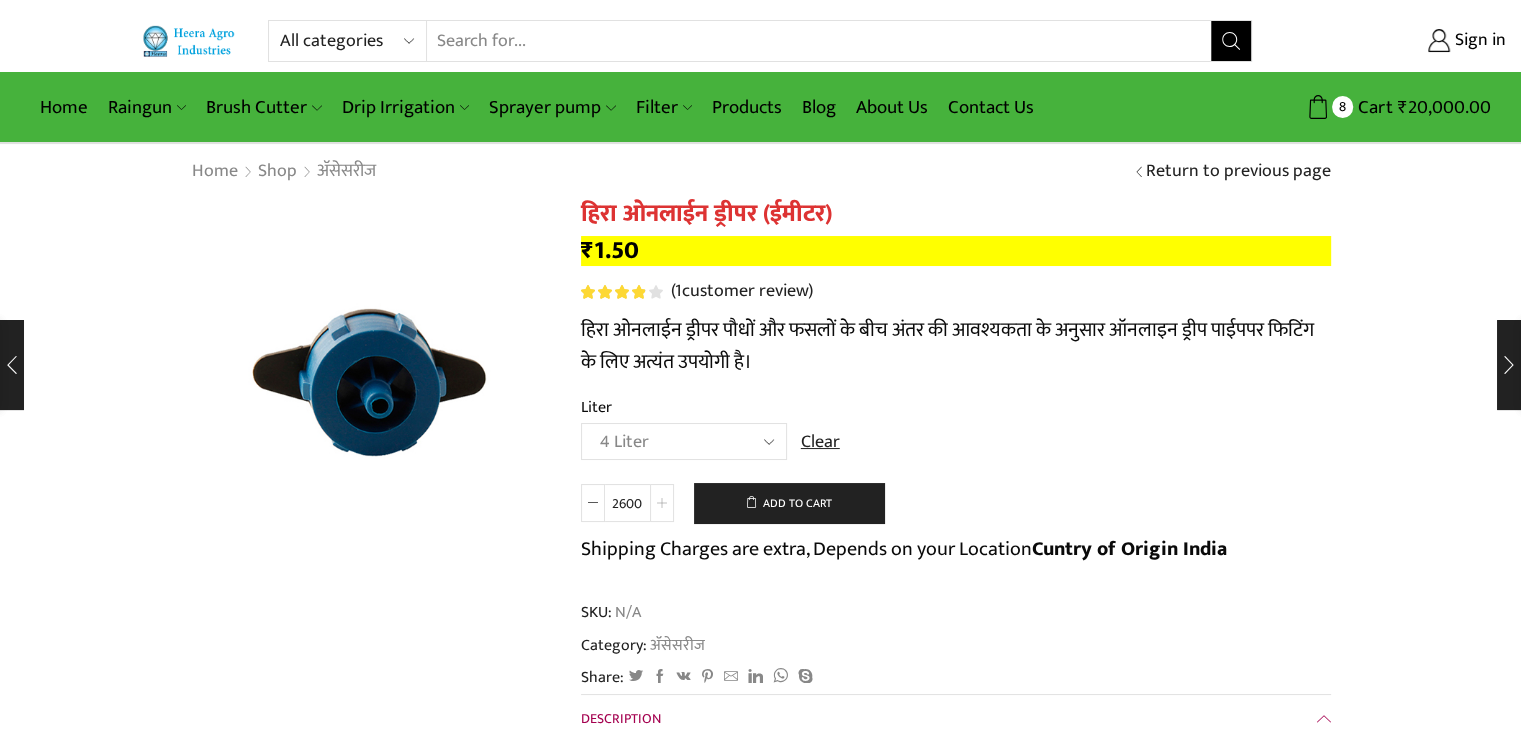 click at bounding box center (662, 503) 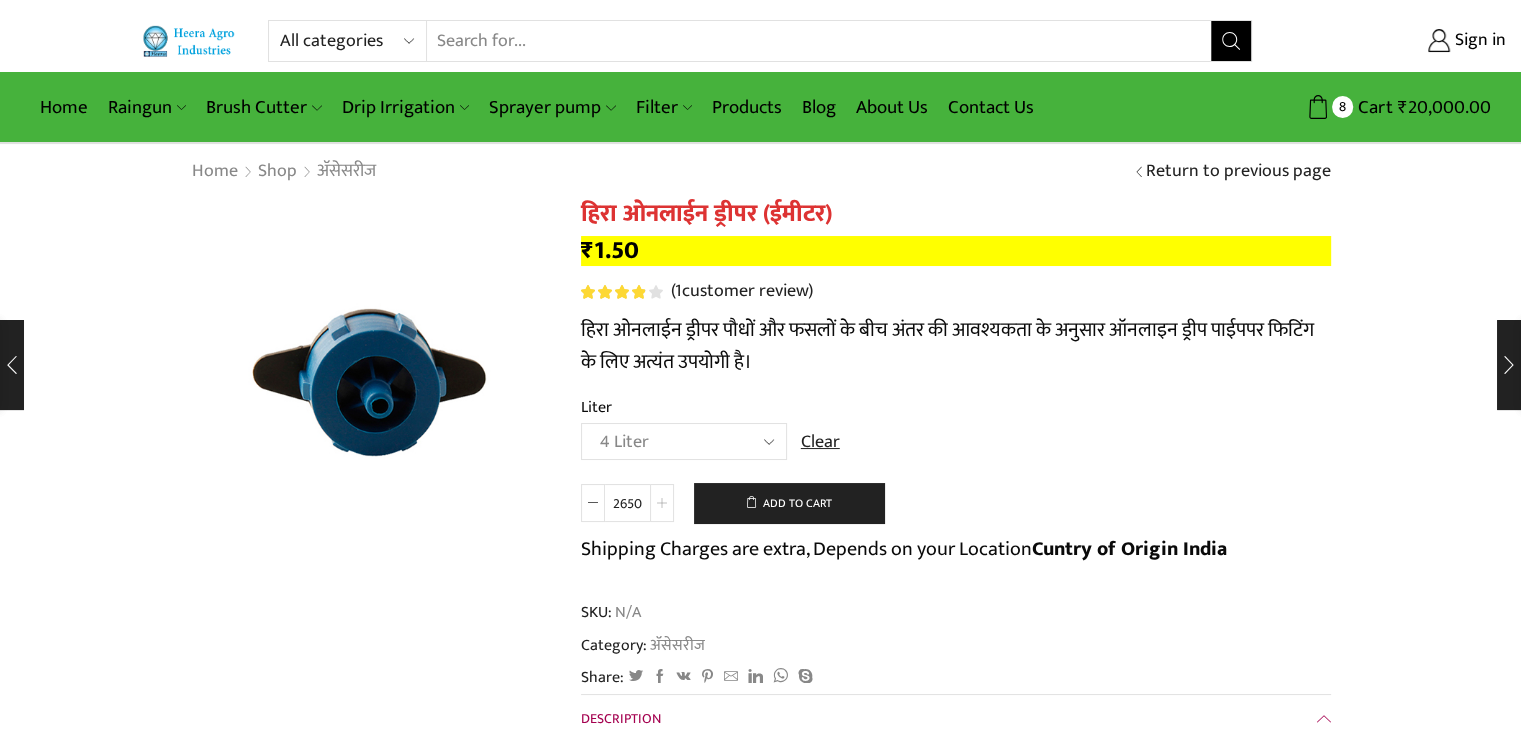 click at bounding box center [662, 503] 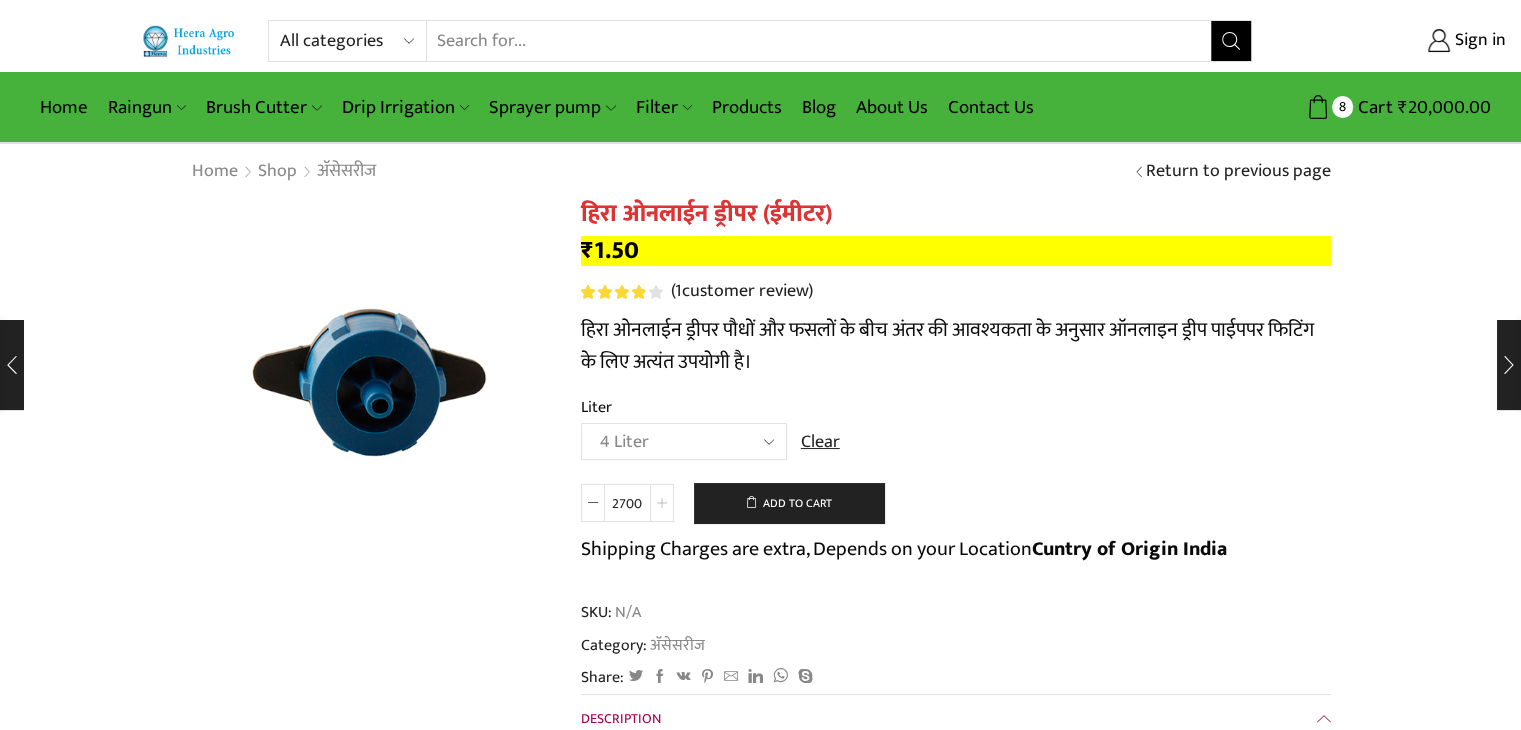 click at bounding box center [662, 503] 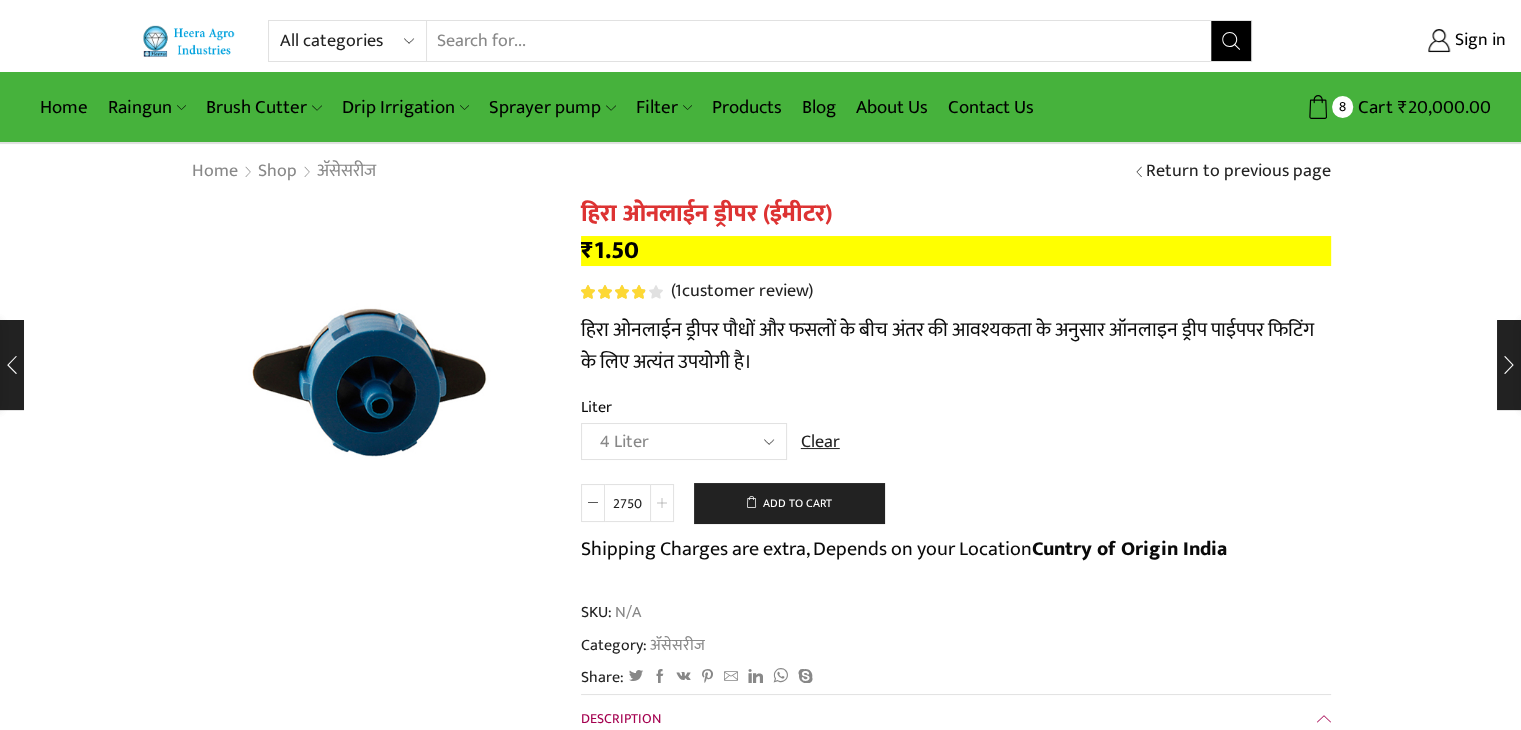 click at bounding box center (662, 503) 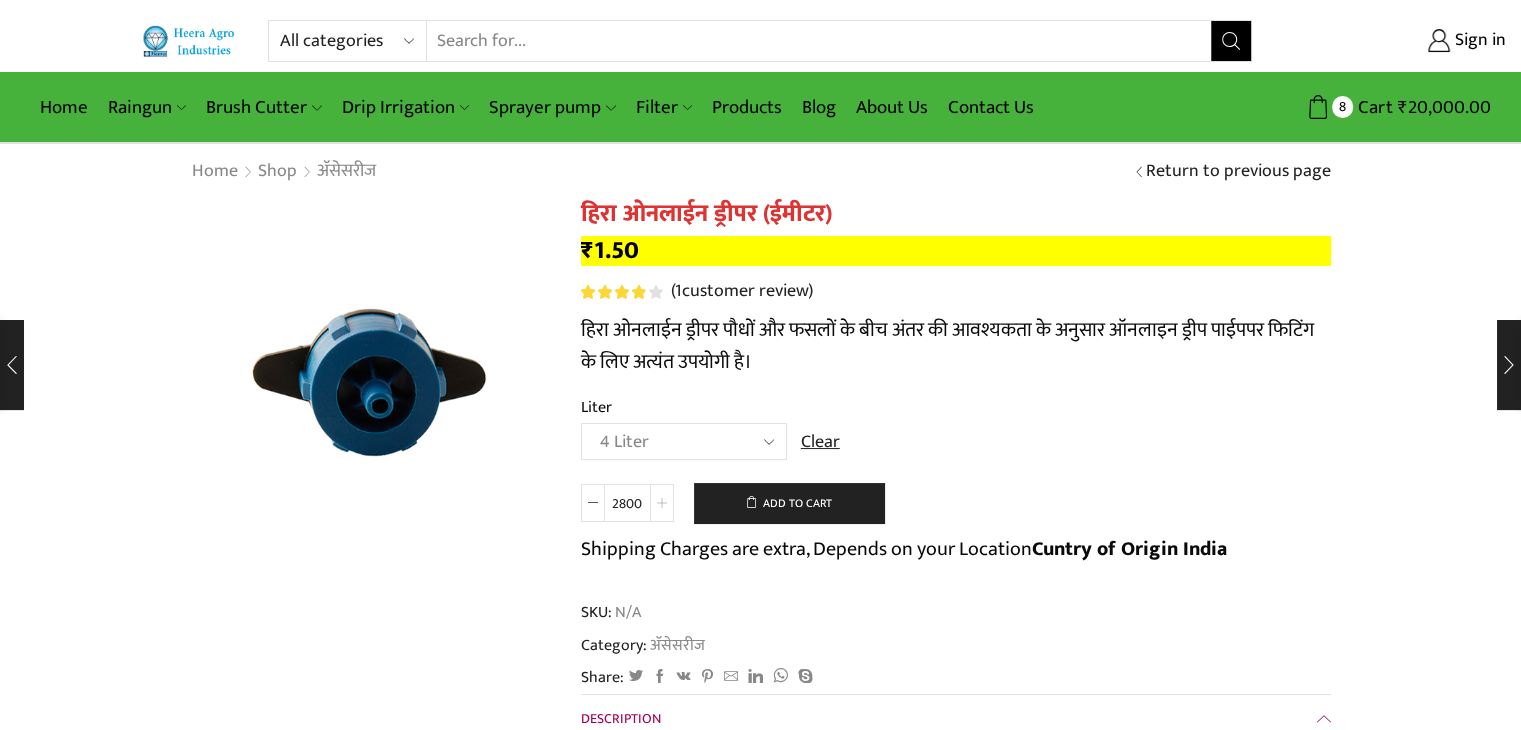 click at bounding box center (662, 503) 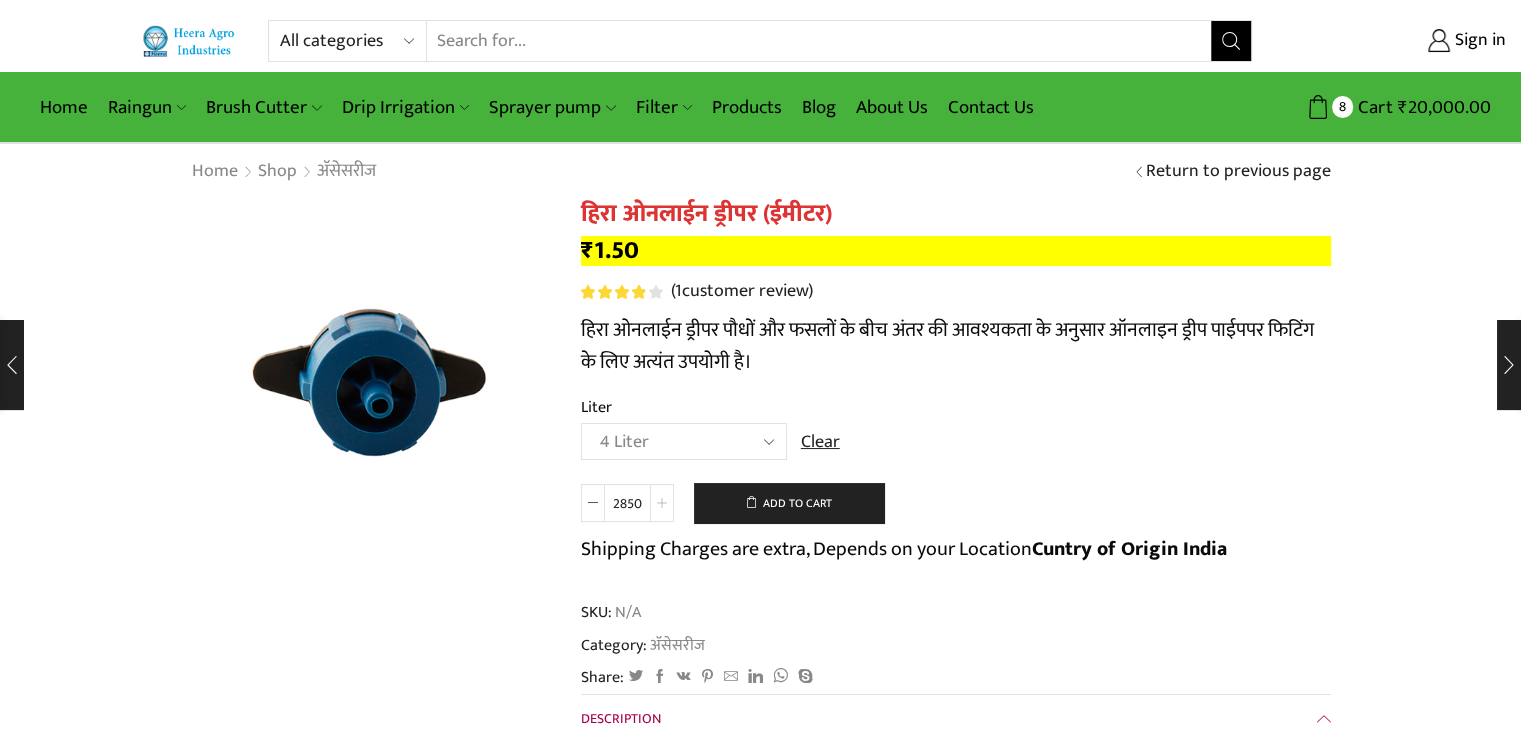 click at bounding box center (662, 503) 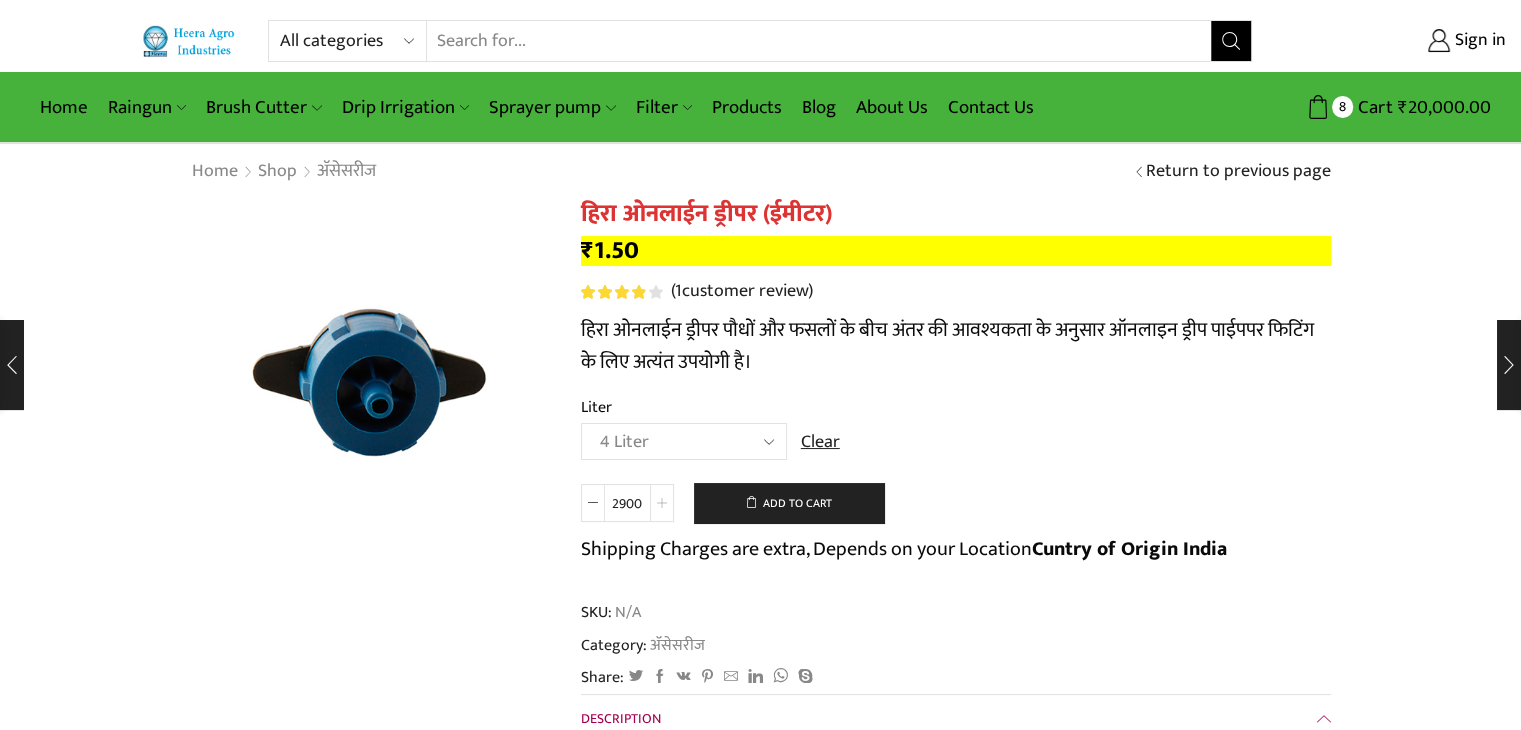 click at bounding box center (662, 503) 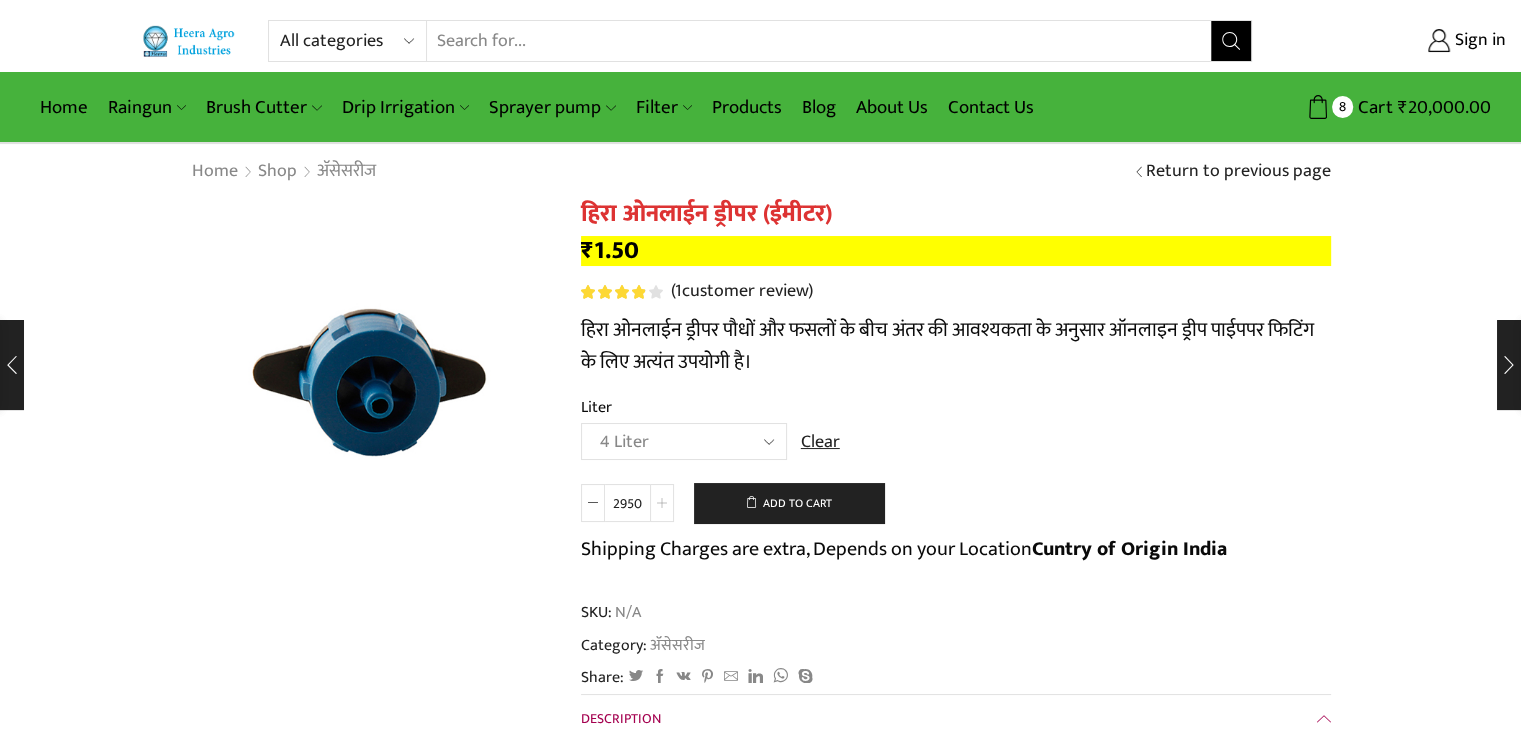 click at bounding box center (662, 503) 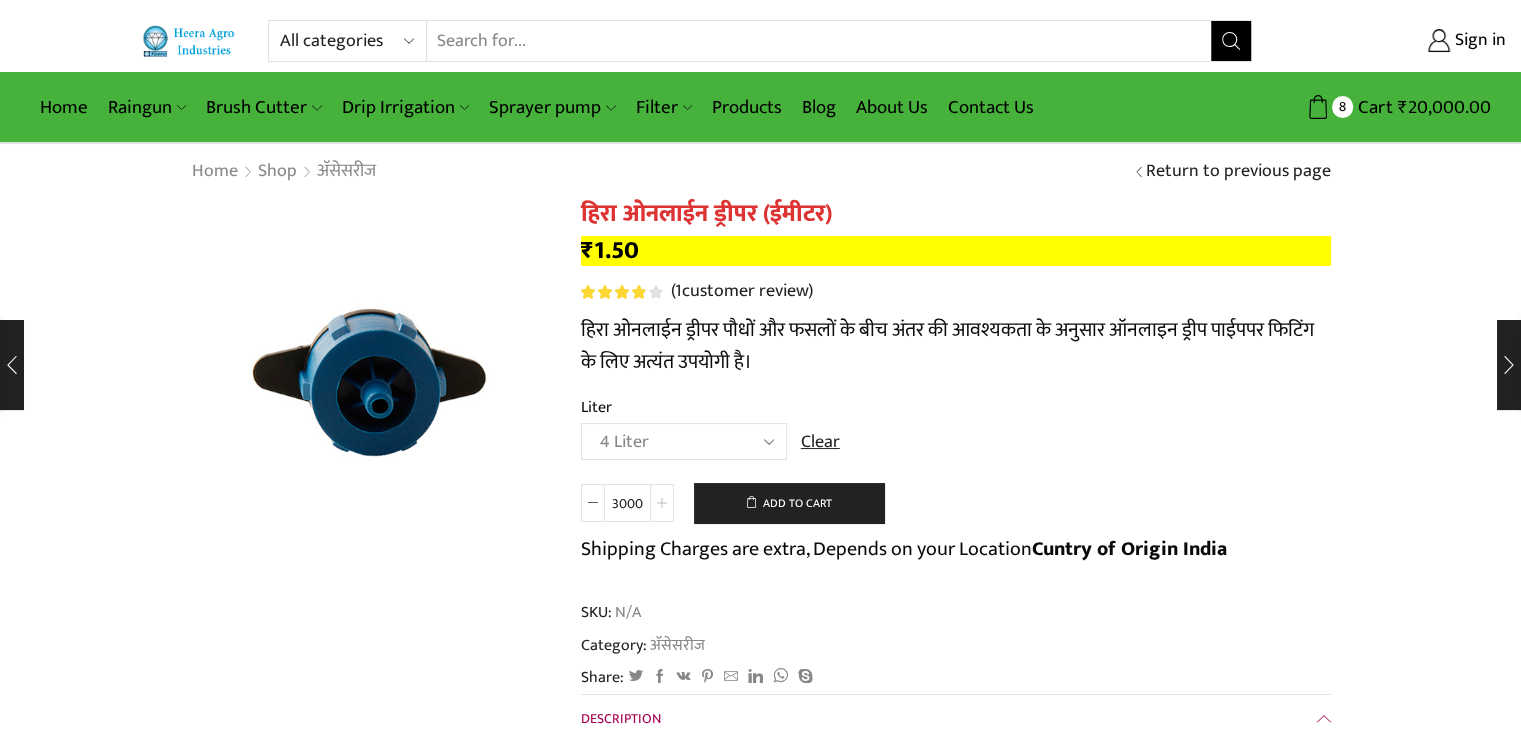 click at bounding box center [662, 503] 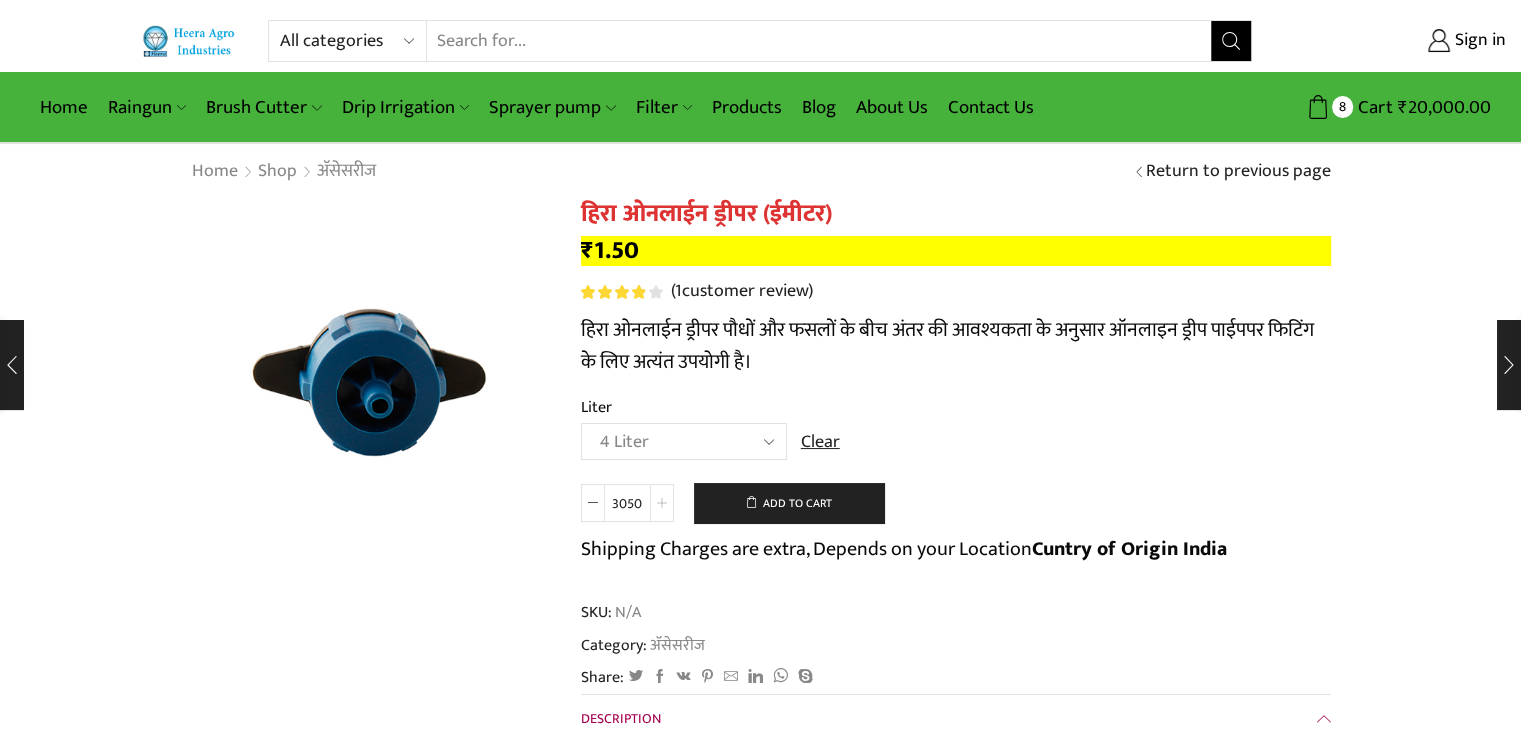 click at bounding box center (662, 503) 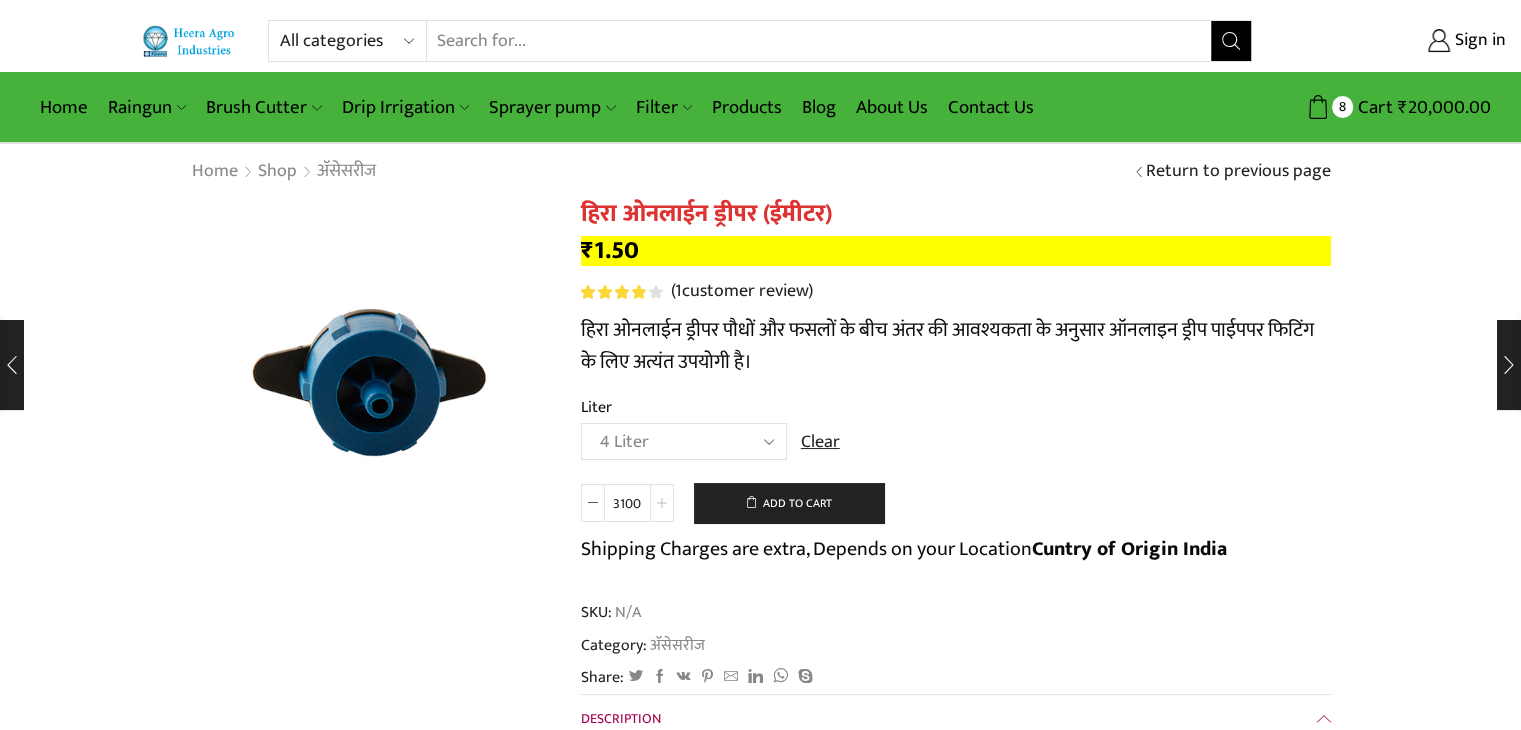 click at bounding box center (662, 503) 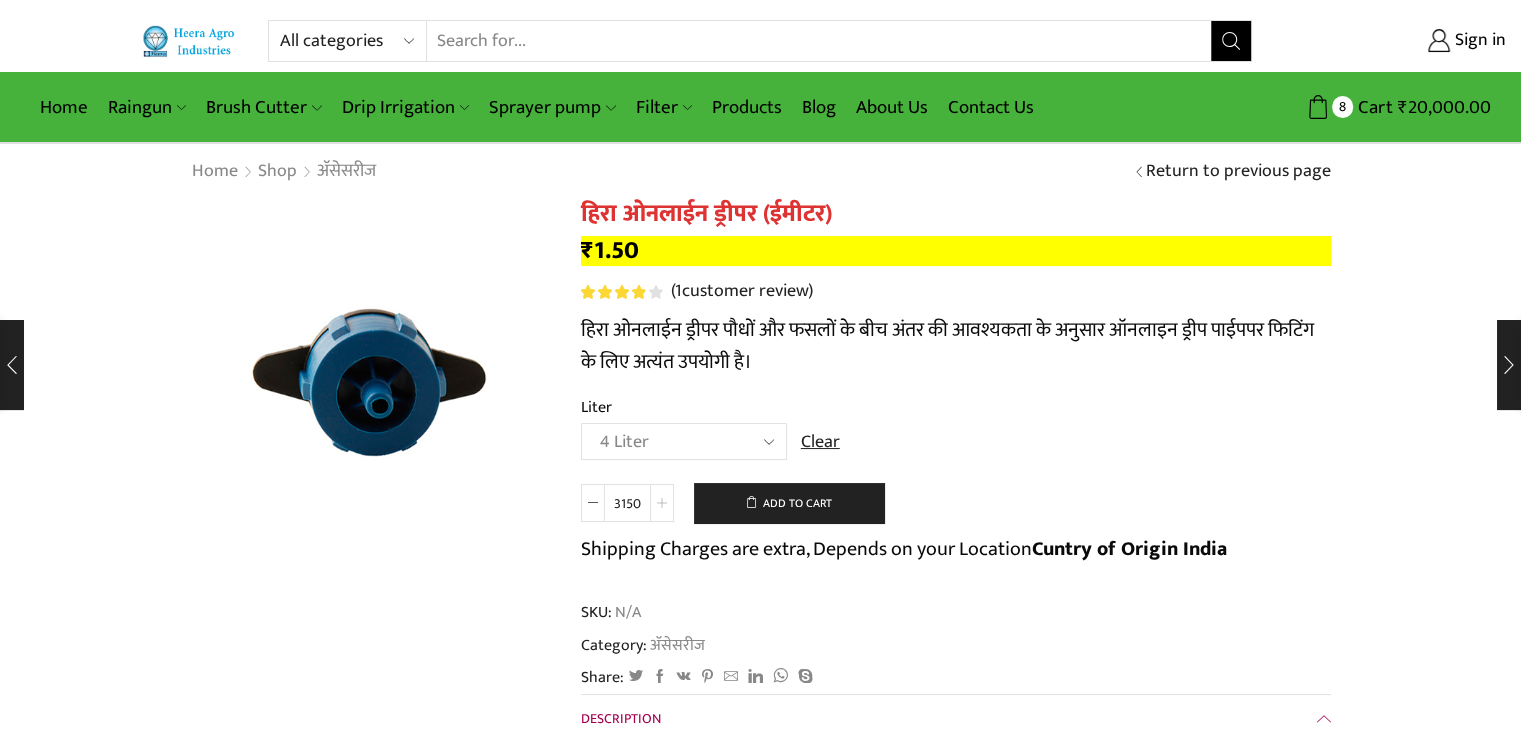 click at bounding box center (662, 503) 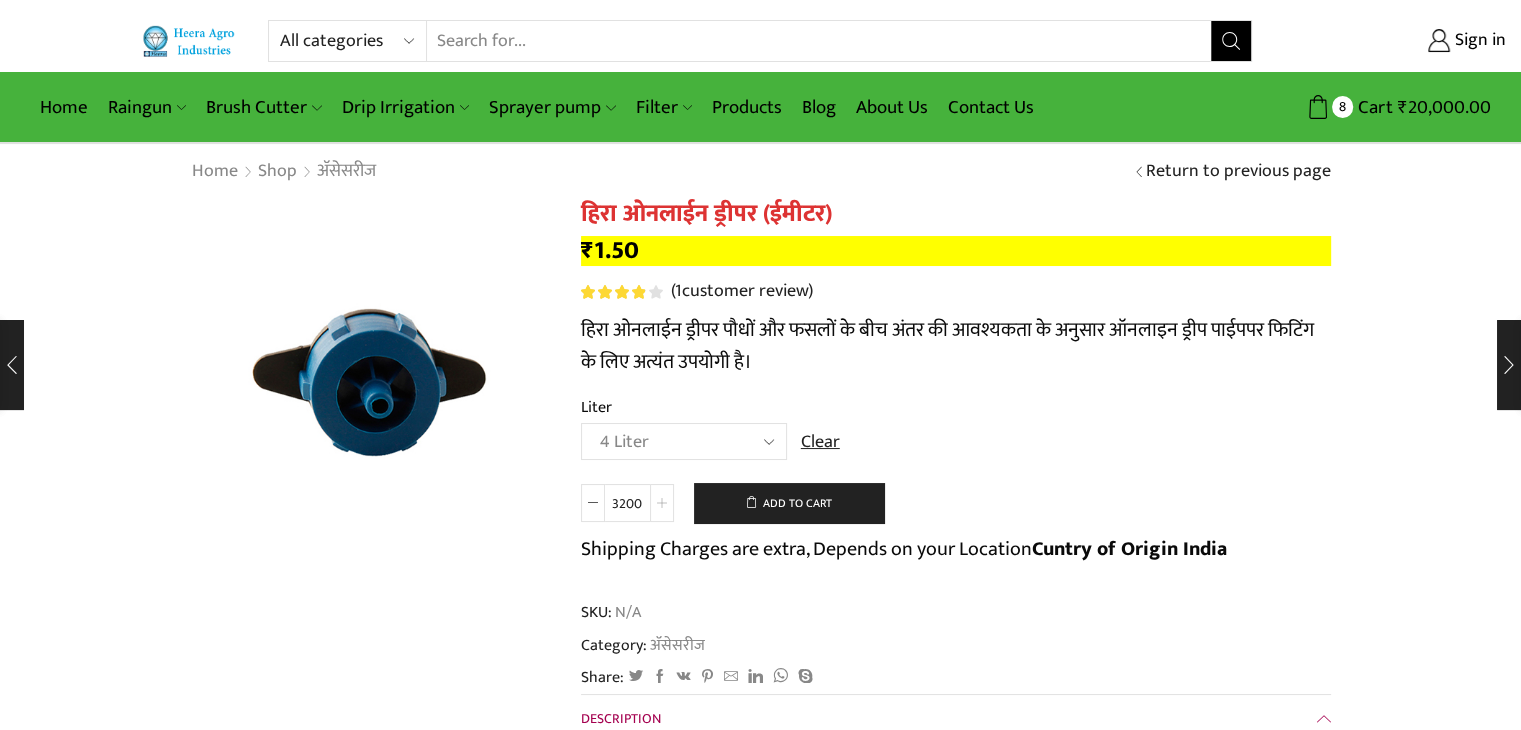 click at bounding box center [662, 503] 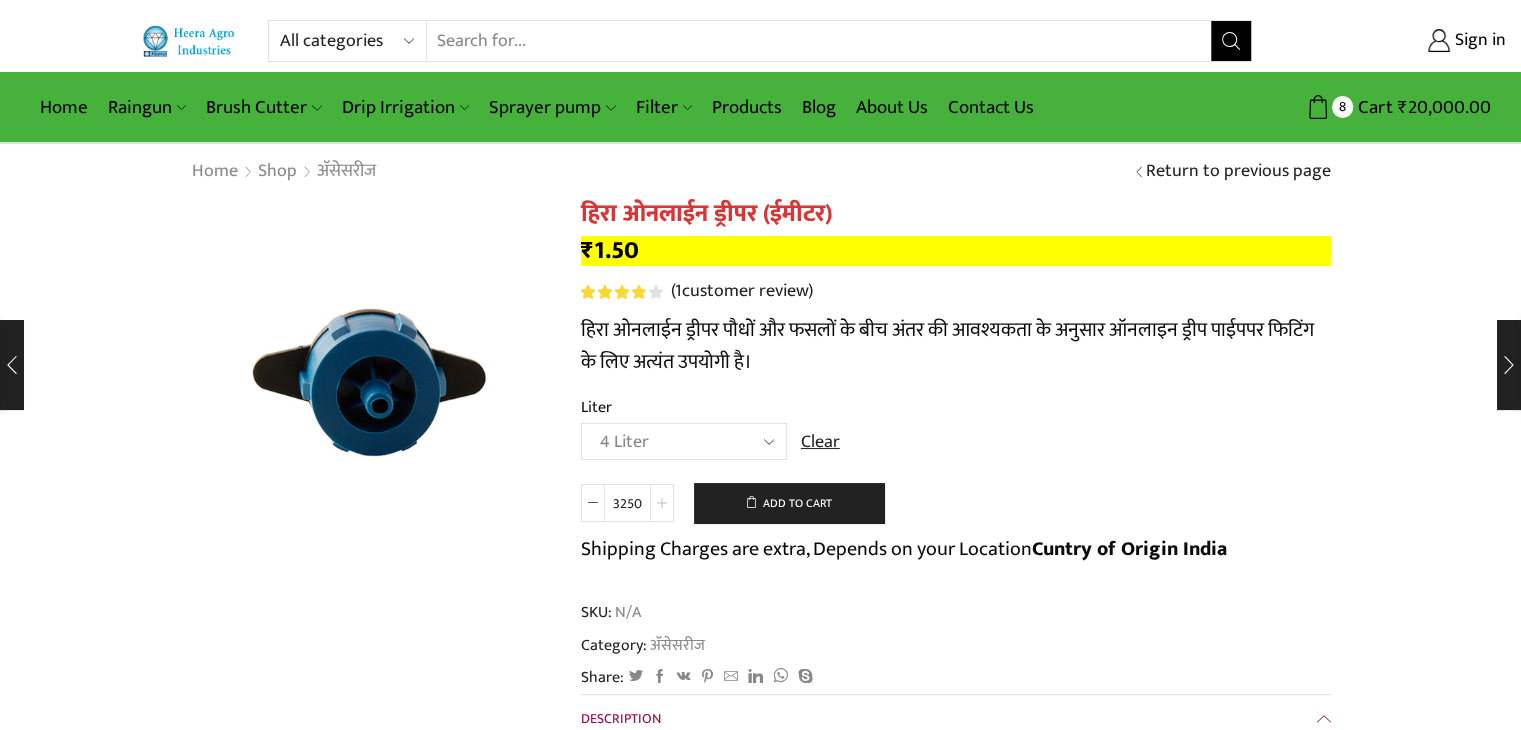 click at bounding box center (662, 503) 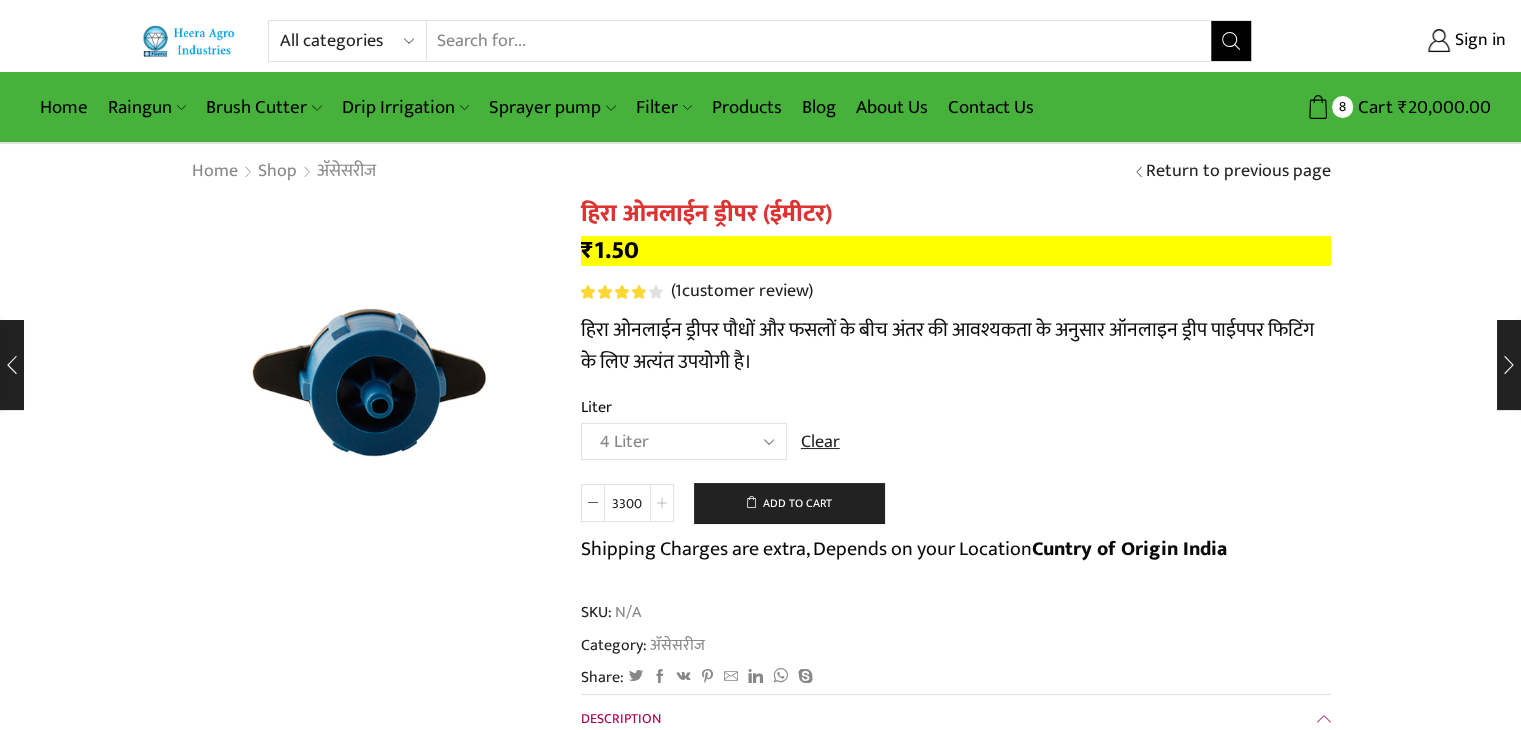 click at bounding box center (662, 503) 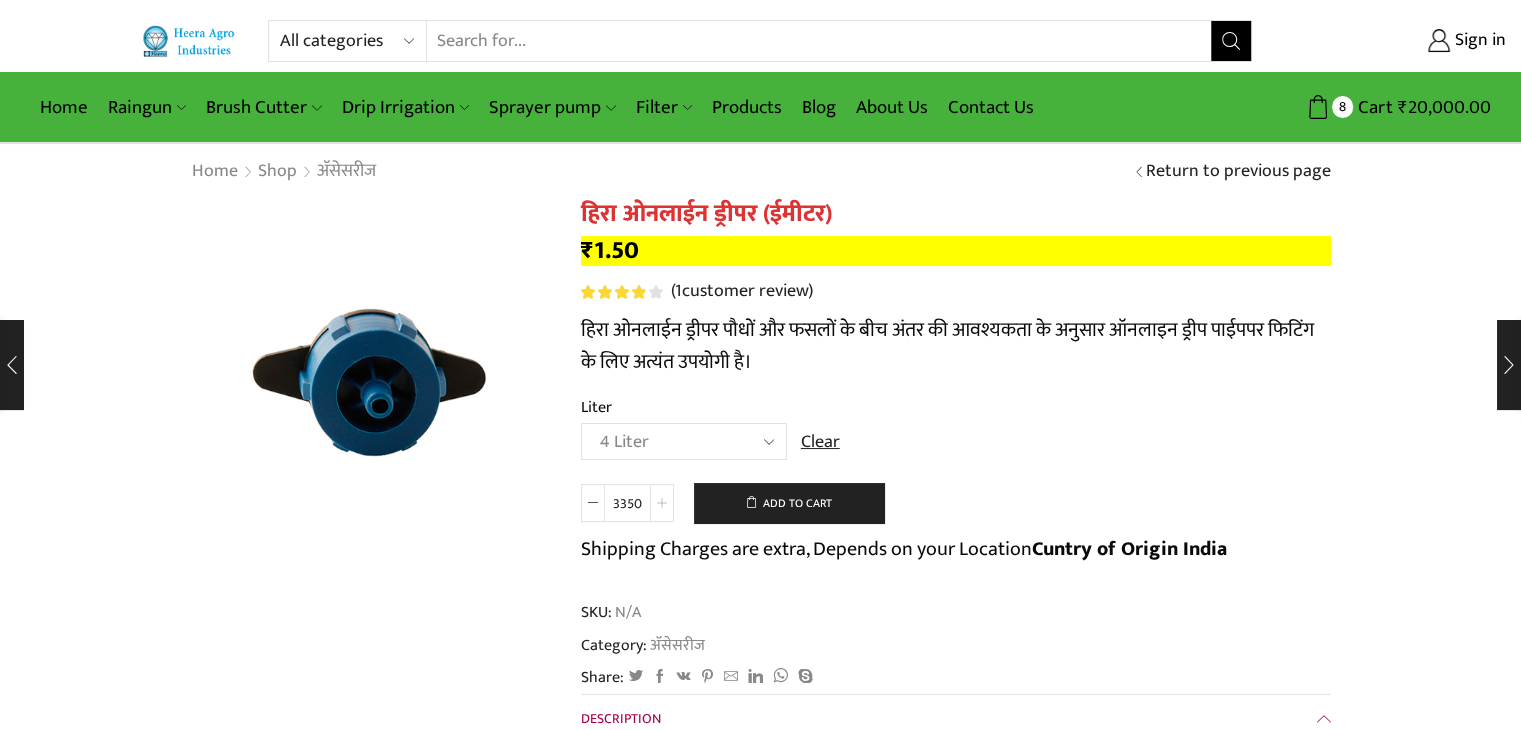 click at bounding box center (662, 503) 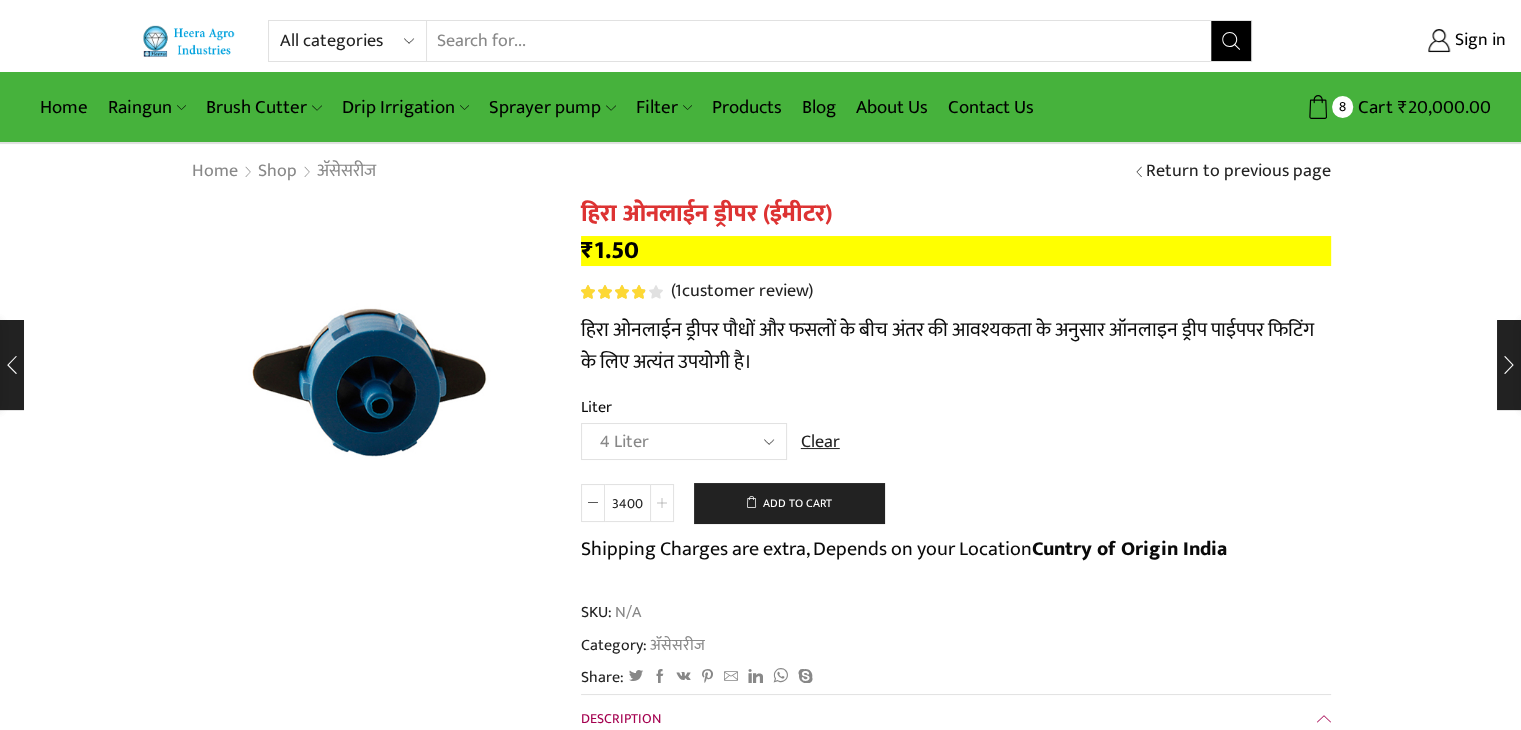 click at bounding box center (662, 503) 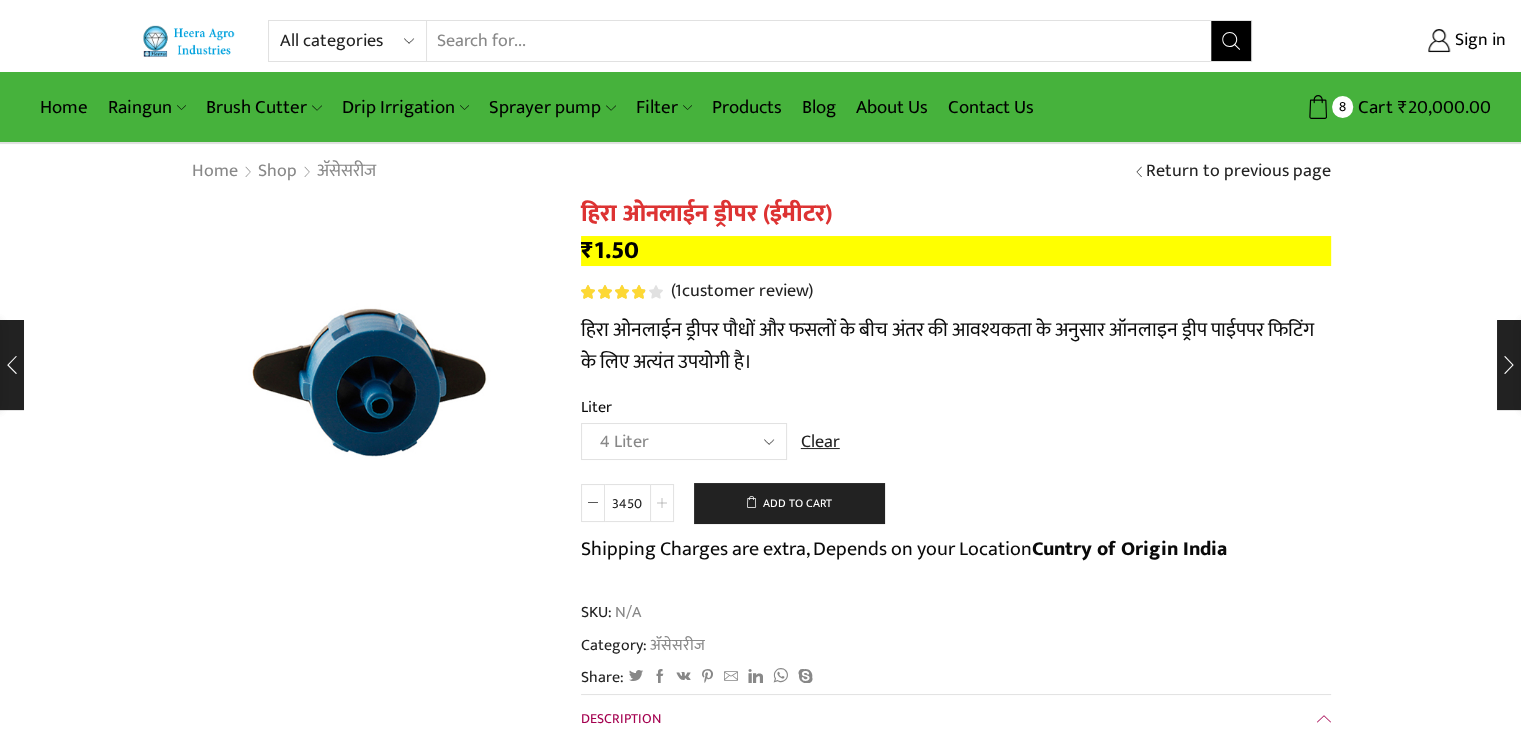 click at bounding box center (662, 503) 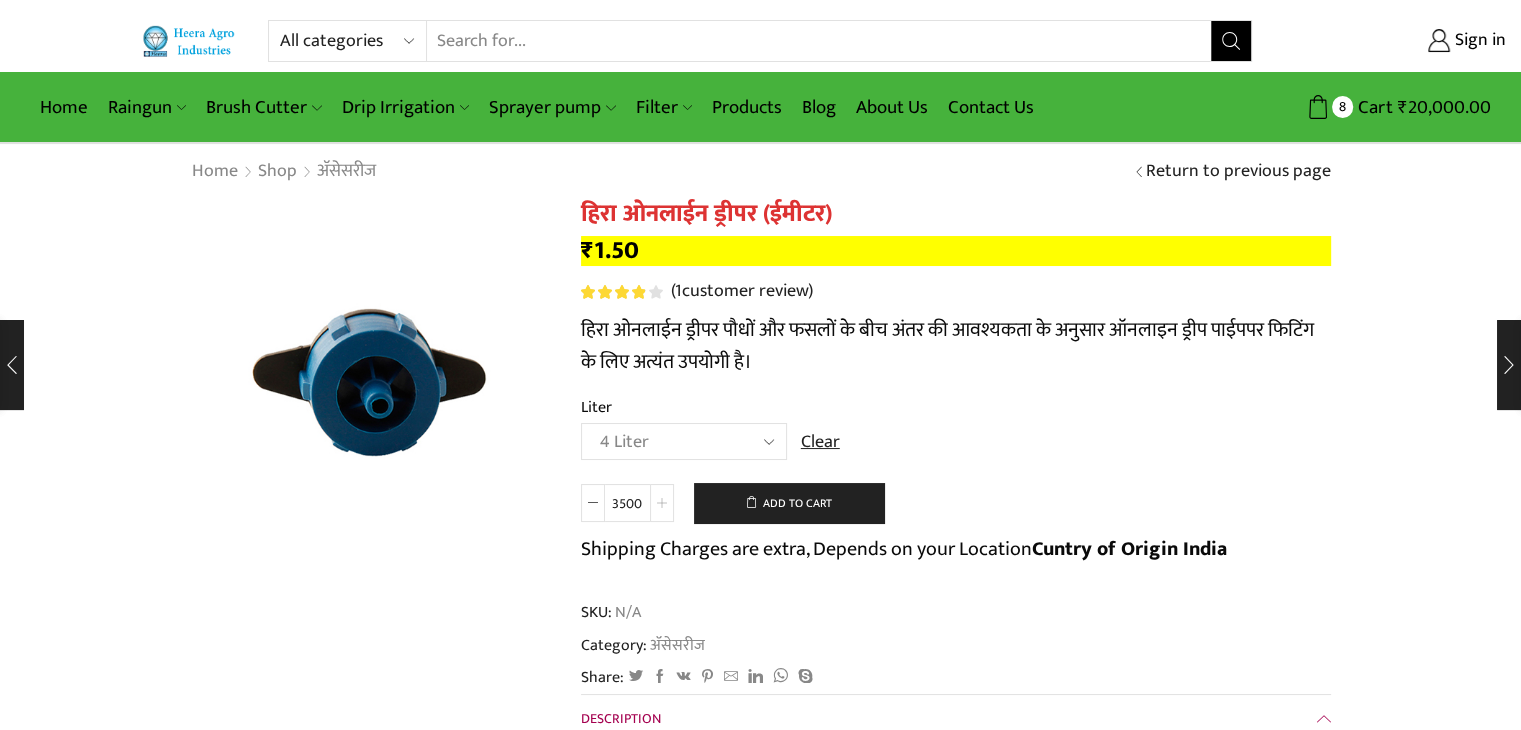 click at bounding box center (662, 503) 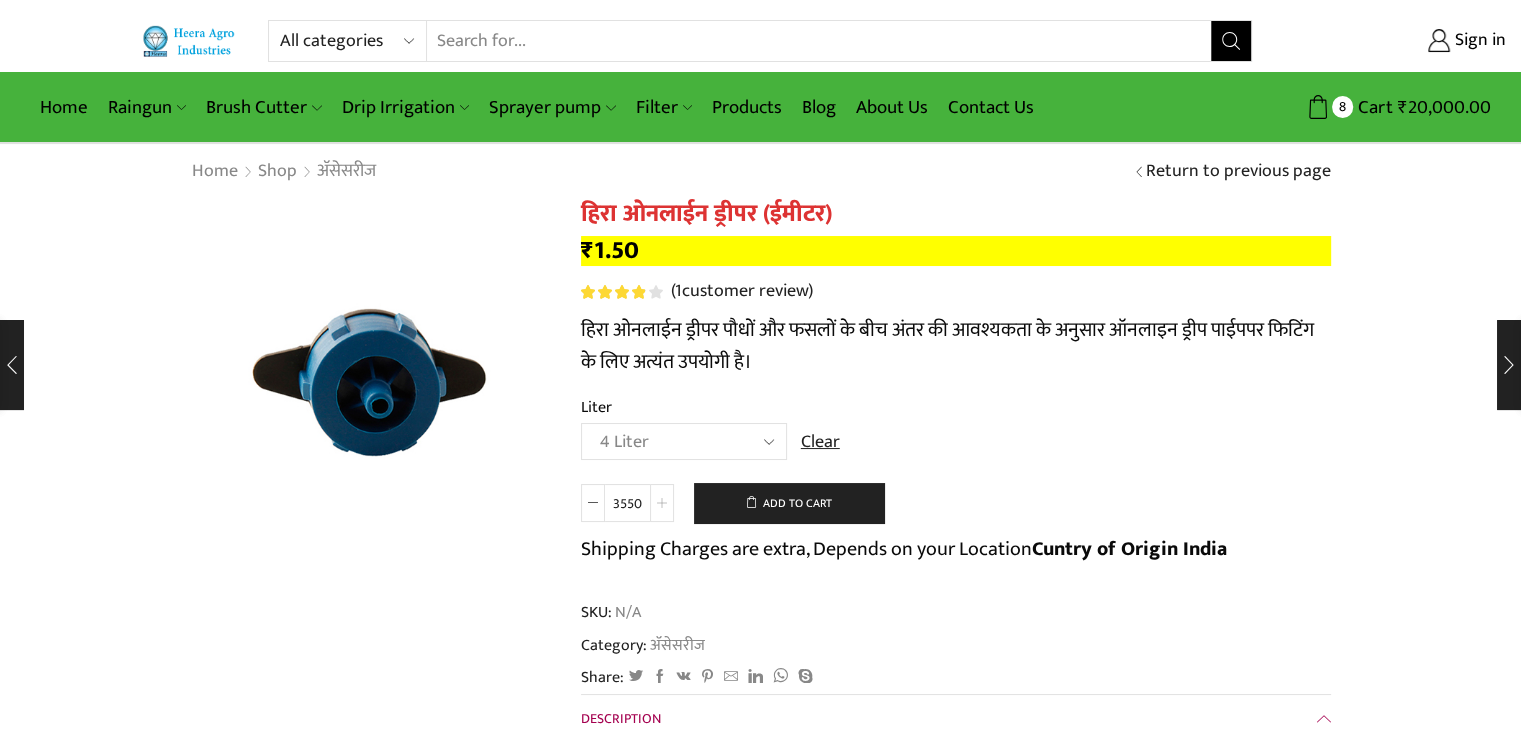 click at bounding box center (662, 503) 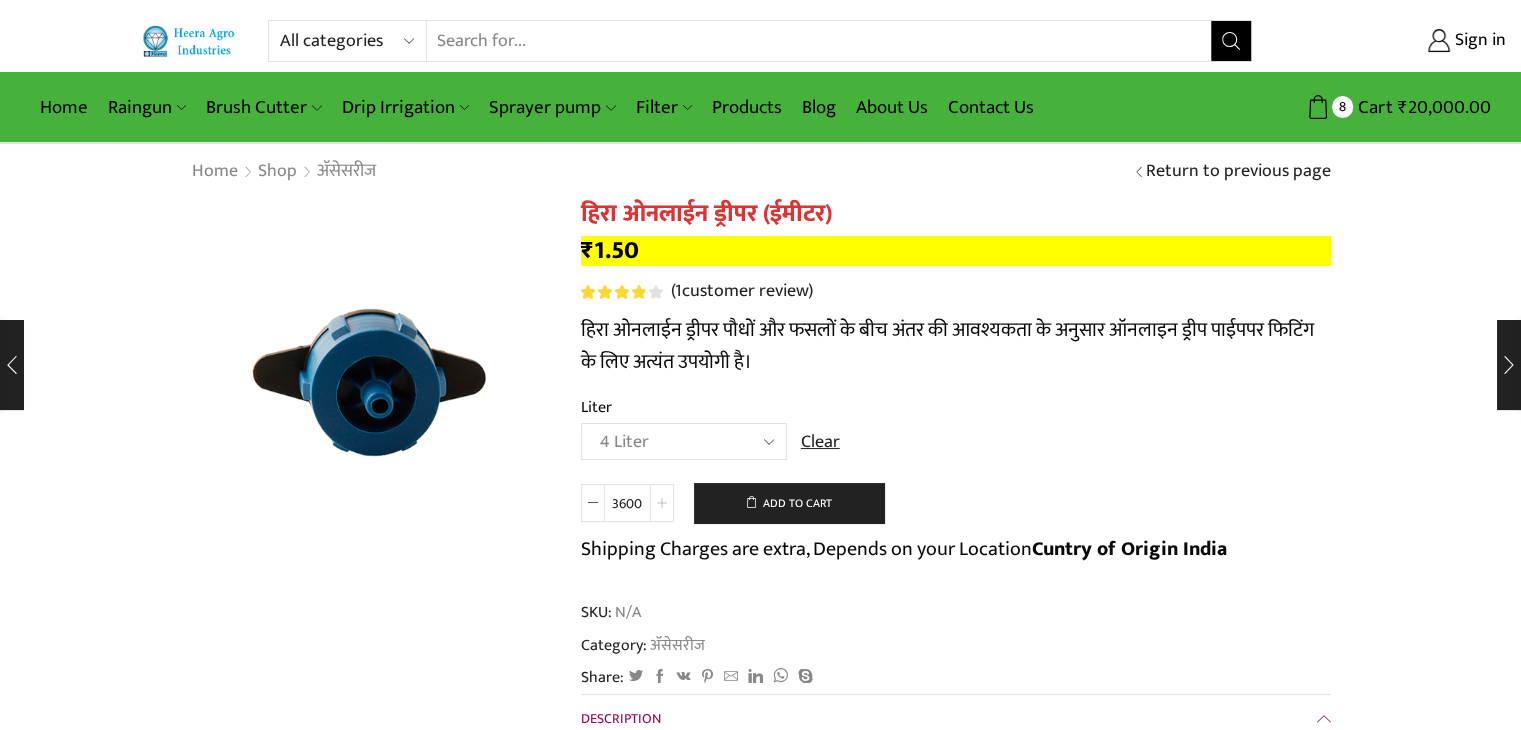 click at bounding box center [662, 503] 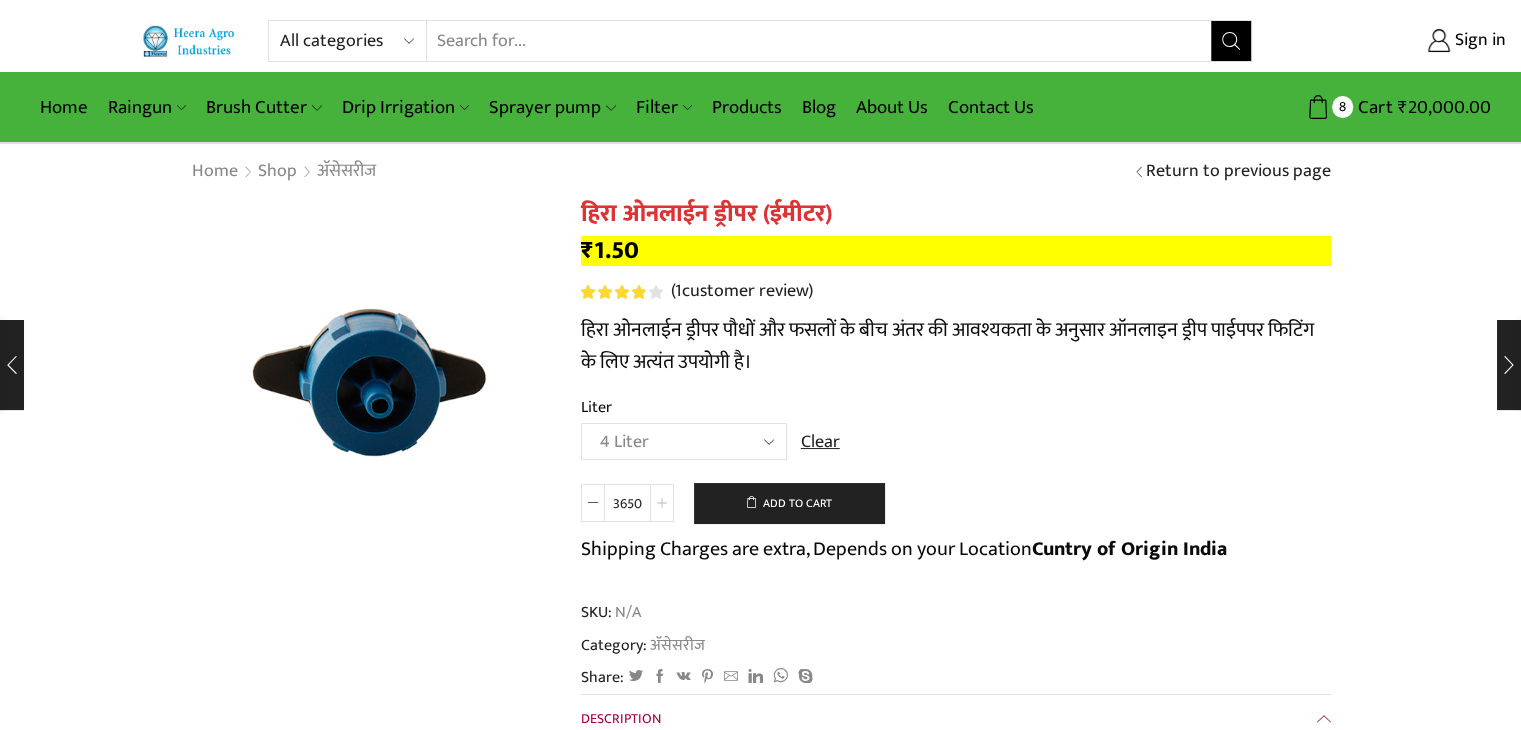 click at bounding box center (662, 503) 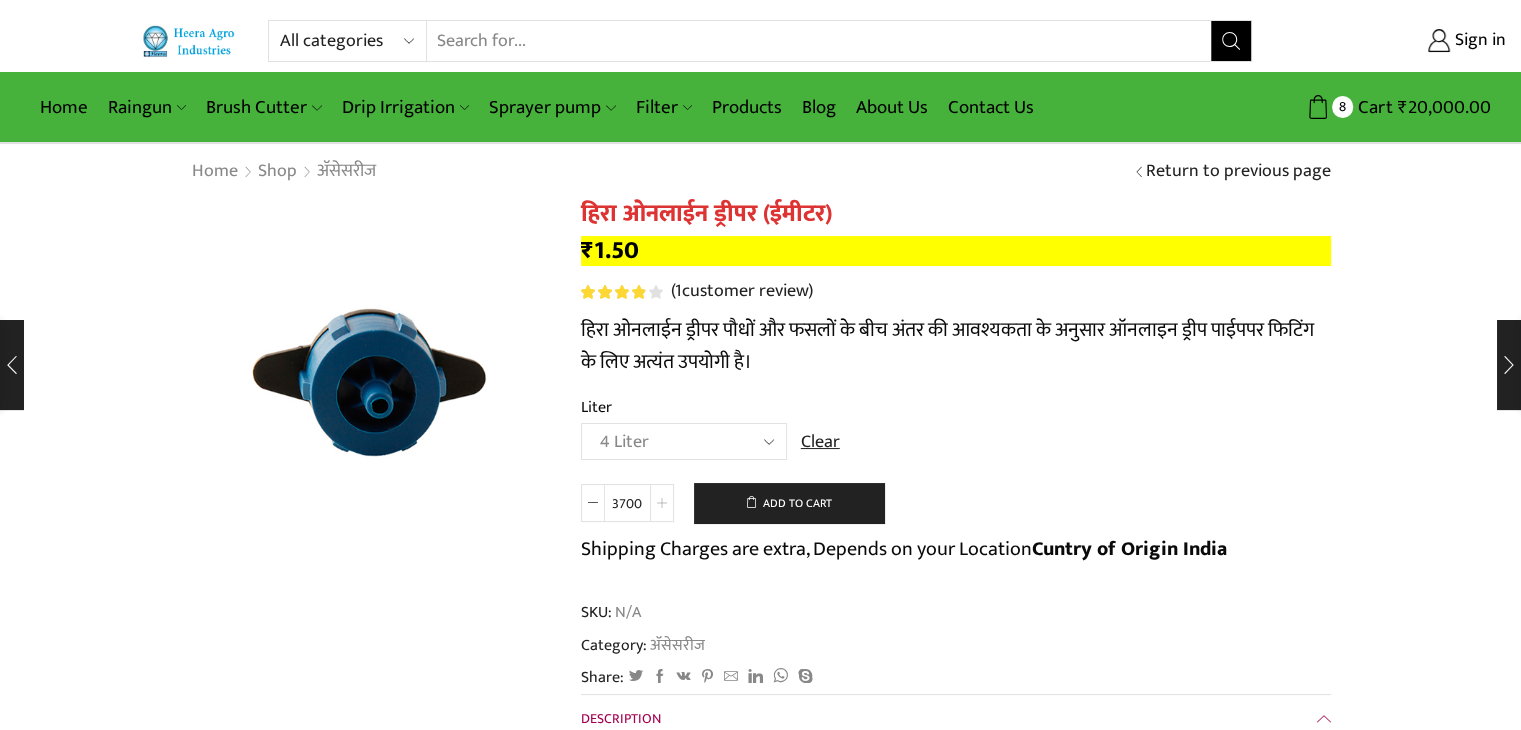click at bounding box center [662, 503] 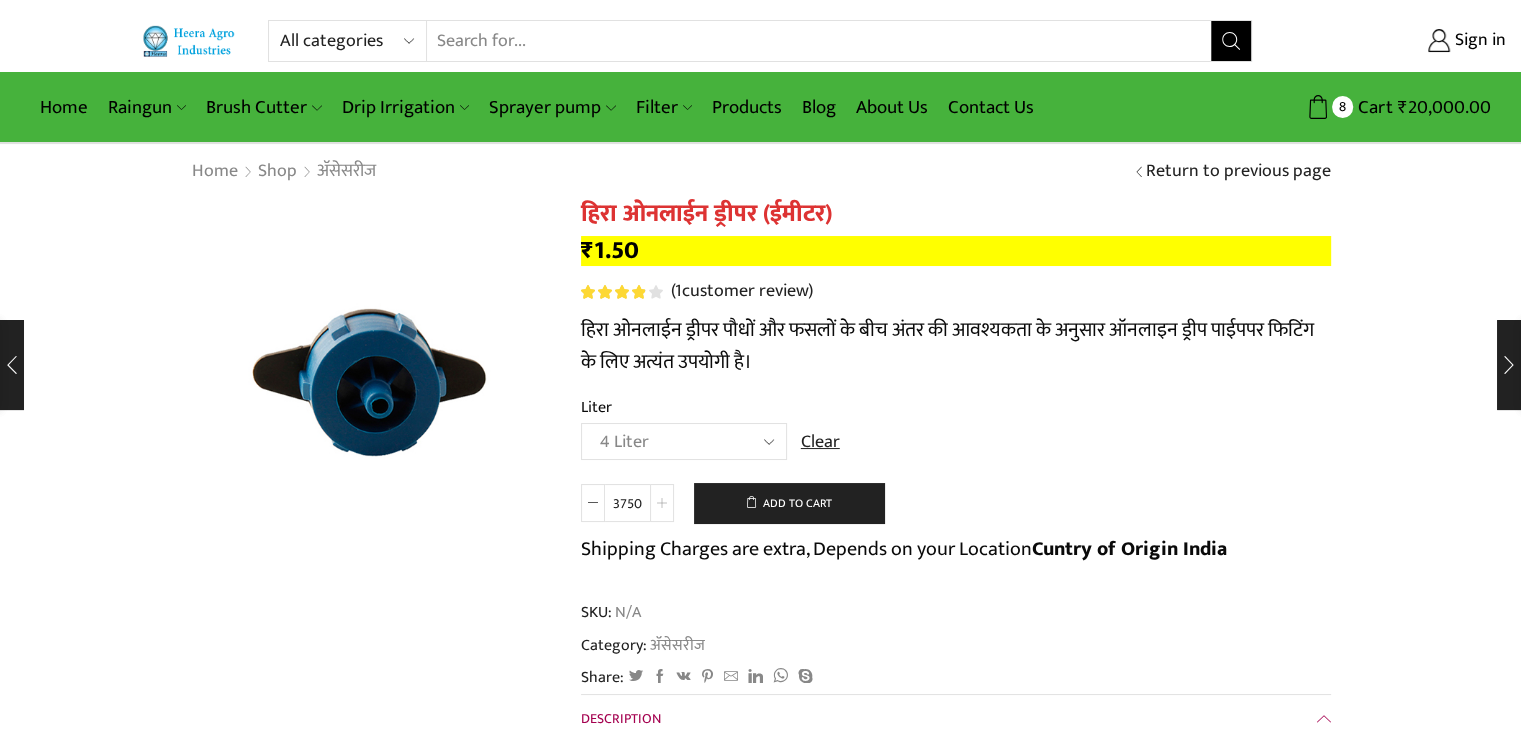click at bounding box center (662, 503) 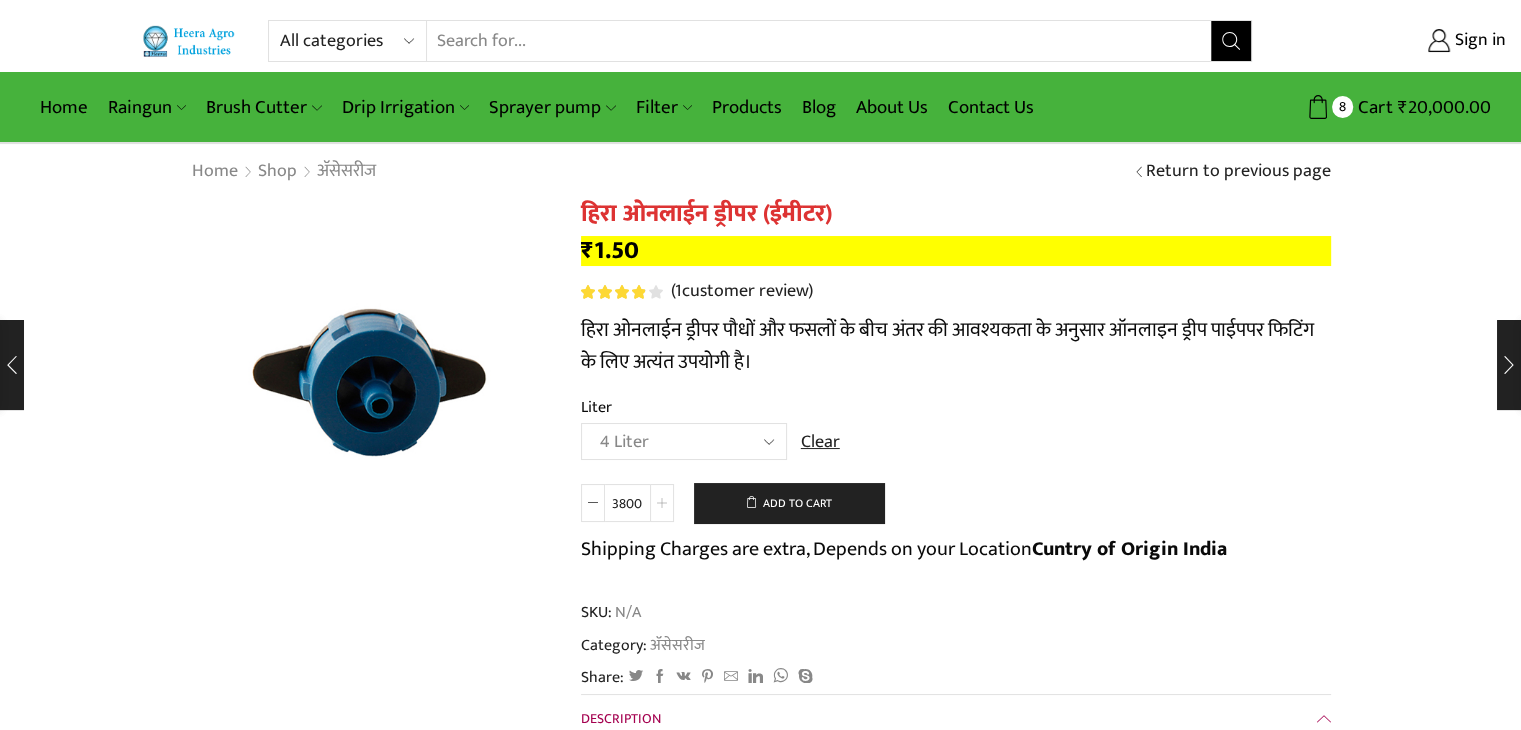 click at bounding box center [662, 503] 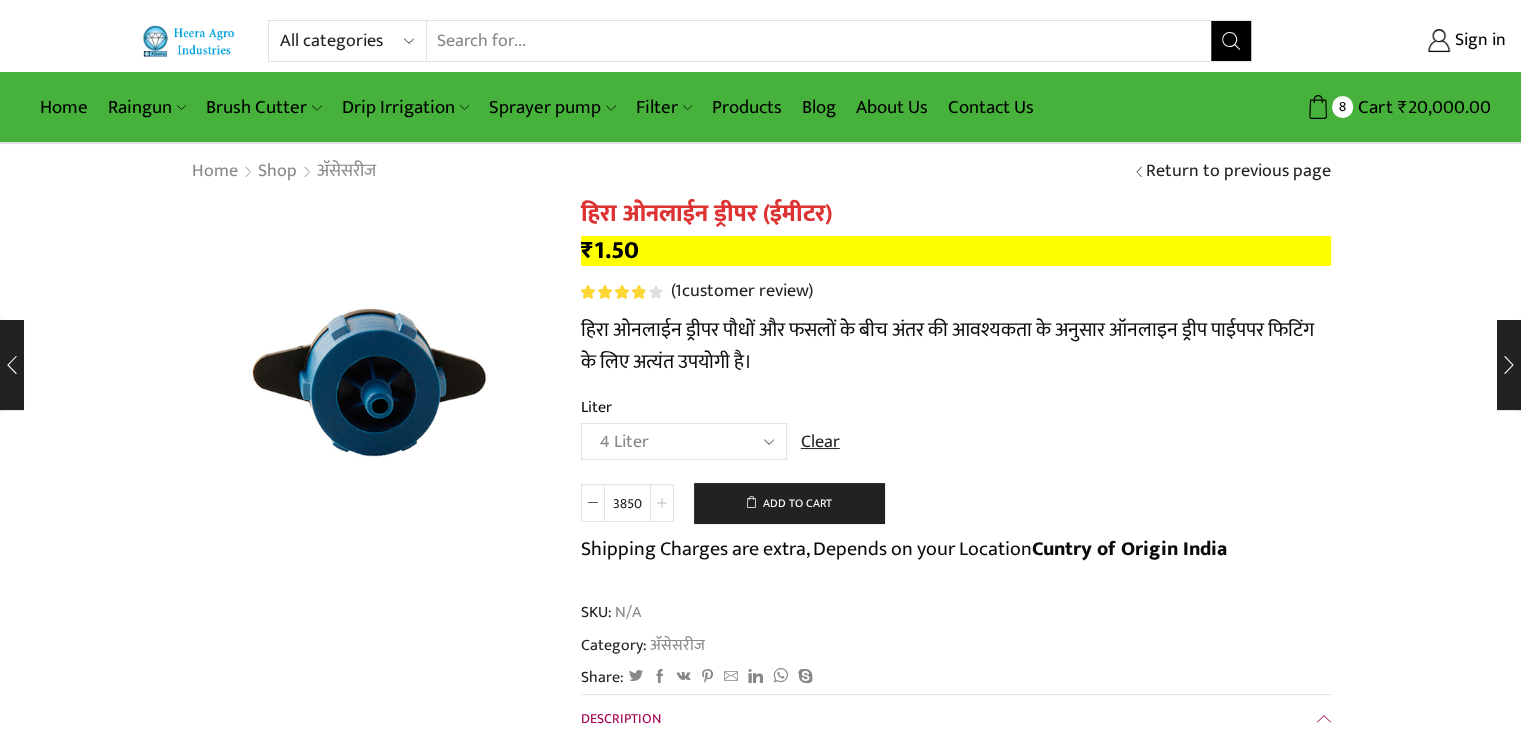 click at bounding box center (662, 503) 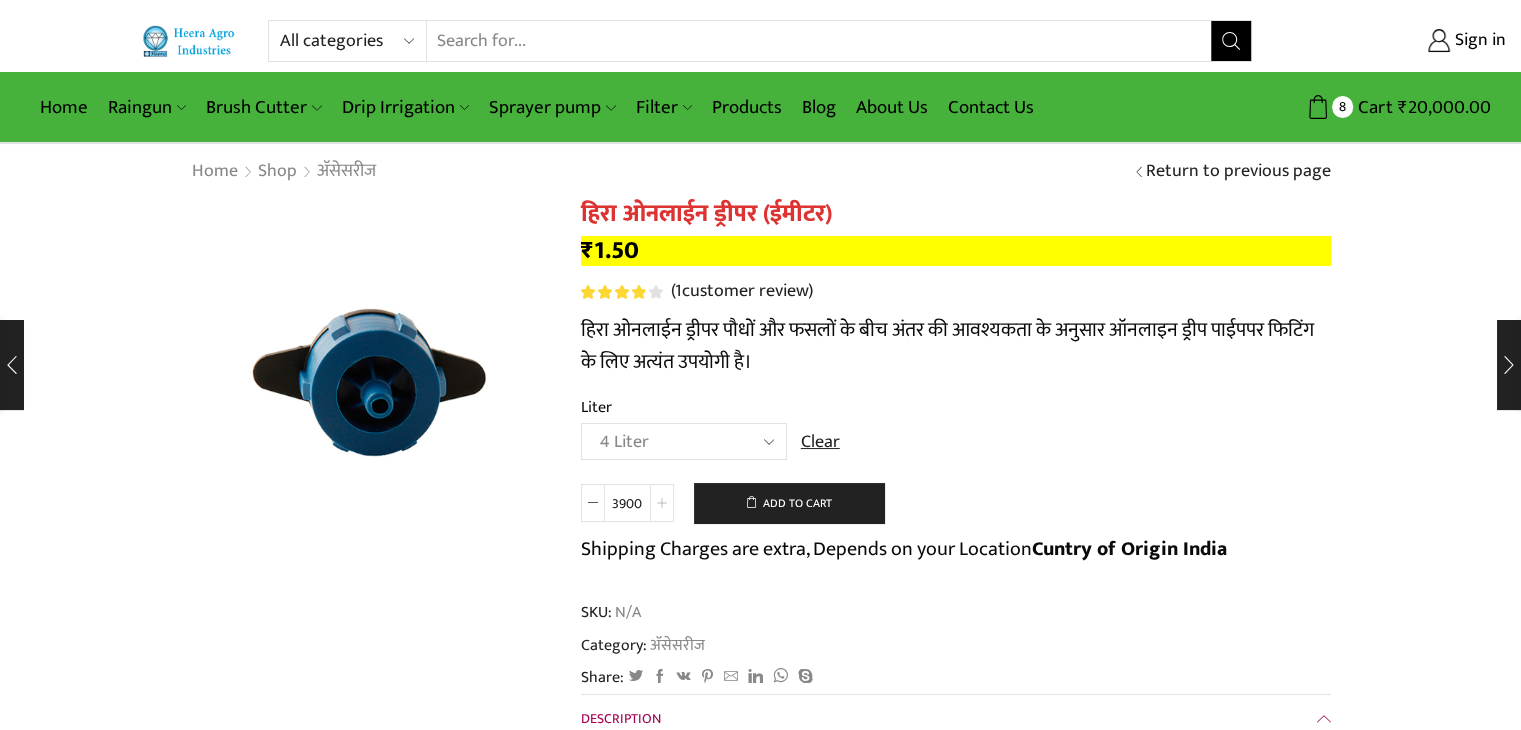click at bounding box center [662, 503] 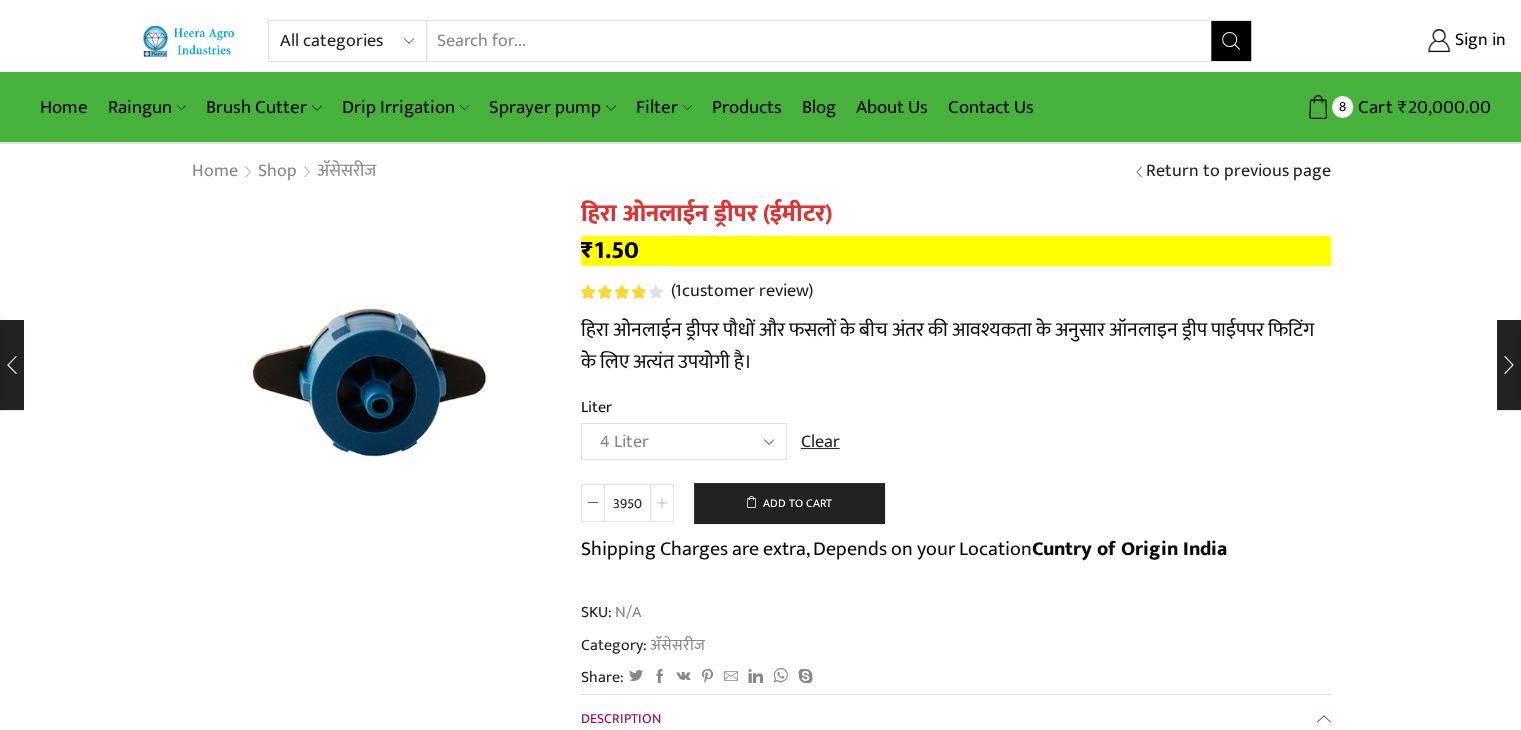 click at bounding box center (662, 503) 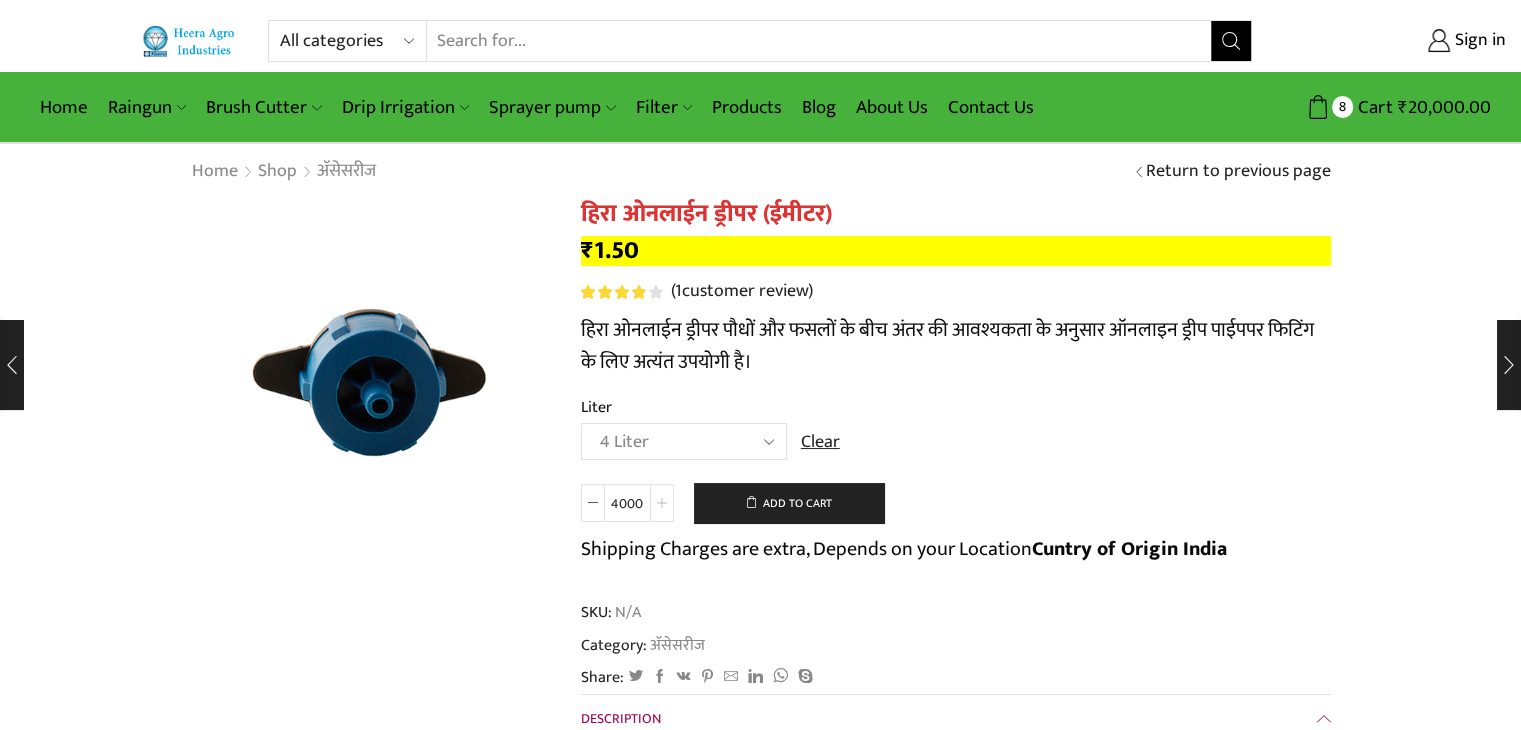 click at bounding box center [662, 503] 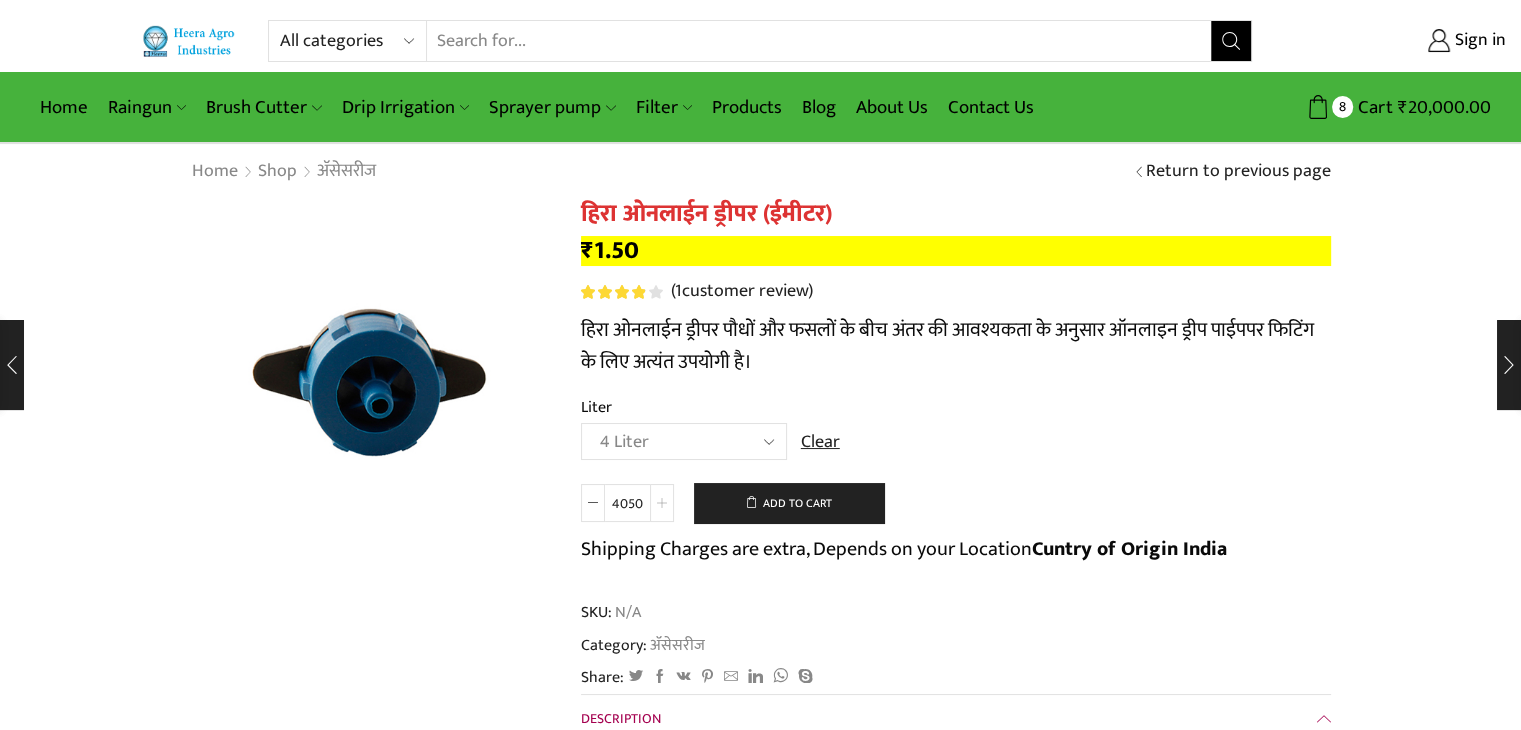 click at bounding box center (662, 503) 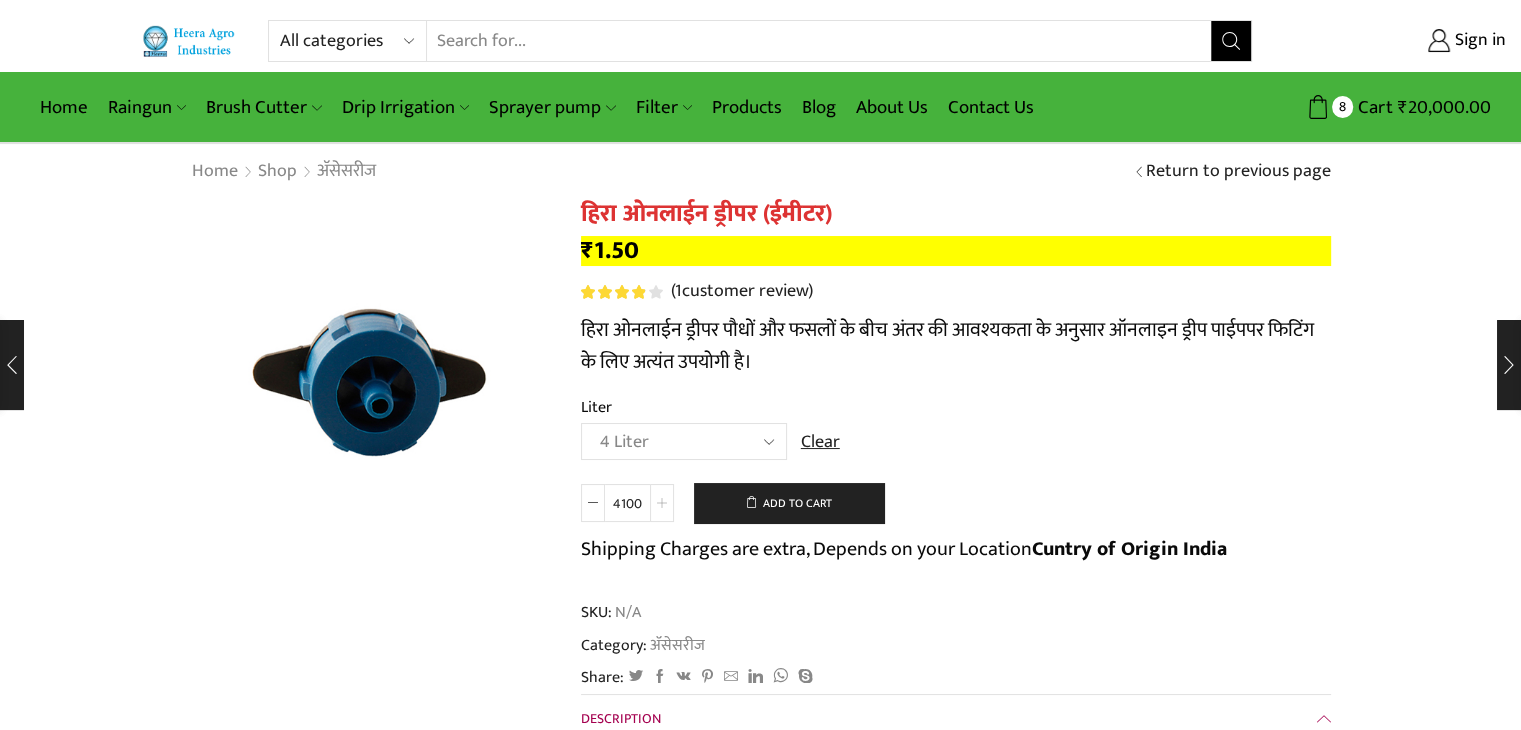 click at bounding box center [662, 503] 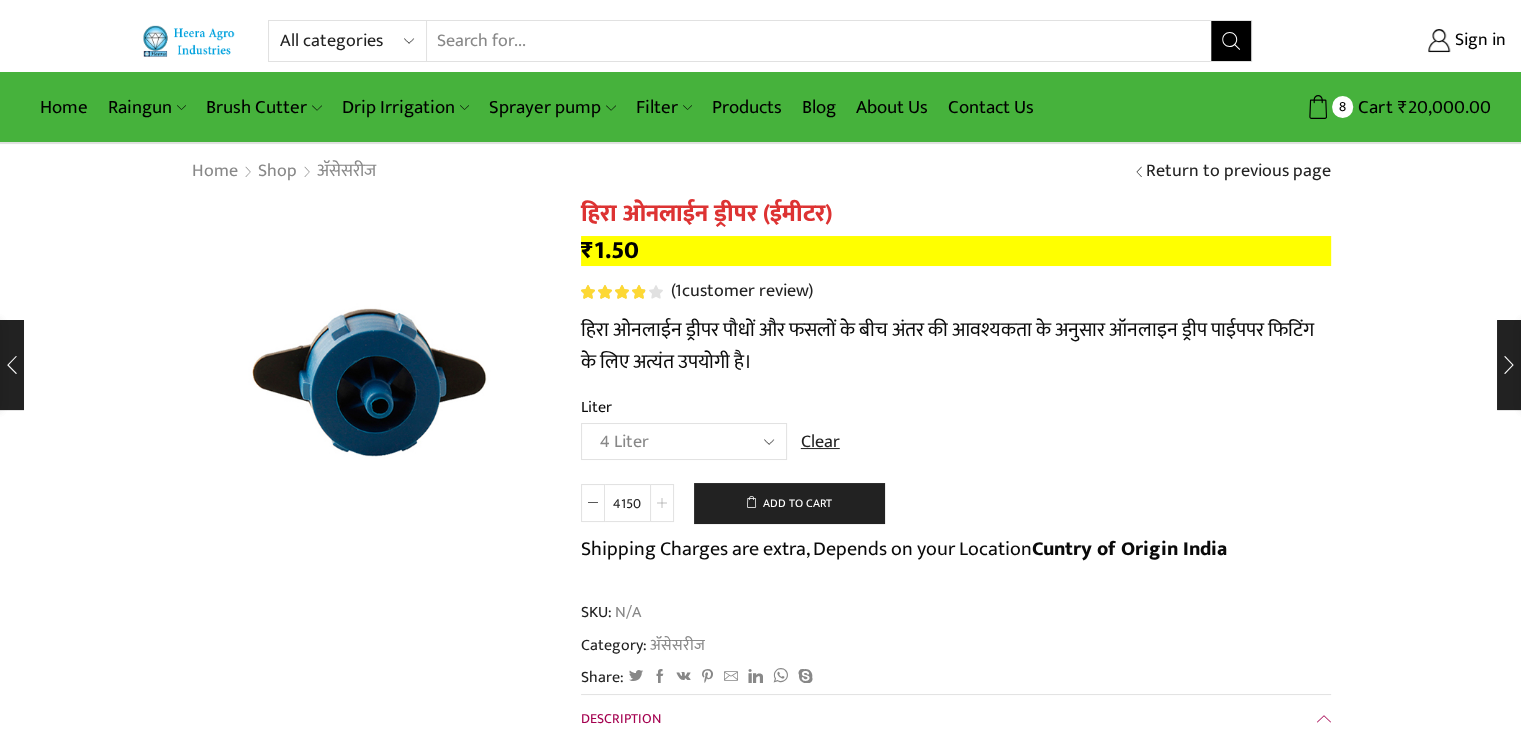 click at bounding box center [662, 503] 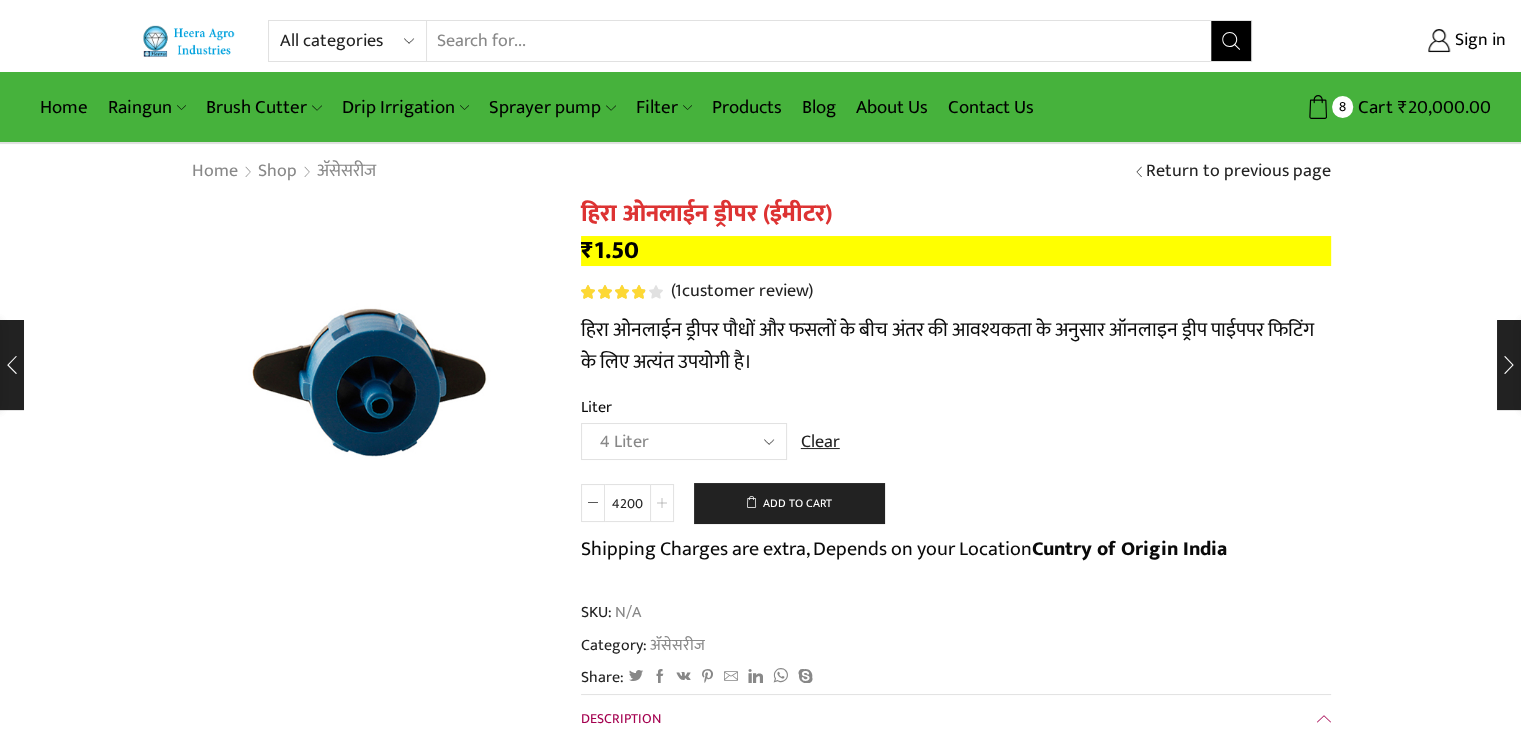 click at bounding box center [662, 503] 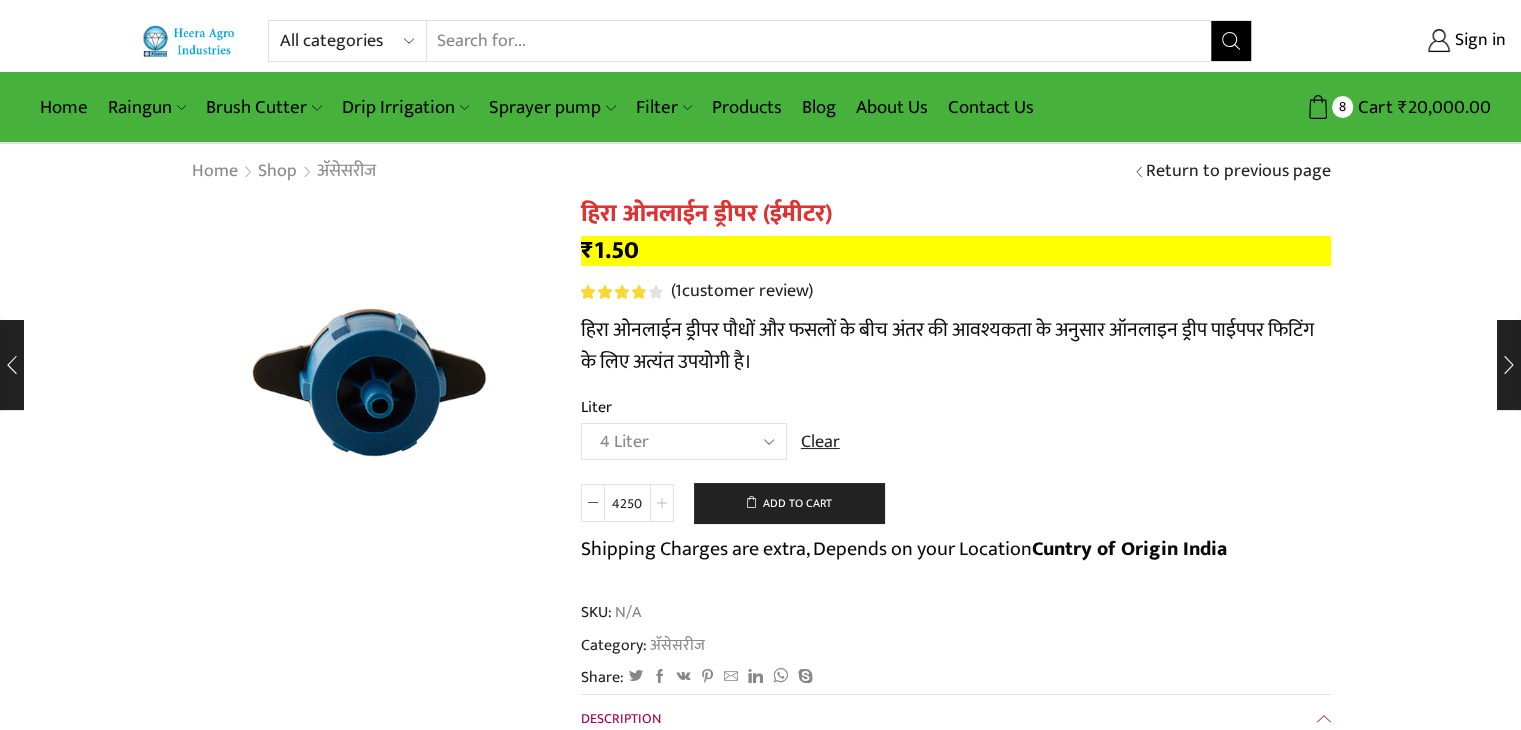 click at bounding box center (662, 503) 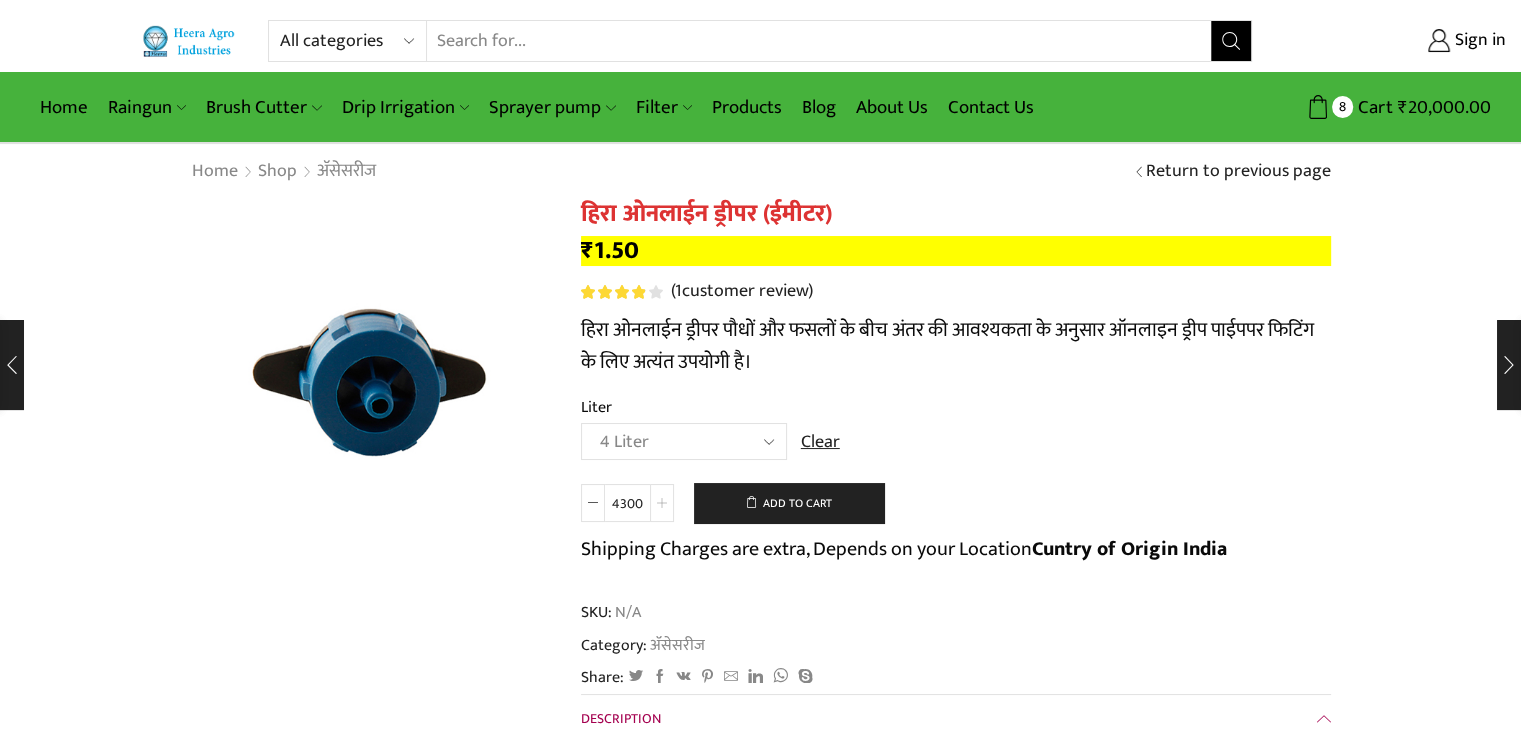 click at bounding box center (662, 503) 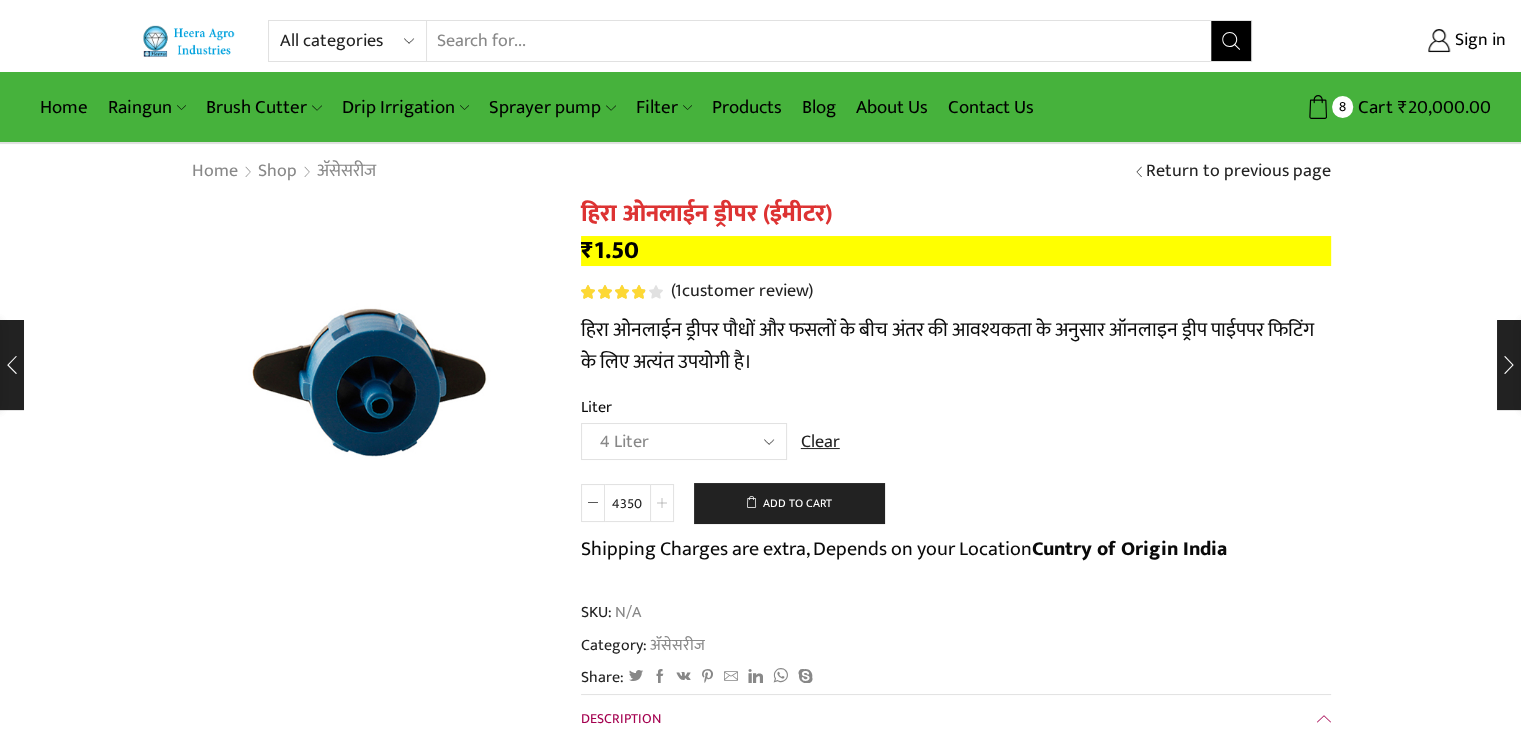 click at bounding box center (662, 503) 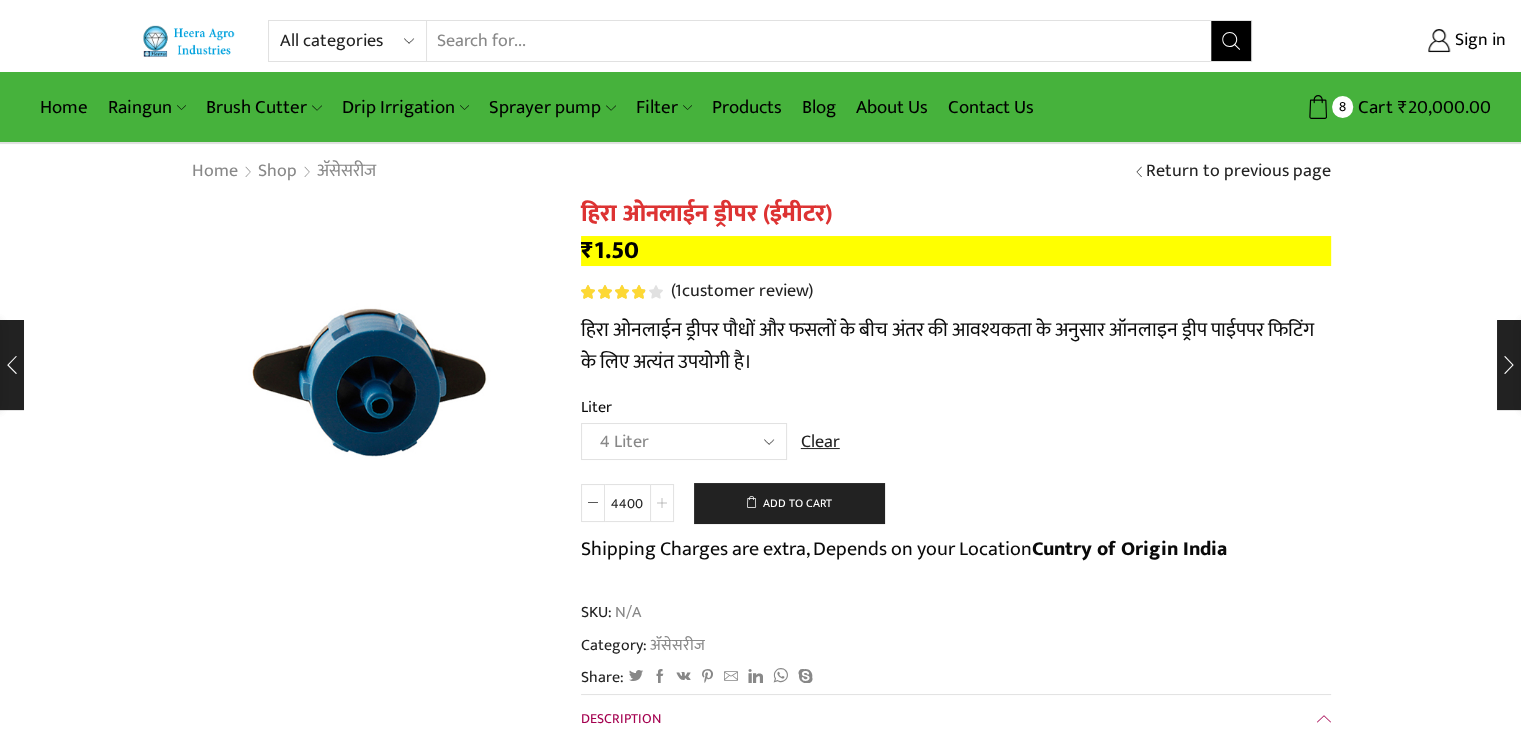 click at bounding box center [662, 503] 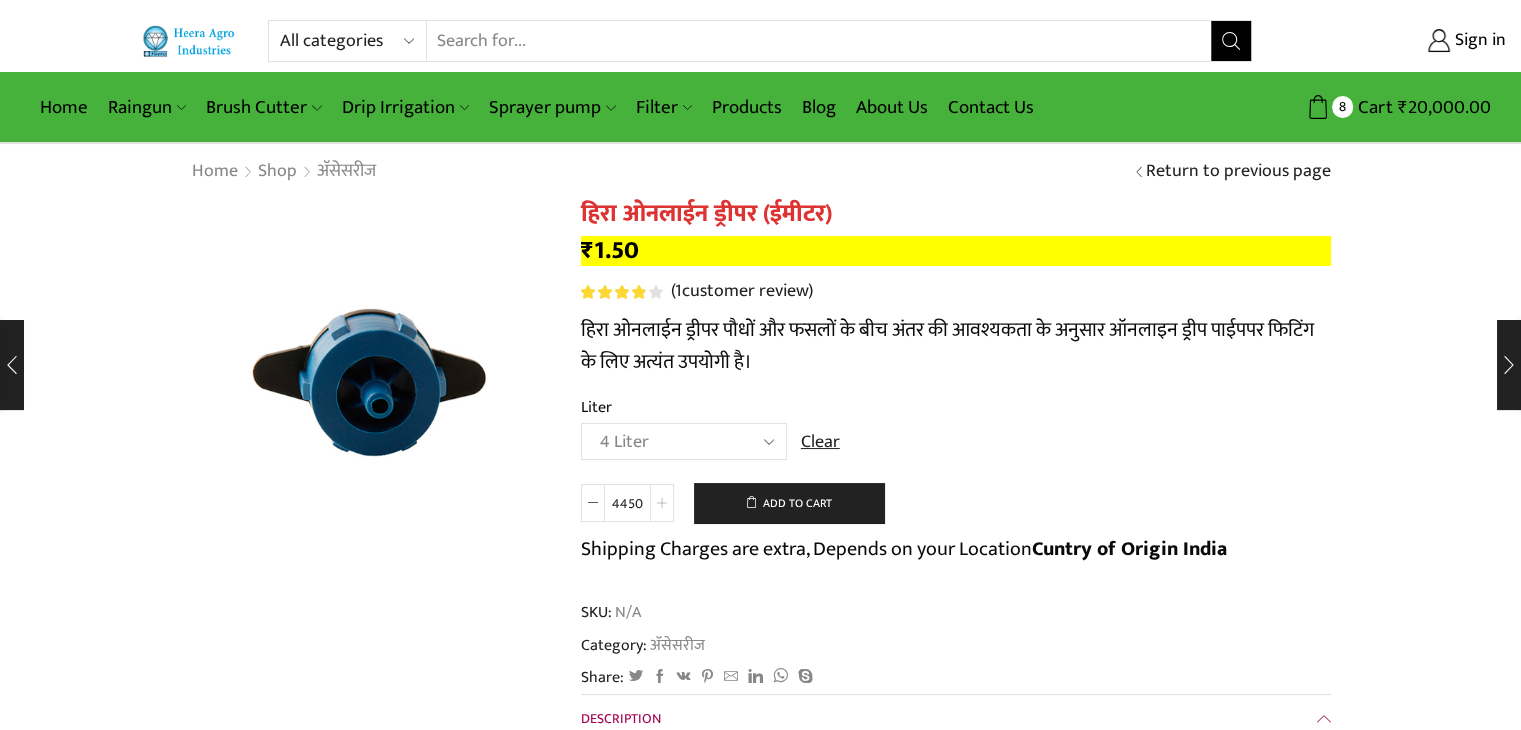 click at bounding box center [662, 503] 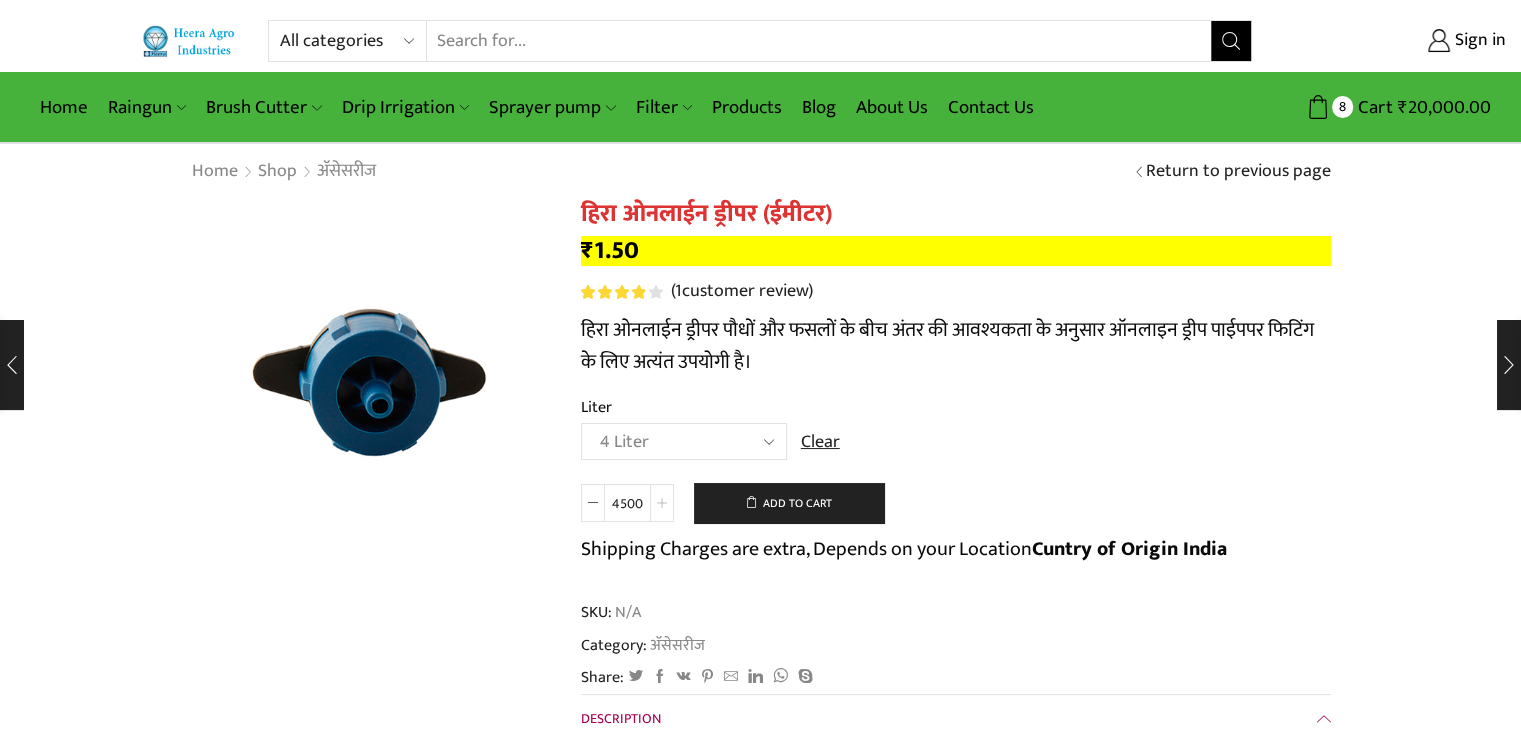 click at bounding box center [662, 503] 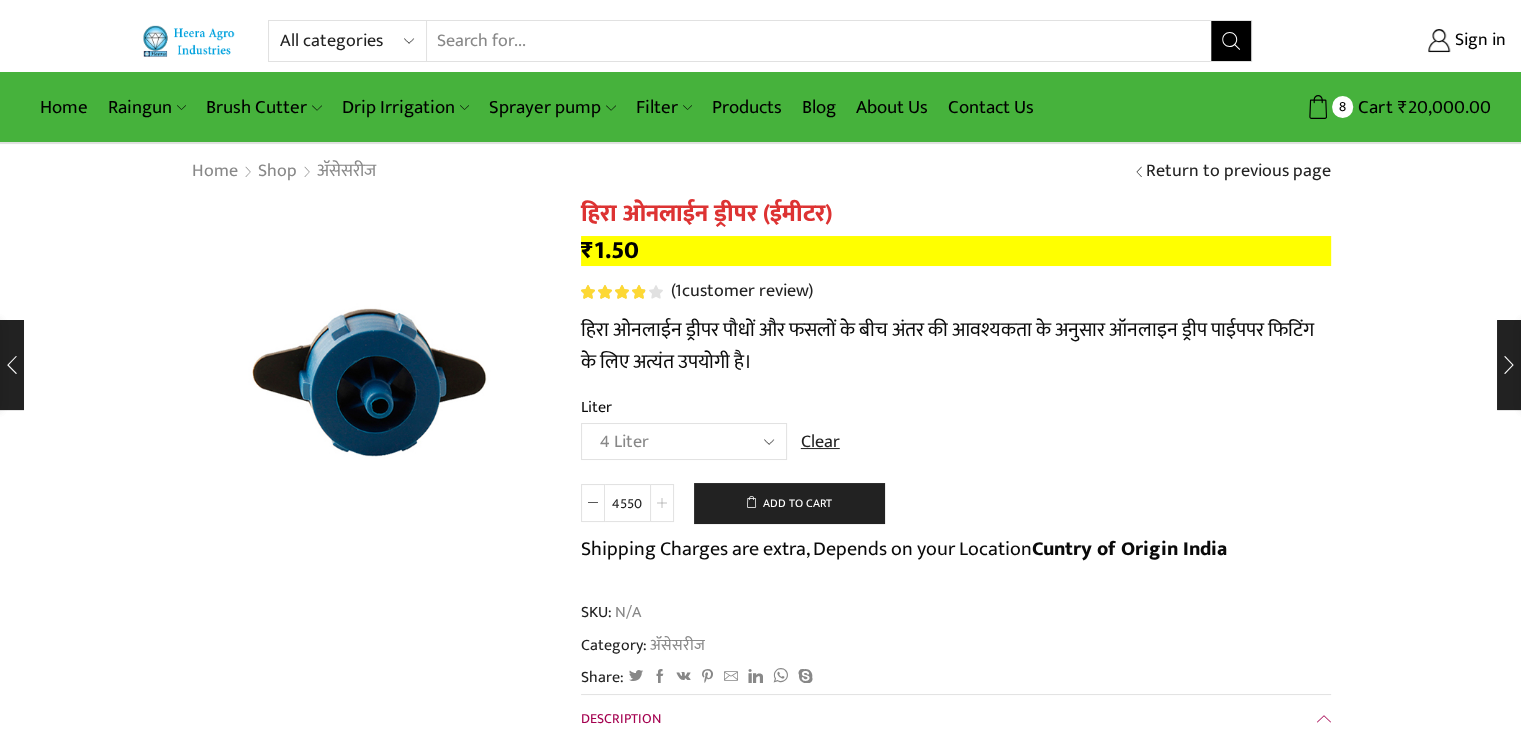 click at bounding box center (662, 503) 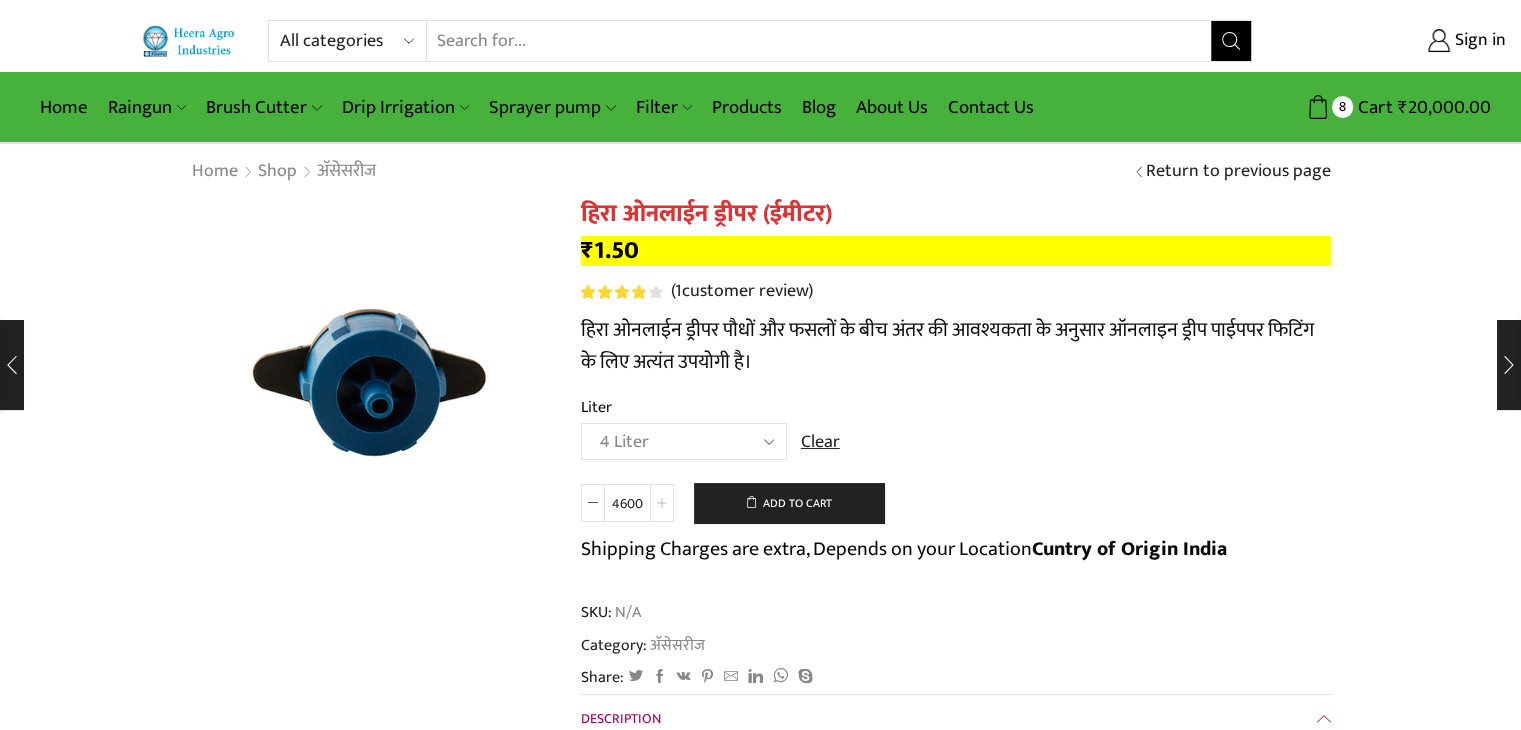 click at bounding box center (662, 503) 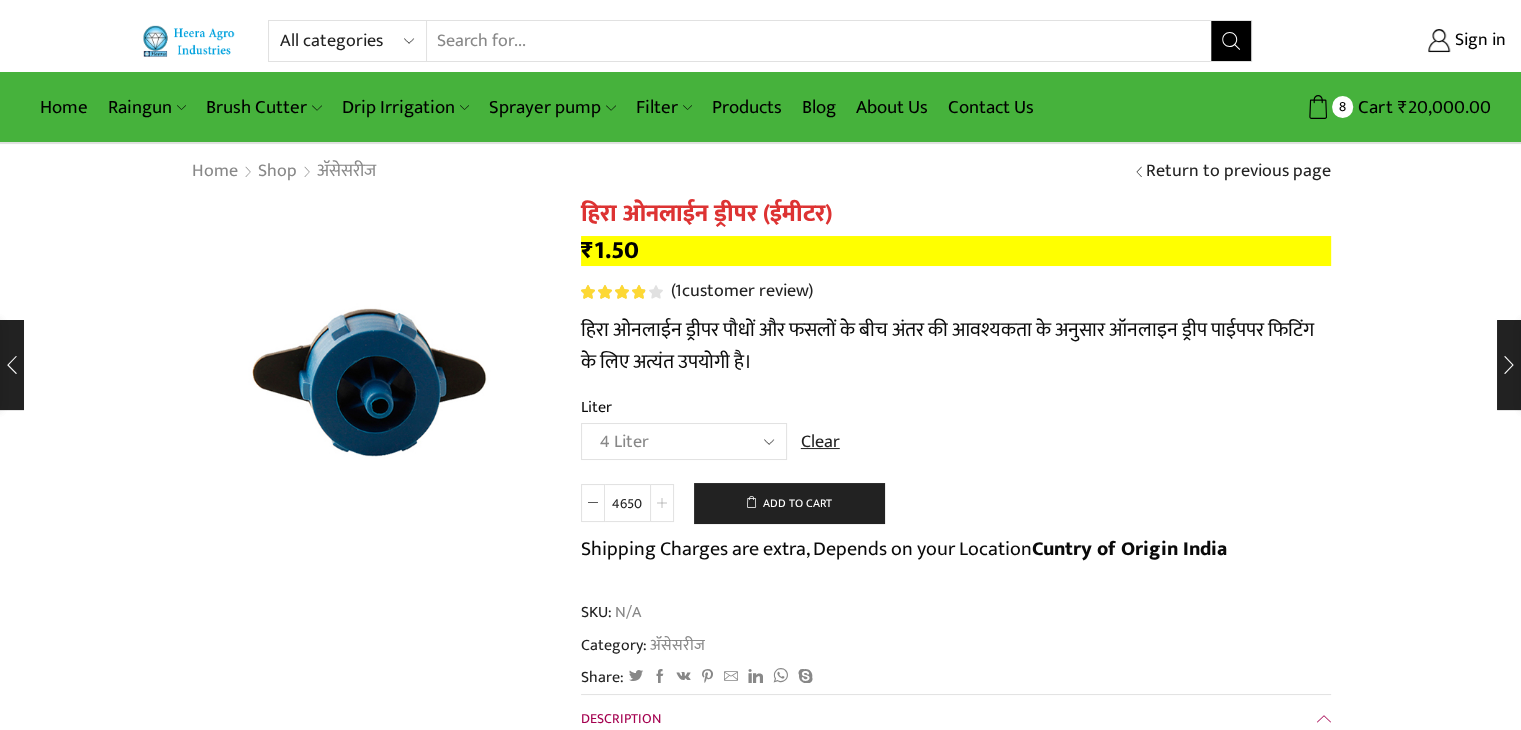 click at bounding box center [662, 503] 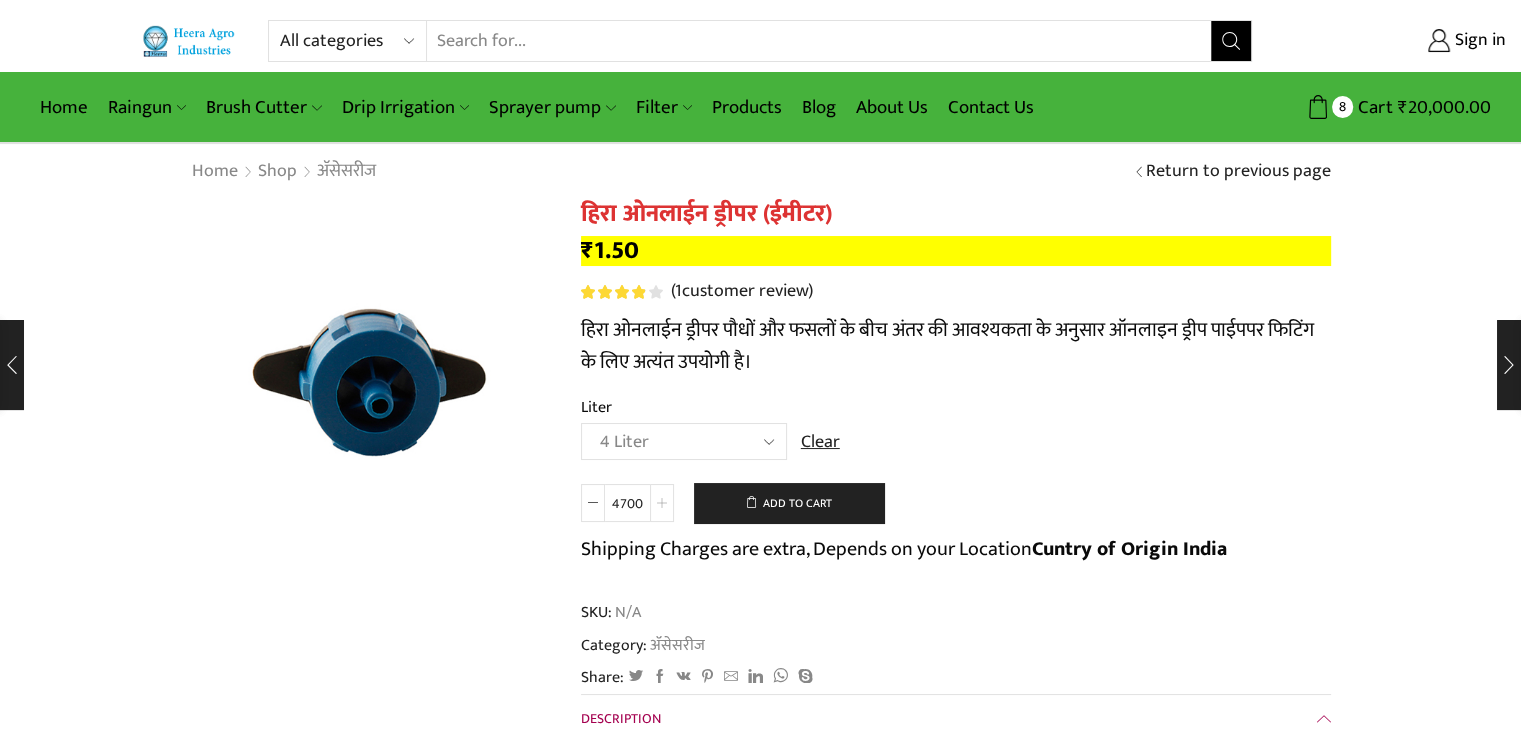 click at bounding box center [662, 503] 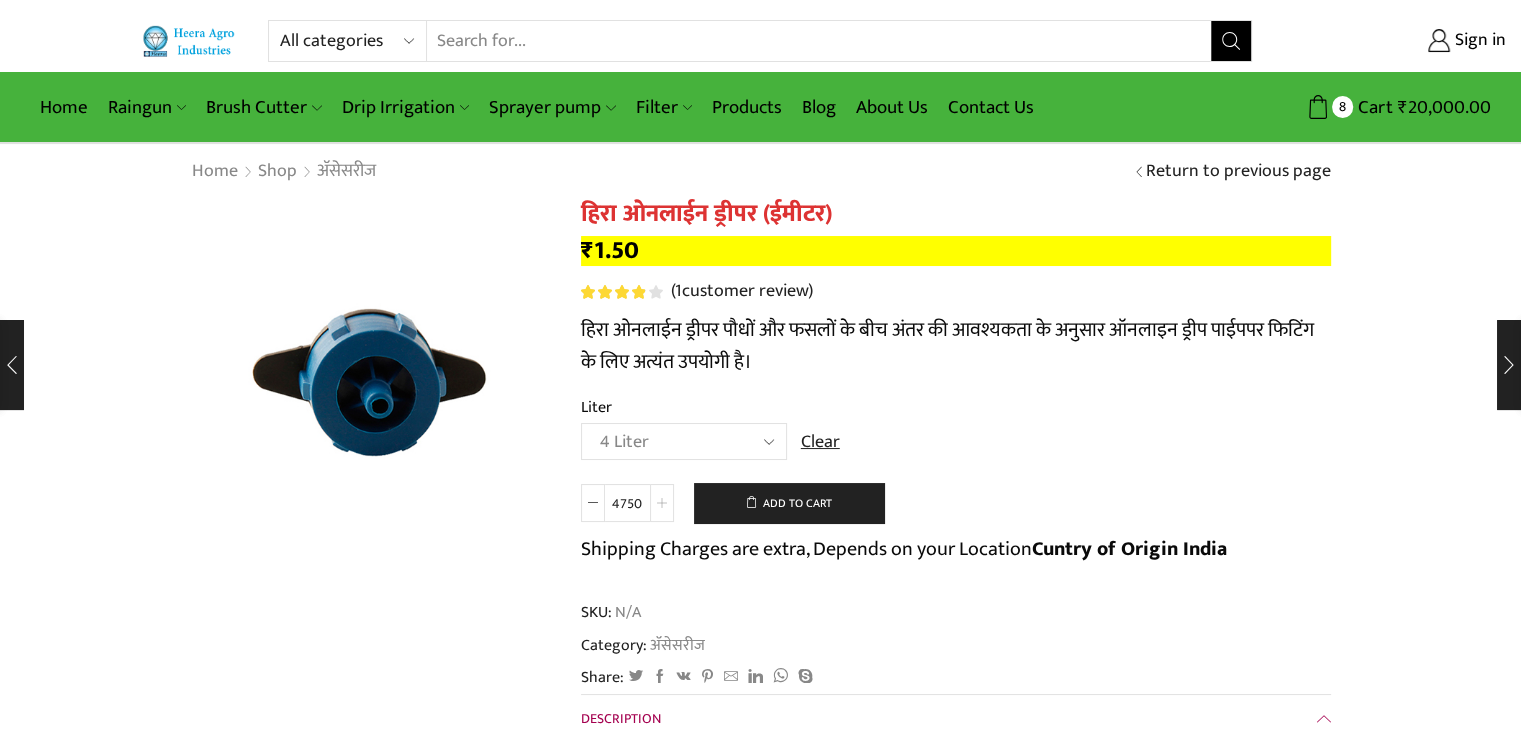 click at bounding box center (662, 503) 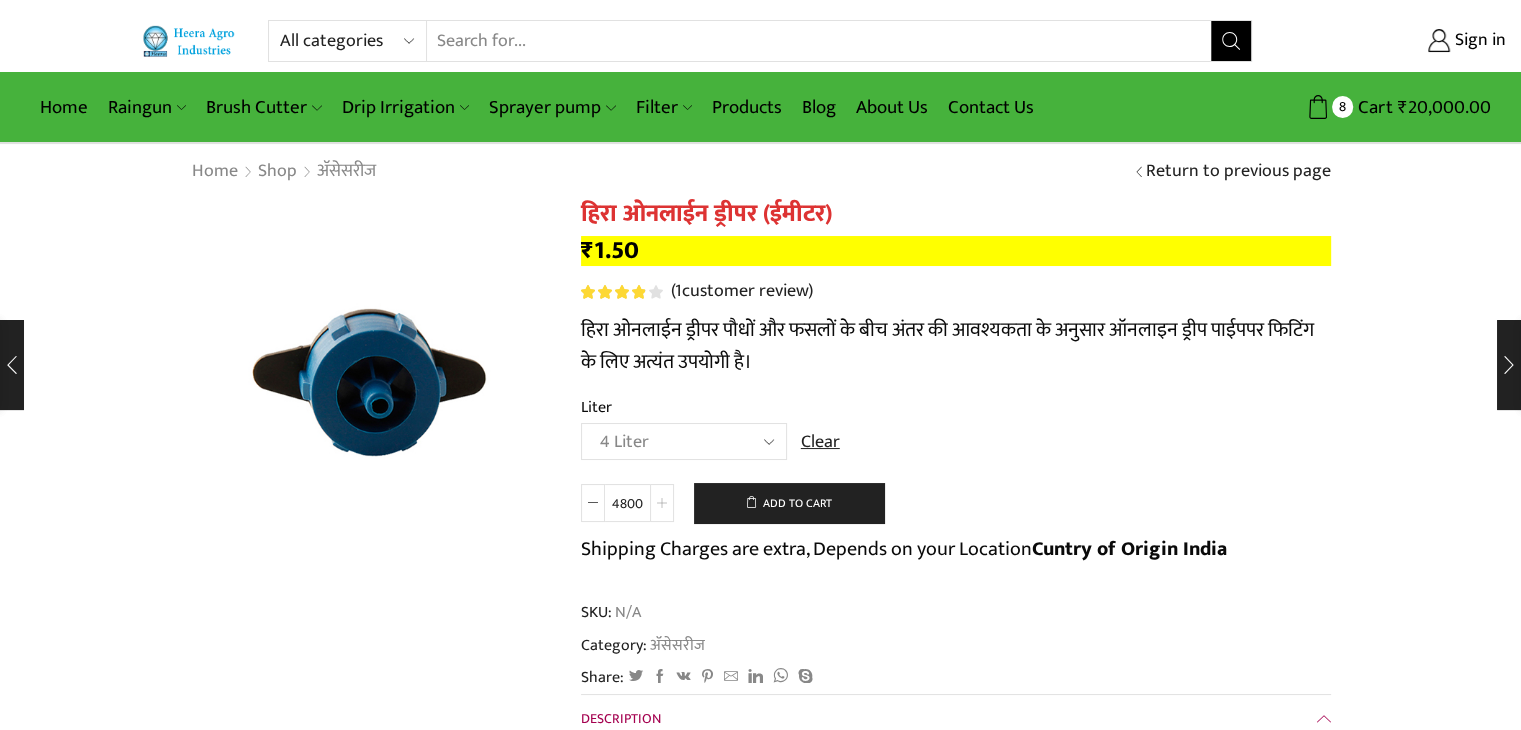 click at bounding box center (662, 503) 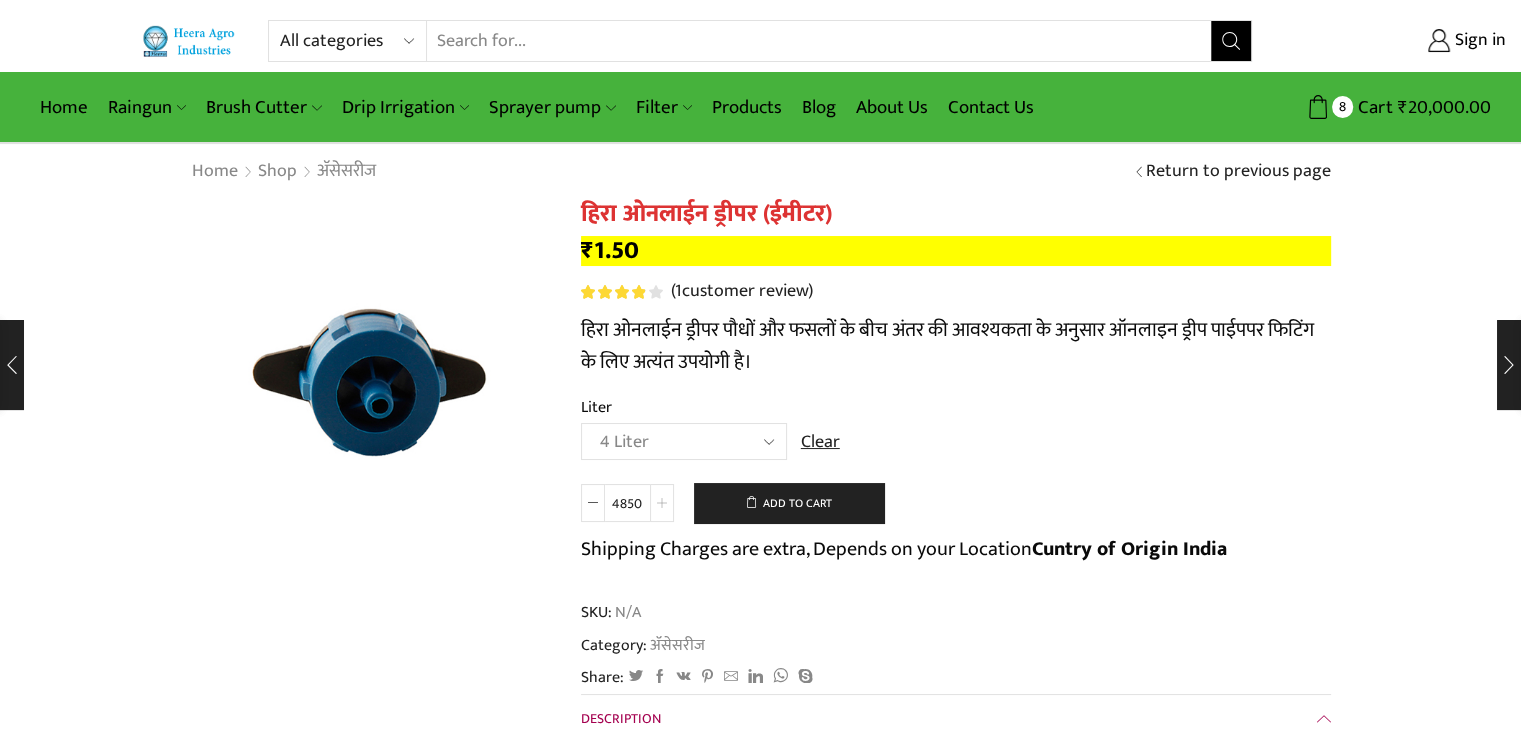 click at bounding box center [662, 503] 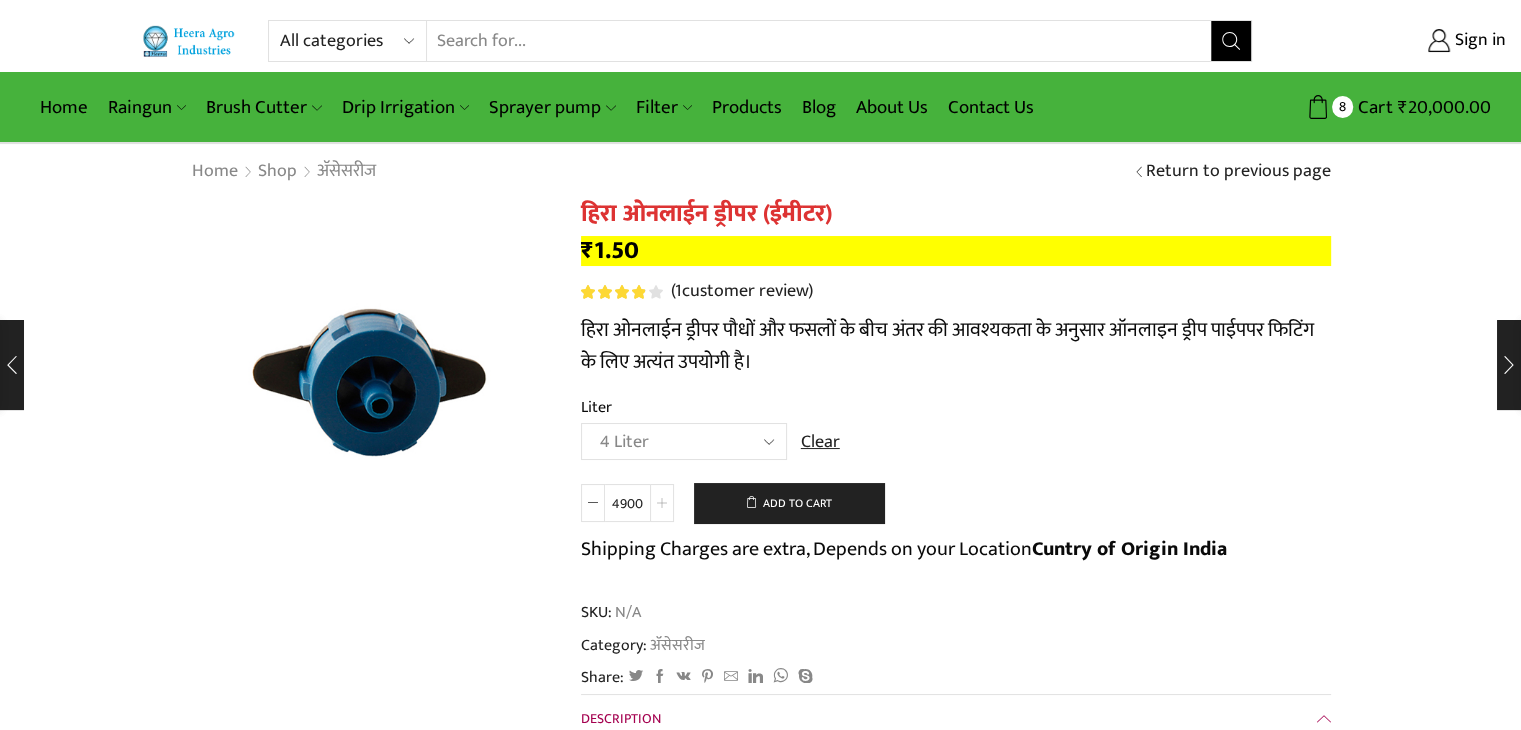 click at bounding box center [662, 503] 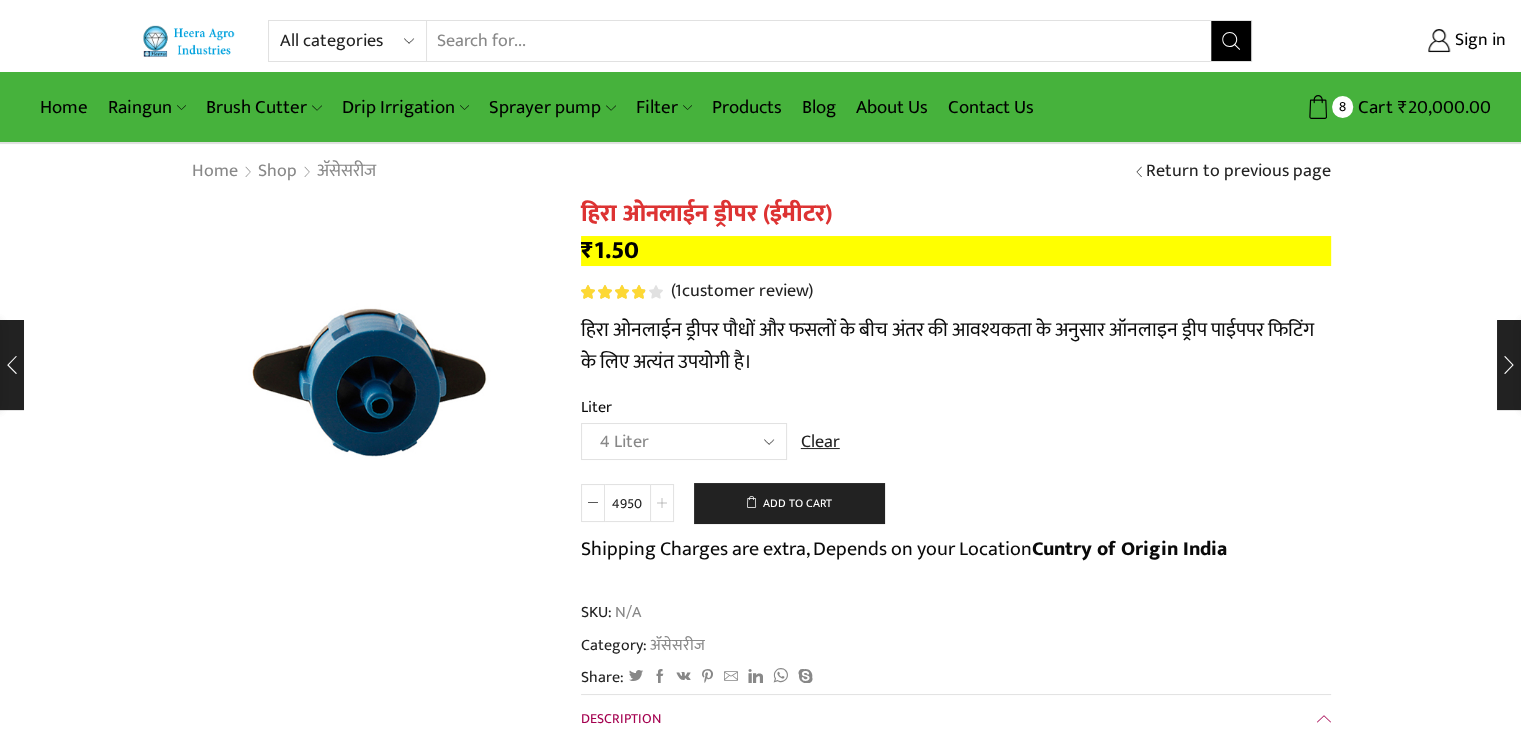 click at bounding box center (662, 503) 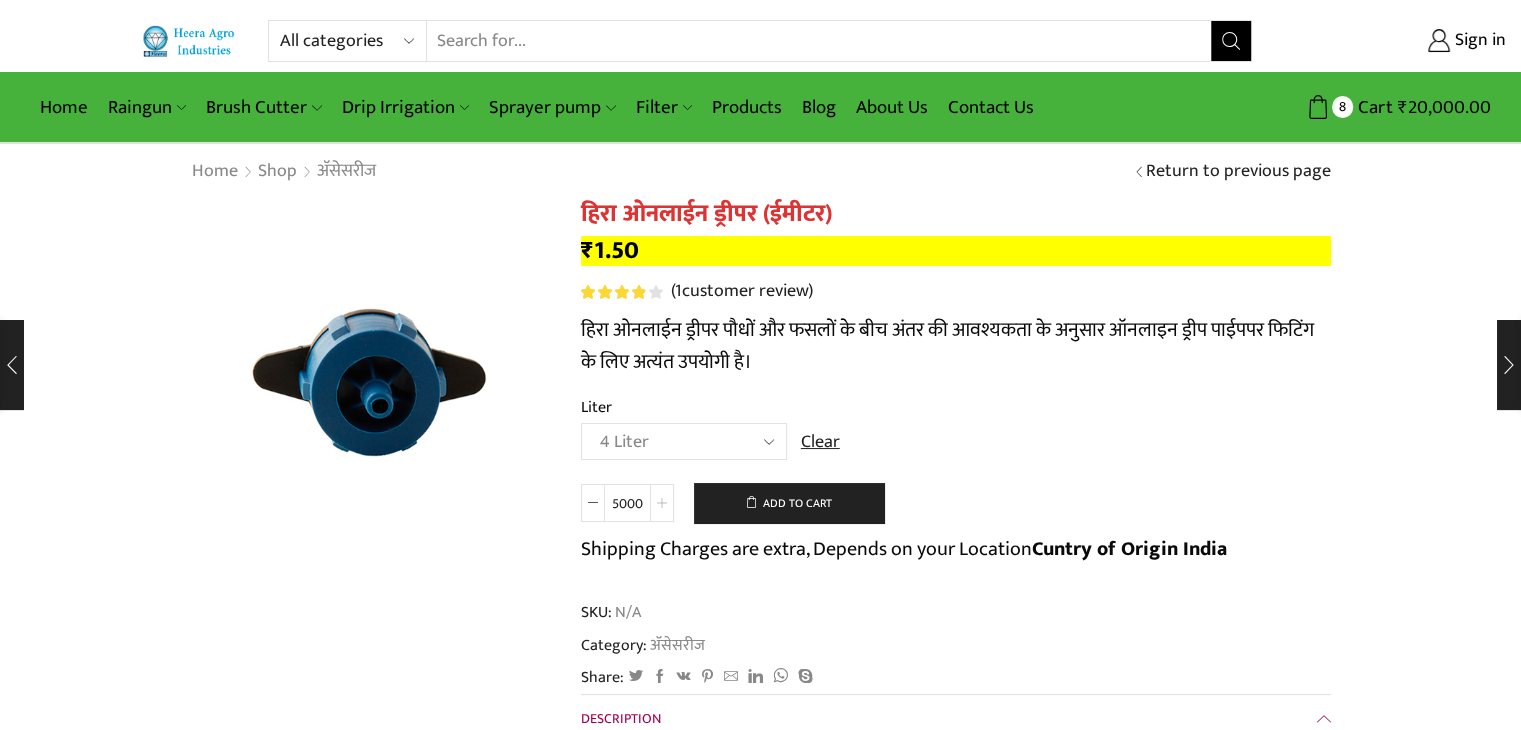 click at bounding box center [662, 503] 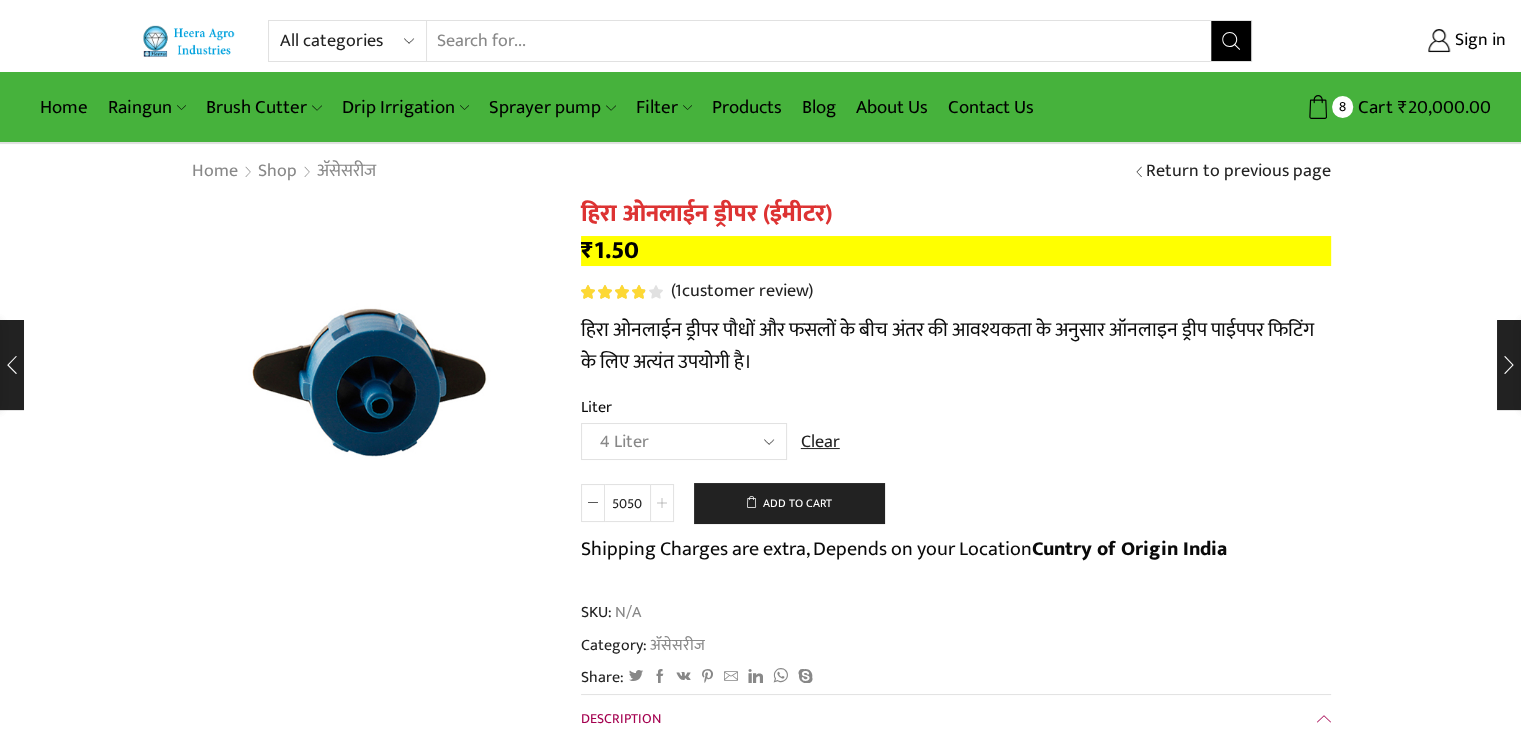 click at bounding box center (662, 503) 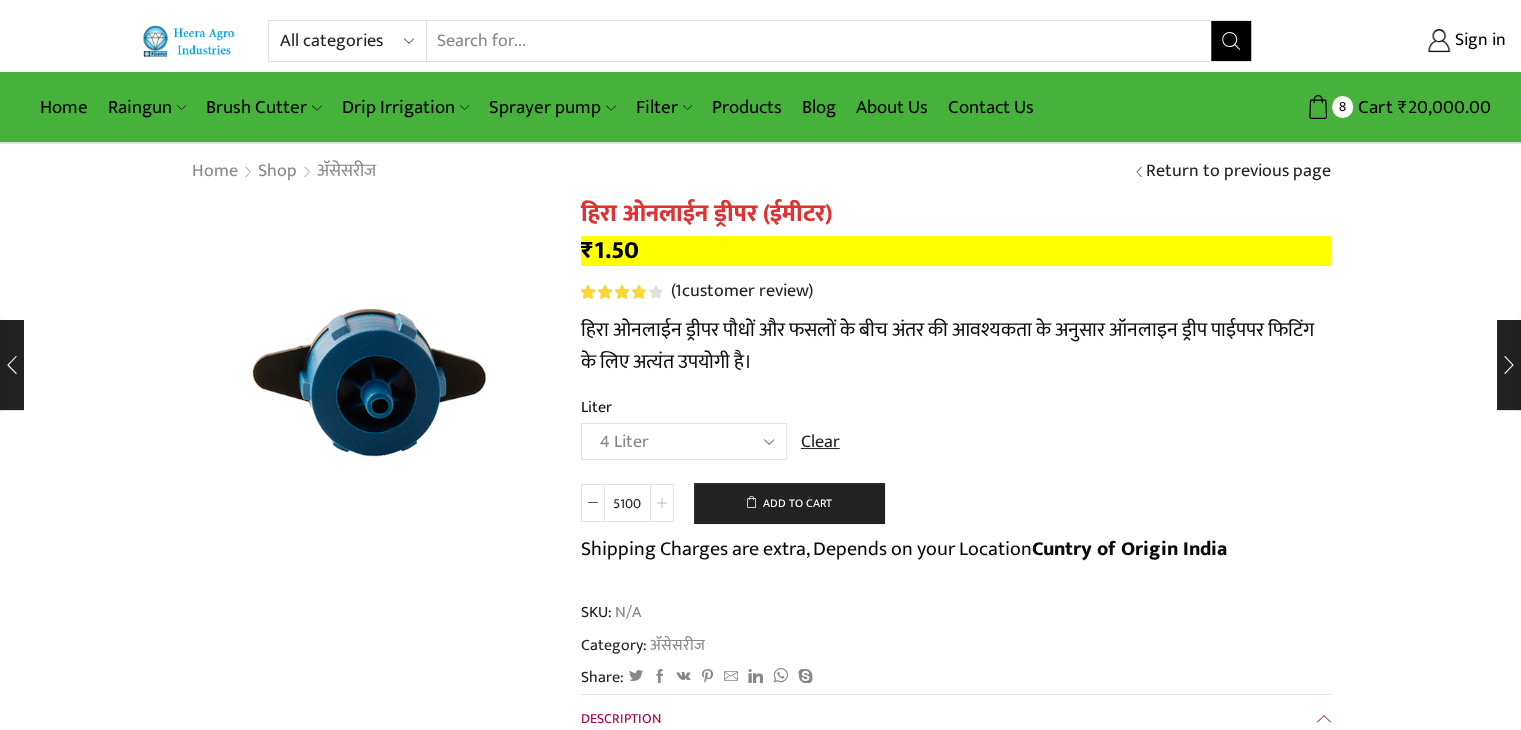 click at bounding box center [662, 503] 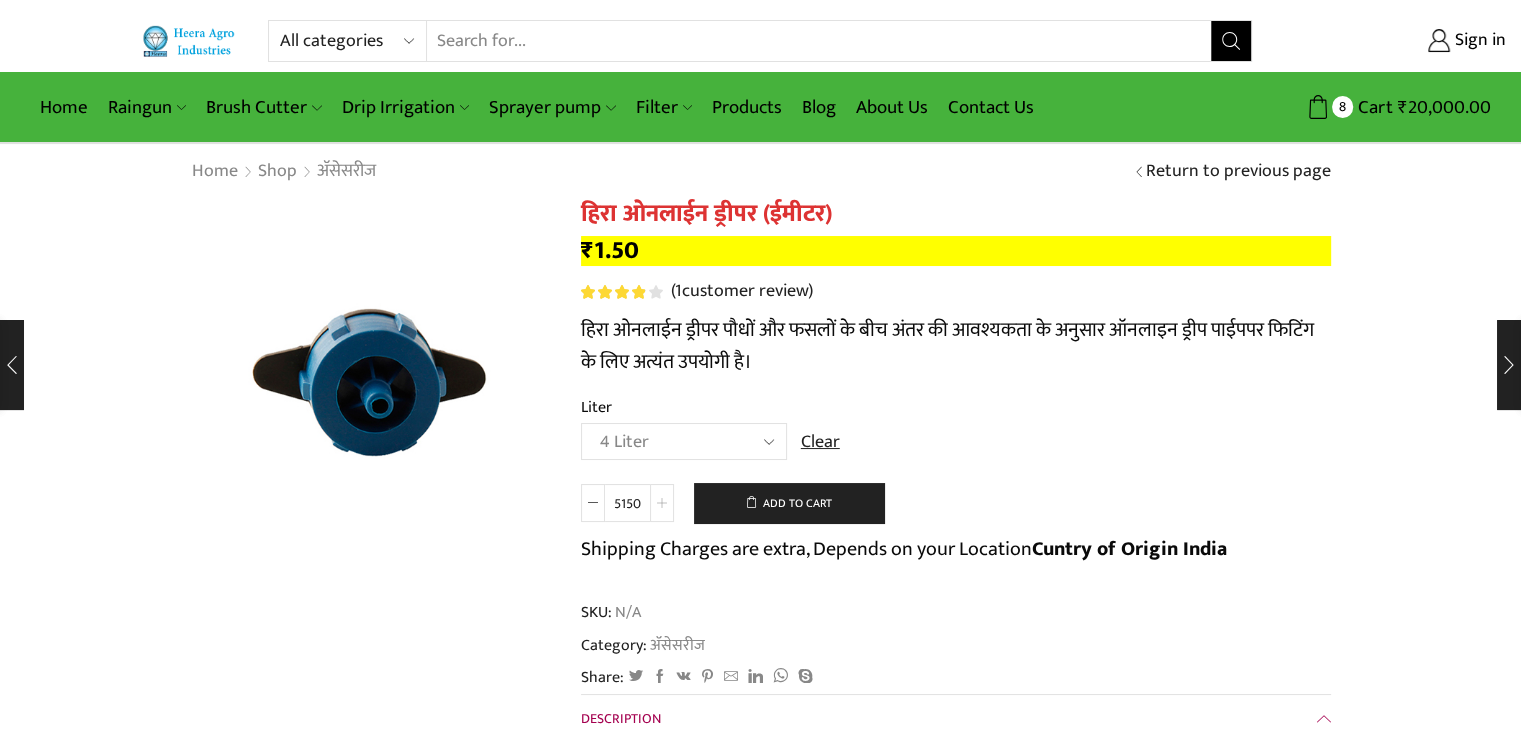 click at bounding box center (662, 503) 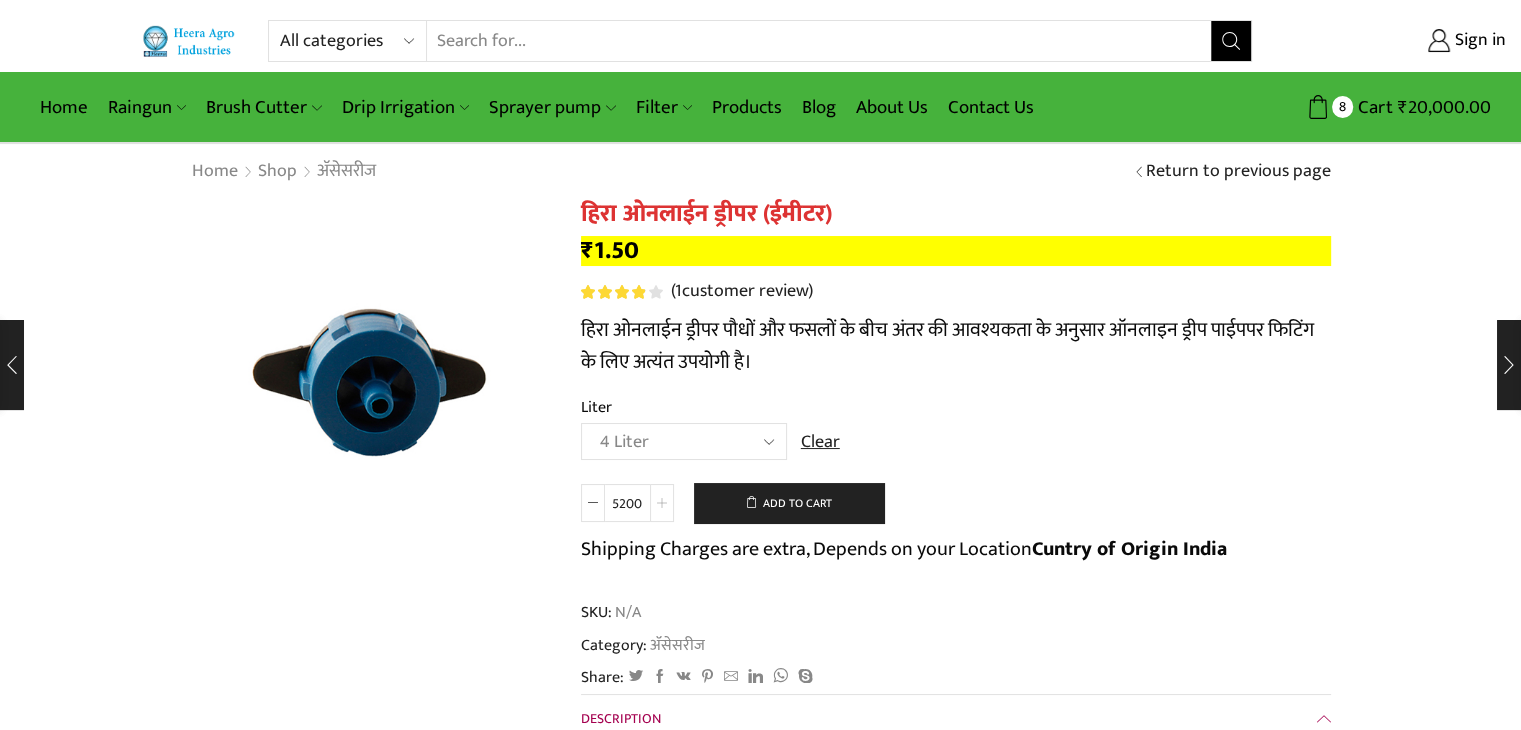 click at bounding box center [662, 503] 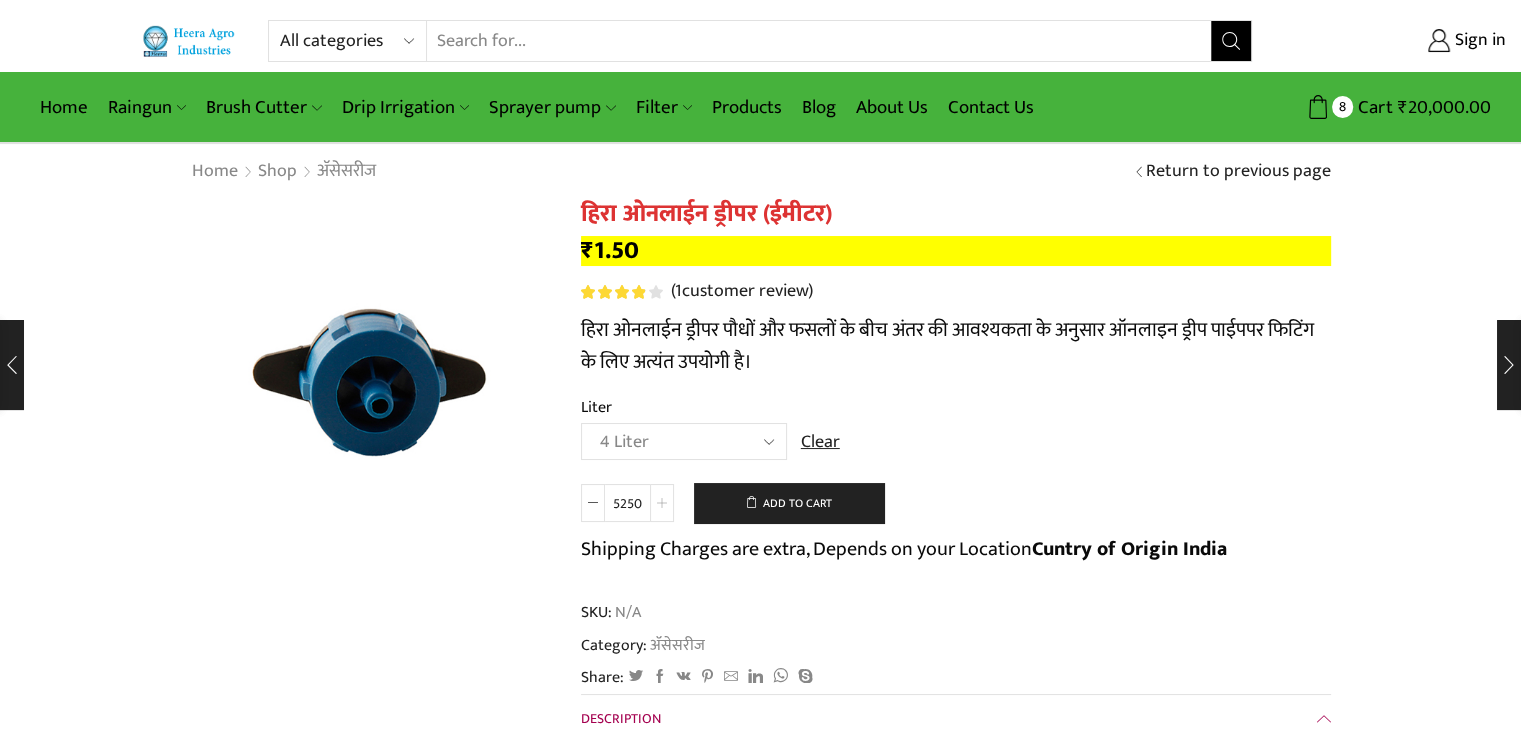 click at bounding box center (662, 503) 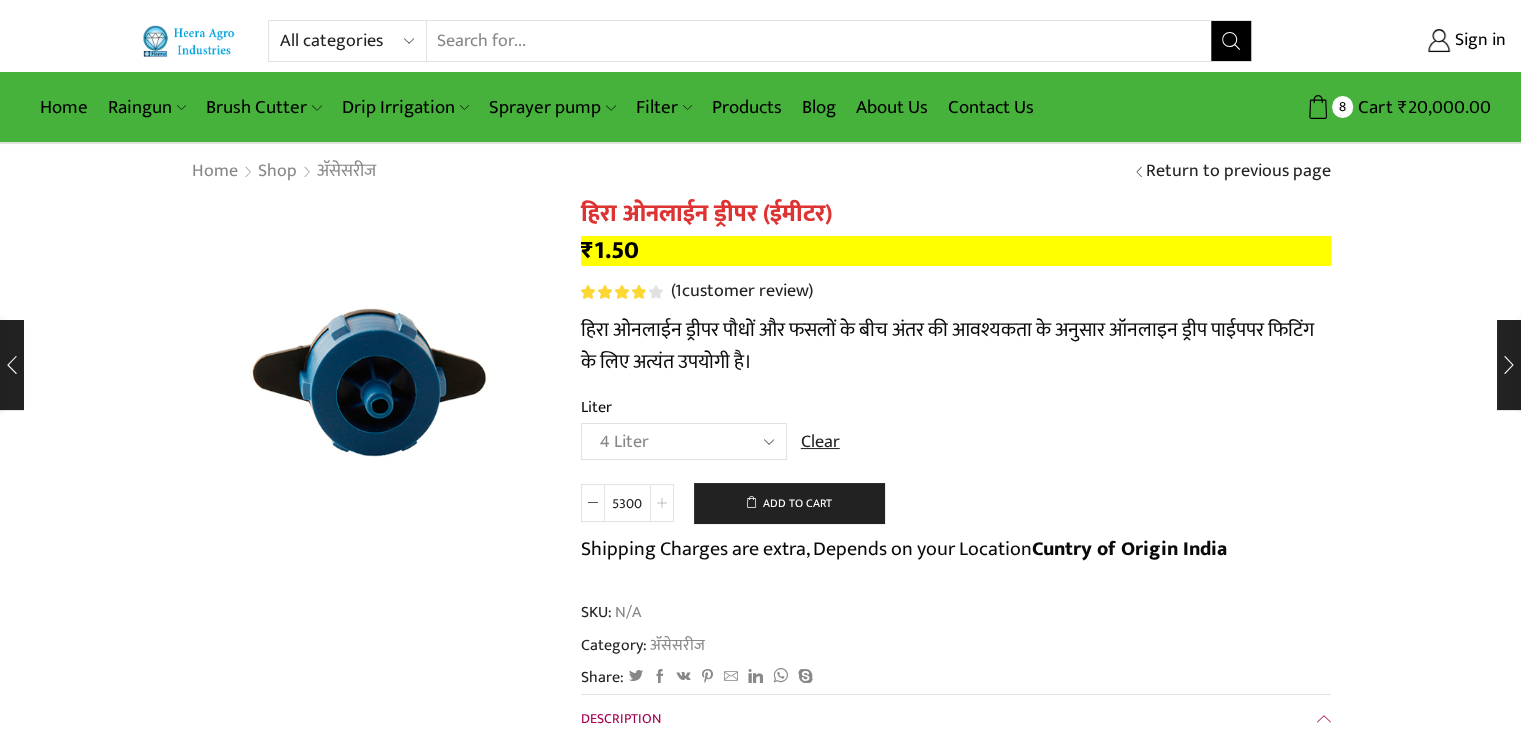 click at bounding box center (662, 503) 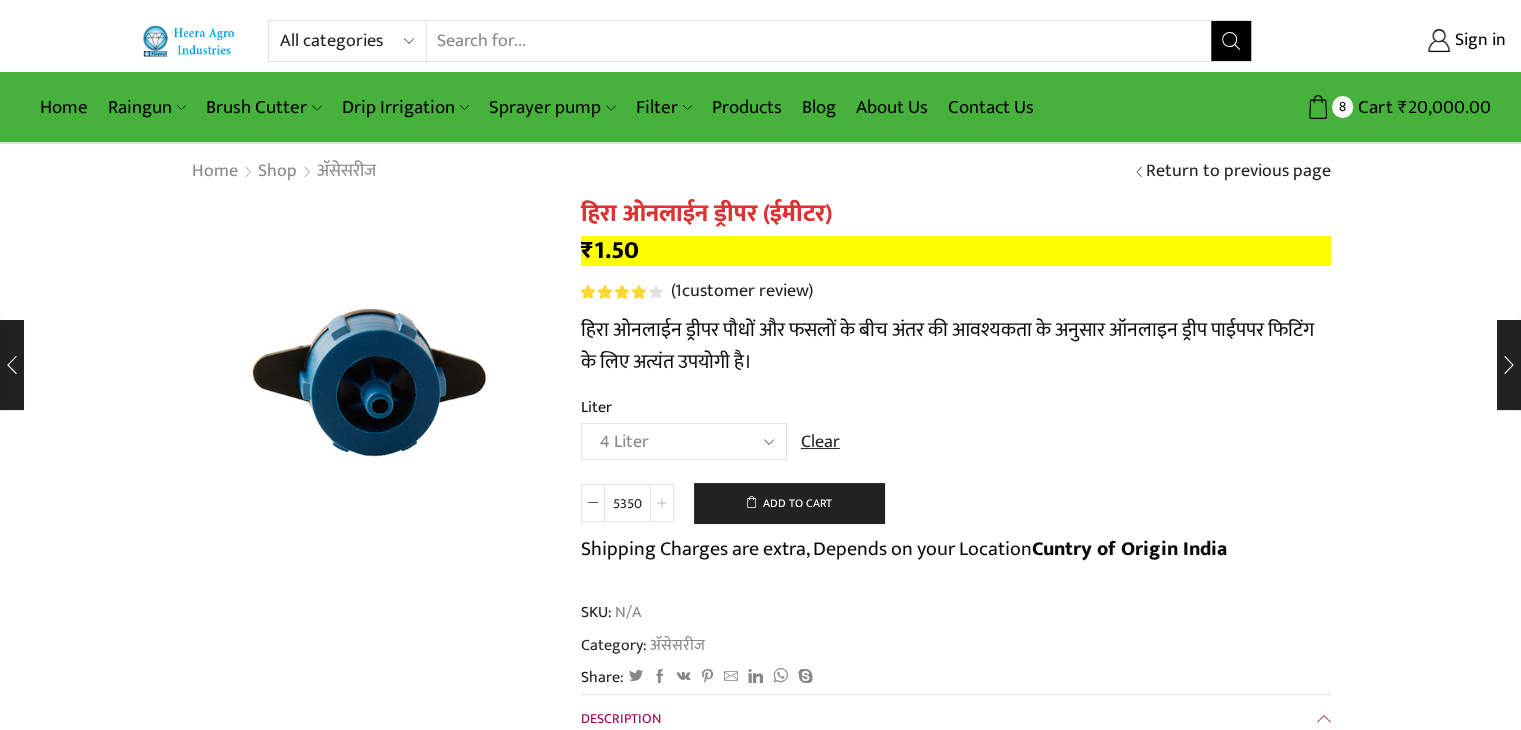 click at bounding box center [662, 503] 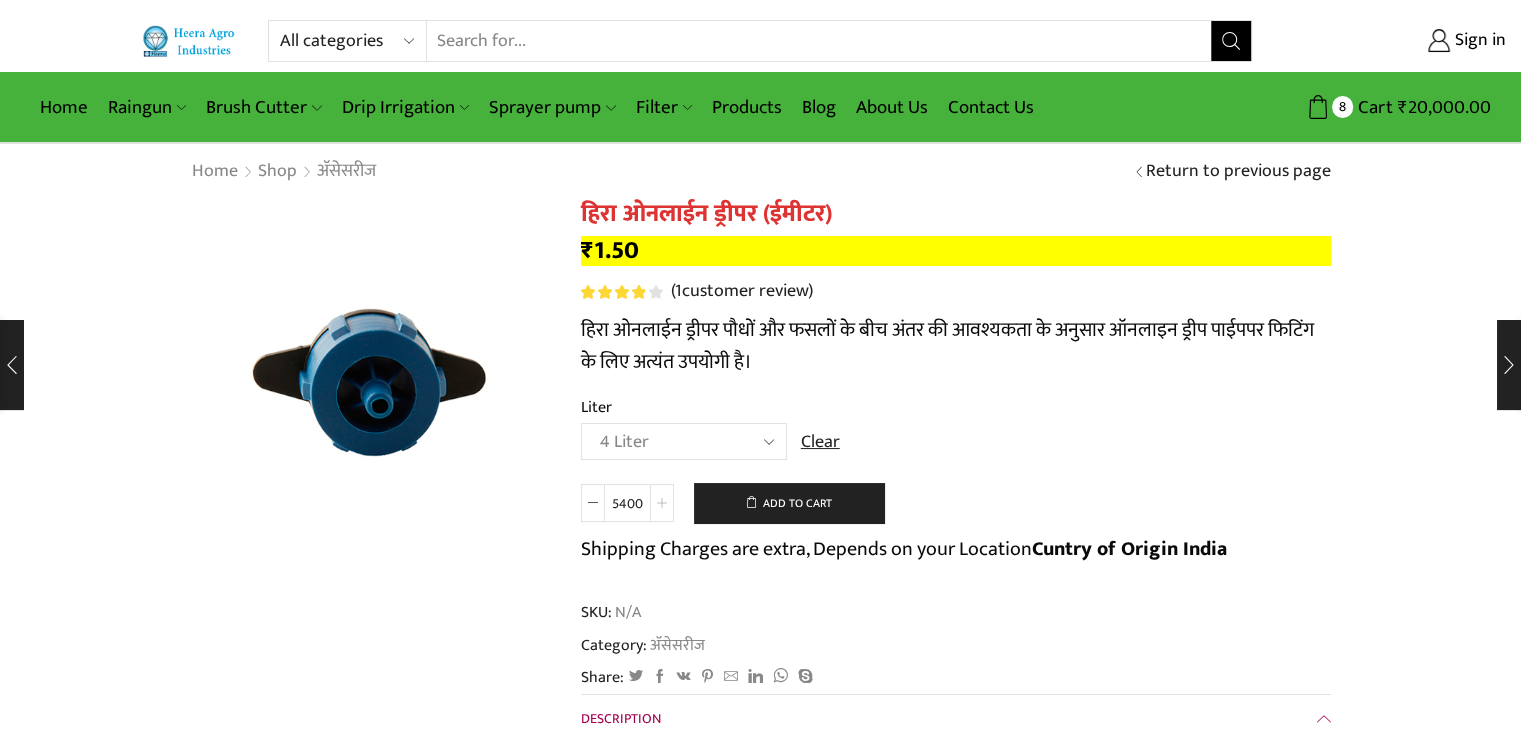click at bounding box center [662, 503] 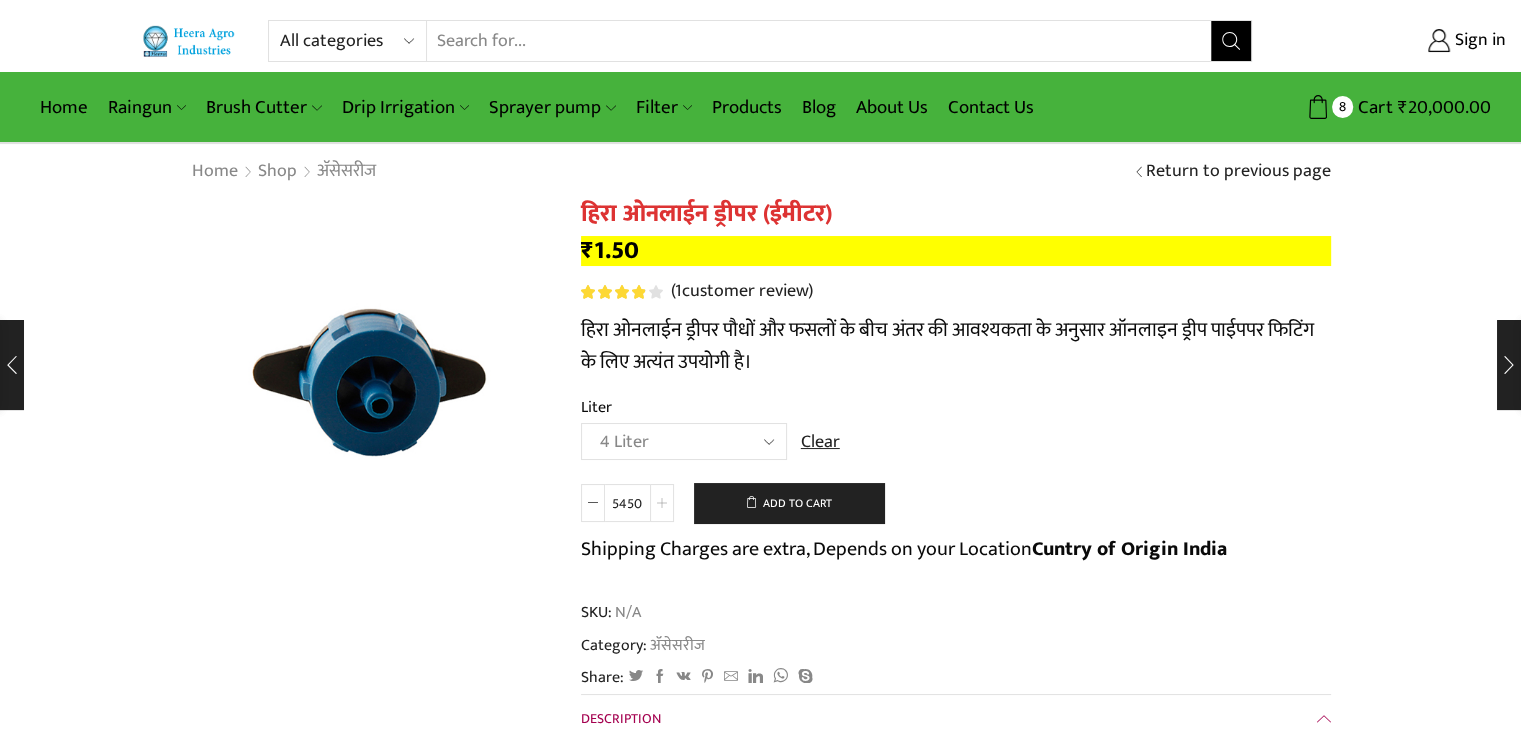 click at bounding box center (662, 503) 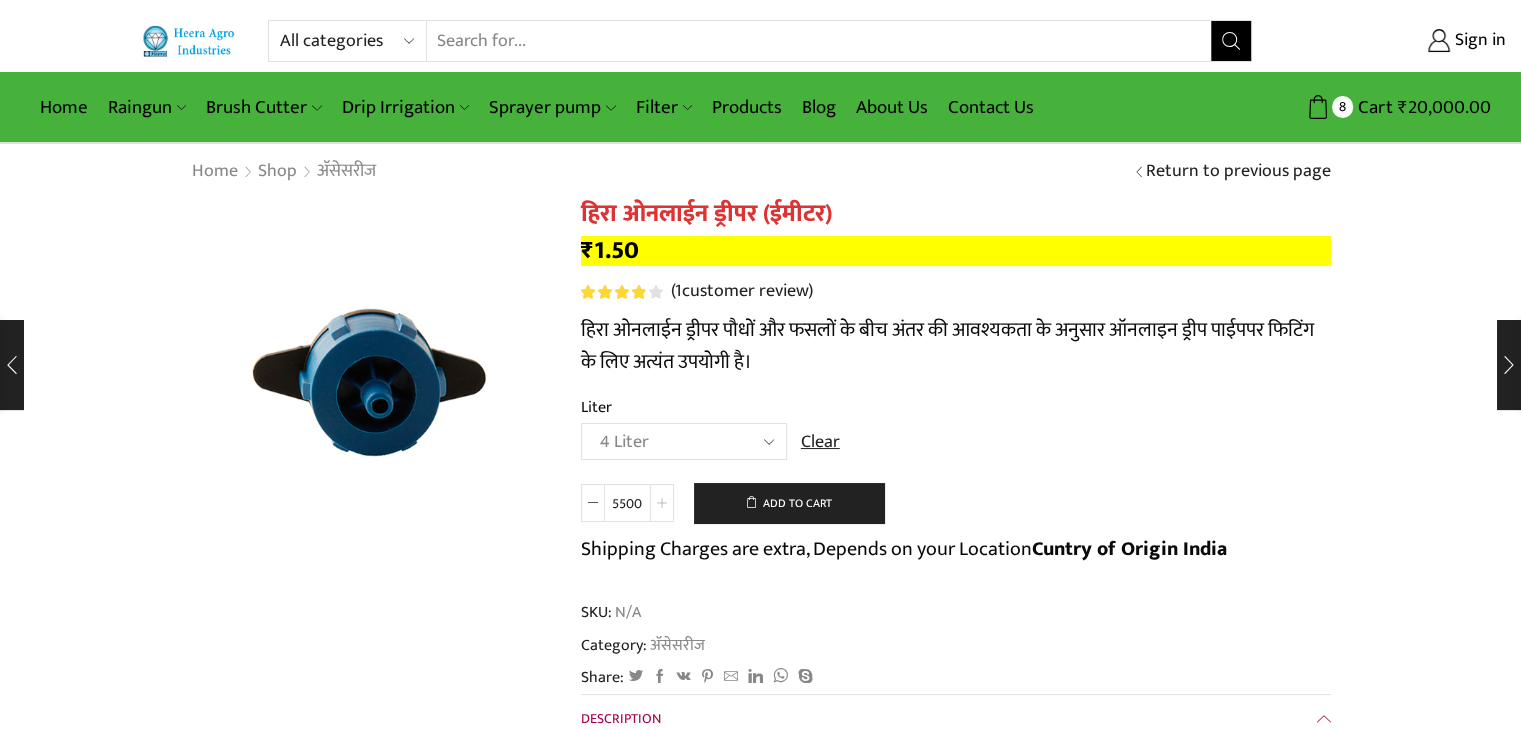 click at bounding box center (662, 503) 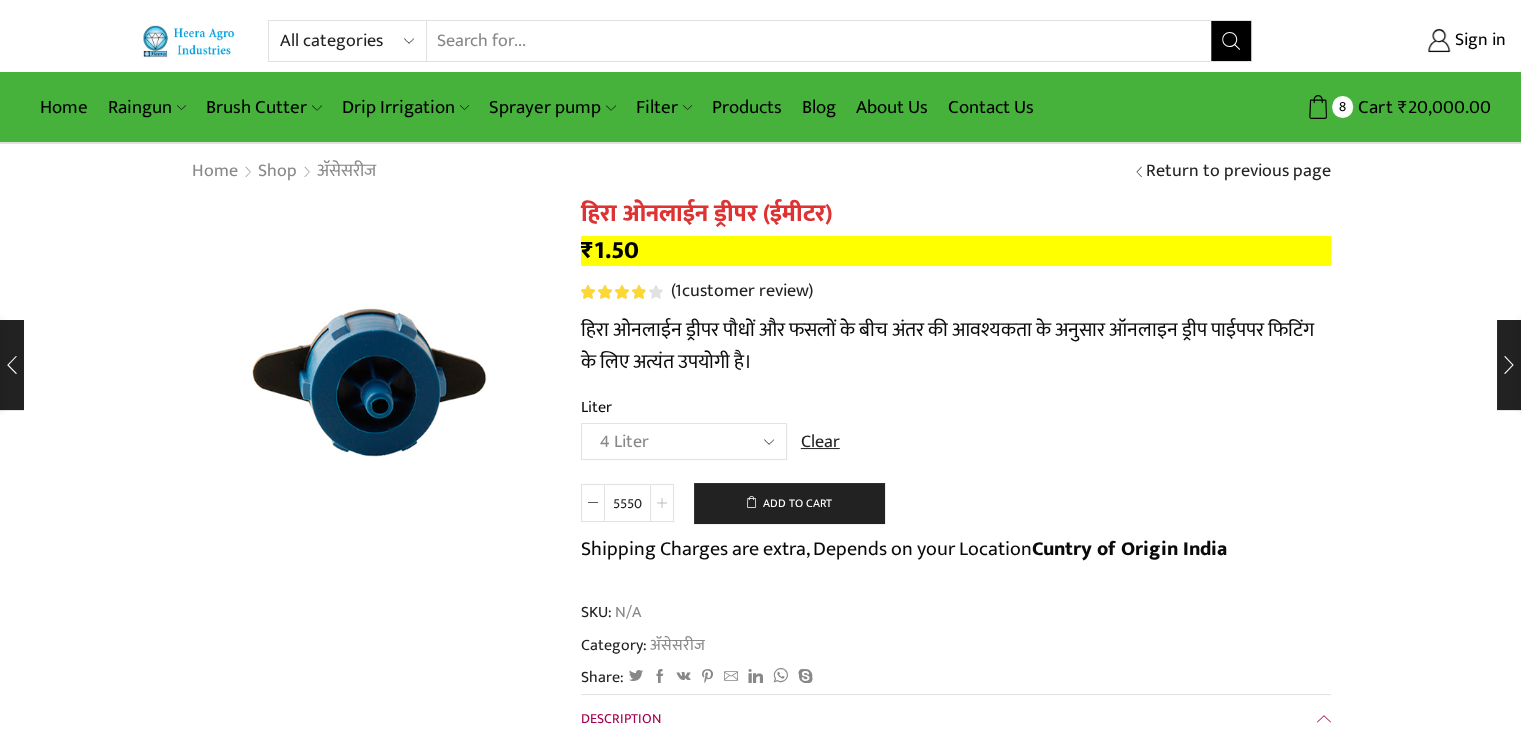 click at bounding box center [662, 503] 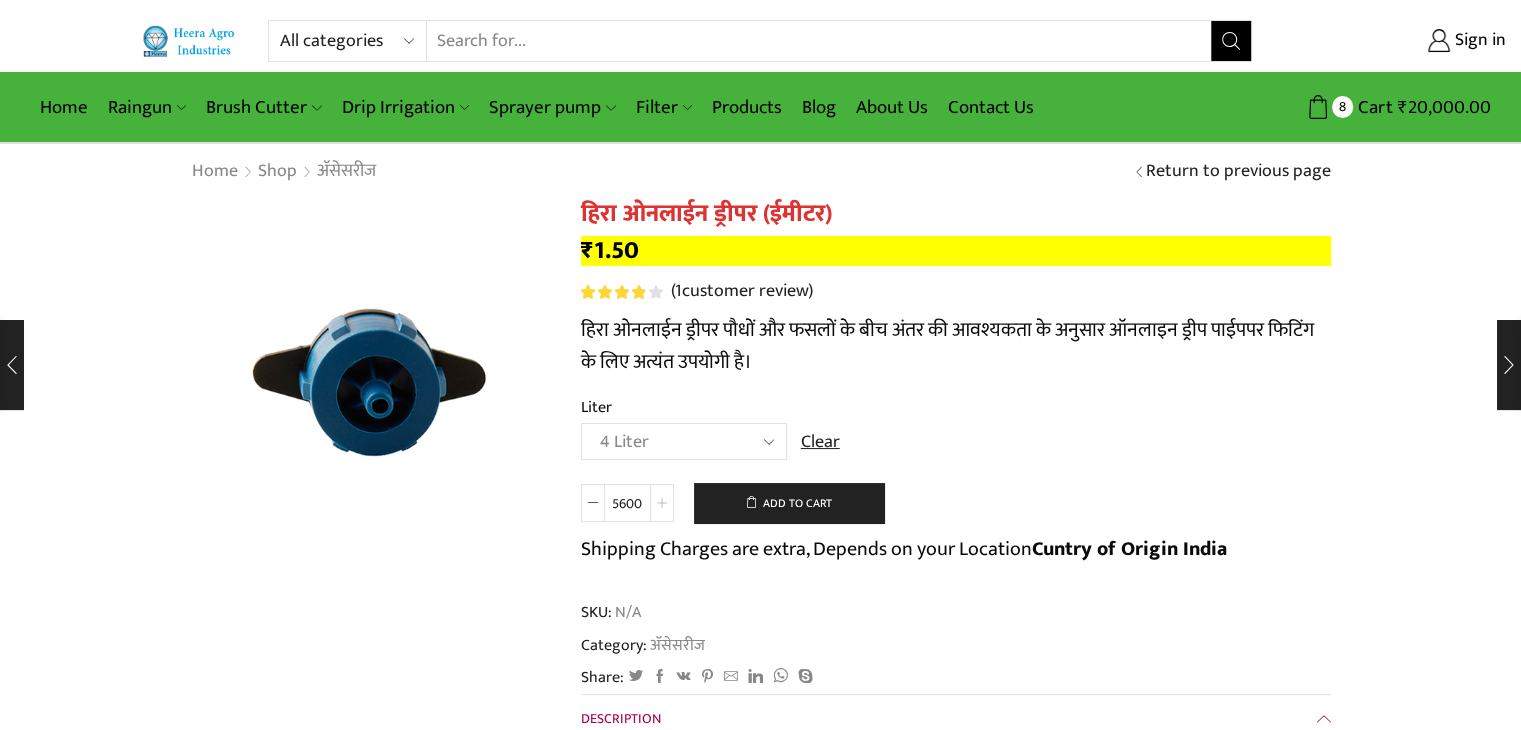 click at bounding box center [662, 503] 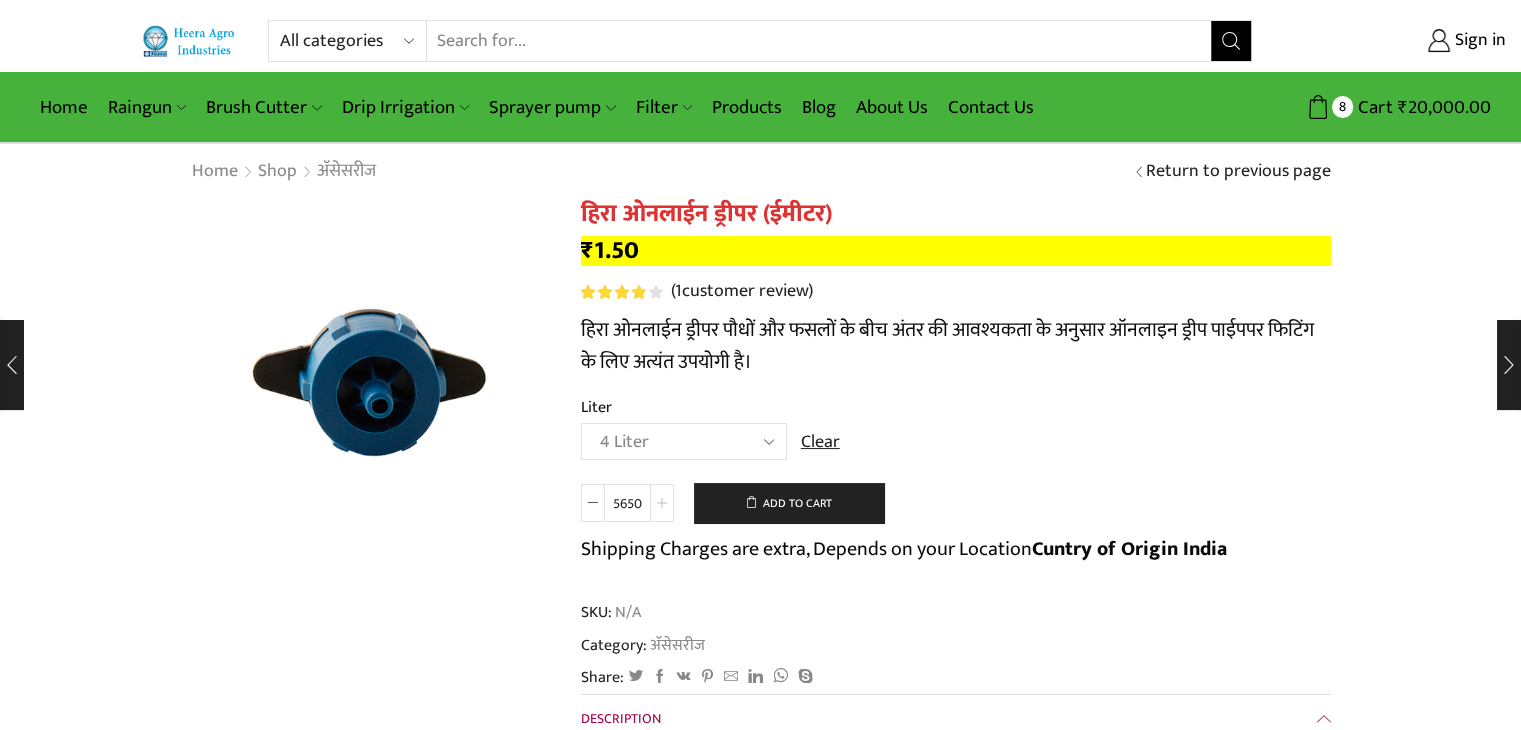 click at bounding box center [662, 503] 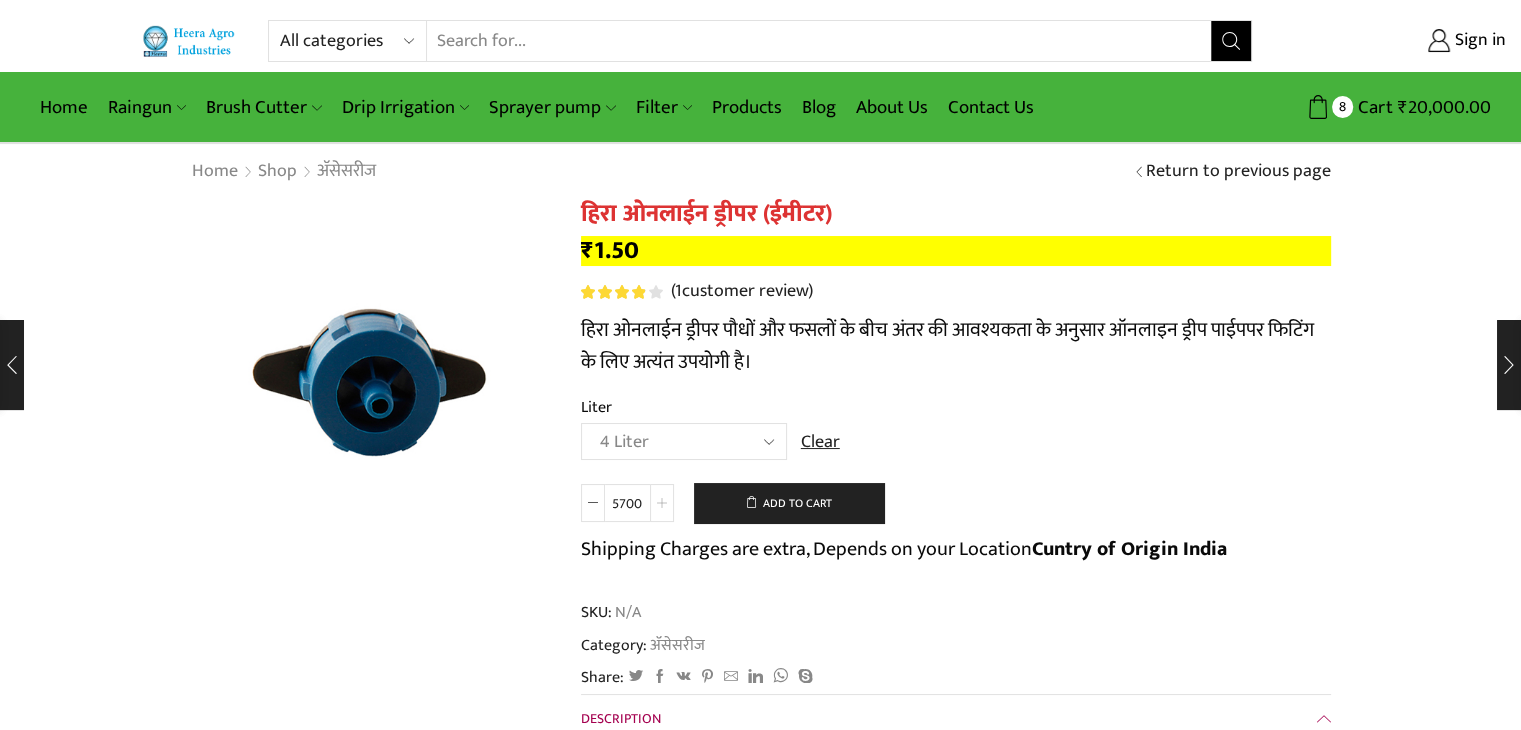 click at bounding box center (662, 503) 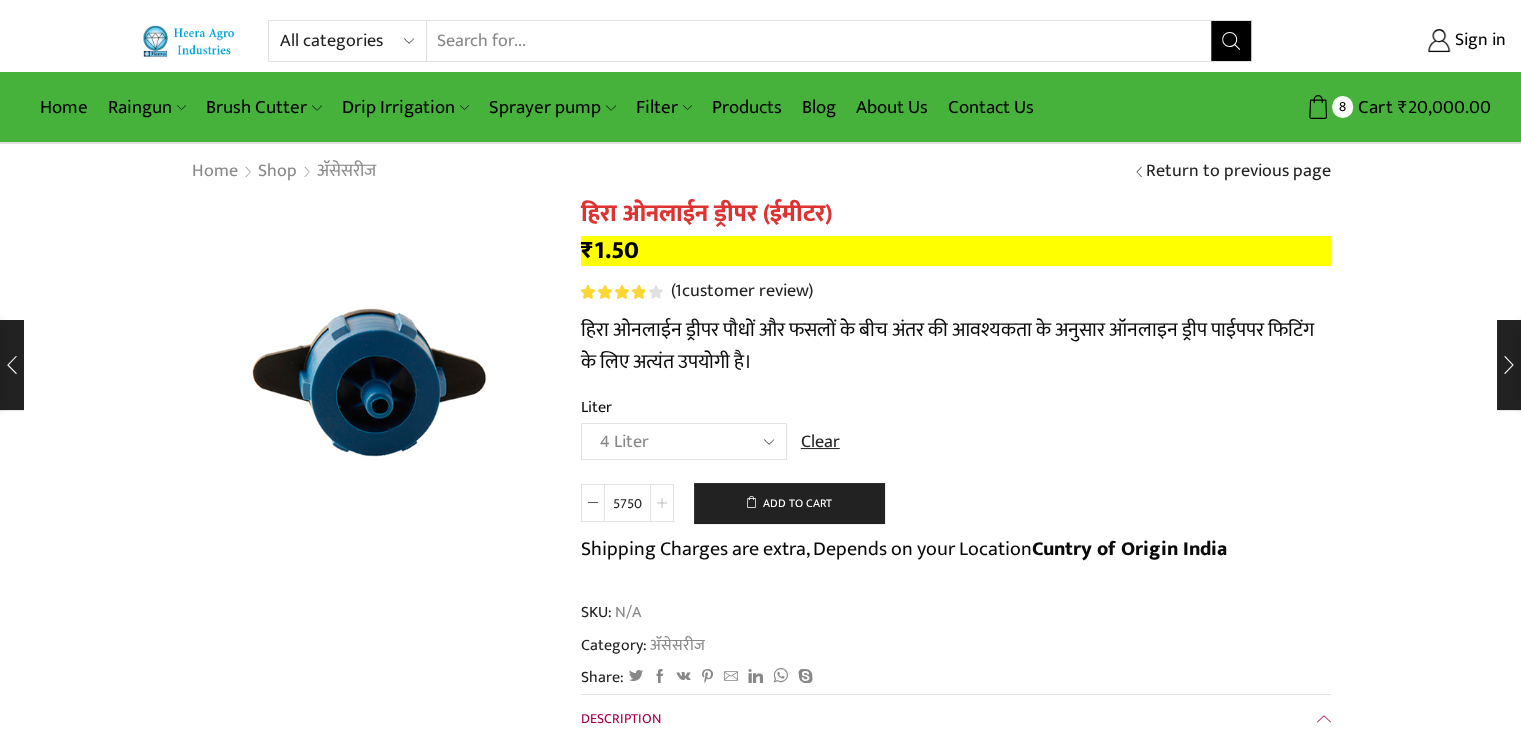 click at bounding box center (662, 503) 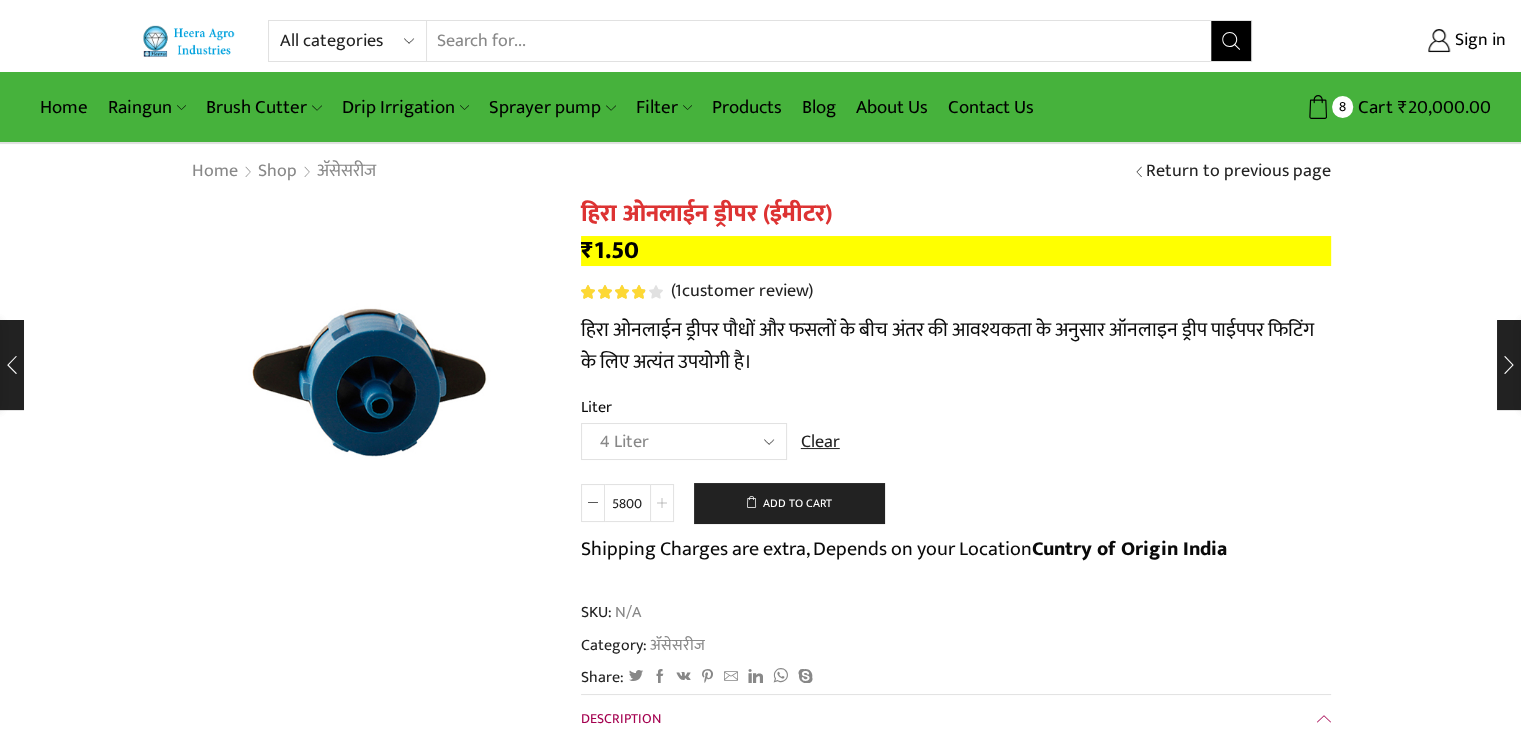 click at bounding box center (662, 503) 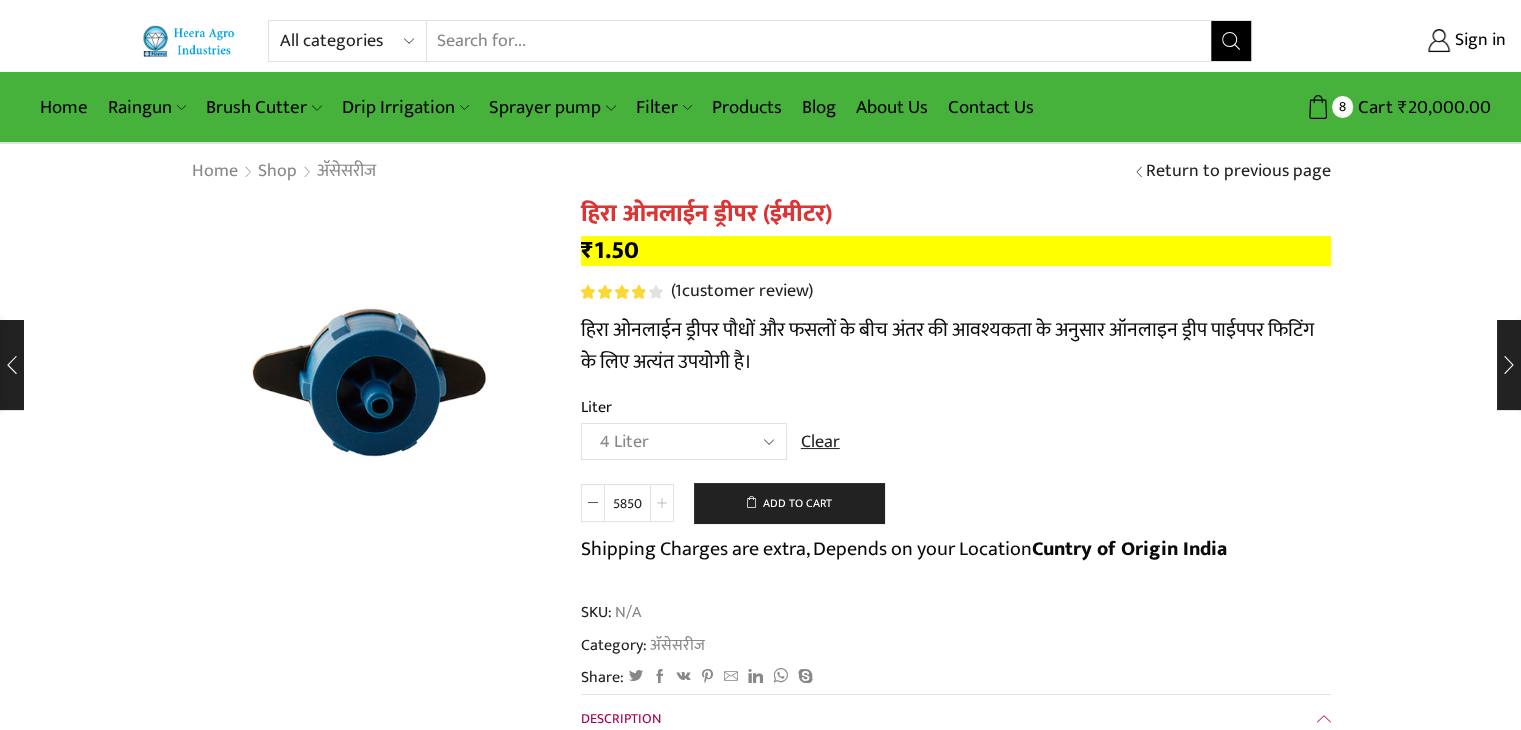 click at bounding box center [662, 503] 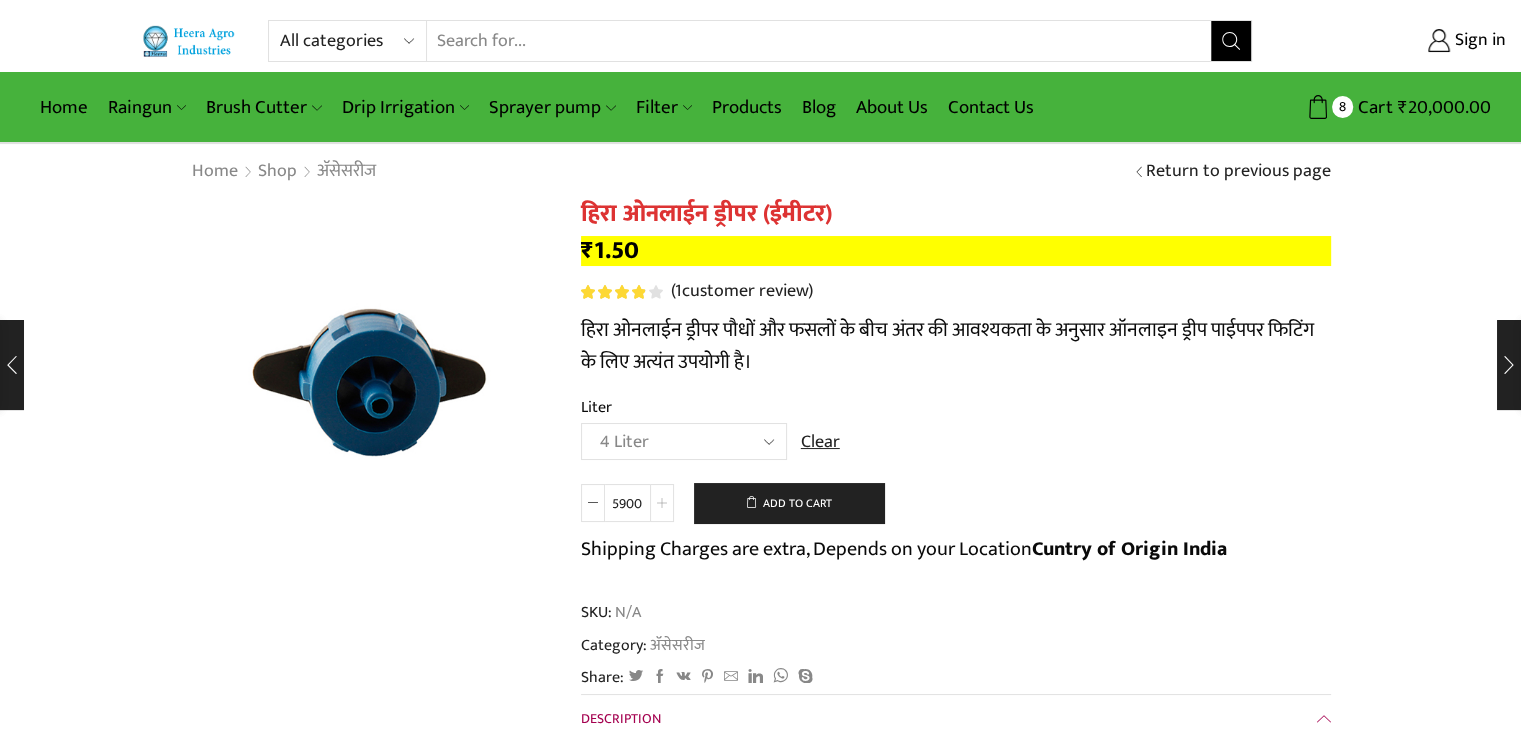 click at bounding box center (662, 503) 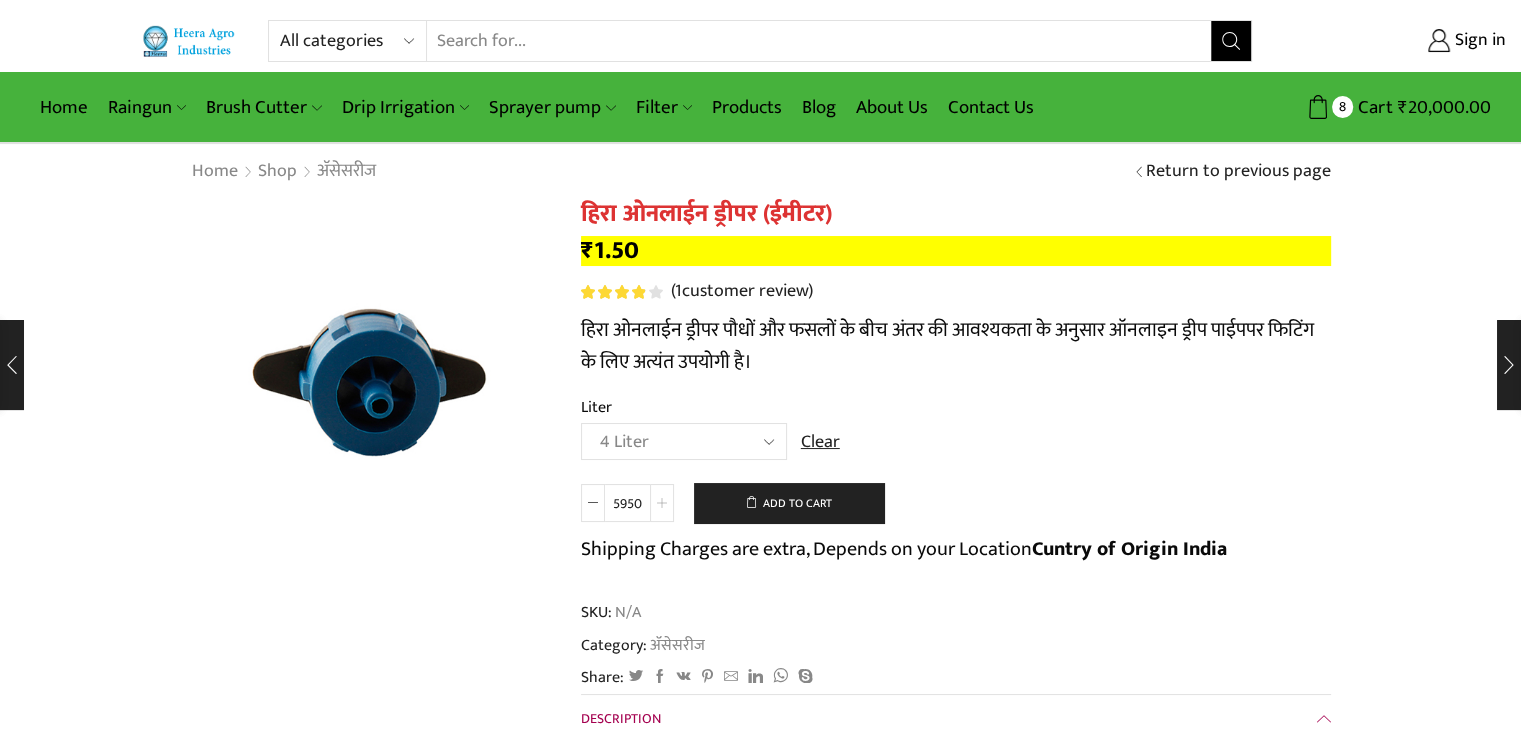 click at bounding box center [662, 503] 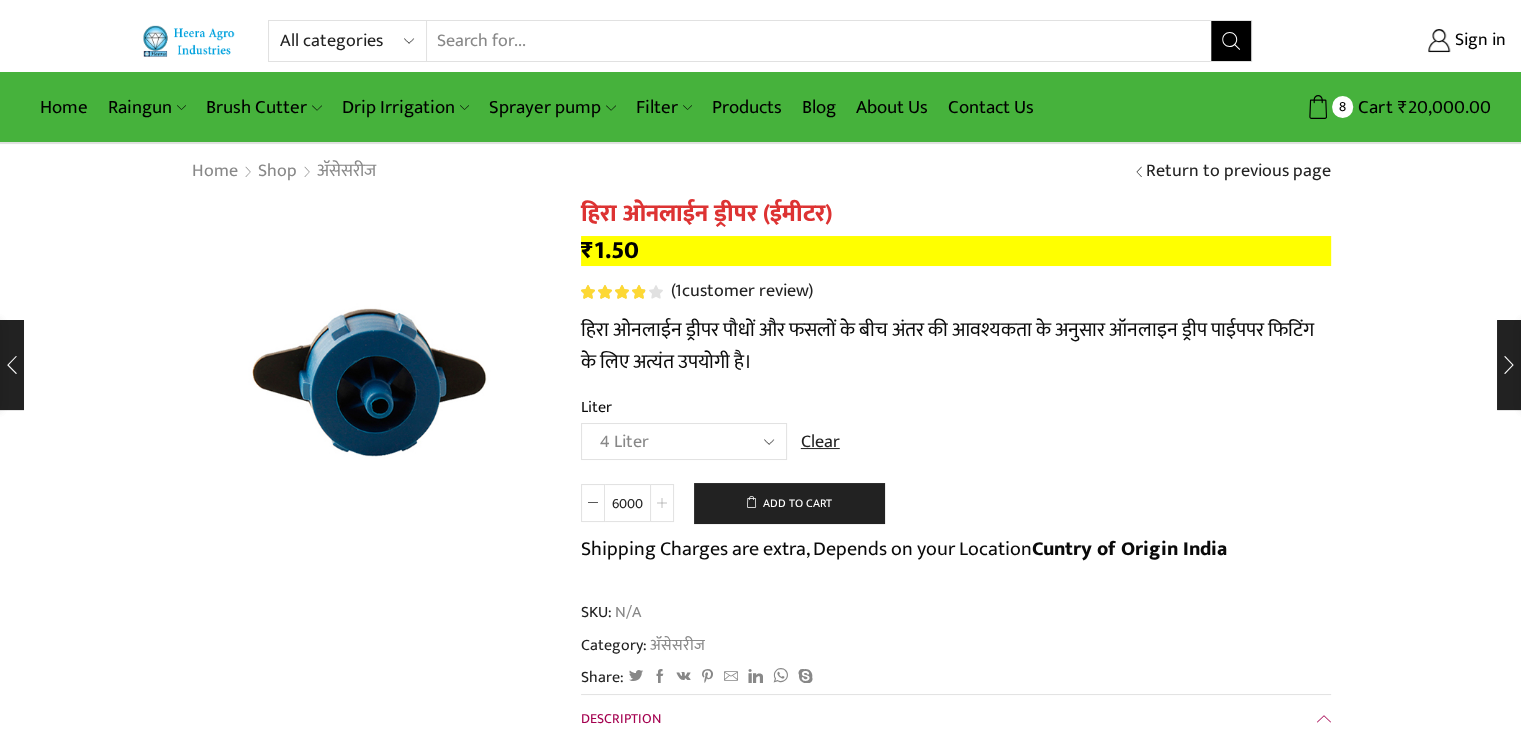 click at bounding box center (662, 503) 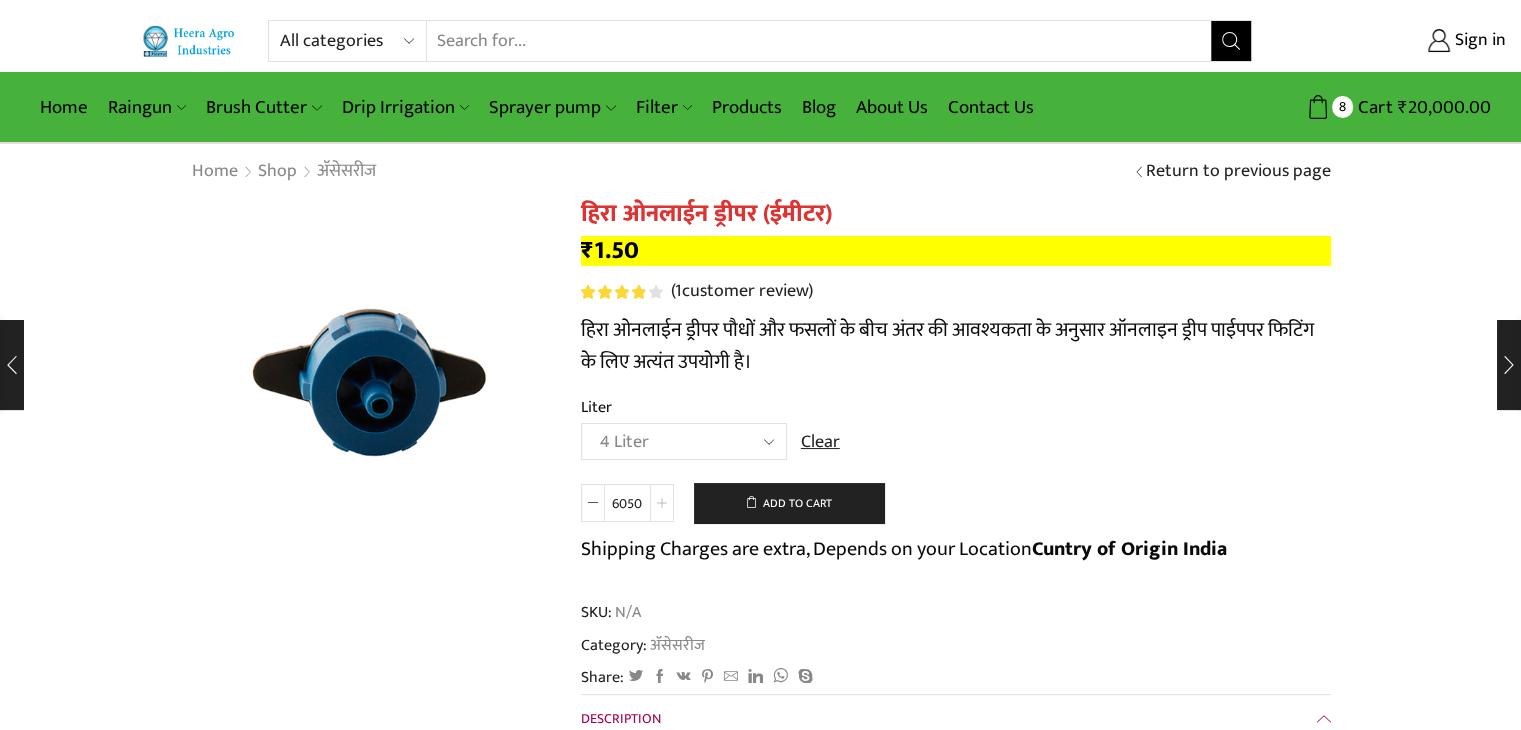 click at bounding box center [662, 503] 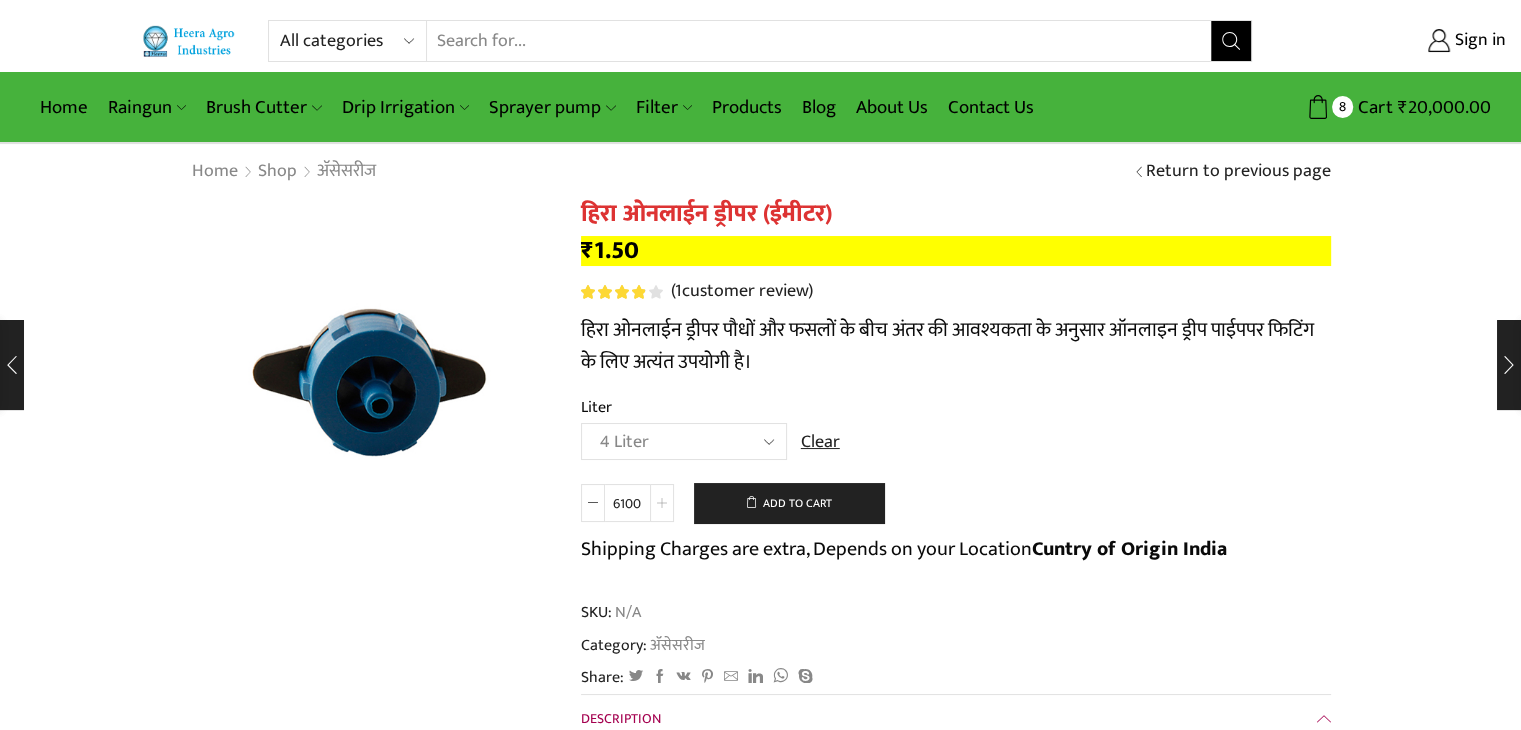 click at bounding box center (662, 503) 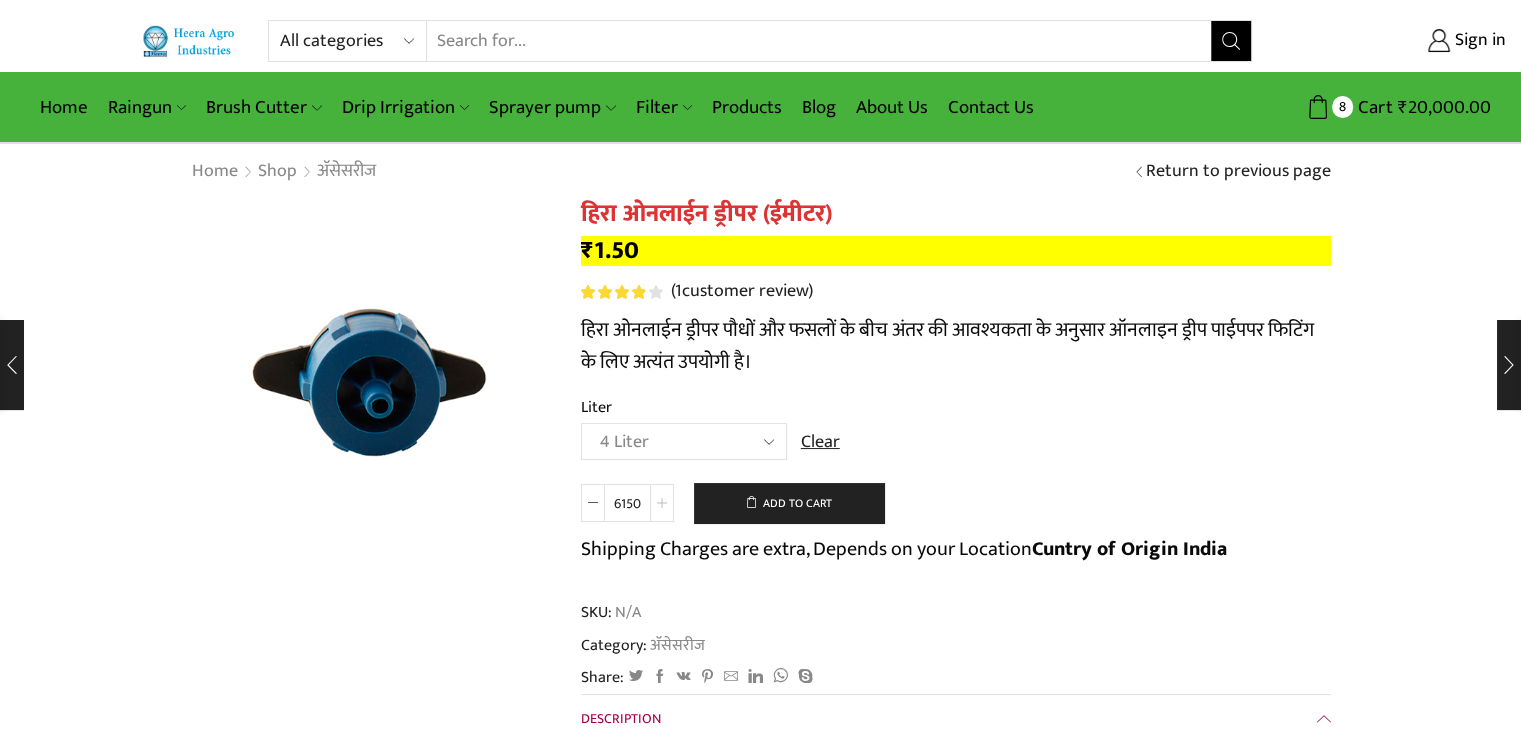 click at bounding box center [662, 503] 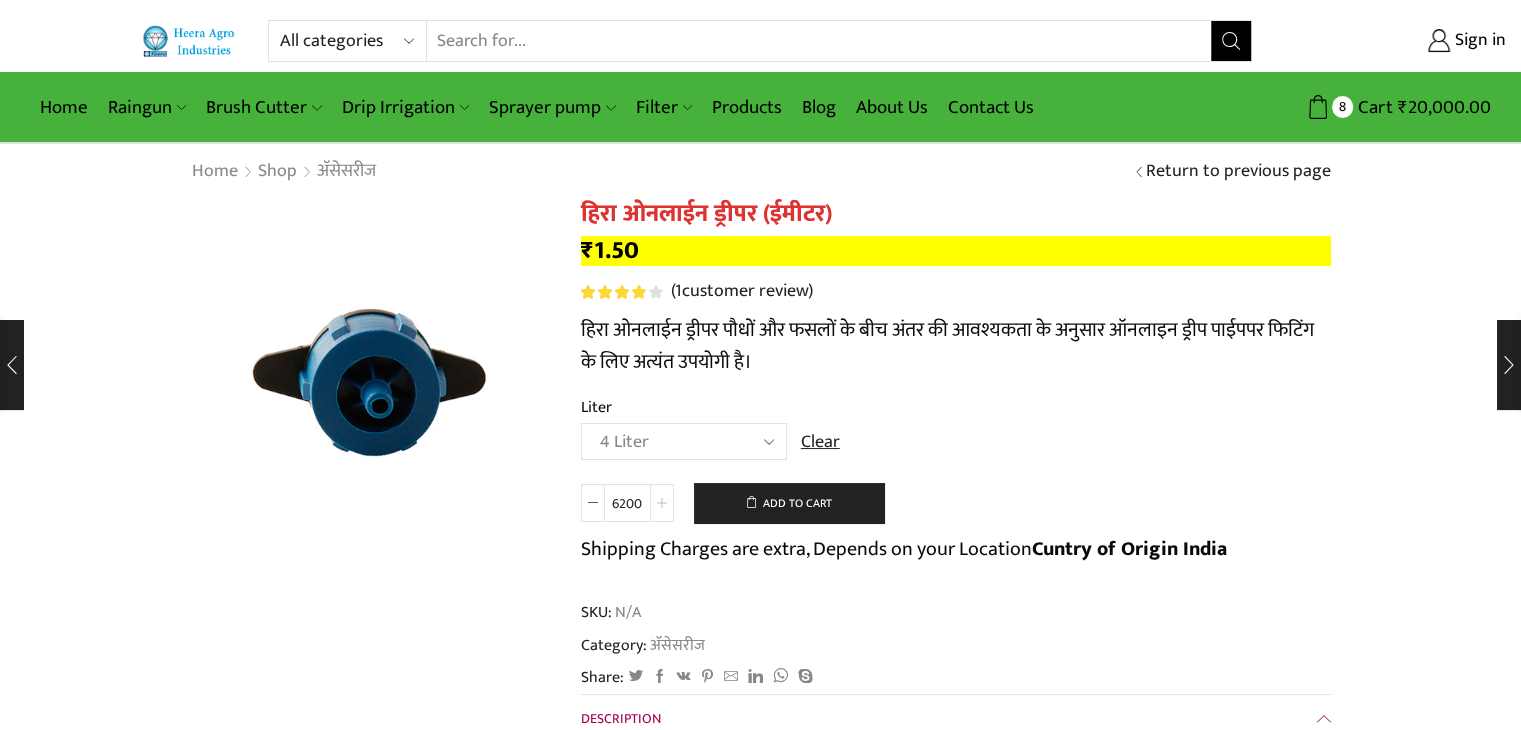 click at bounding box center (662, 503) 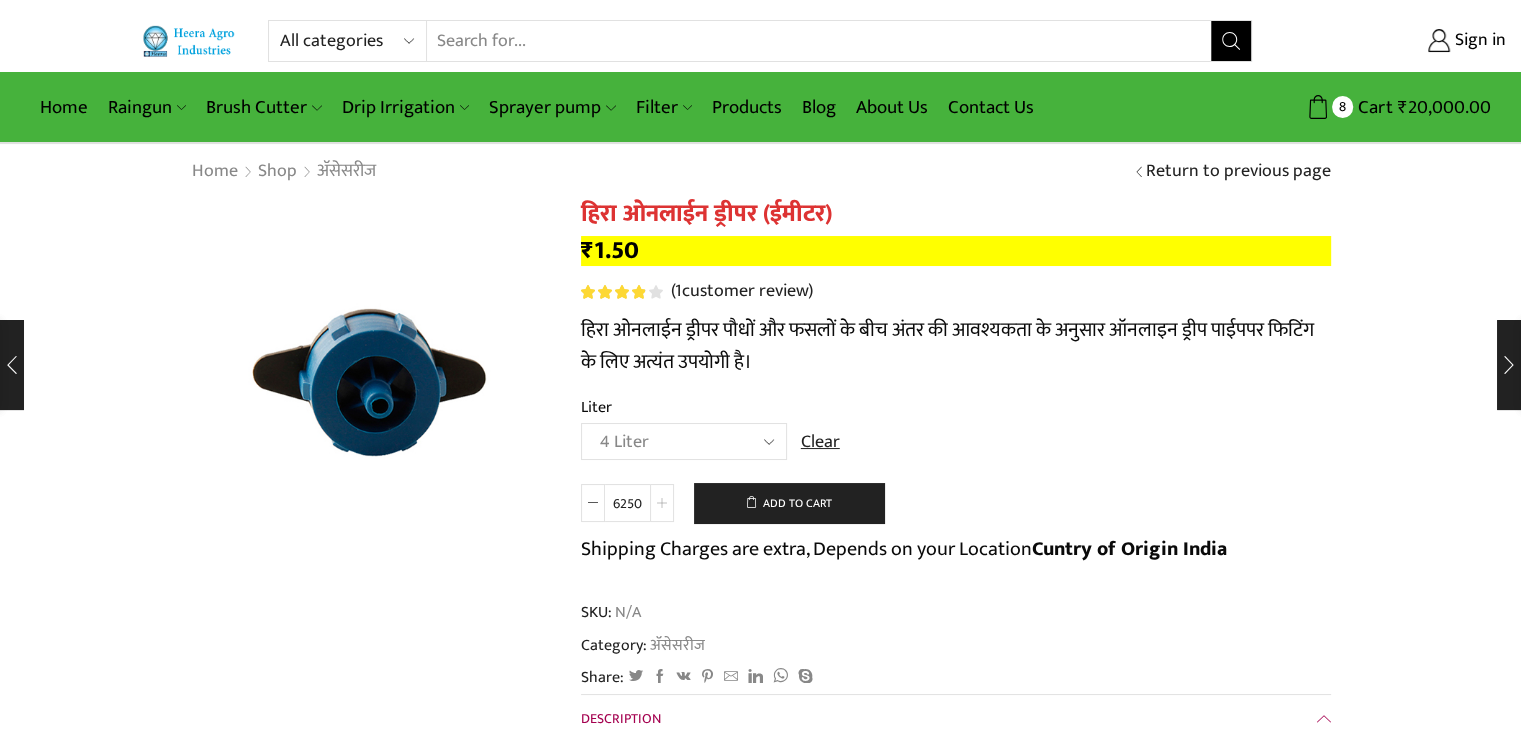 click at bounding box center [662, 503] 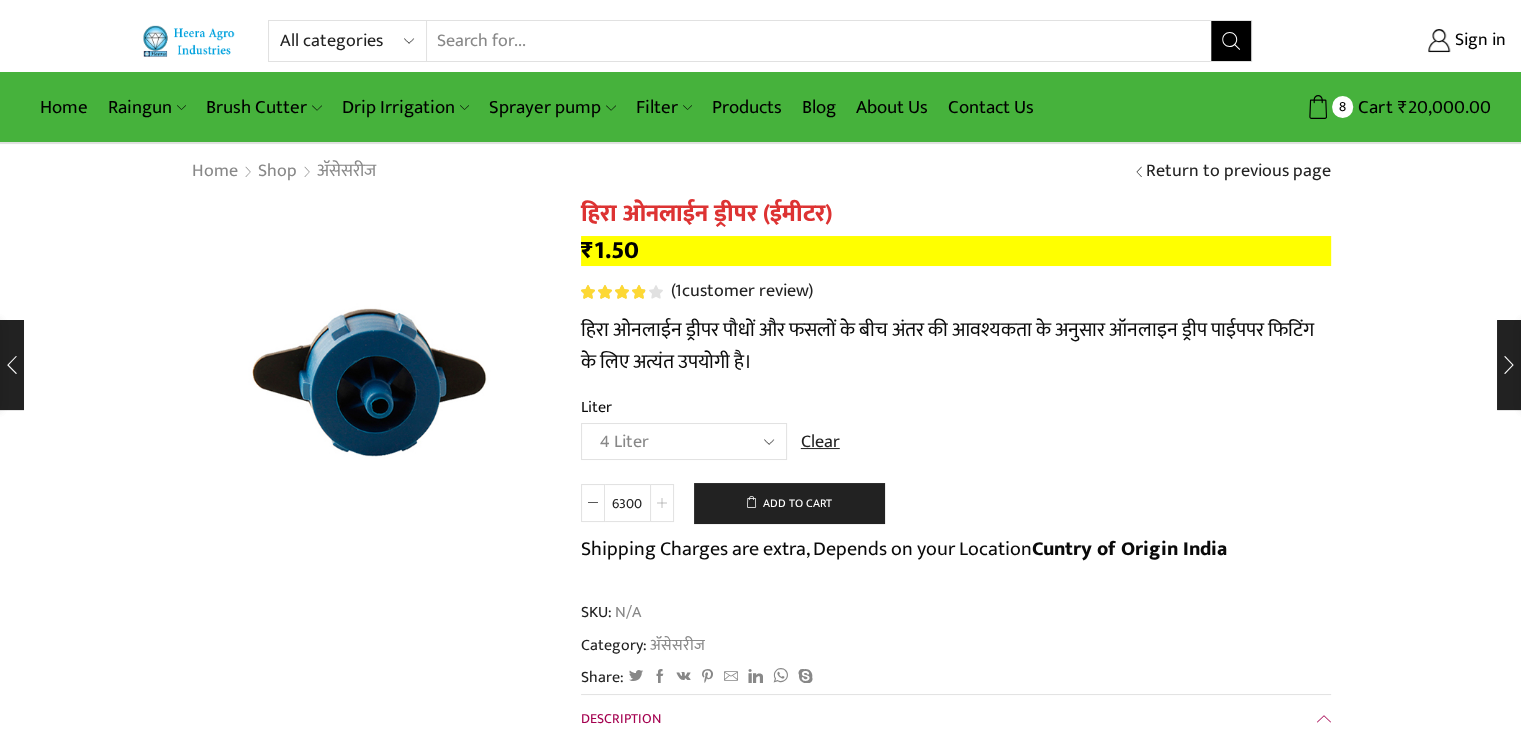 click at bounding box center [662, 503] 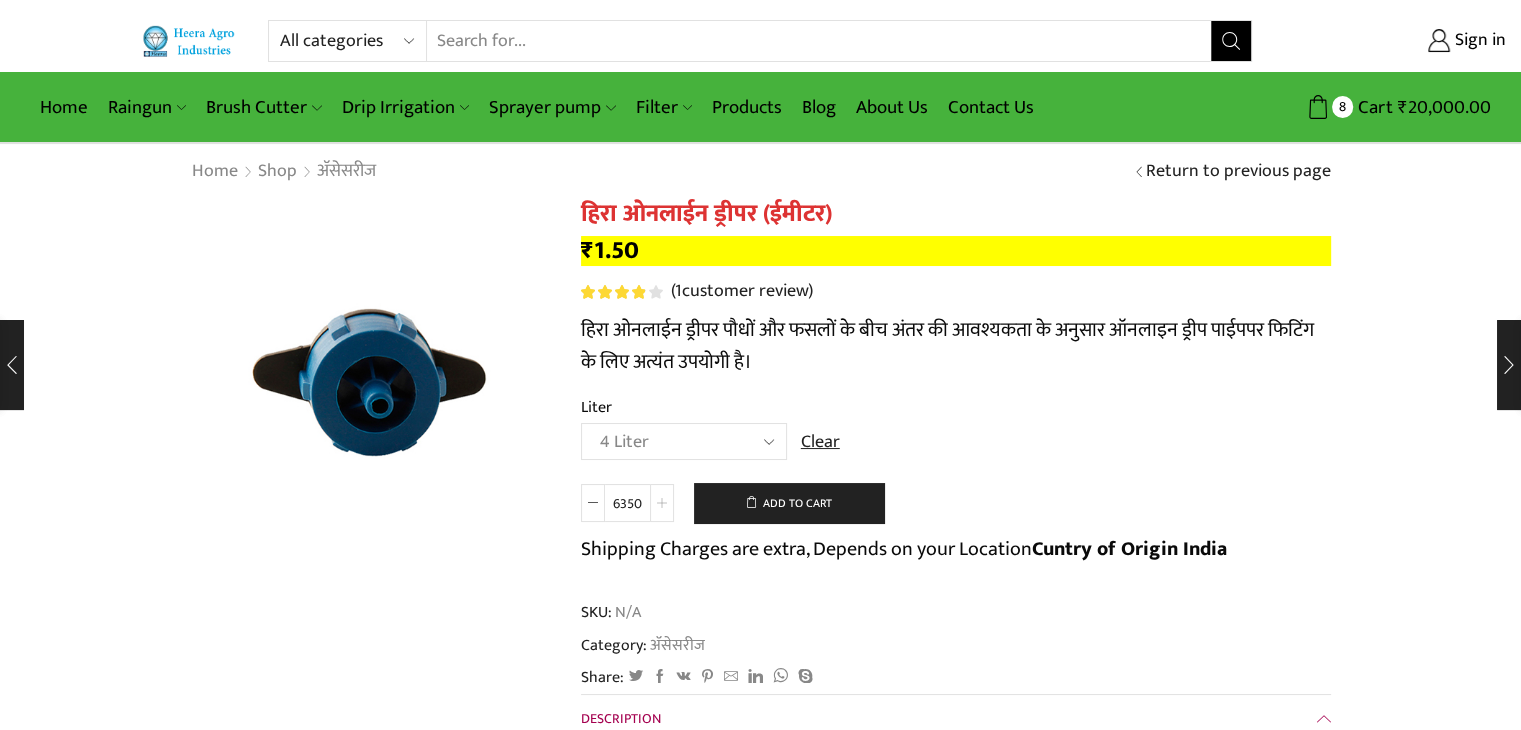 click at bounding box center (662, 503) 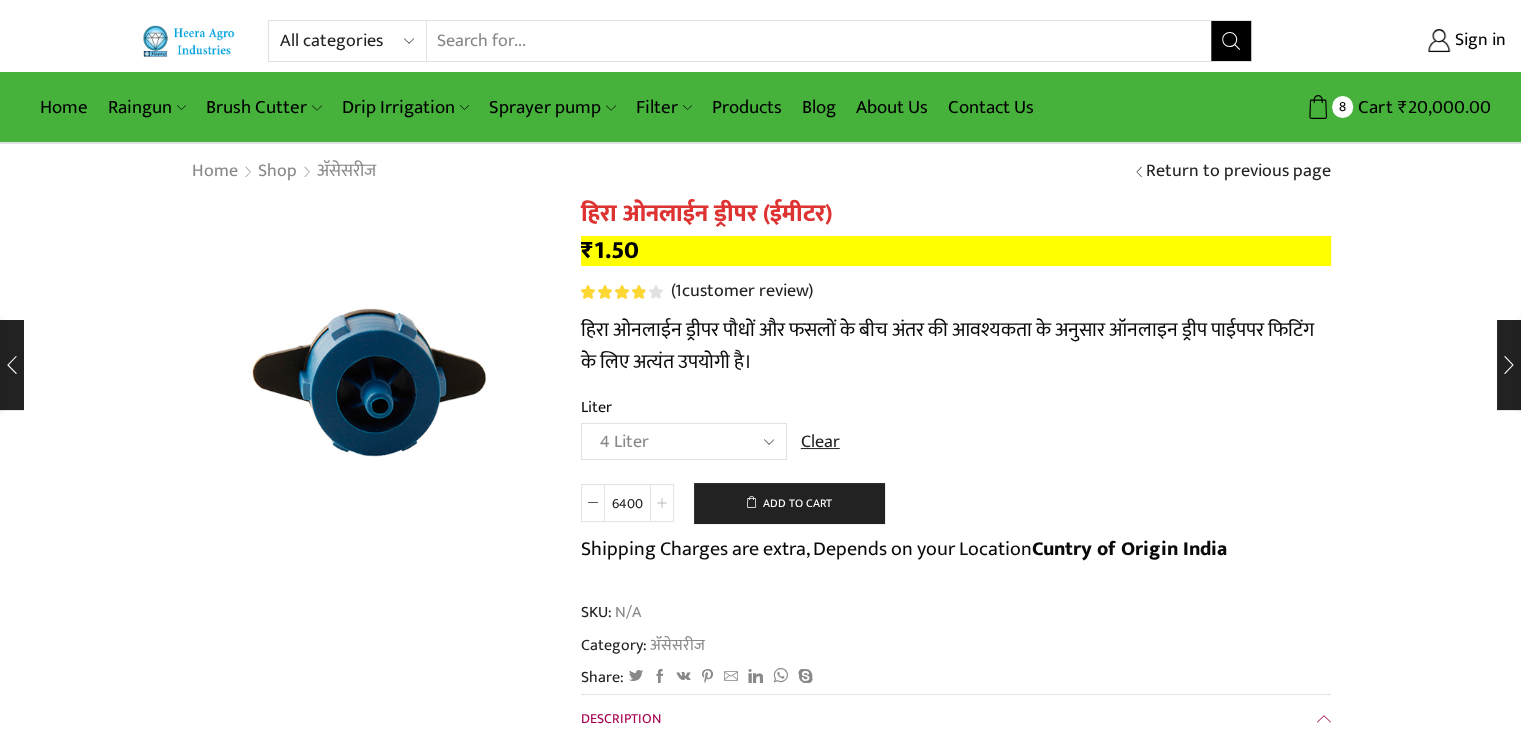 click at bounding box center (662, 503) 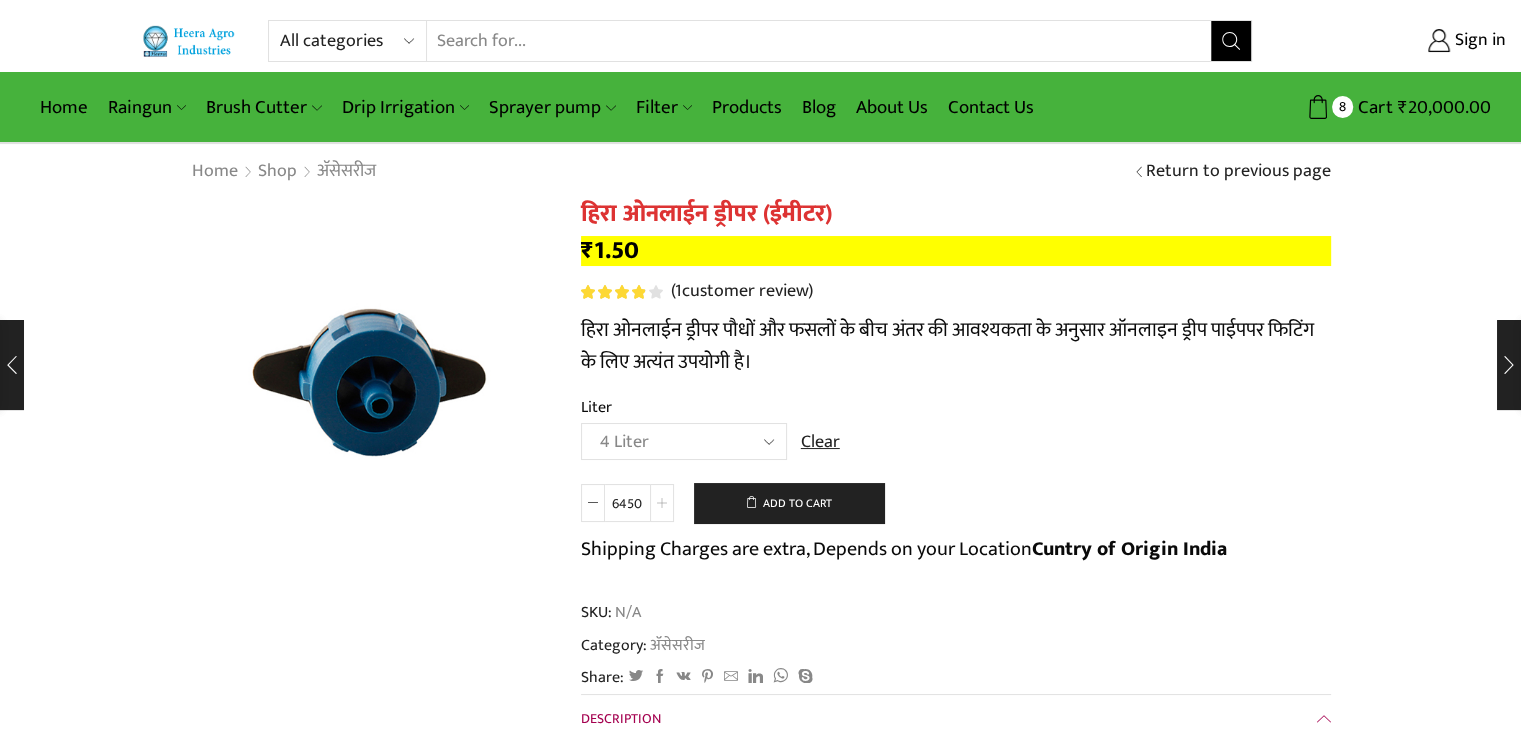 click at bounding box center [662, 503] 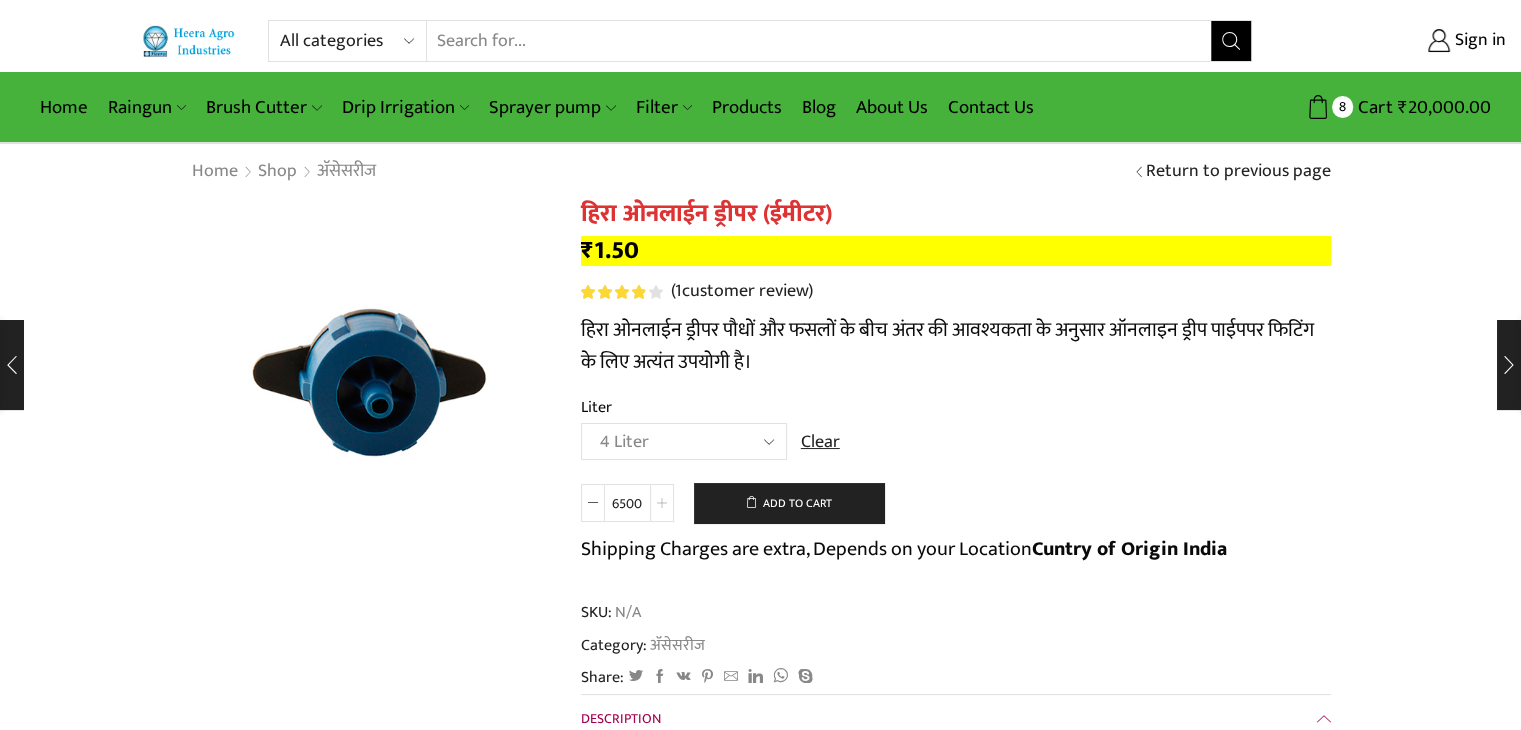 click at bounding box center (662, 503) 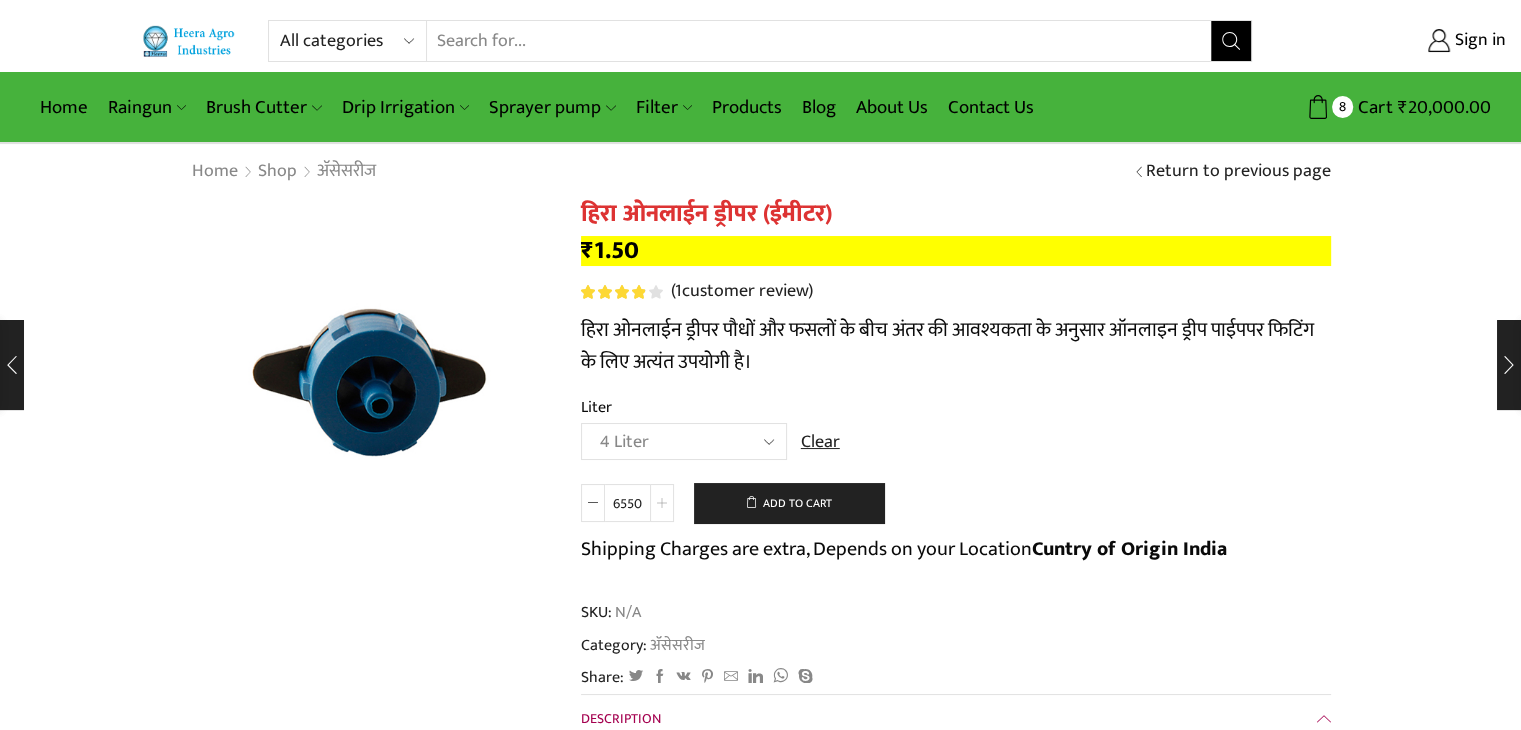 click at bounding box center [662, 503] 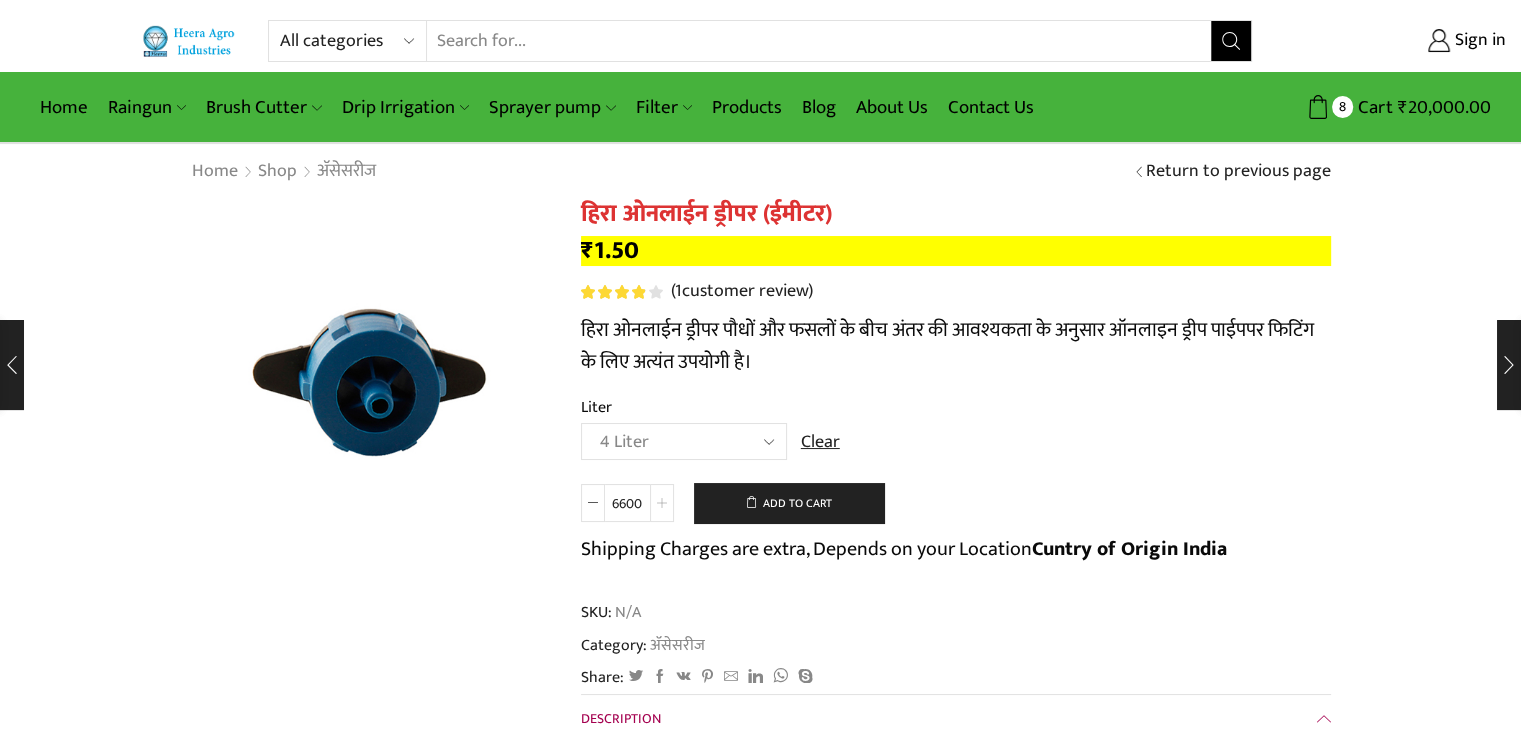 click at bounding box center [662, 503] 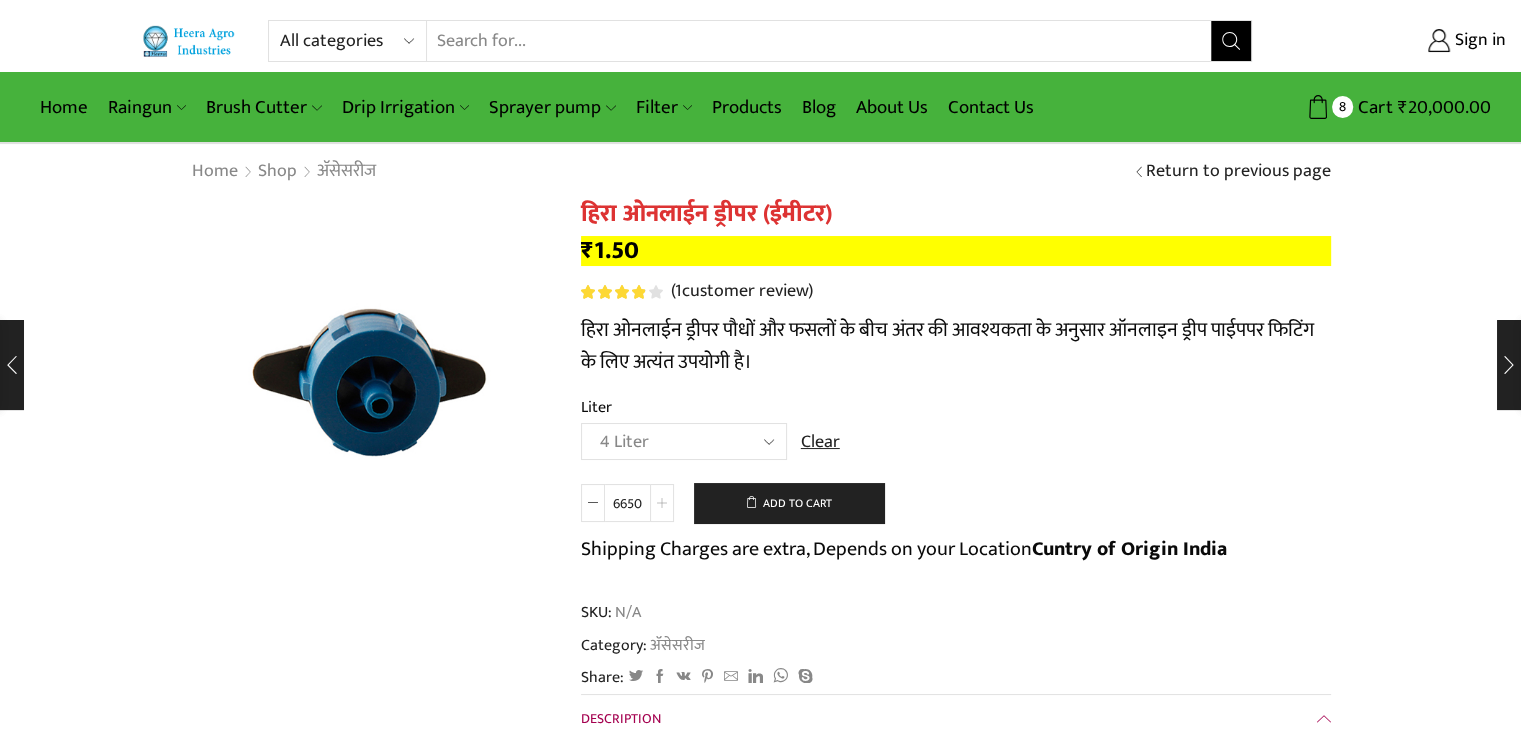 click at bounding box center (662, 503) 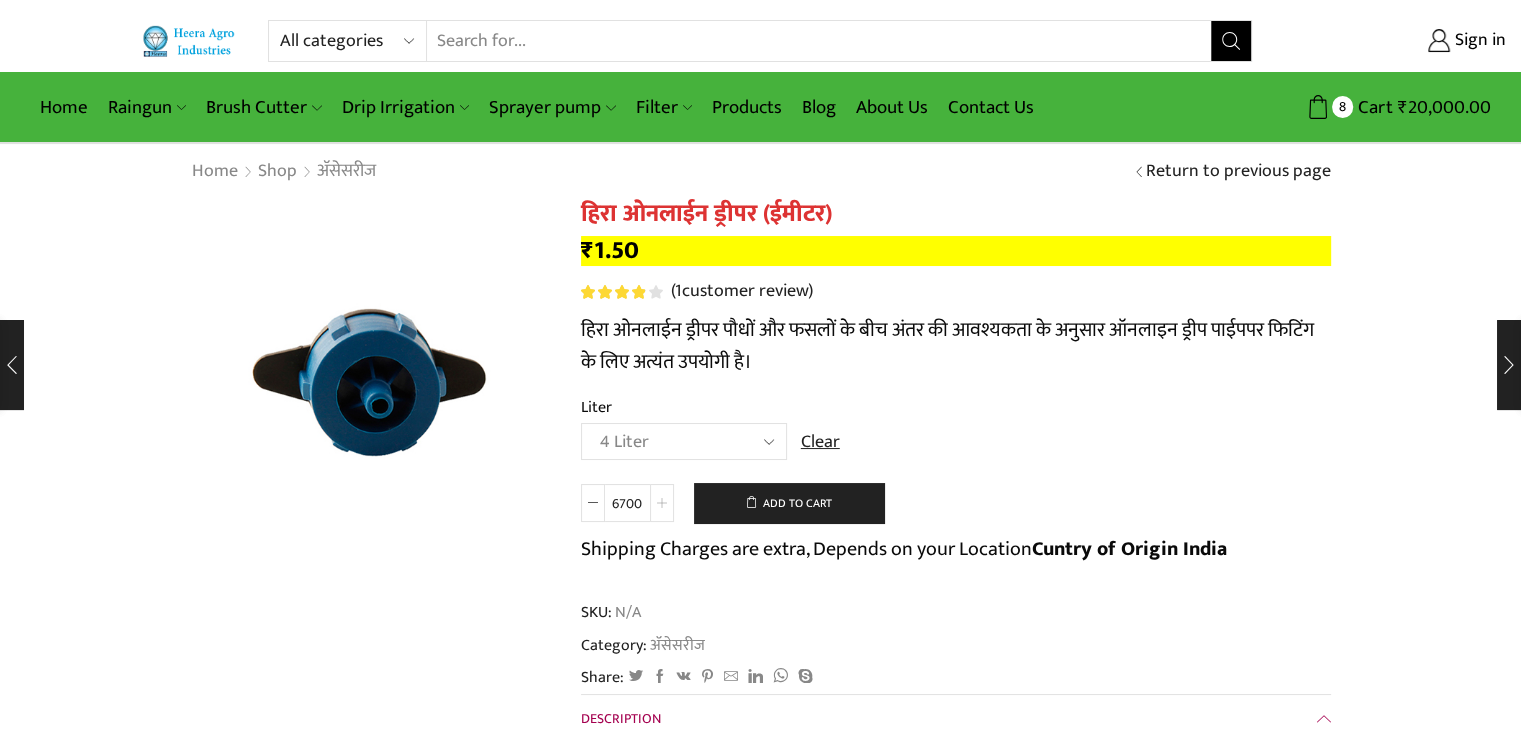 click at bounding box center (662, 503) 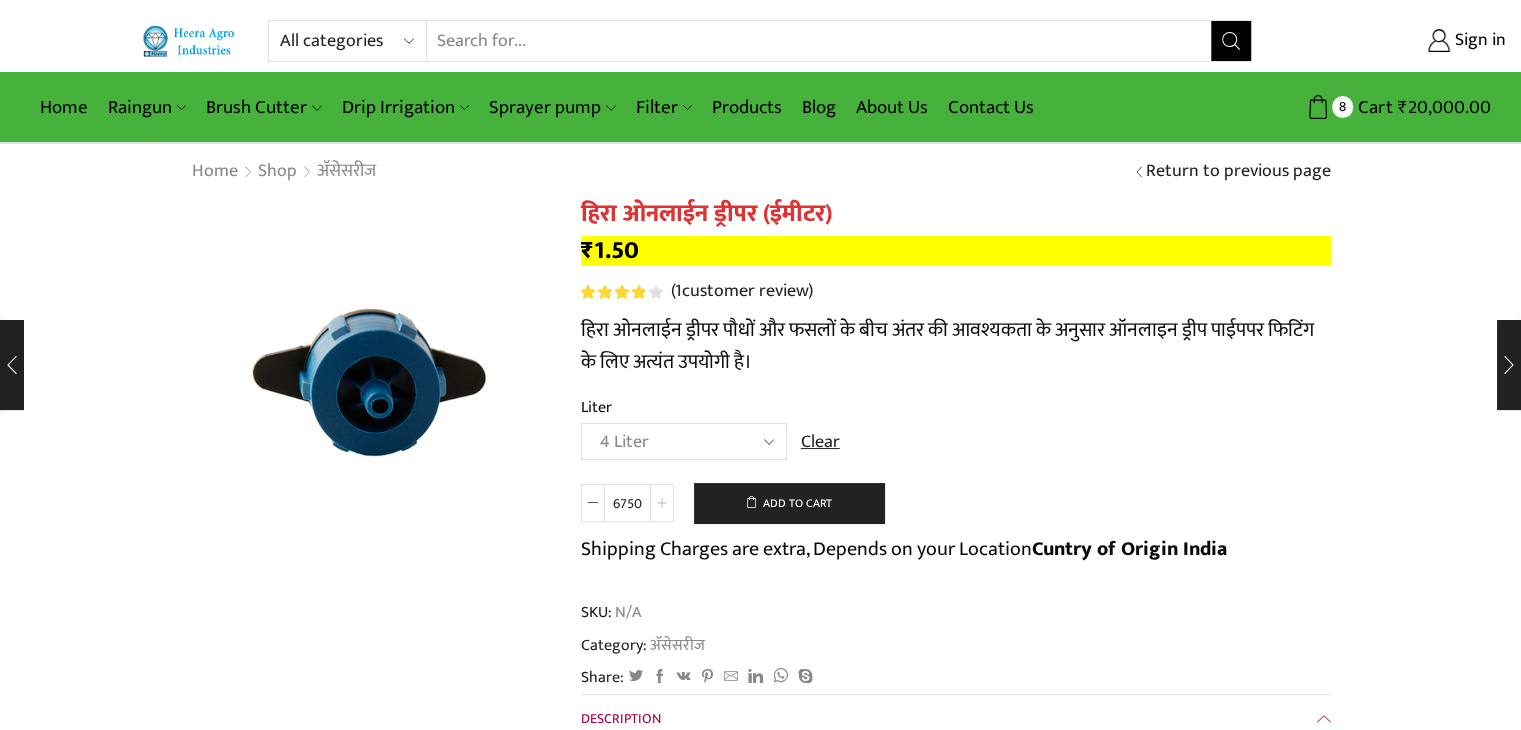 click at bounding box center [662, 503] 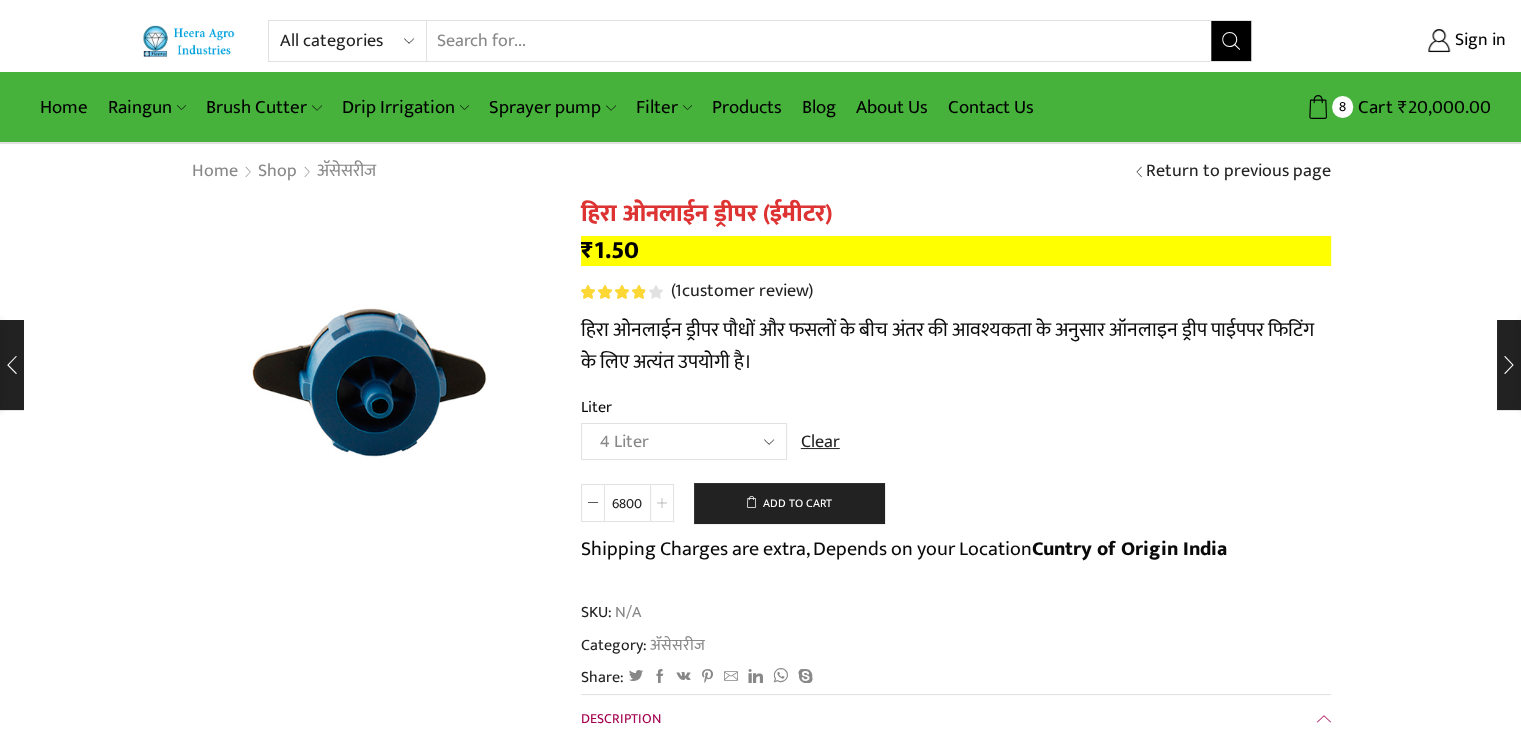 click at bounding box center (662, 503) 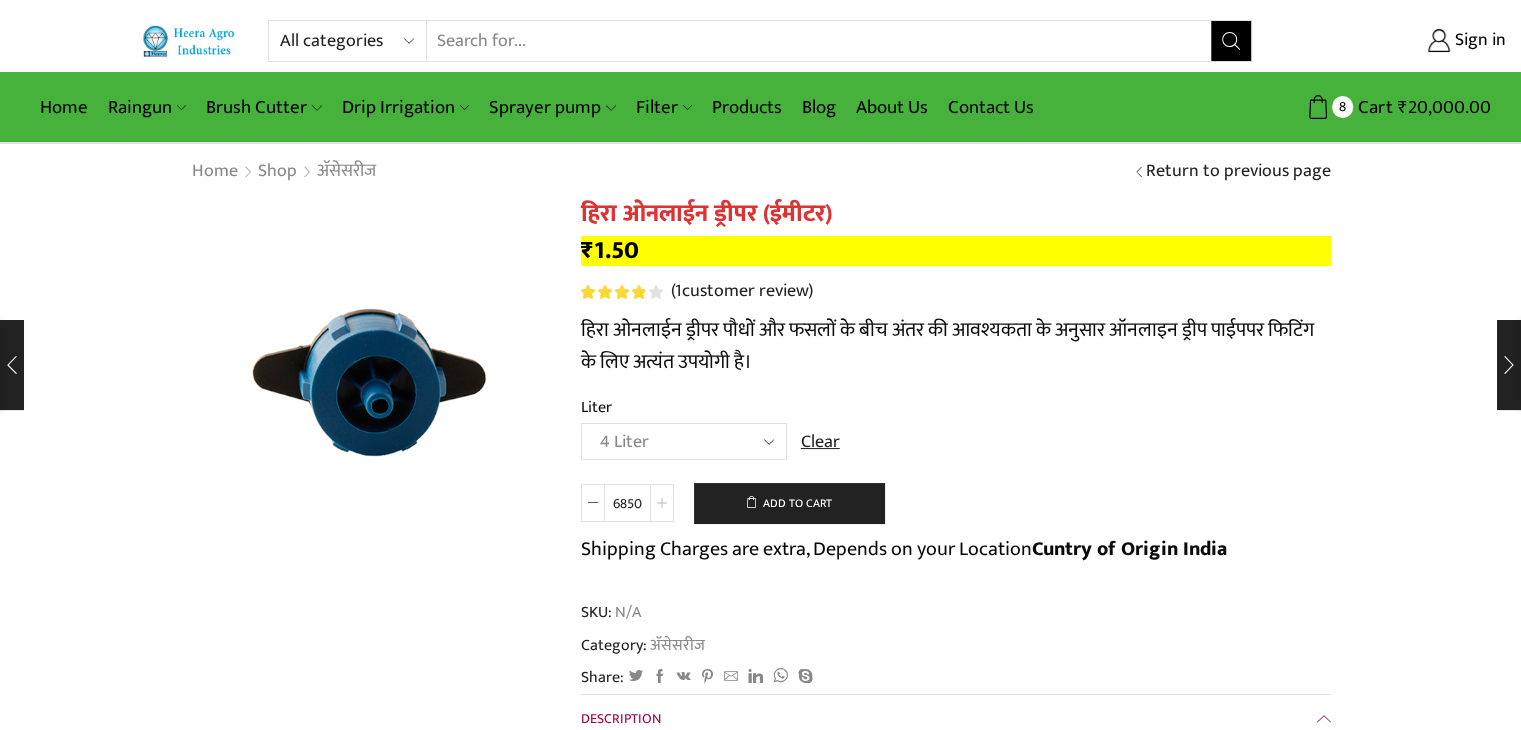 click at bounding box center (662, 503) 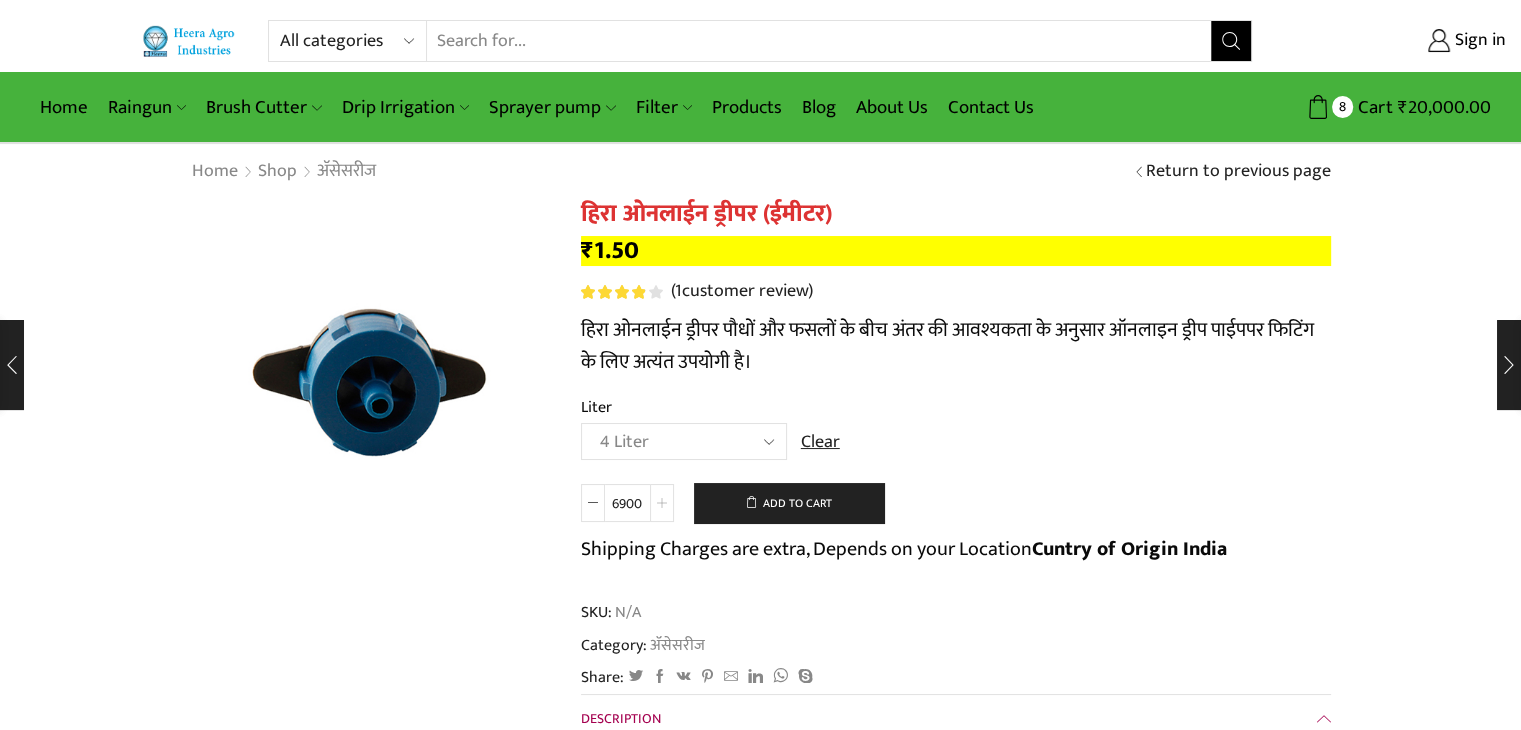 click at bounding box center [662, 503] 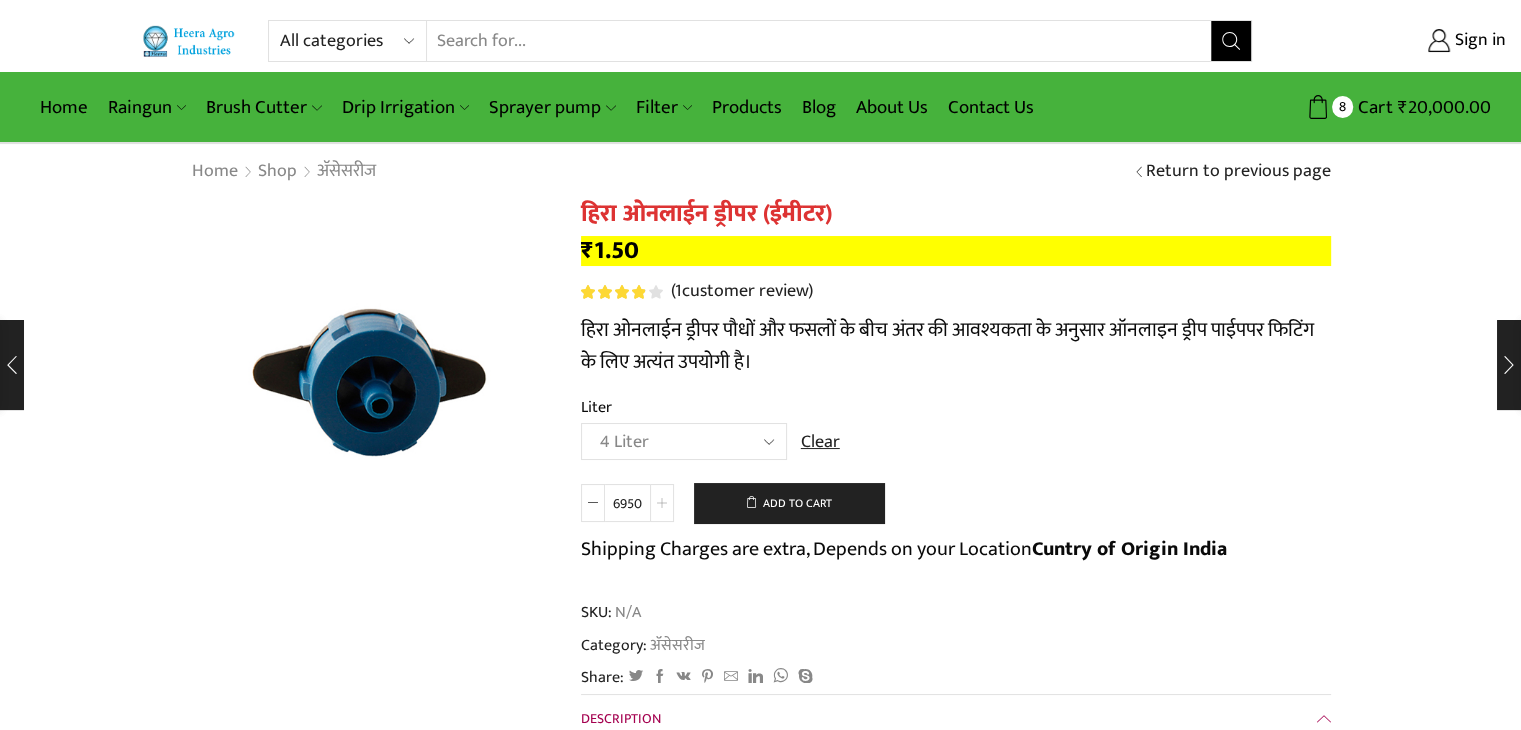 click at bounding box center (662, 503) 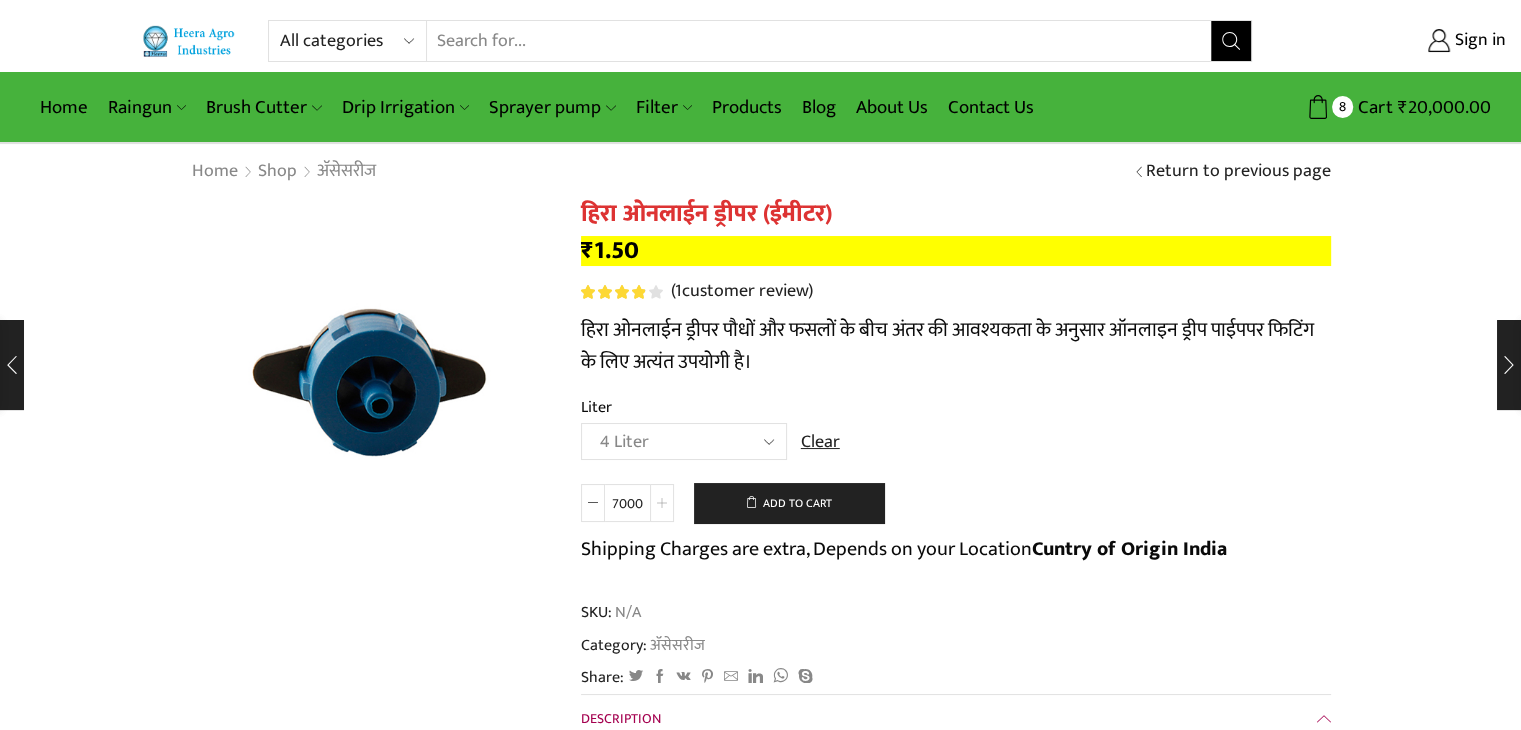 click at bounding box center [662, 503] 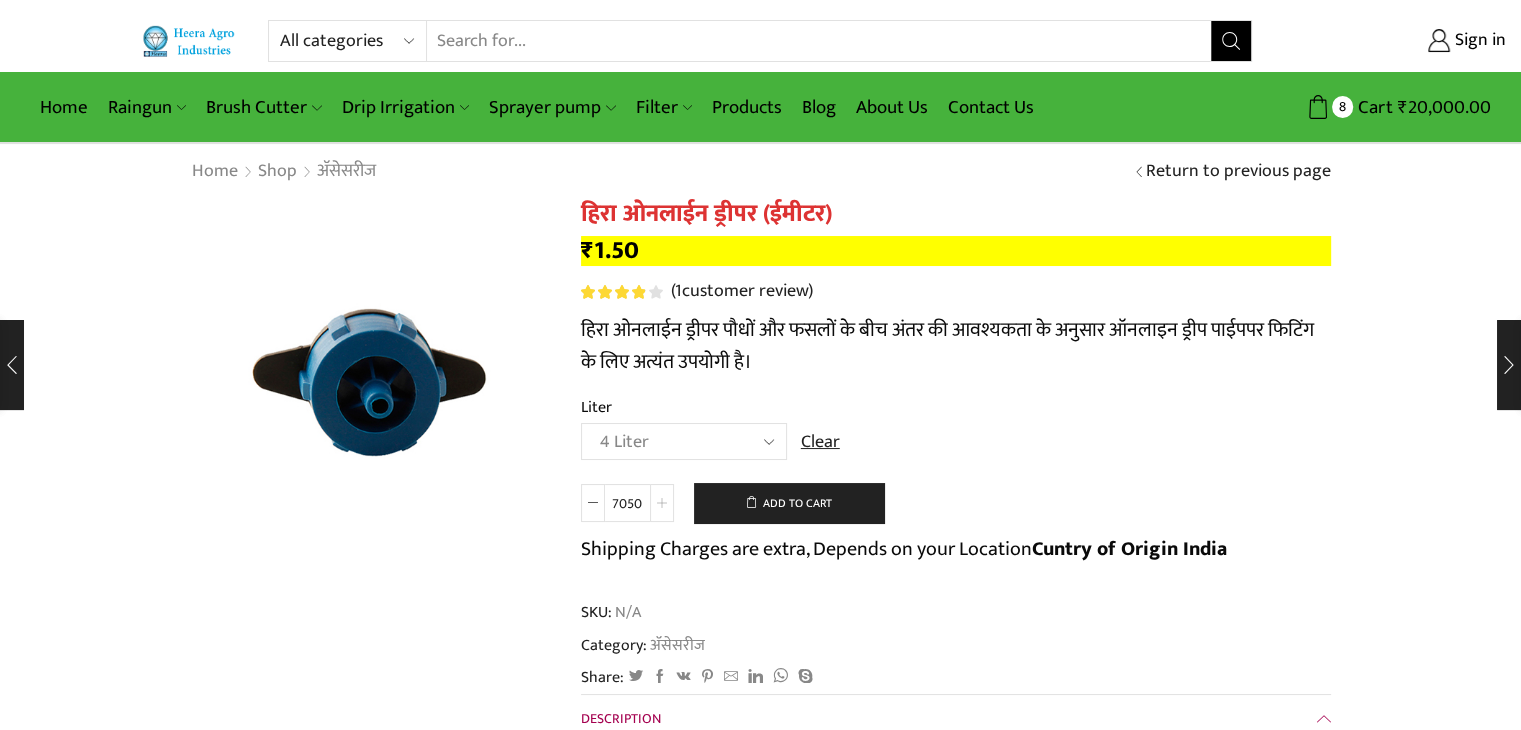 click at bounding box center (662, 503) 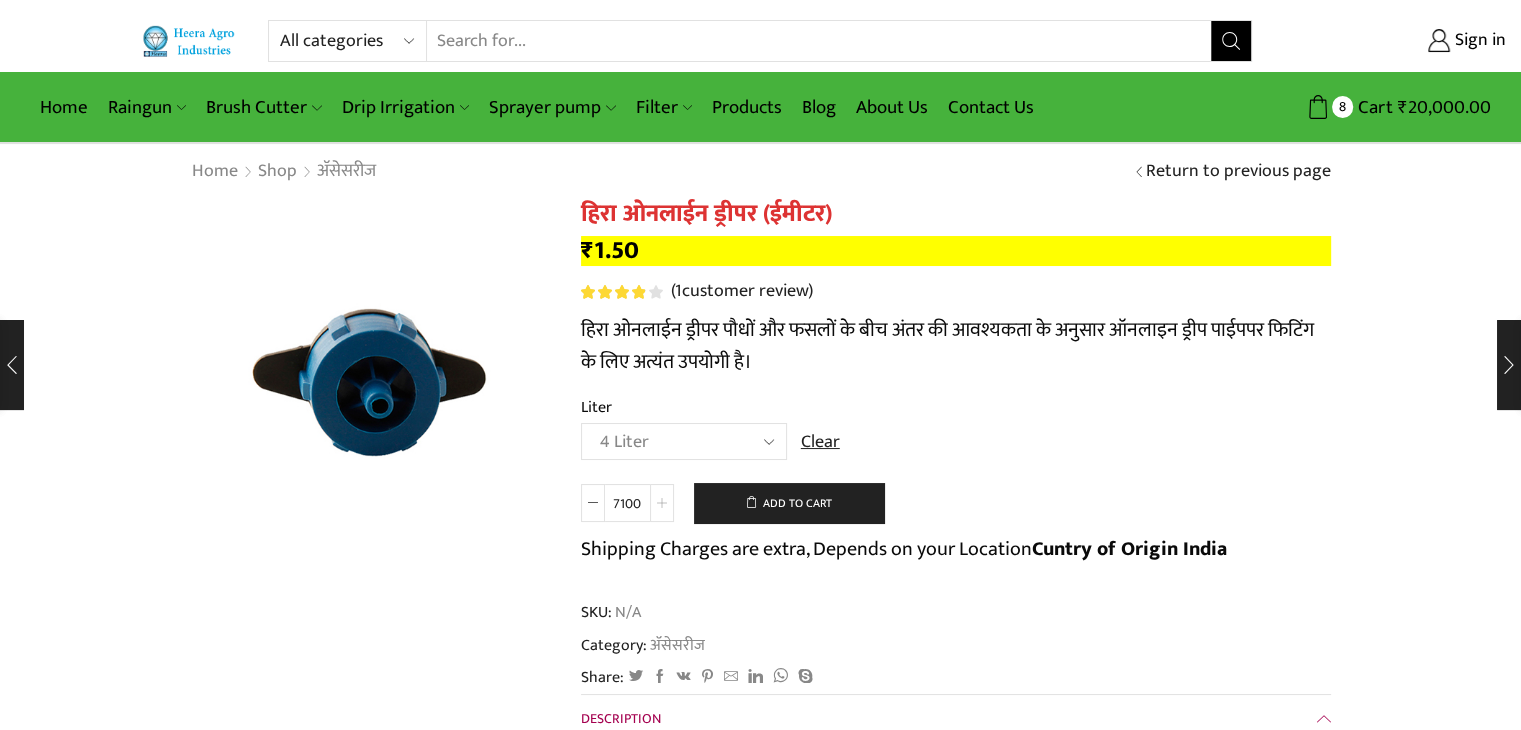 click at bounding box center (662, 503) 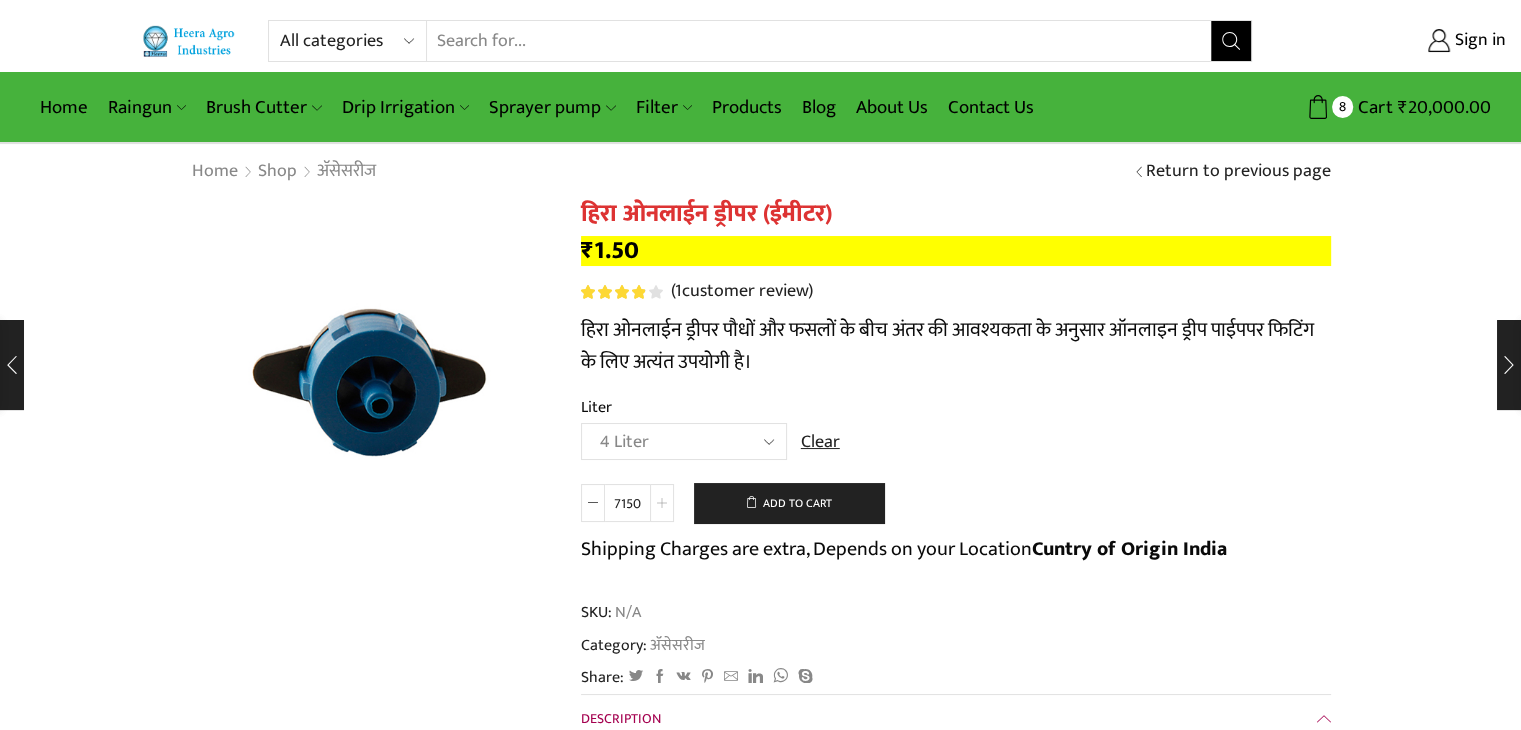 click at bounding box center [662, 503] 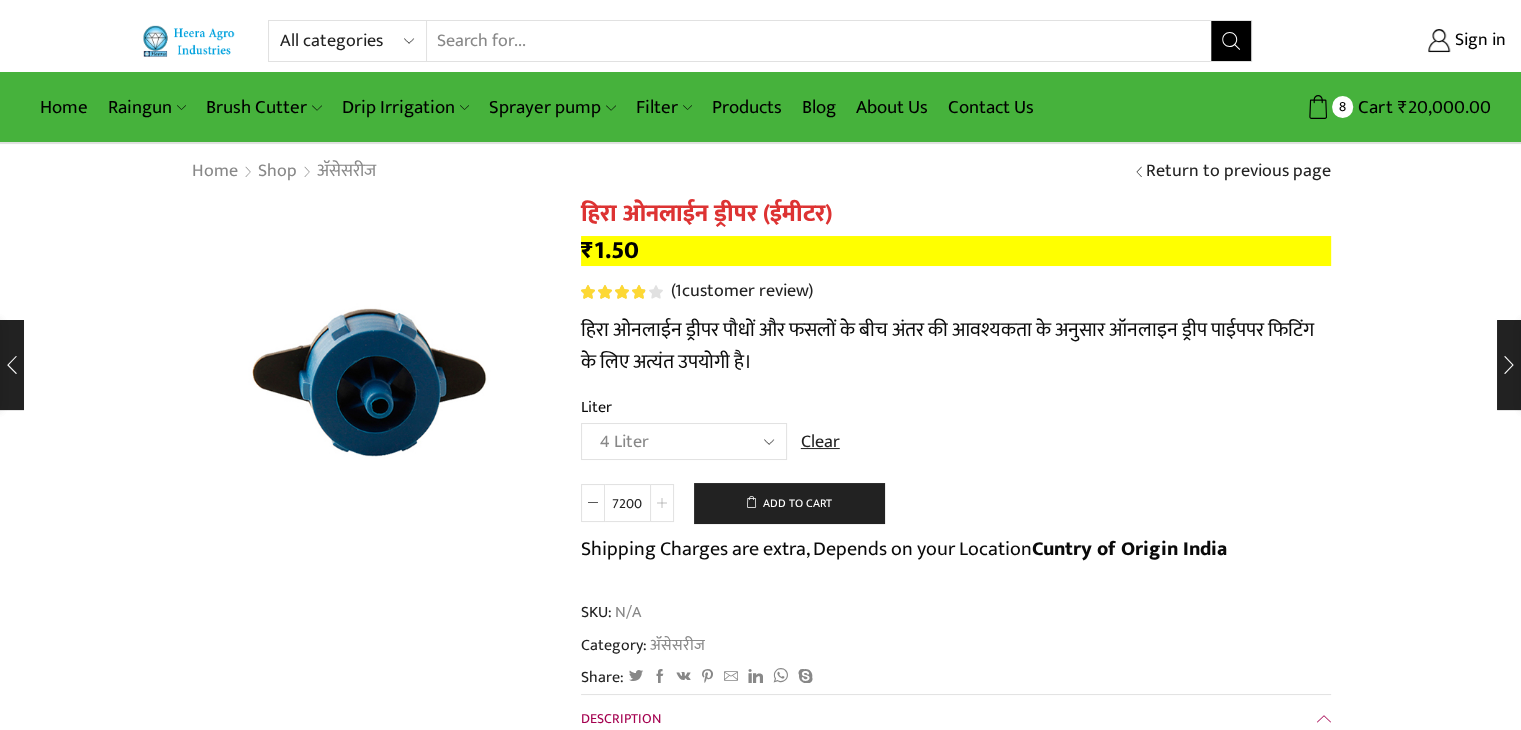 click at bounding box center (662, 503) 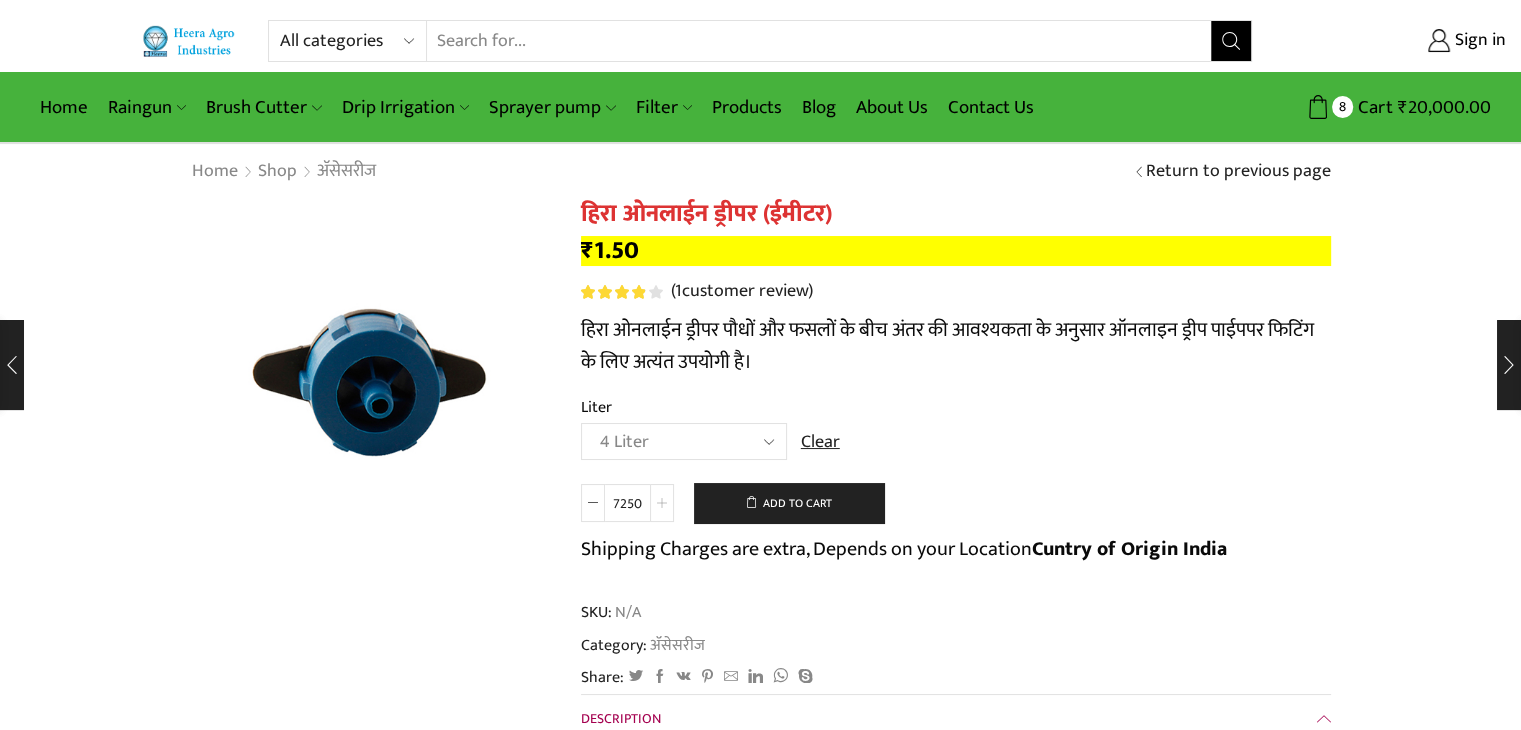 click at bounding box center [662, 503] 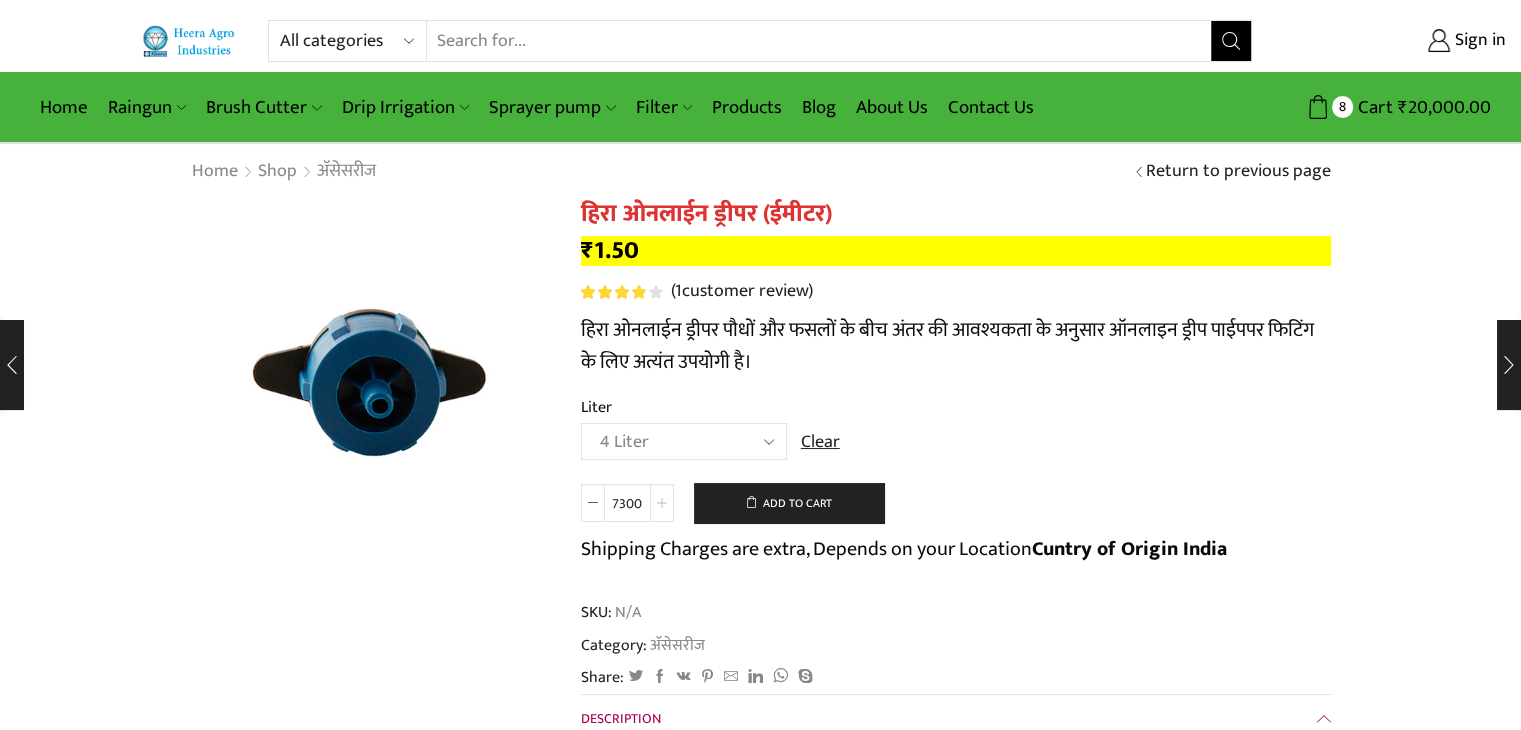 click at bounding box center (662, 503) 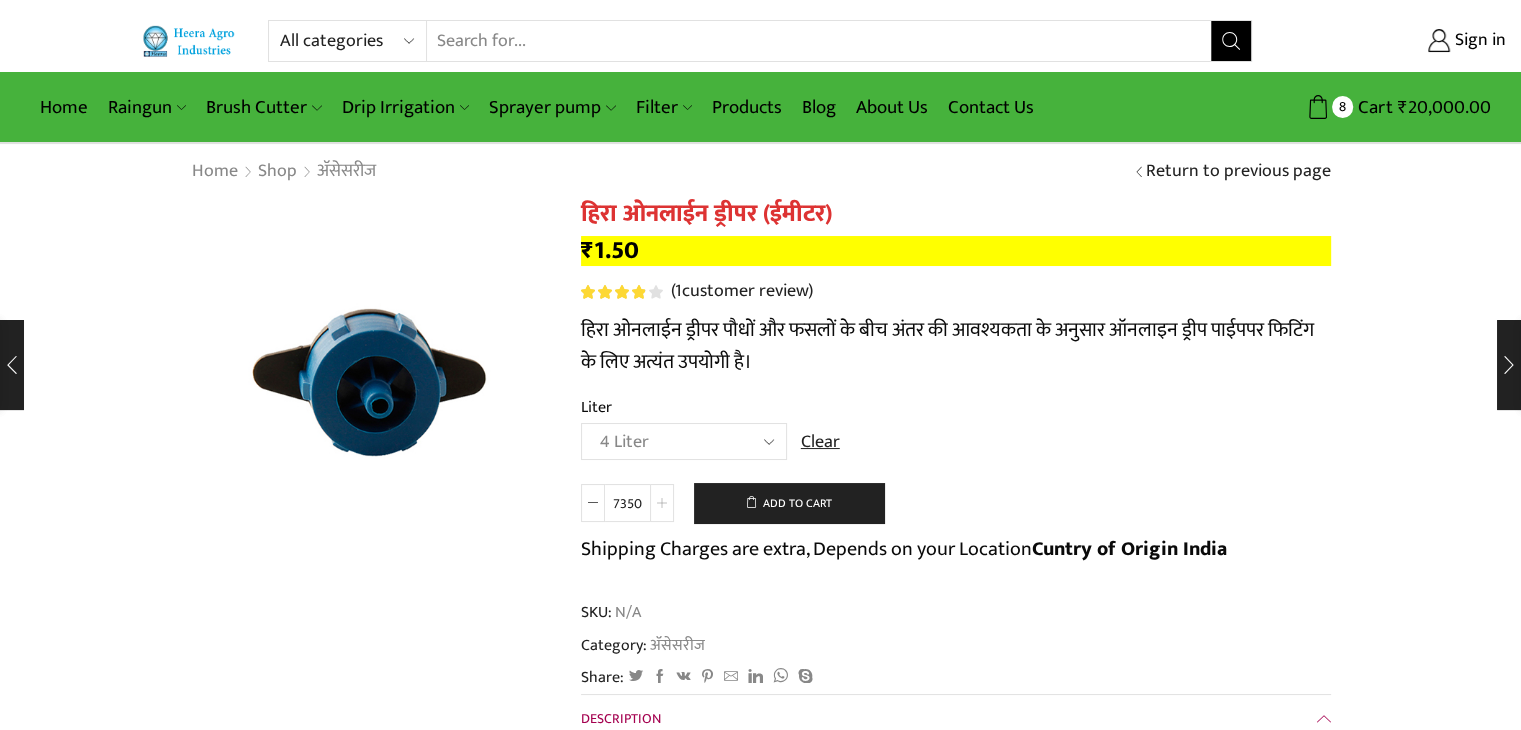 click at bounding box center [662, 503] 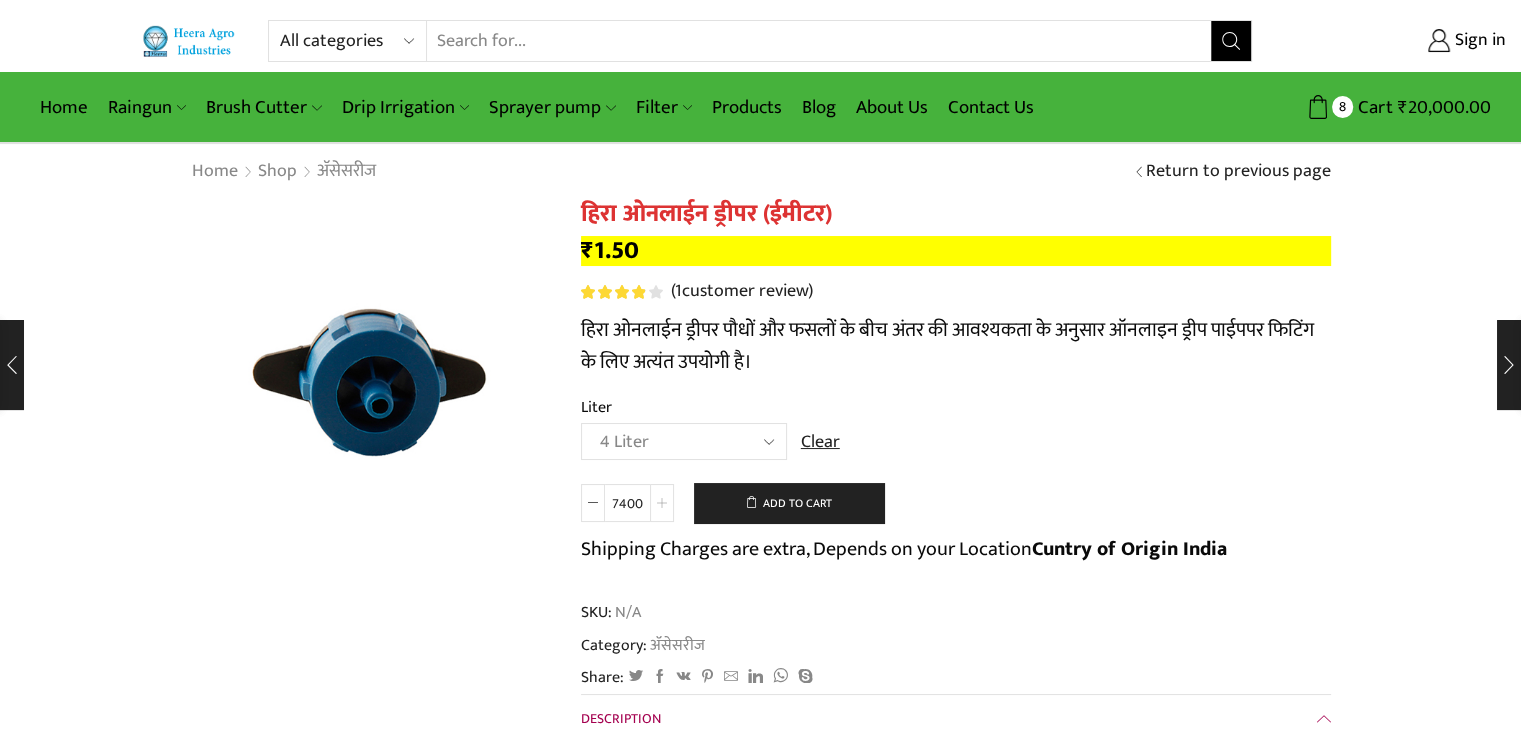 click at bounding box center [662, 503] 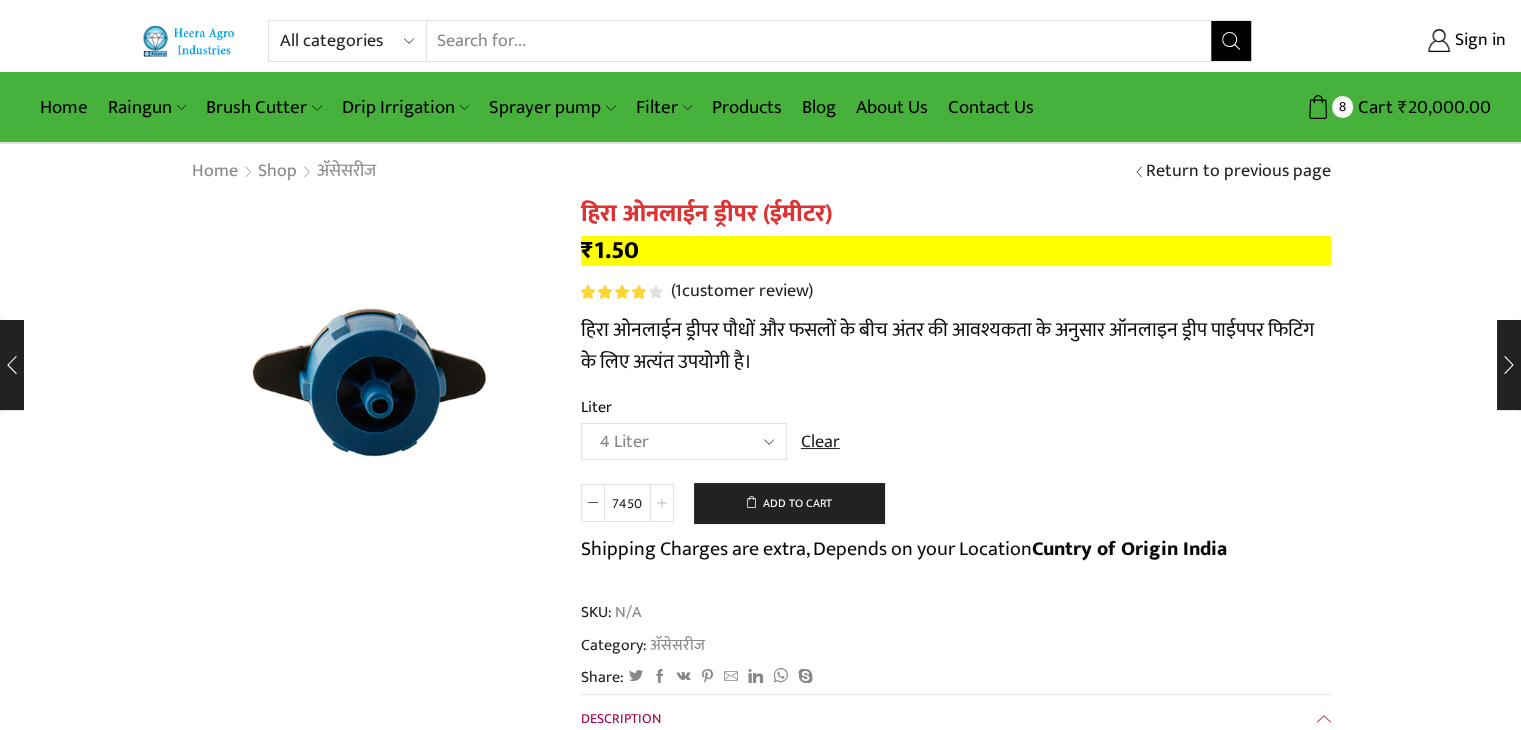 click at bounding box center [662, 503] 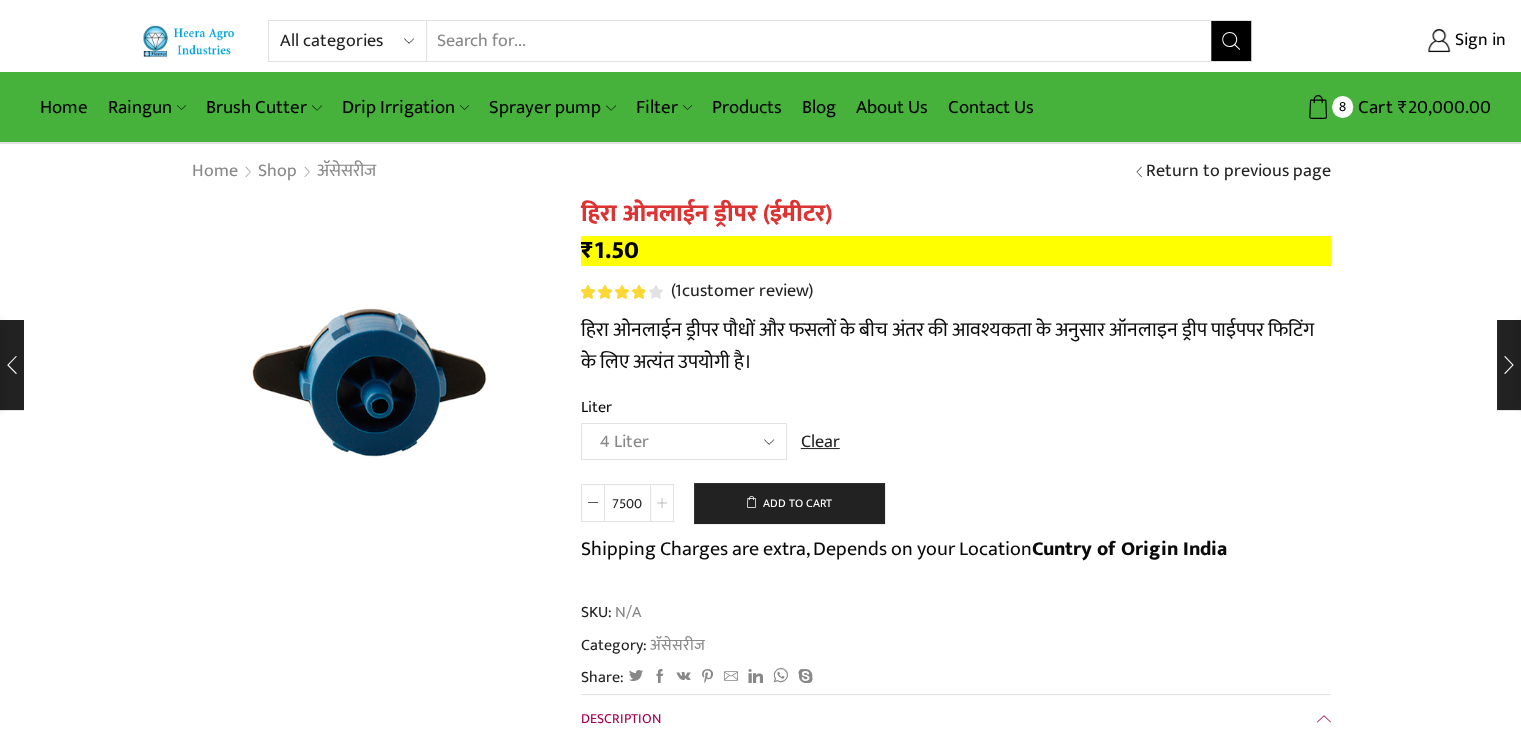 click at bounding box center [662, 503] 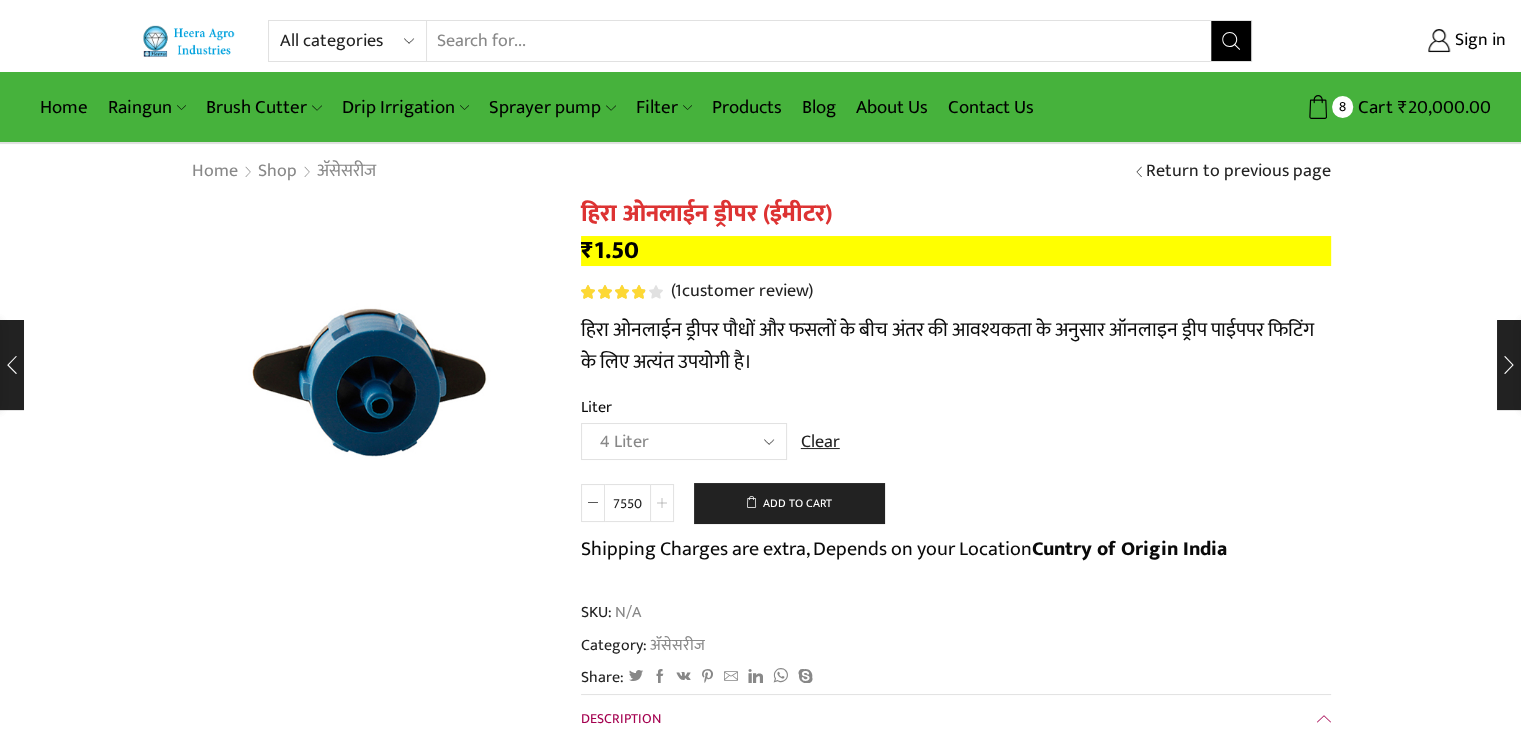 click at bounding box center [662, 503] 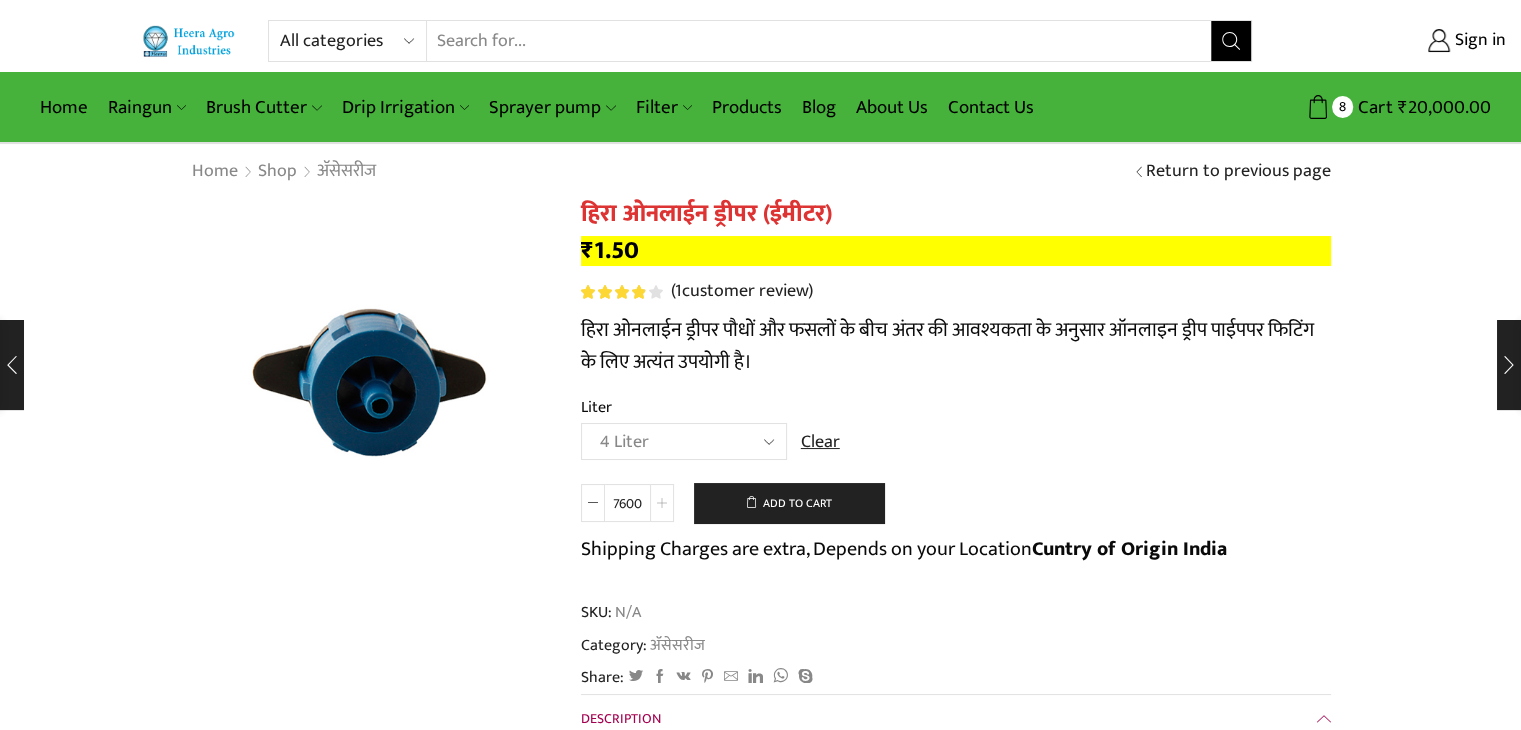 click at bounding box center (662, 503) 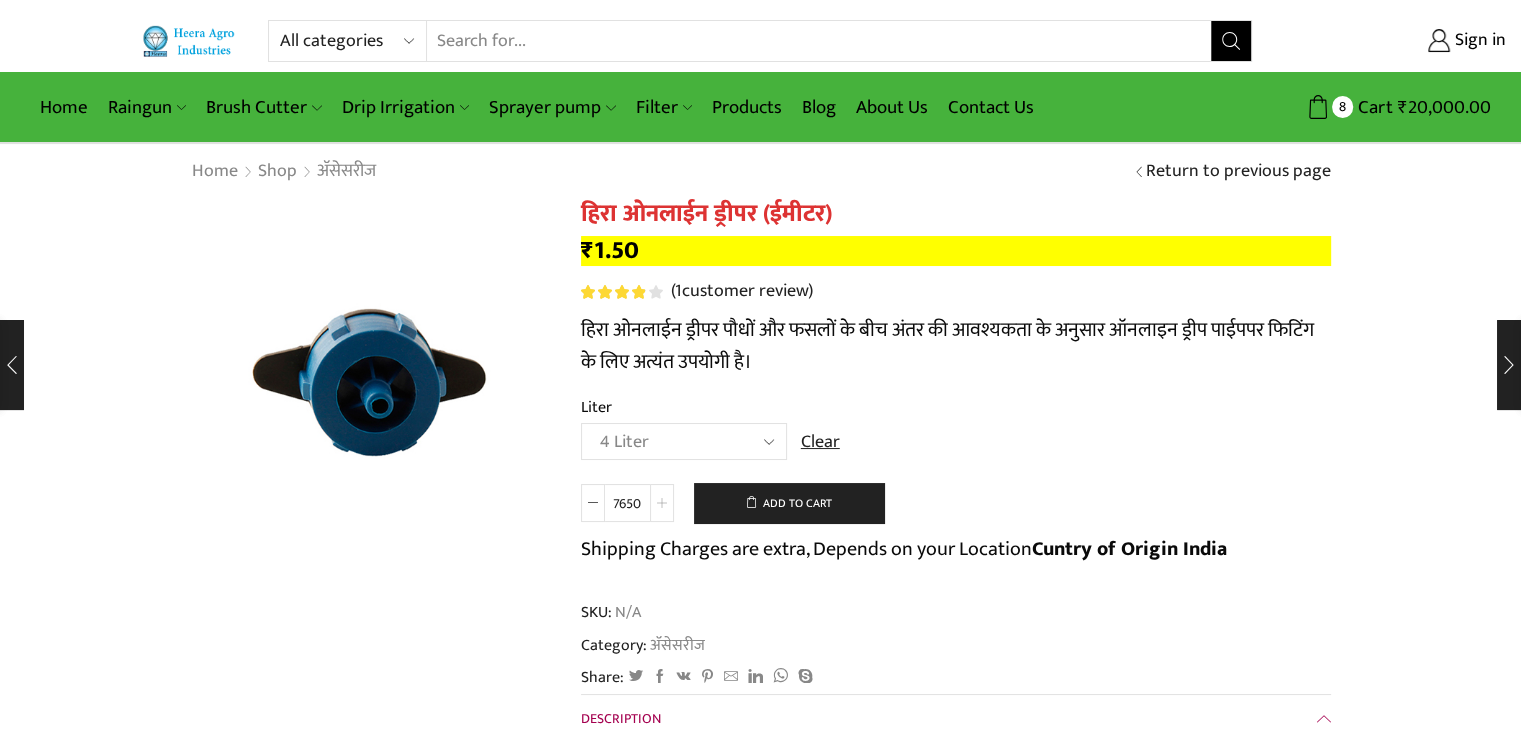 click at bounding box center [662, 503] 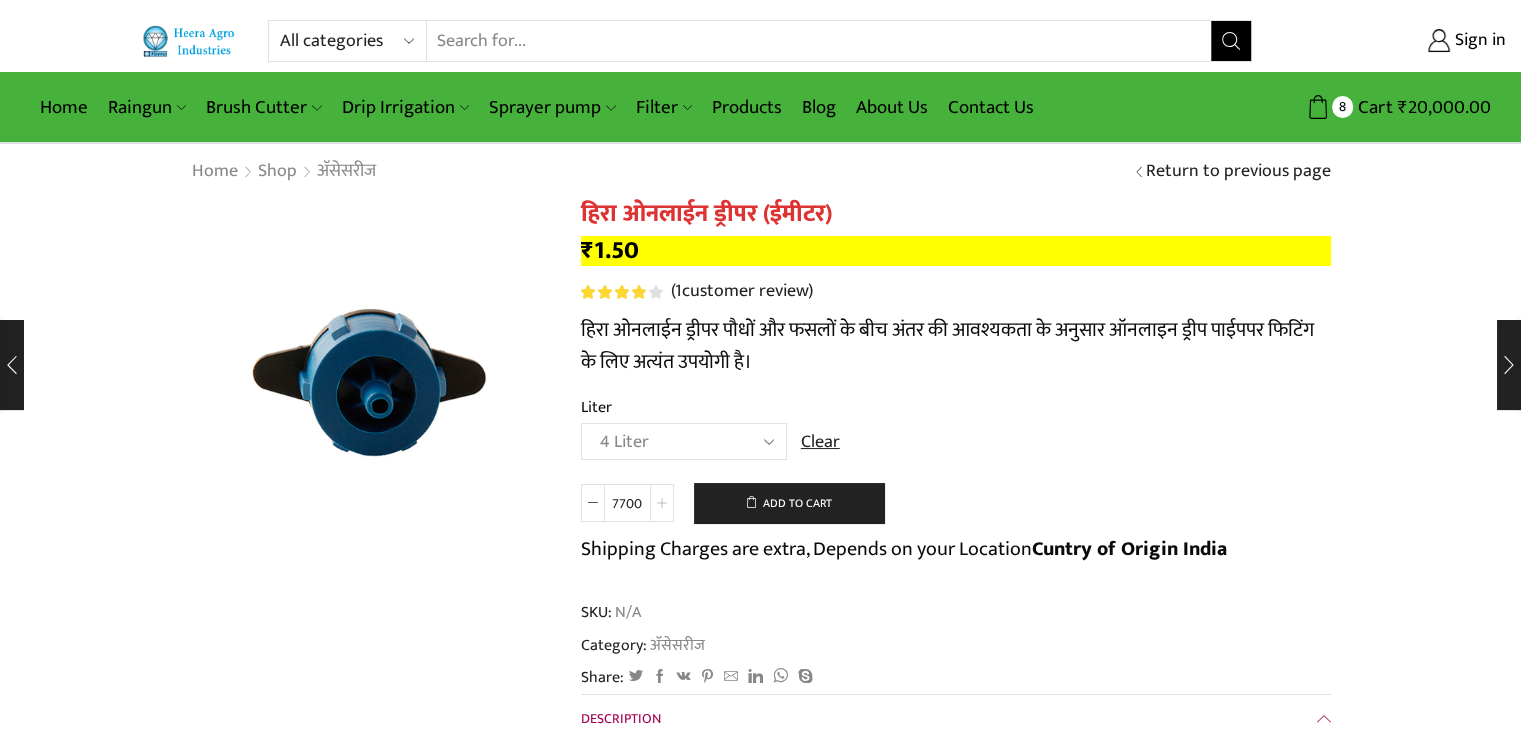 click at bounding box center (662, 503) 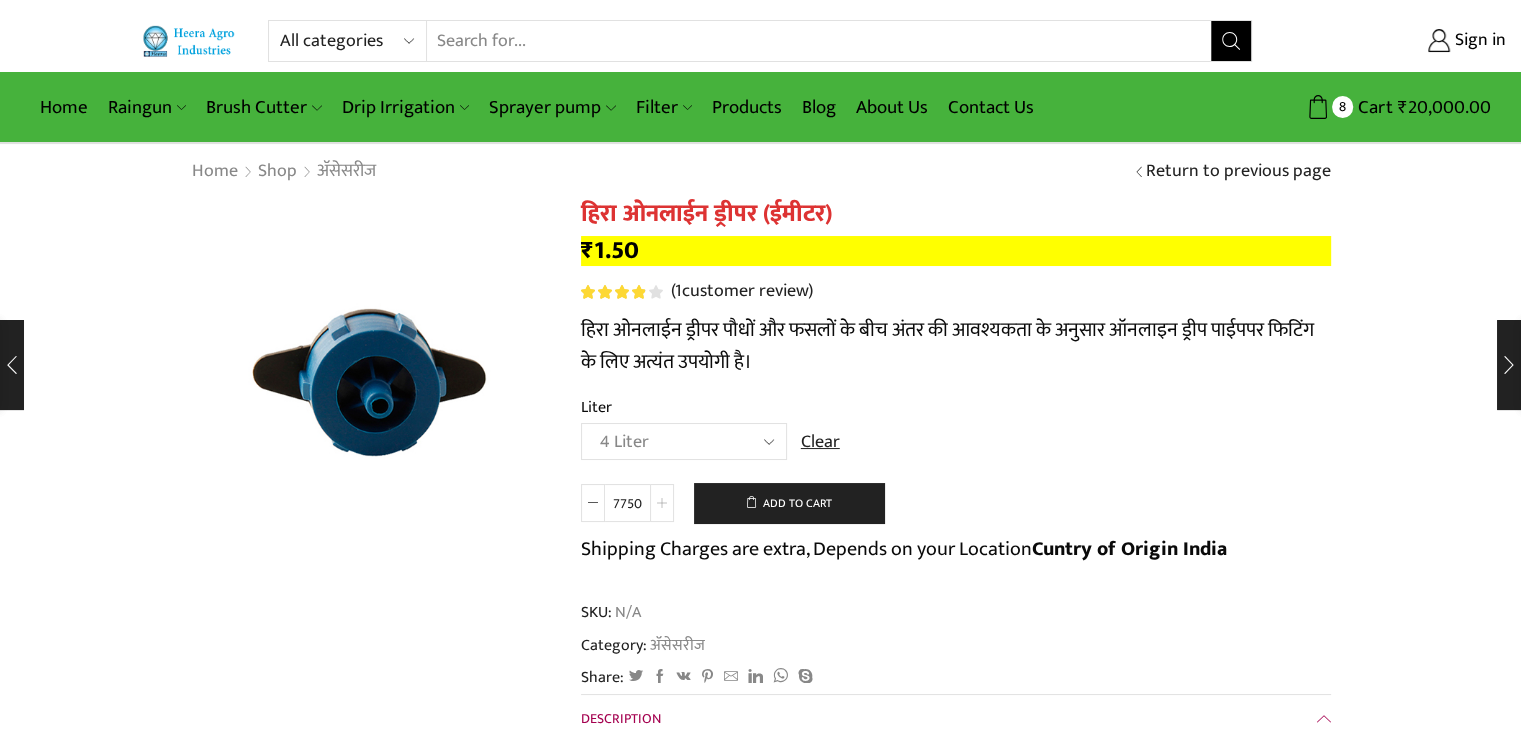 click at bounding box center [662, 503] 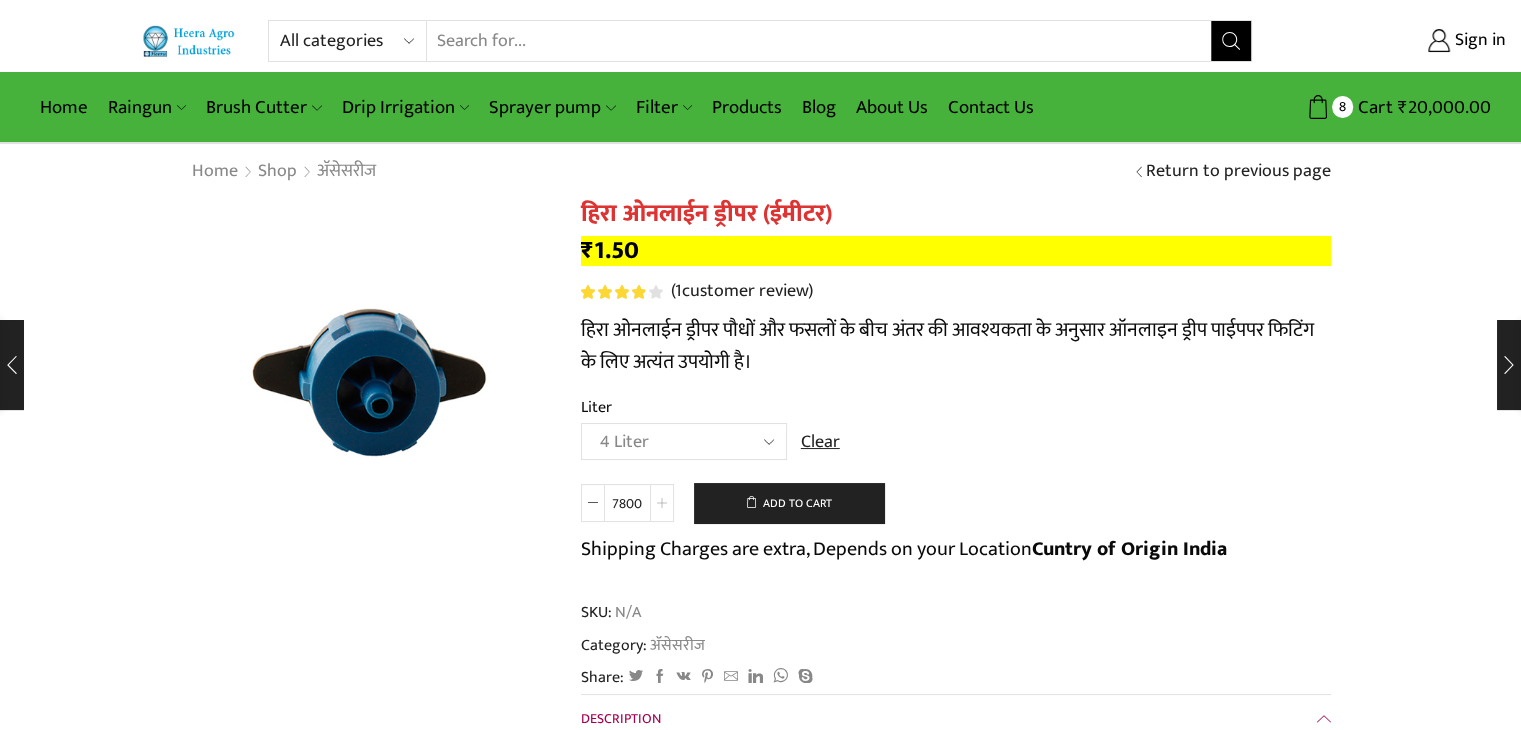 click at bounding box center [662, 503] 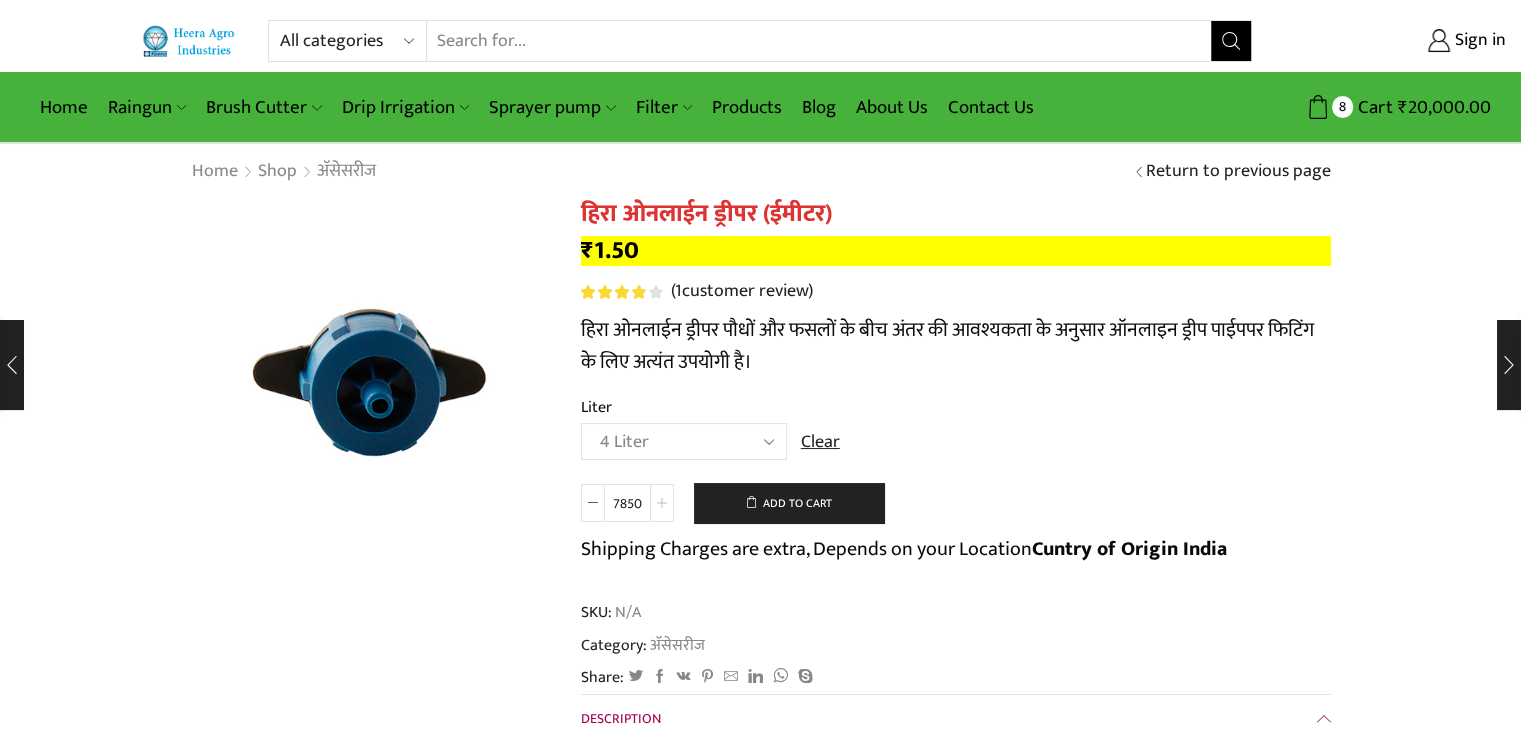click at bounding box center (662, 503) 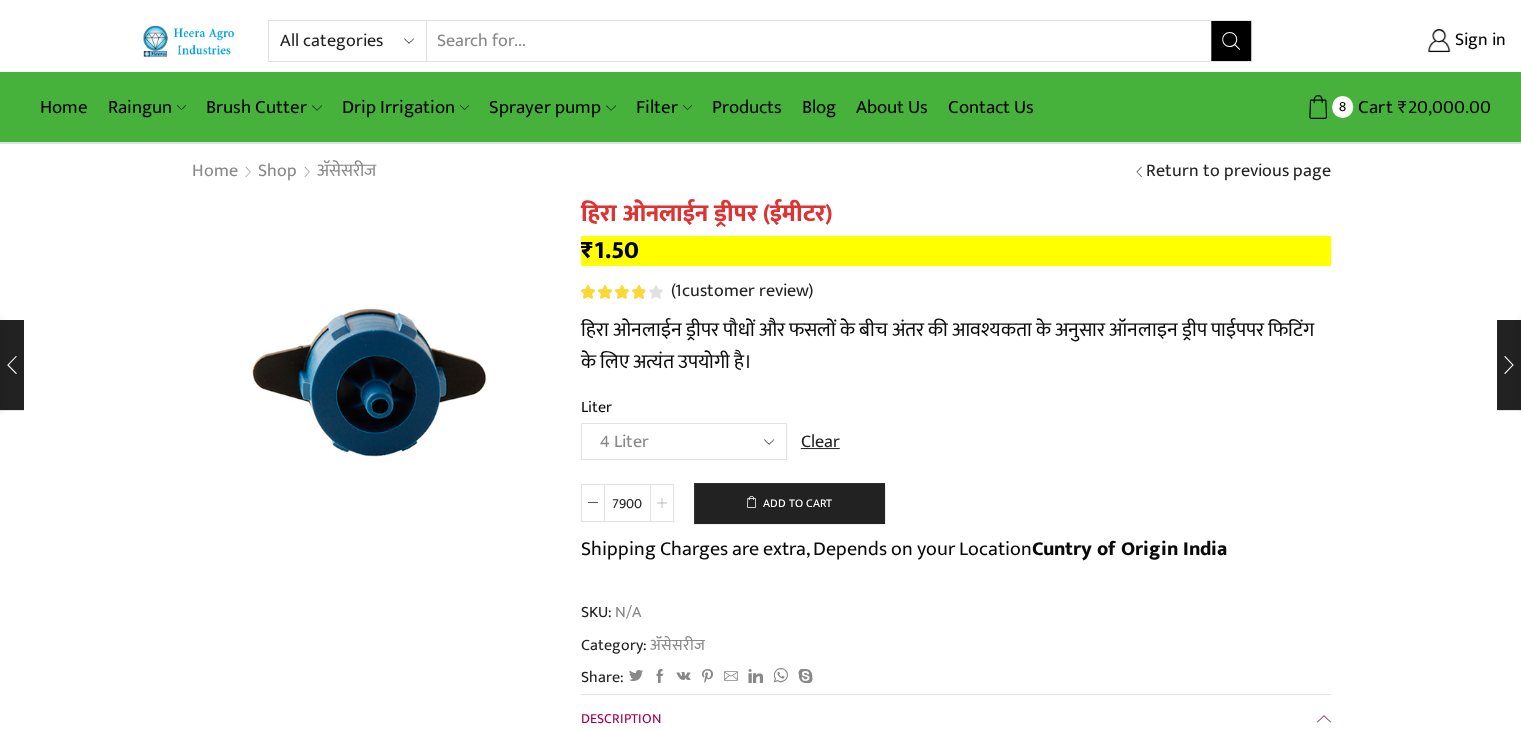 click at bounding box center (662, 503) 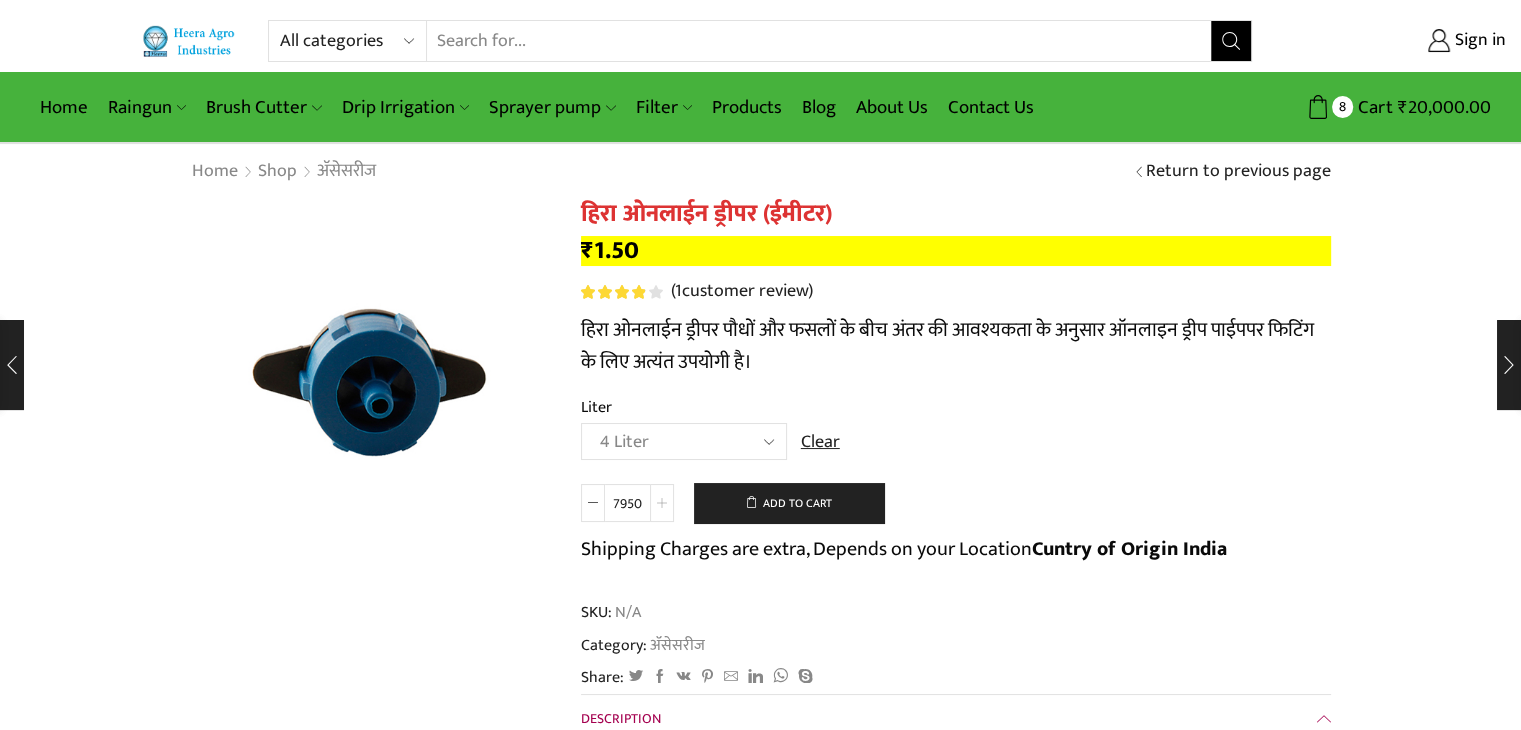 click at bounding box center [662, 503] 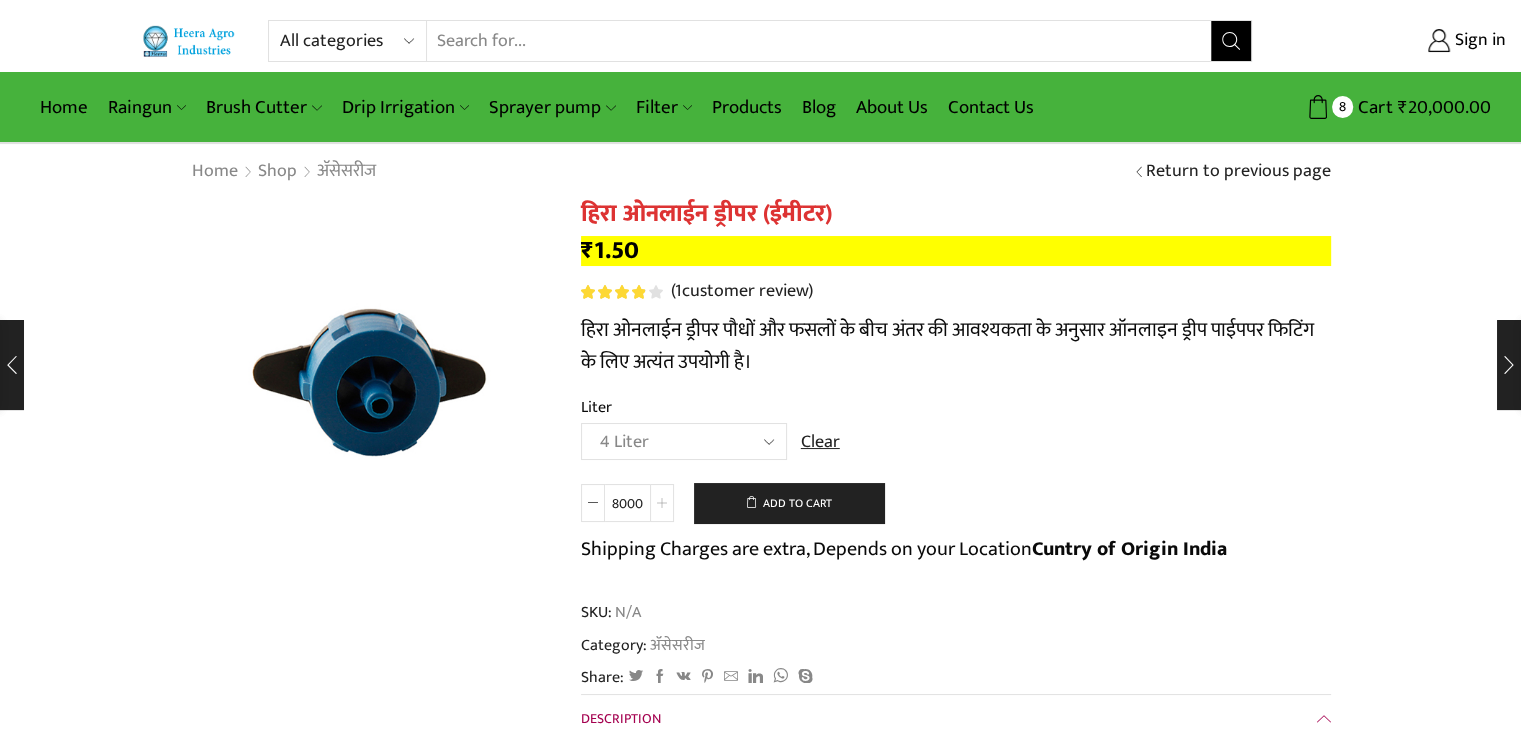 click at bounding box center [662, 503] 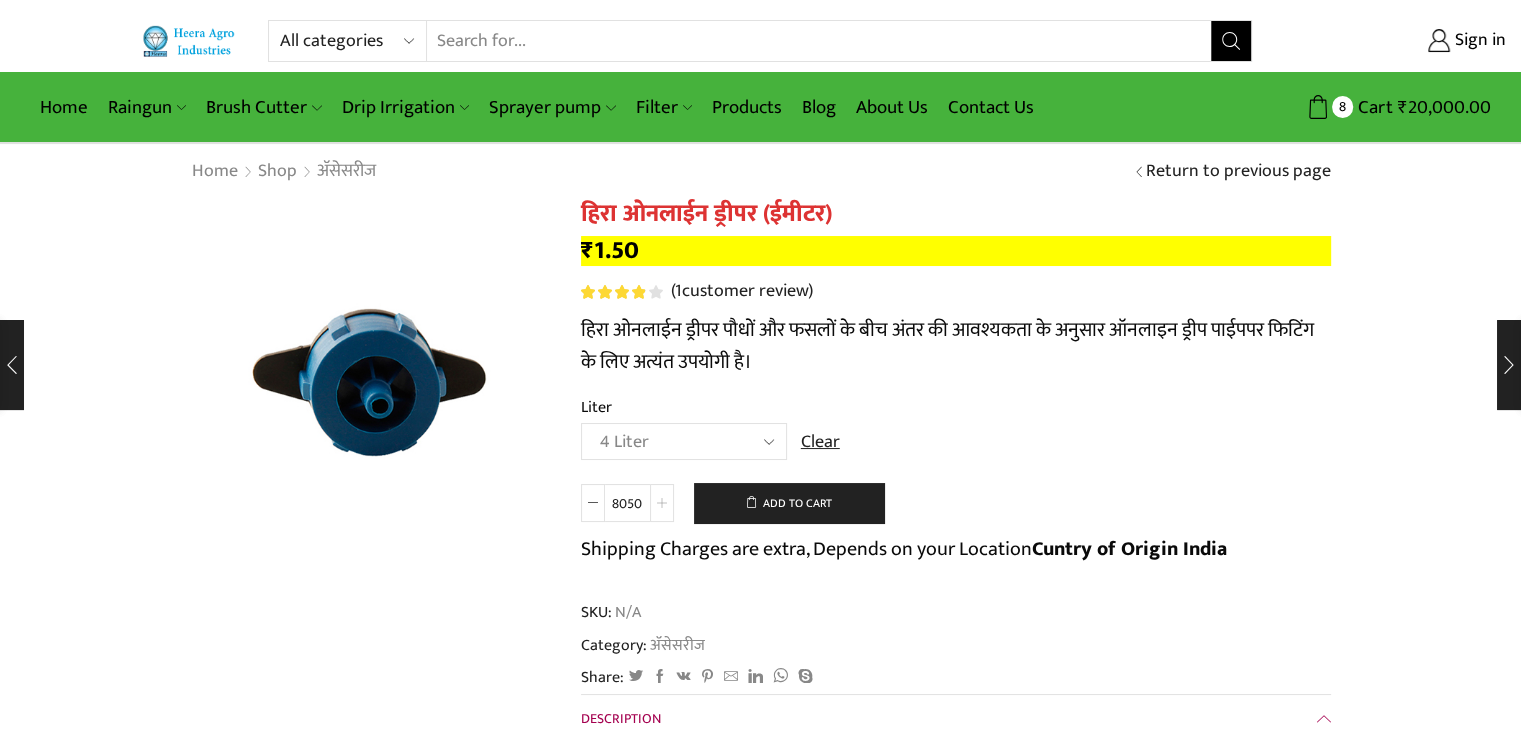 click at bounding box center [662, 503] 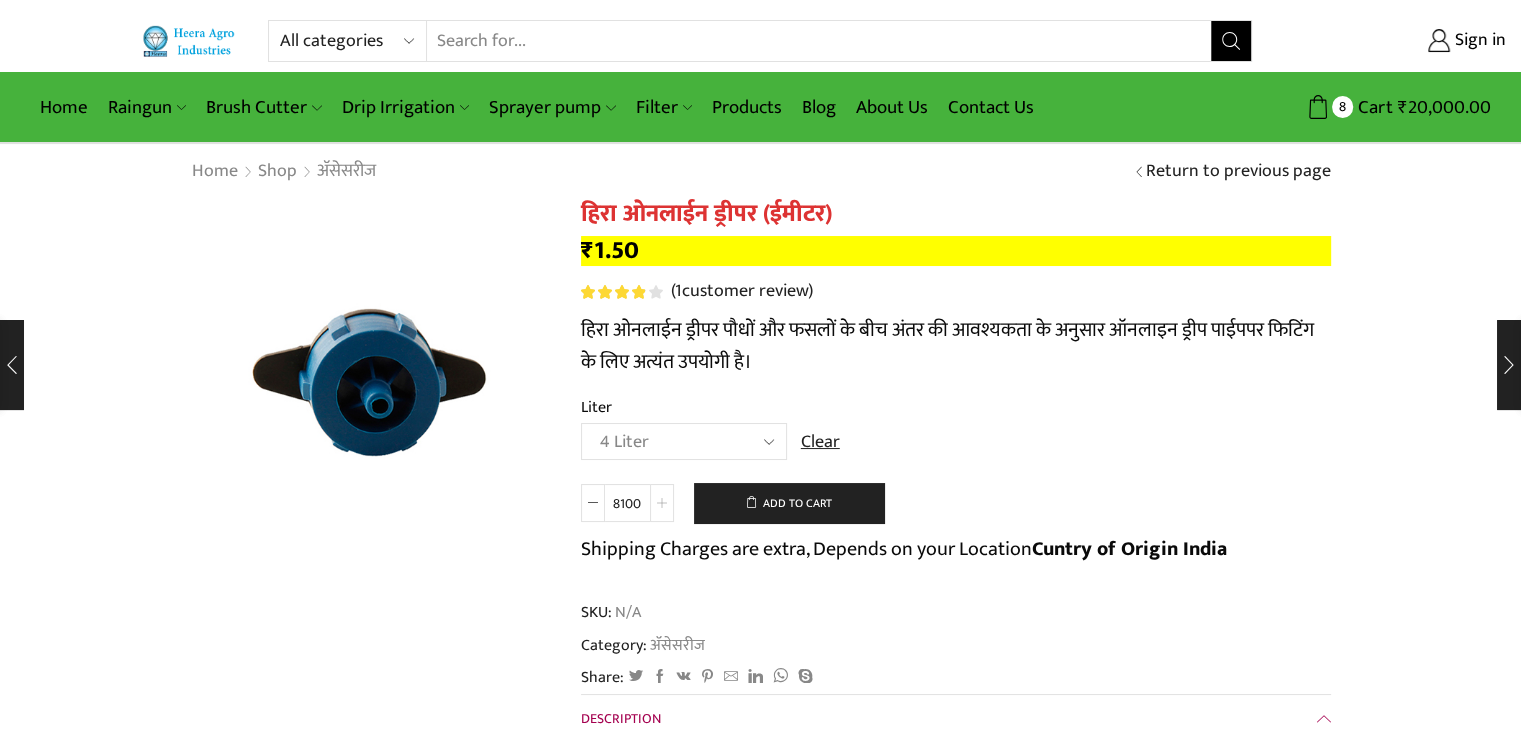 click at bounding box center (662, 503) 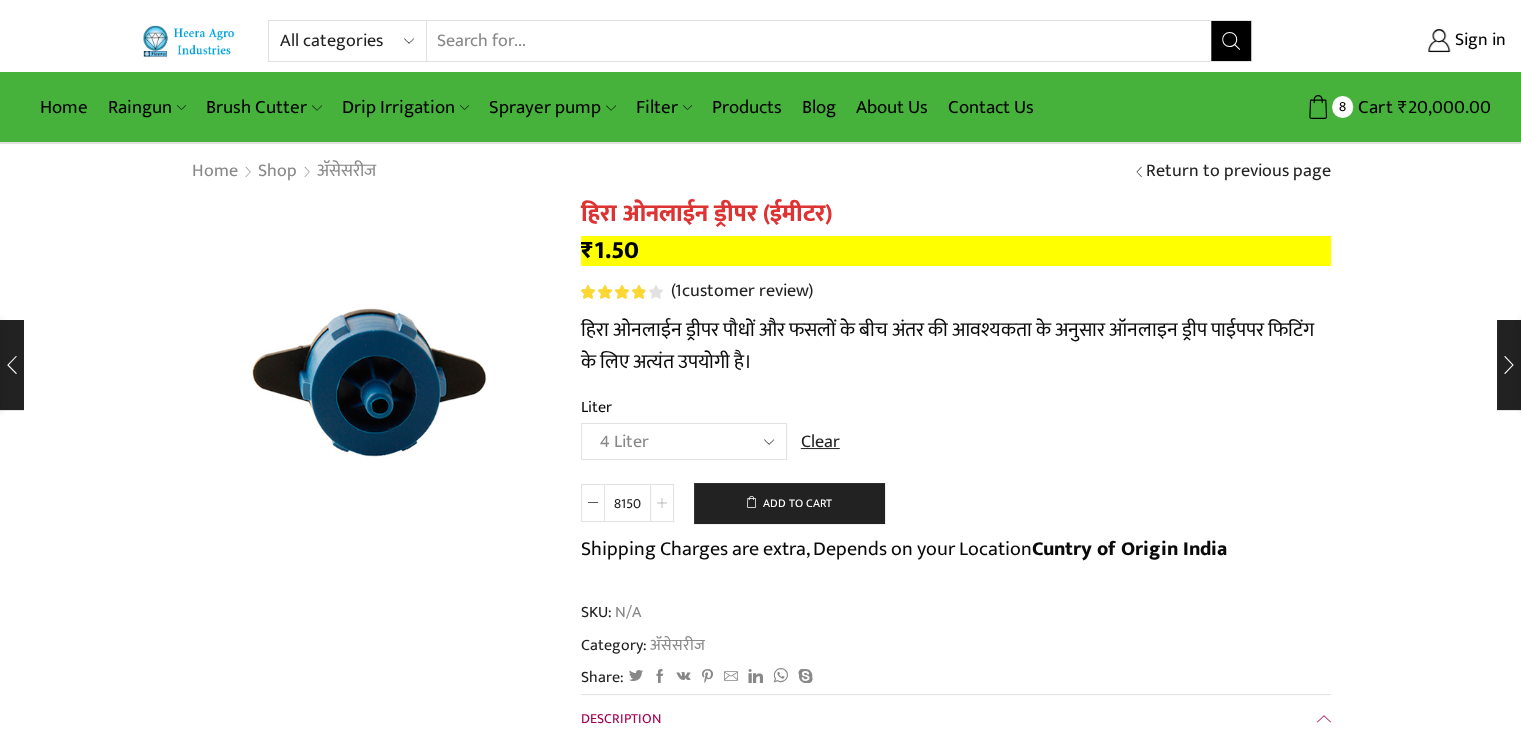 click at bounding box center [662, 503] 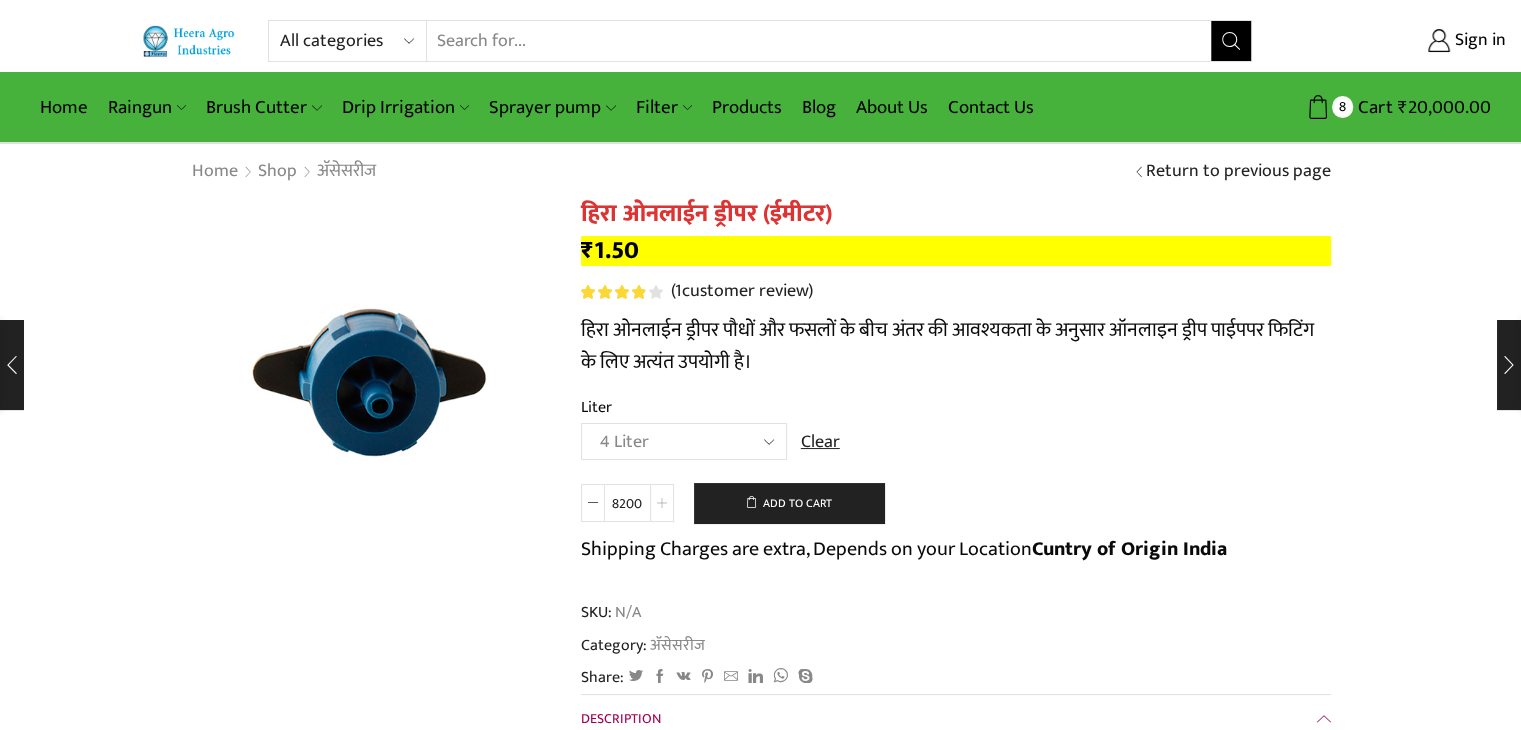 click at bounding box center [662, 503] 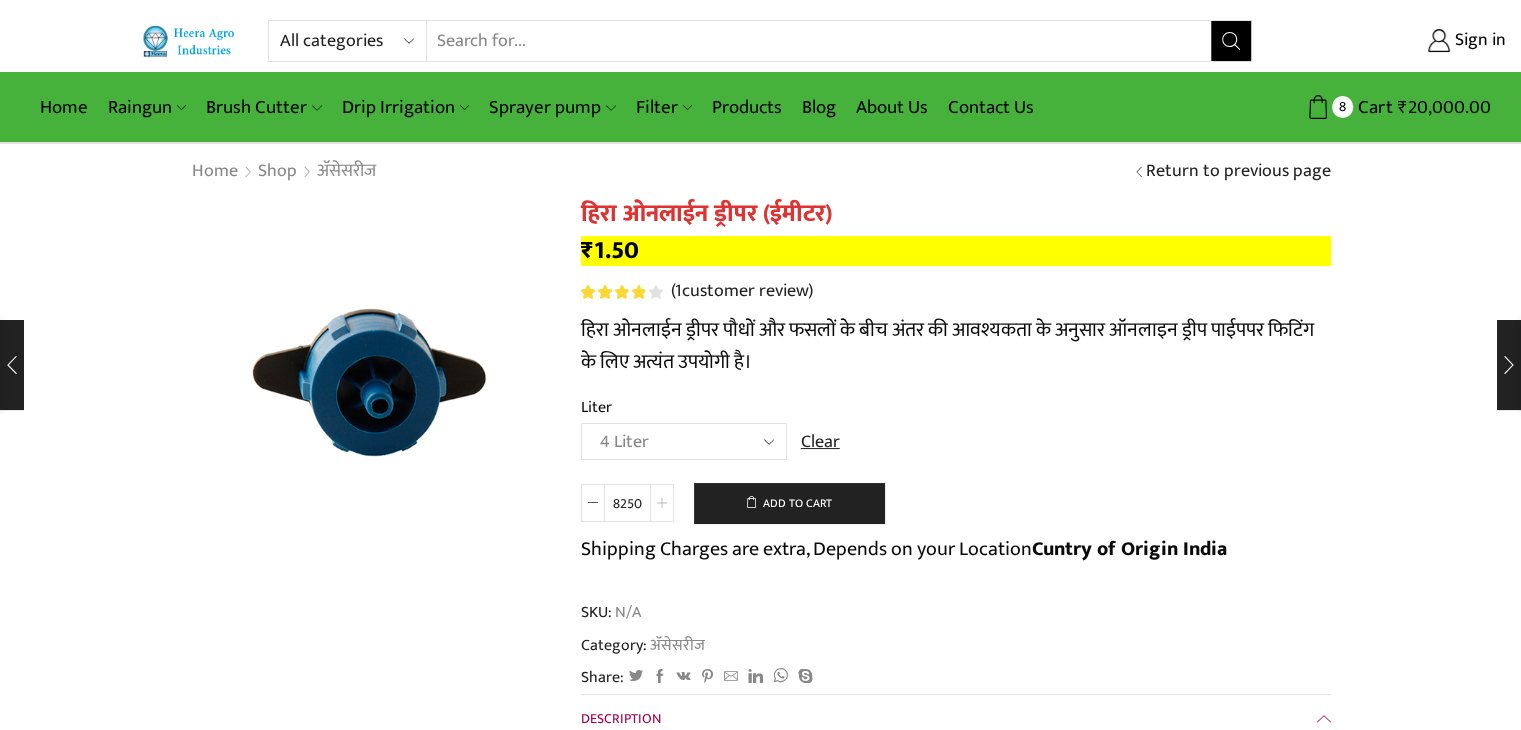 click at bounding box center [662, 503] 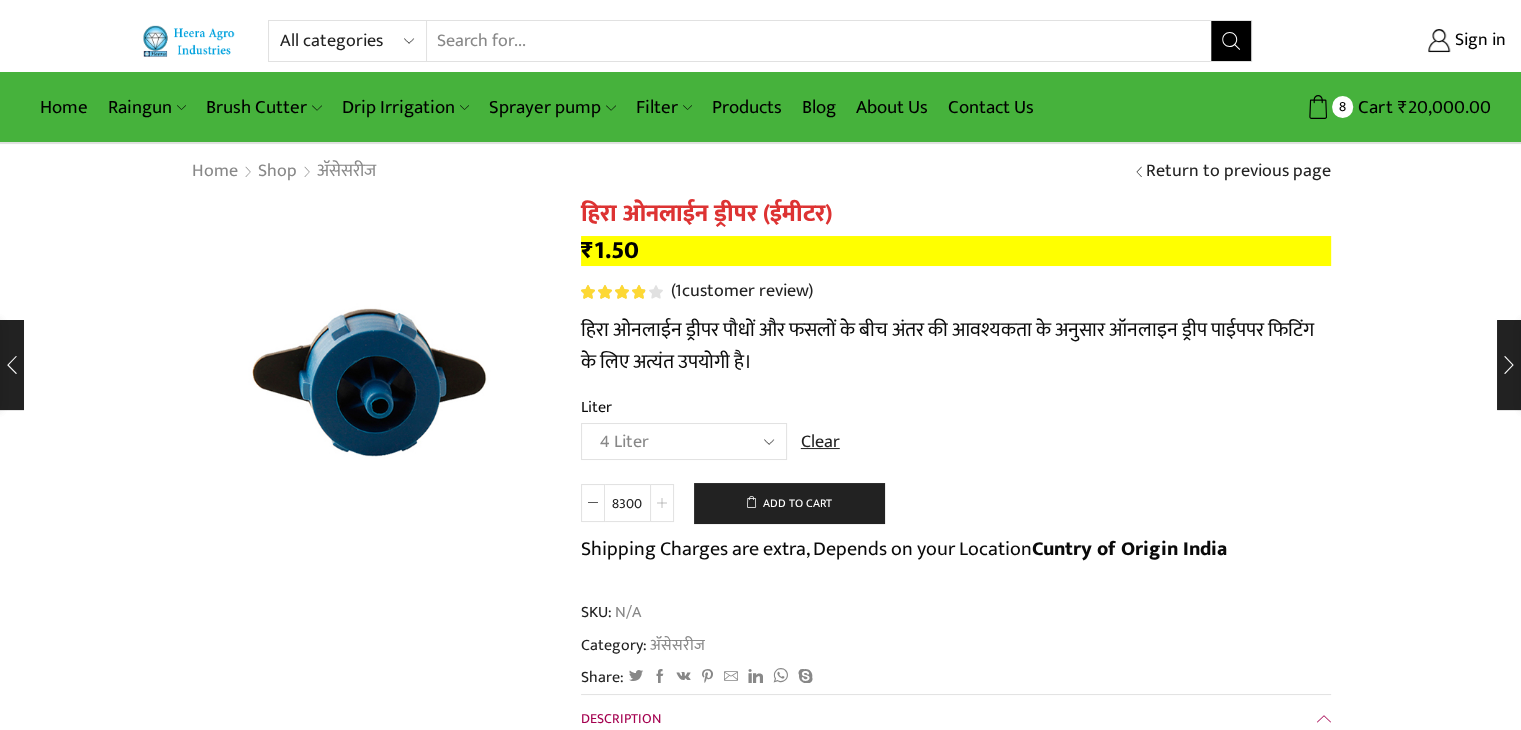click at bounding box center (662, 503) 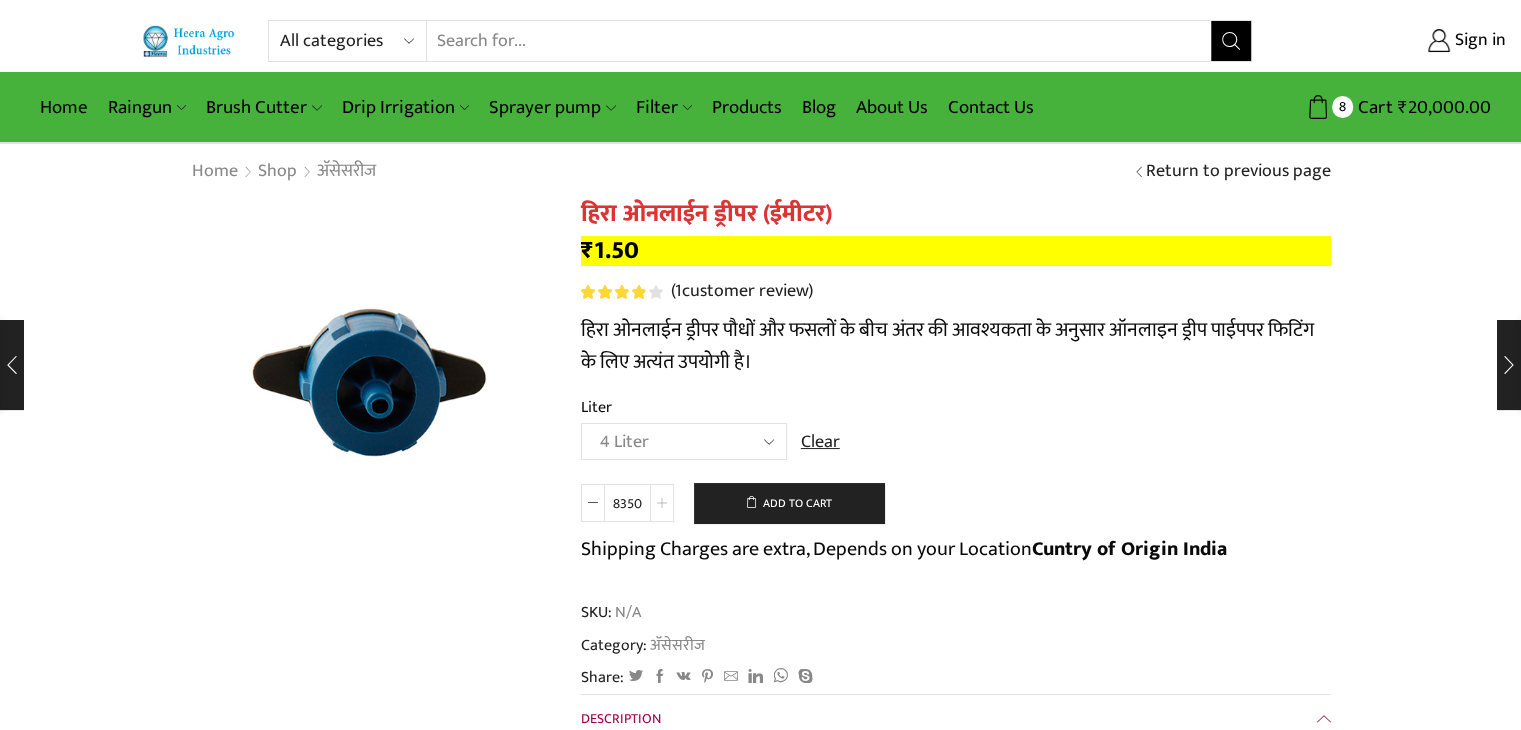 click at bounding box center [662, 503] 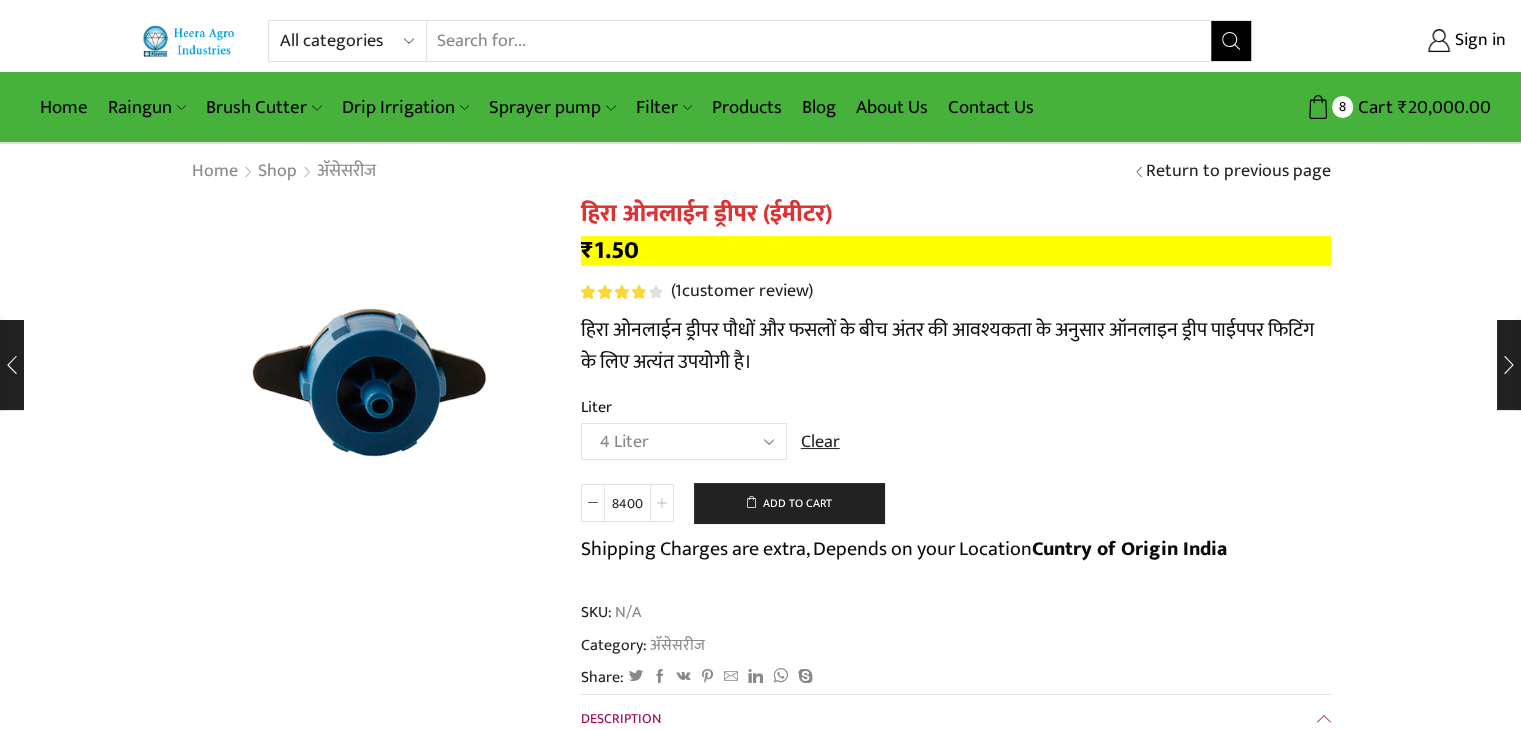 click at bounding box center [662, 503] 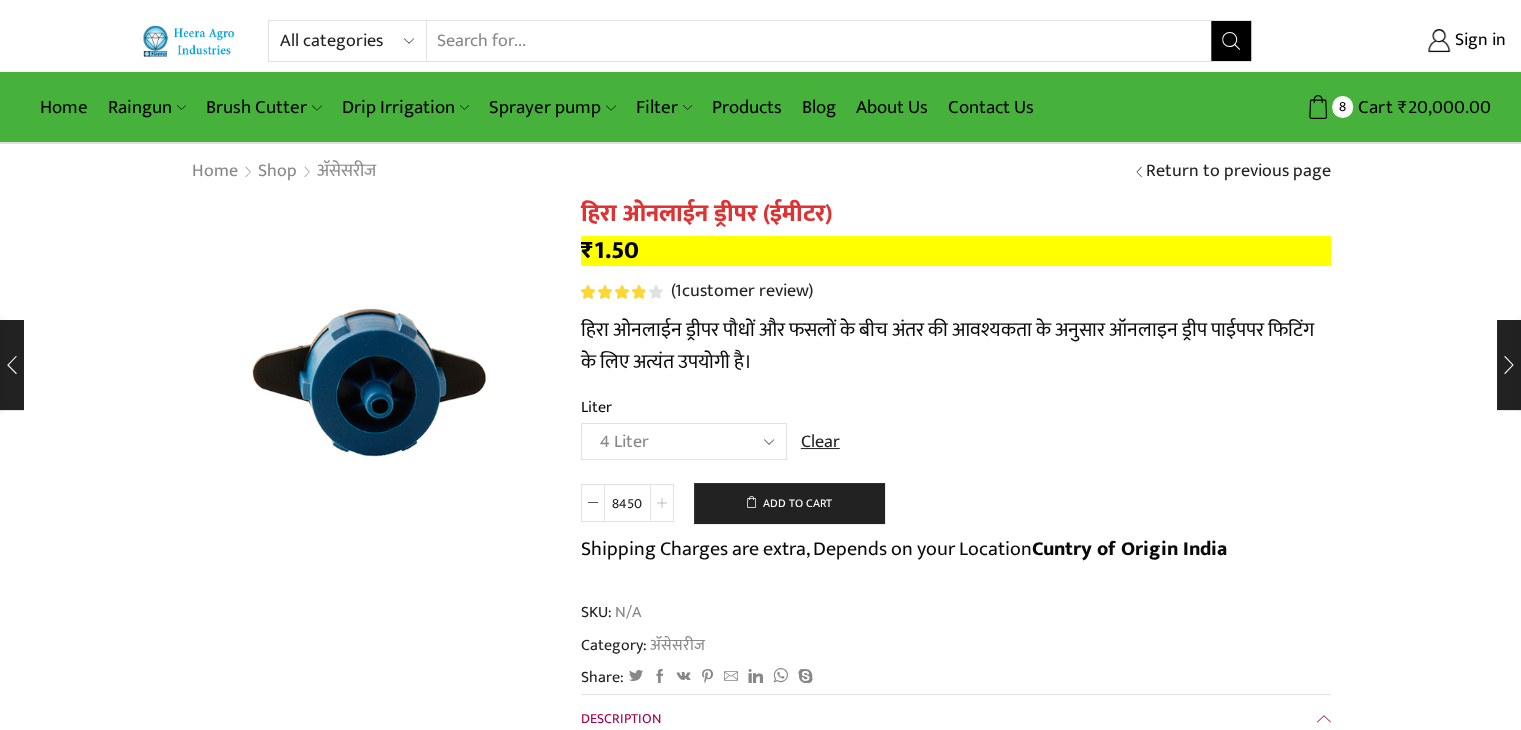 click at bounding box center (662, 503) 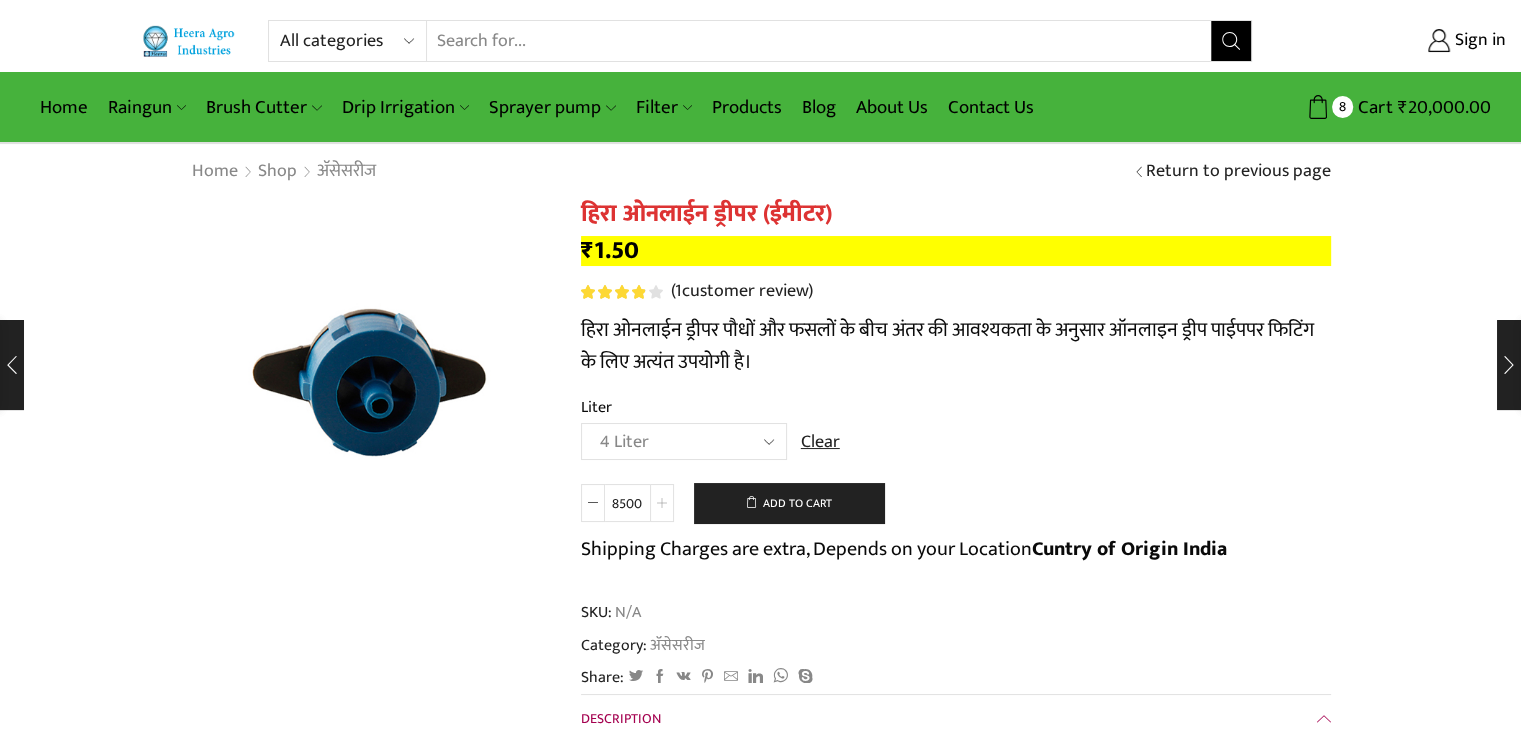 click at bounding box center [662, 503] 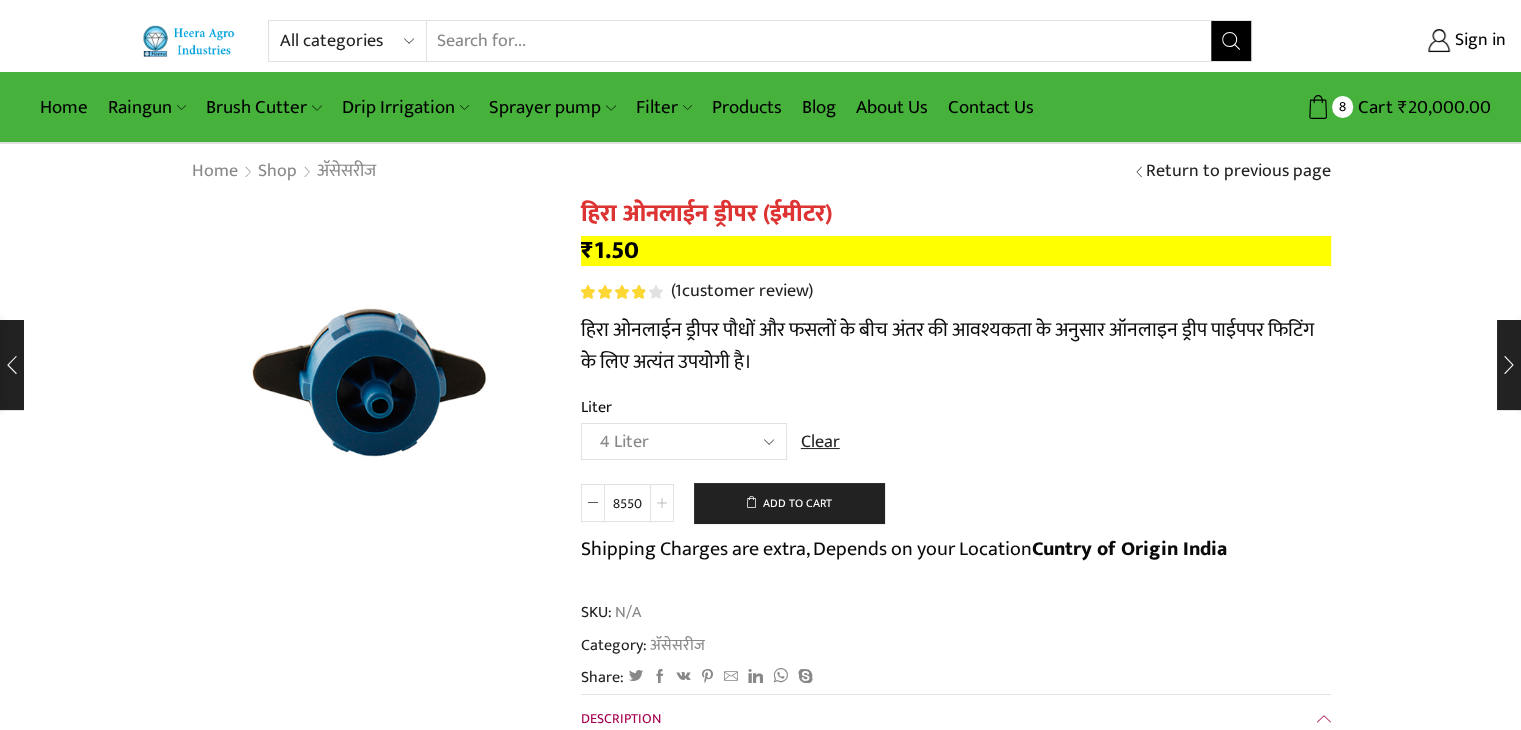 click at bounding box center [662, 503] 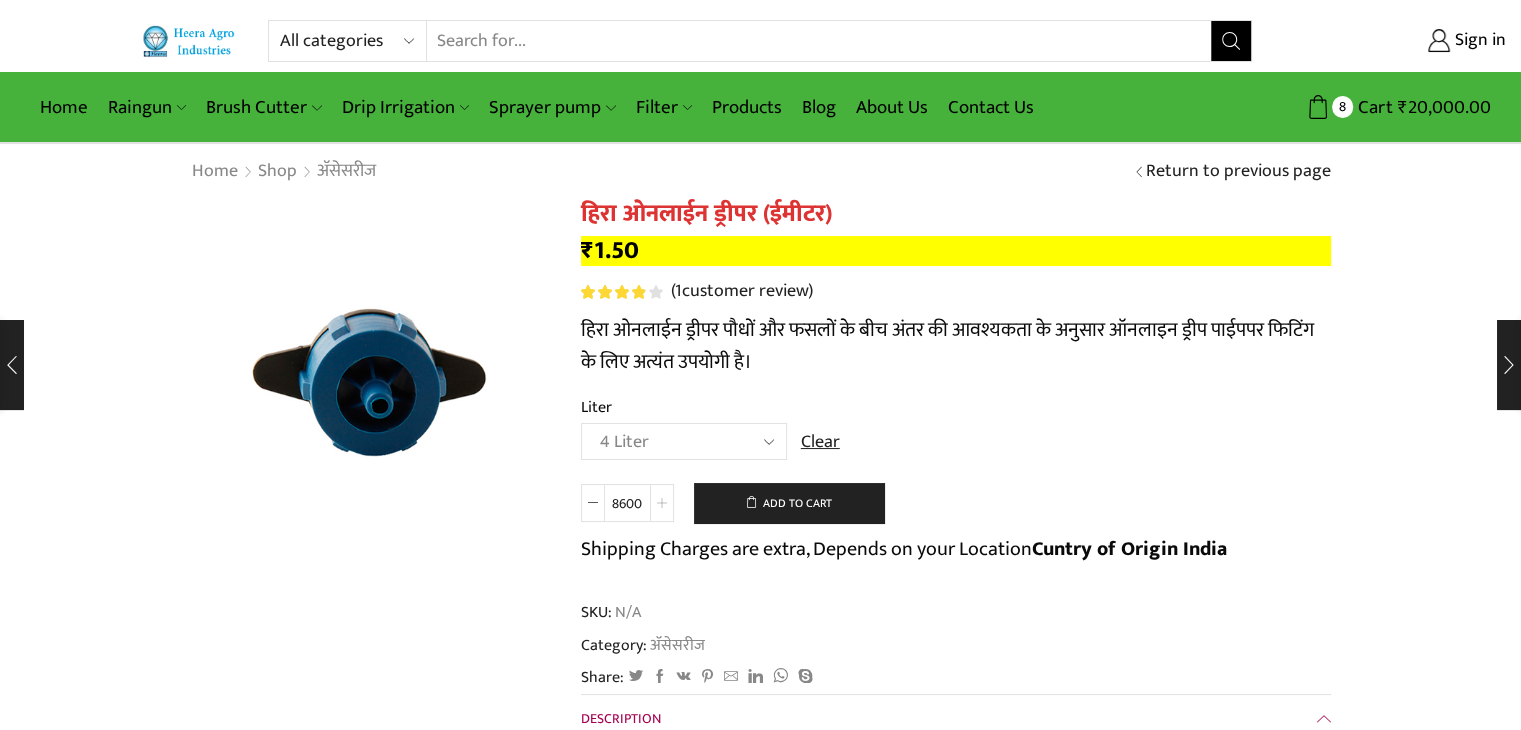 click at bounding box center (662, 503) 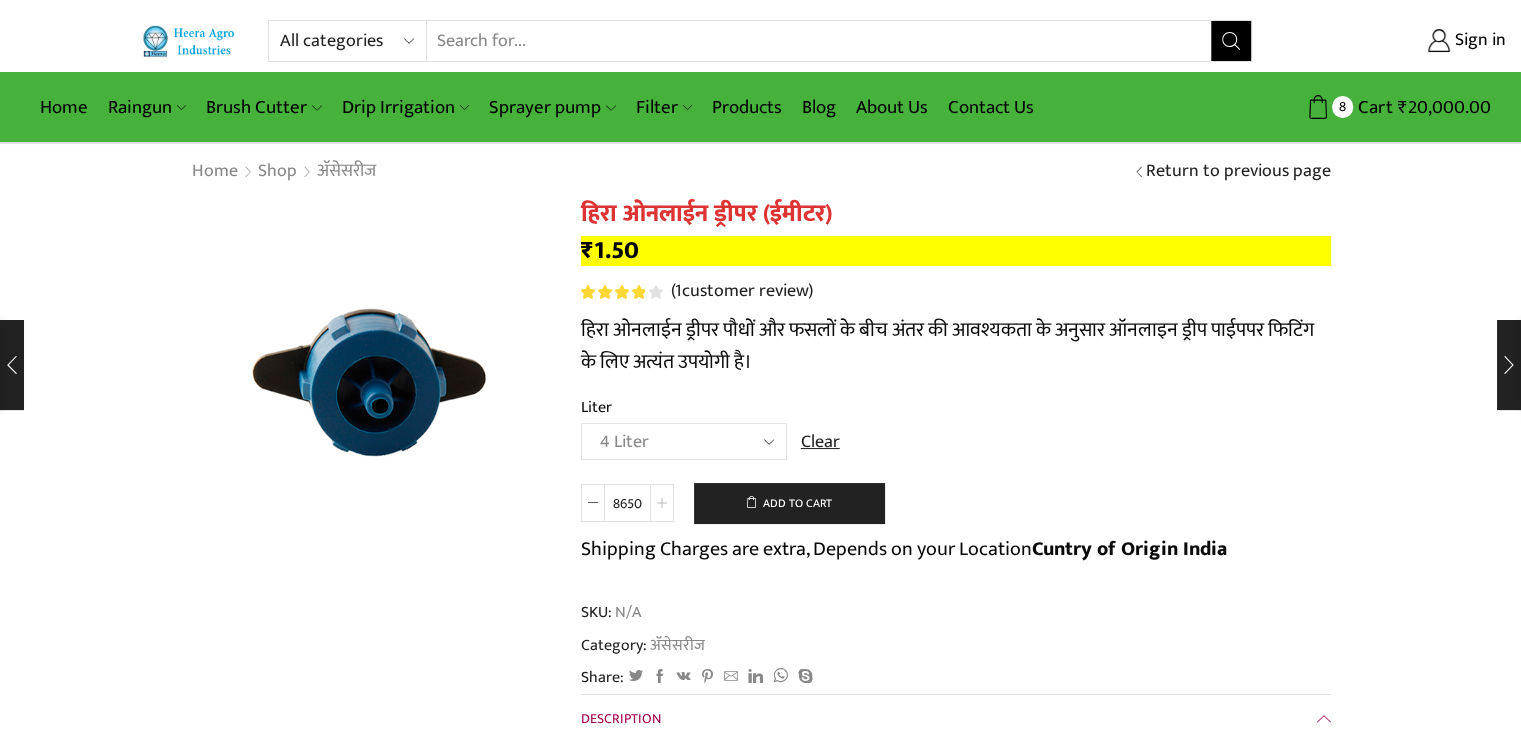 click at bounding box center (662, 503) 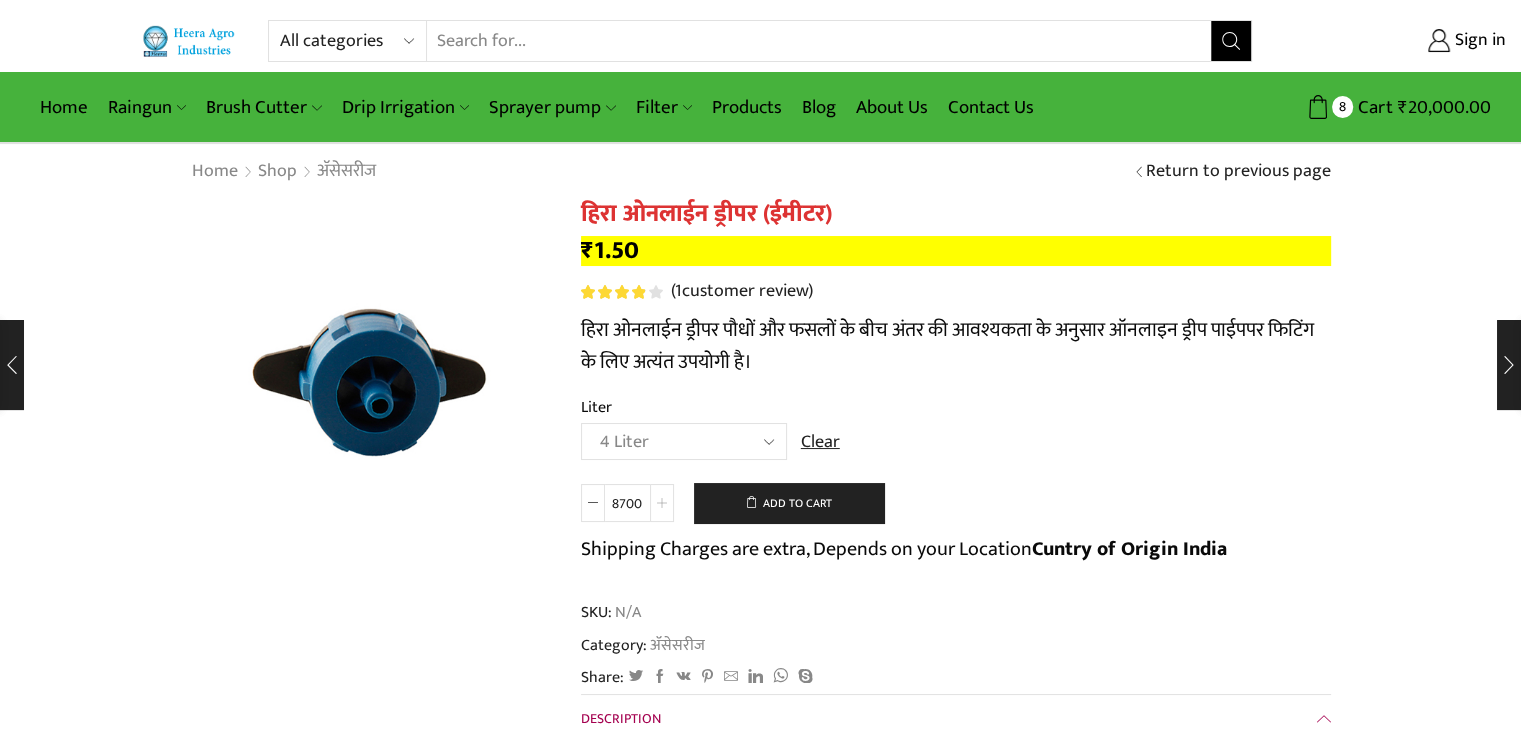 click at bounding box center [662, 503] 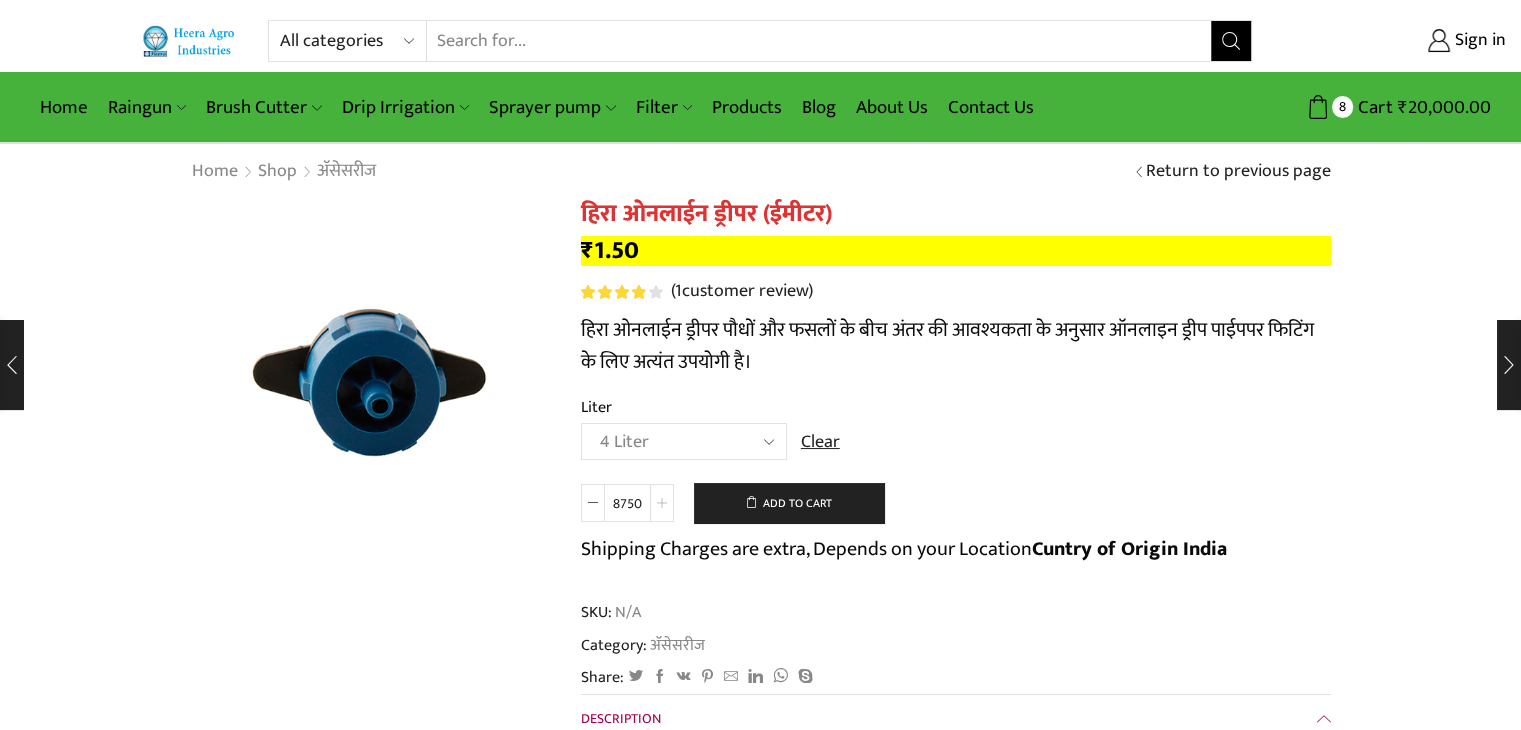 click at bounding box center [662, 503] 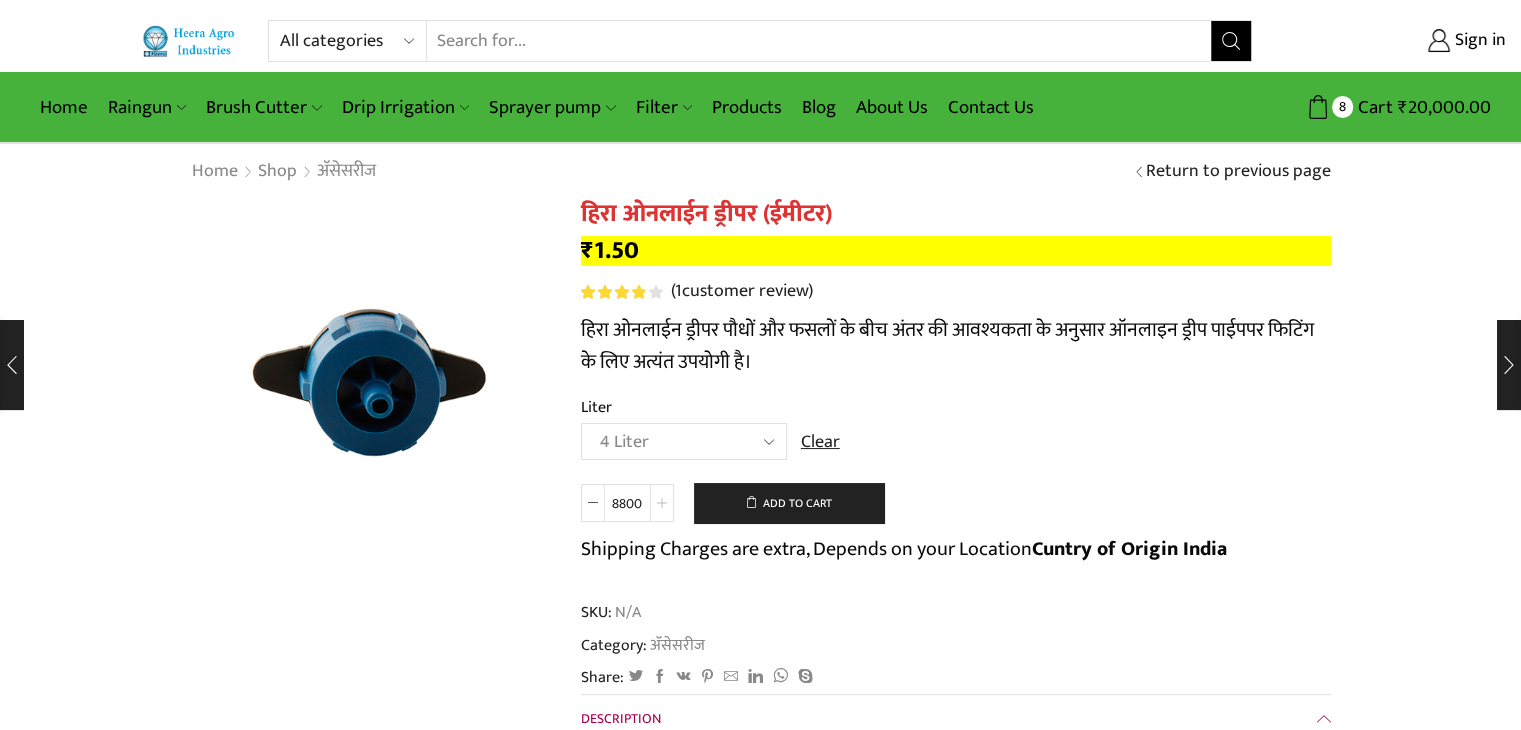 click at bounding box center [662, 503] 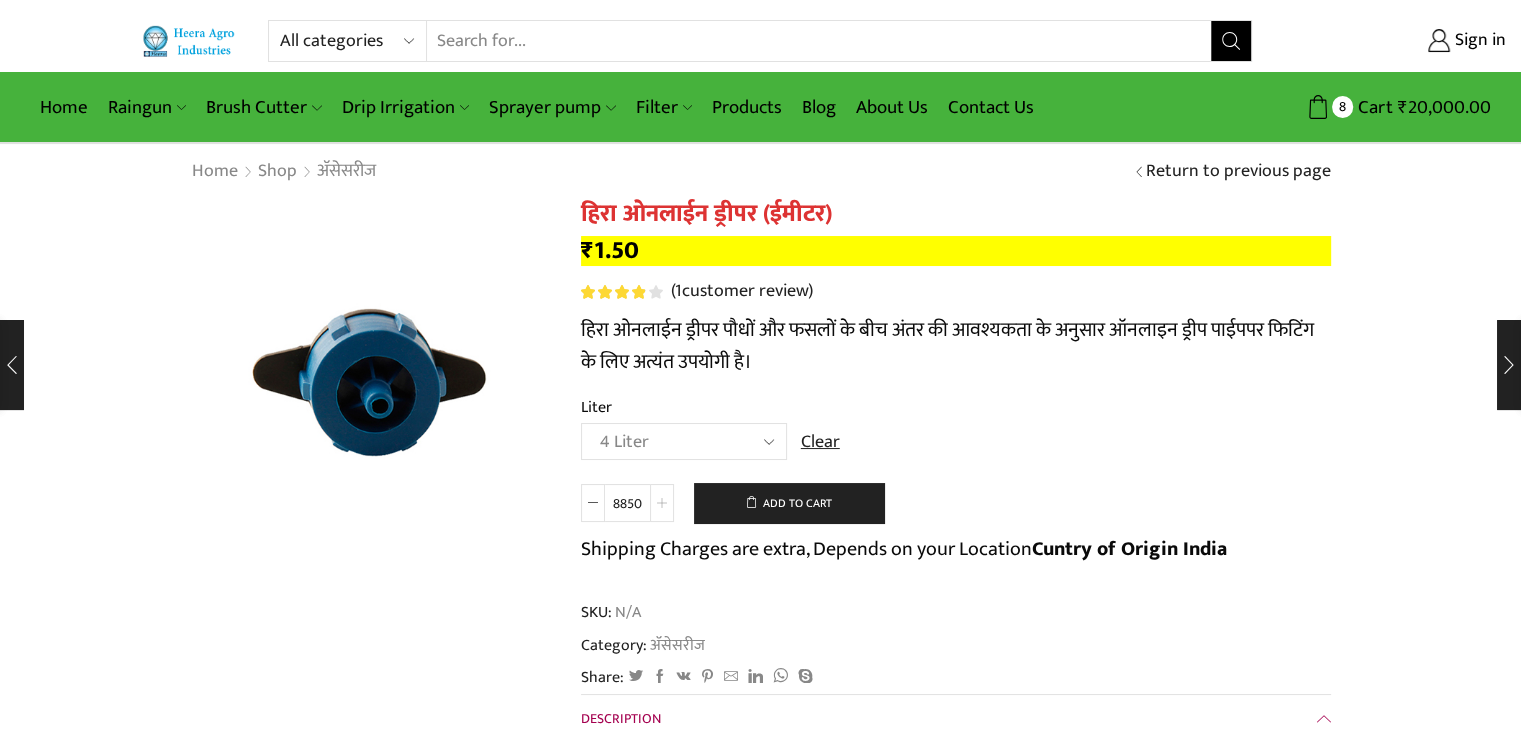 click at bounding box center (662, 503) 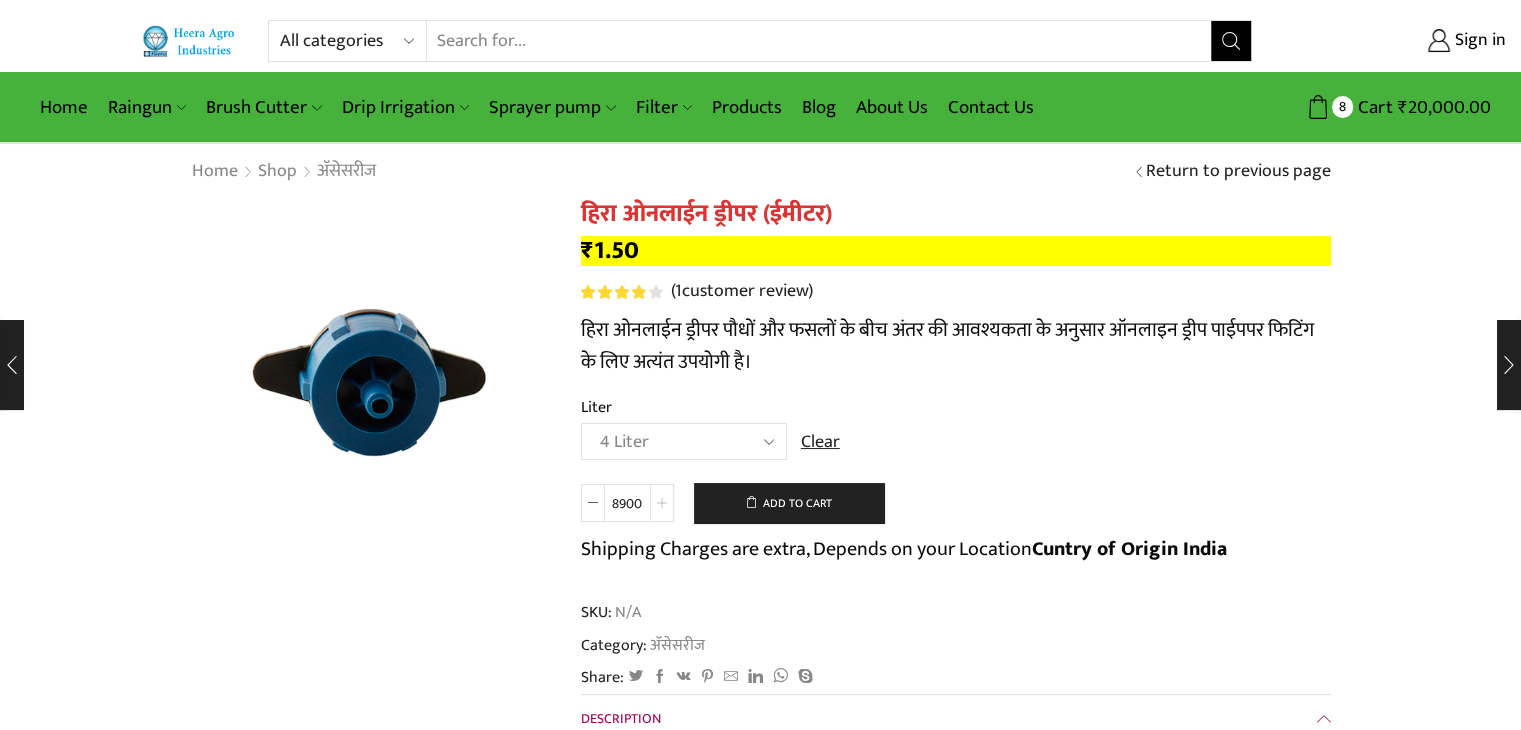 click at bounding box center (662, 503) 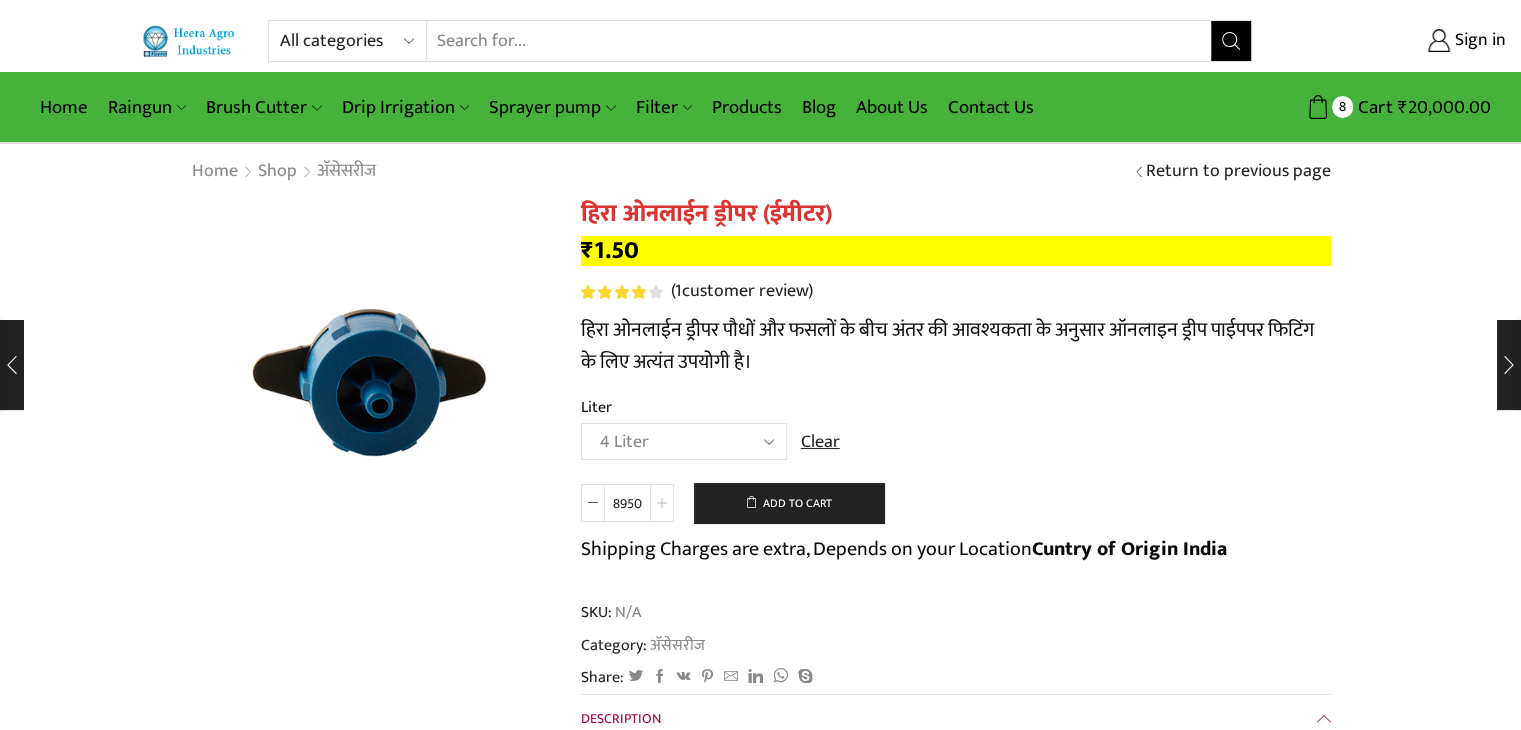click at bounding box center (662, 503) 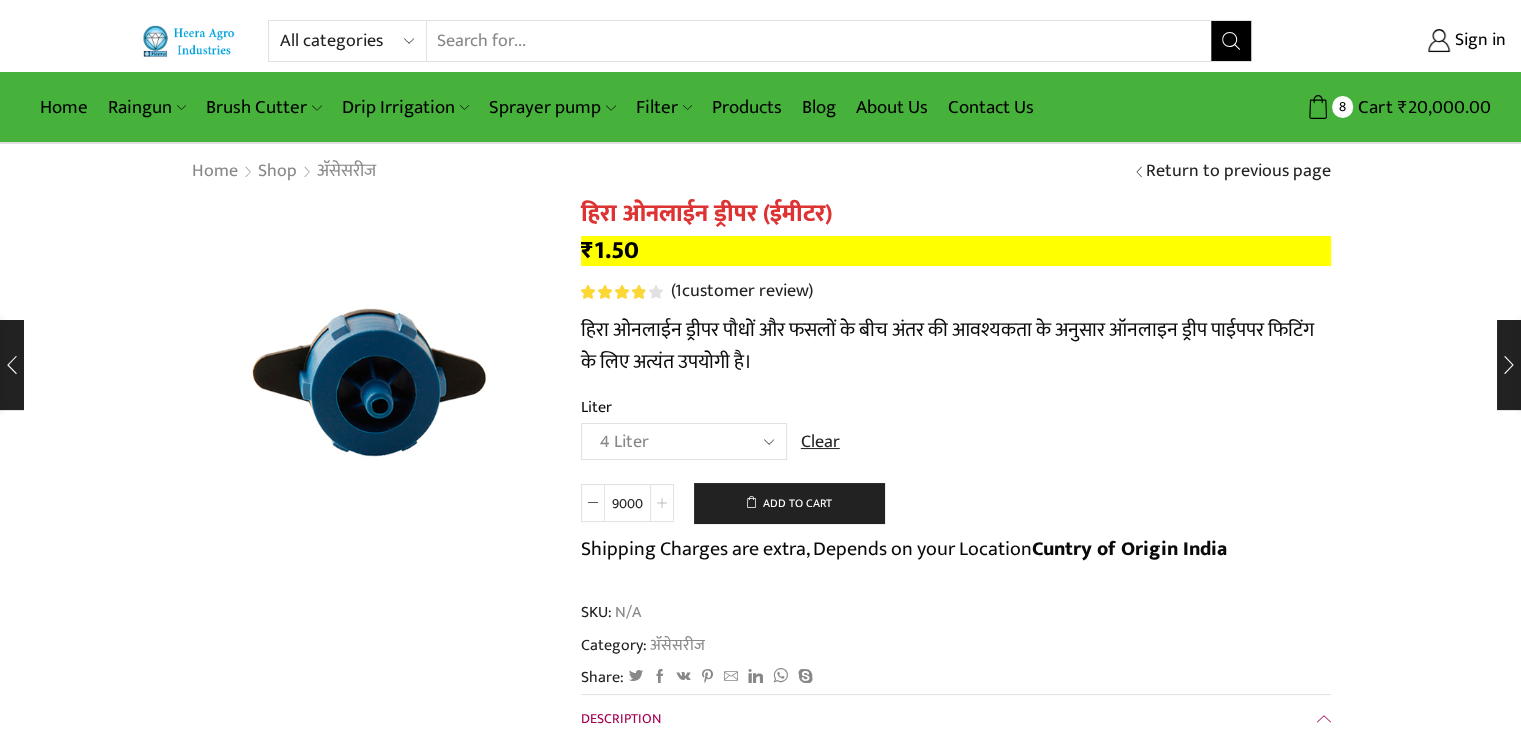 click at bounding box center (662, 503) 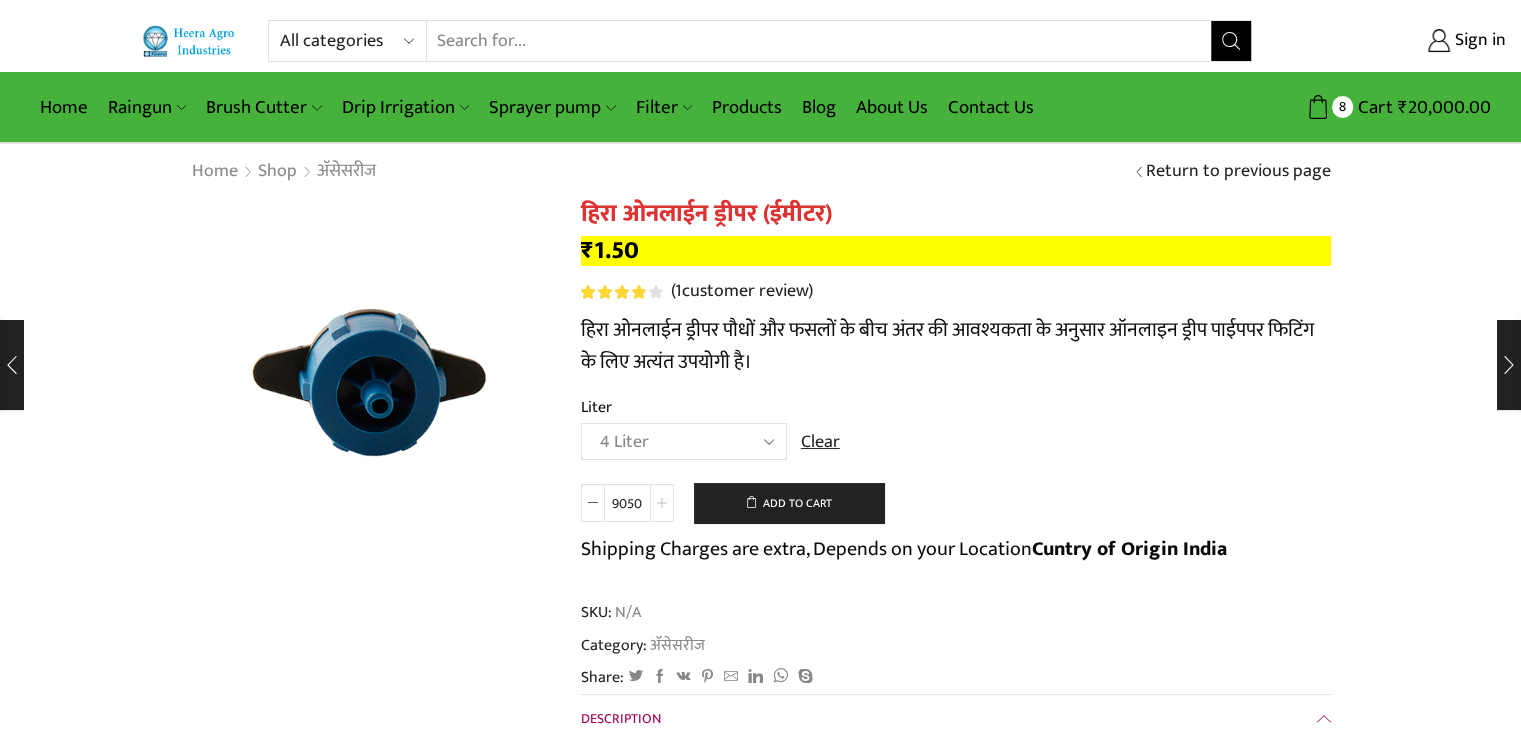 click at bounding box center (662, 503) 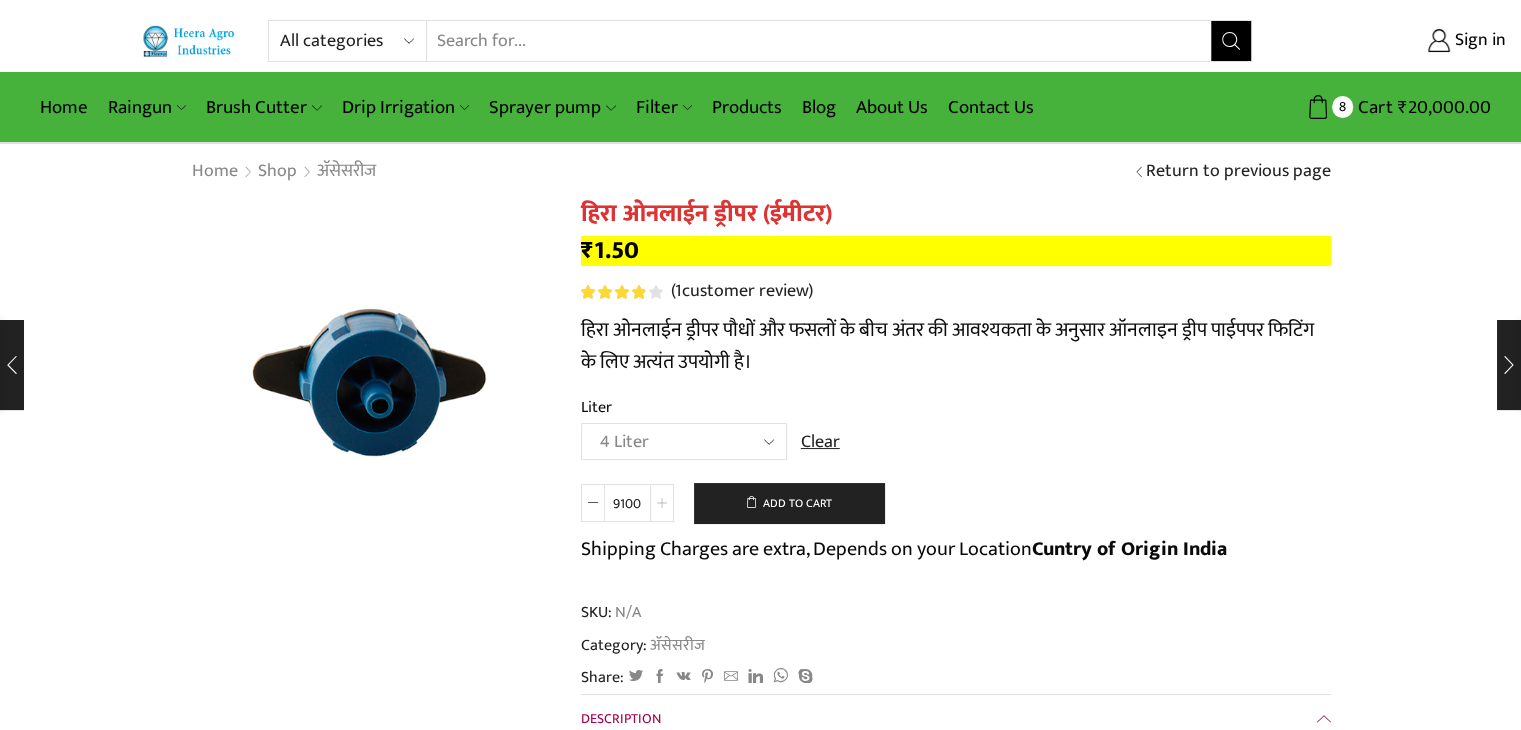 click at bounding box center (662, 503) 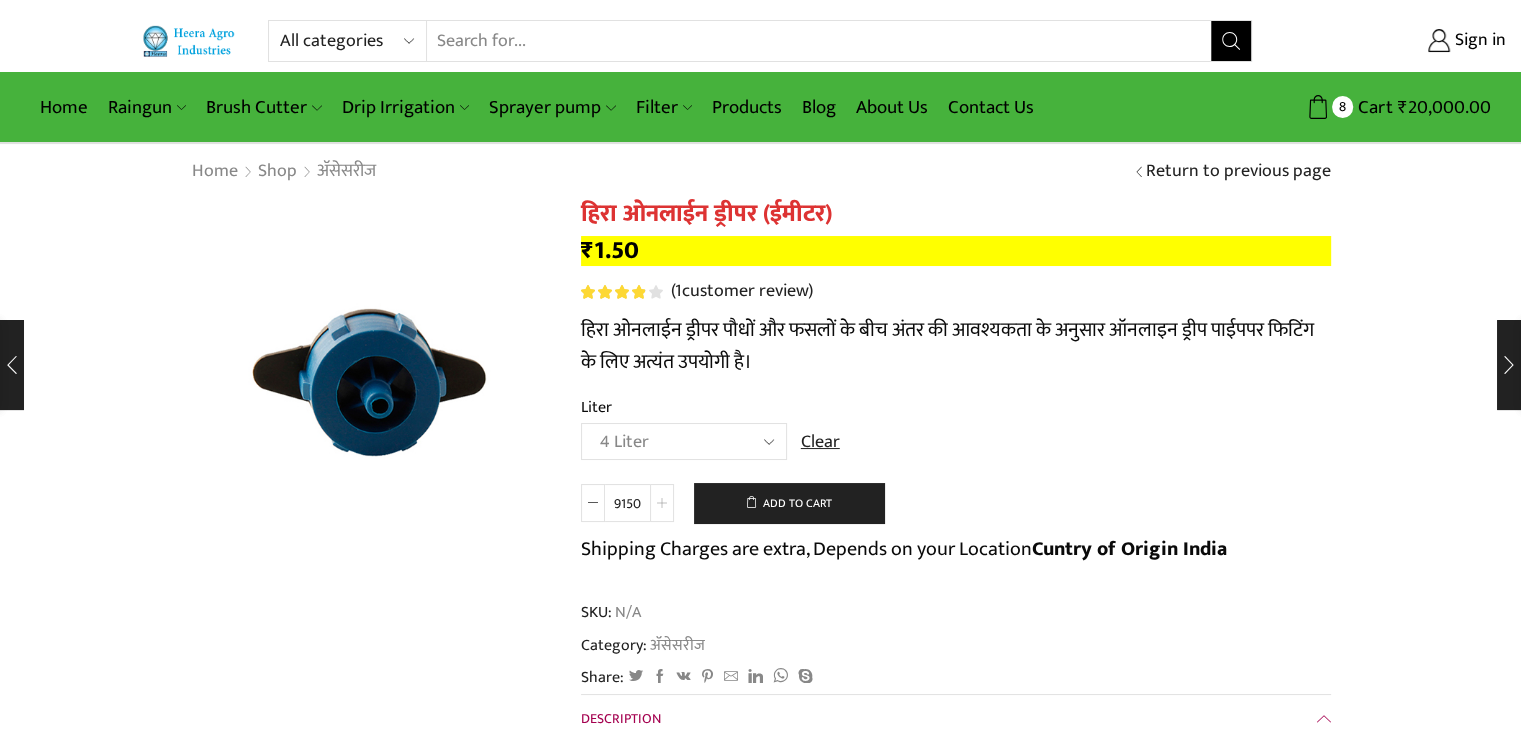 click at bounding box center [662, 503] 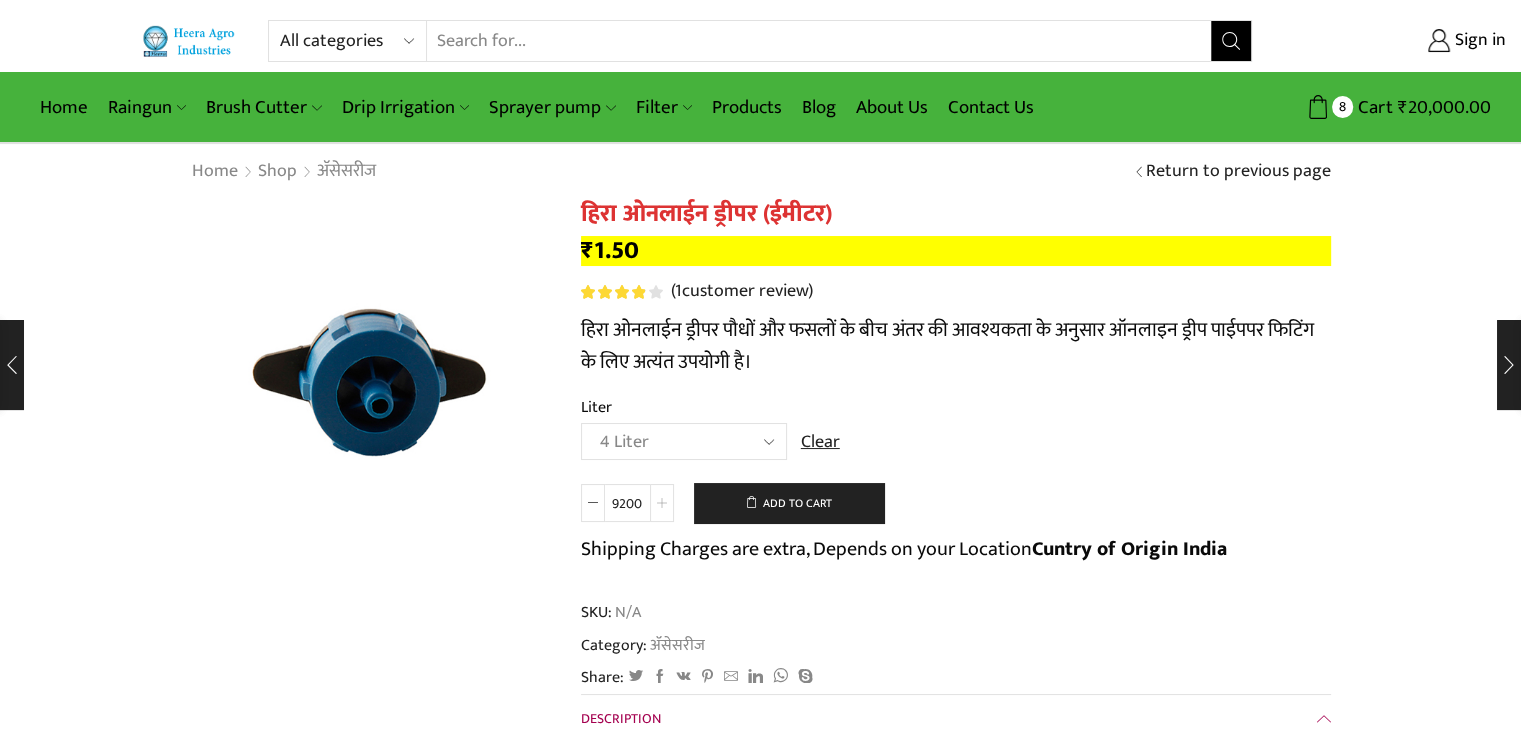 click at bounding box center (662, 503) 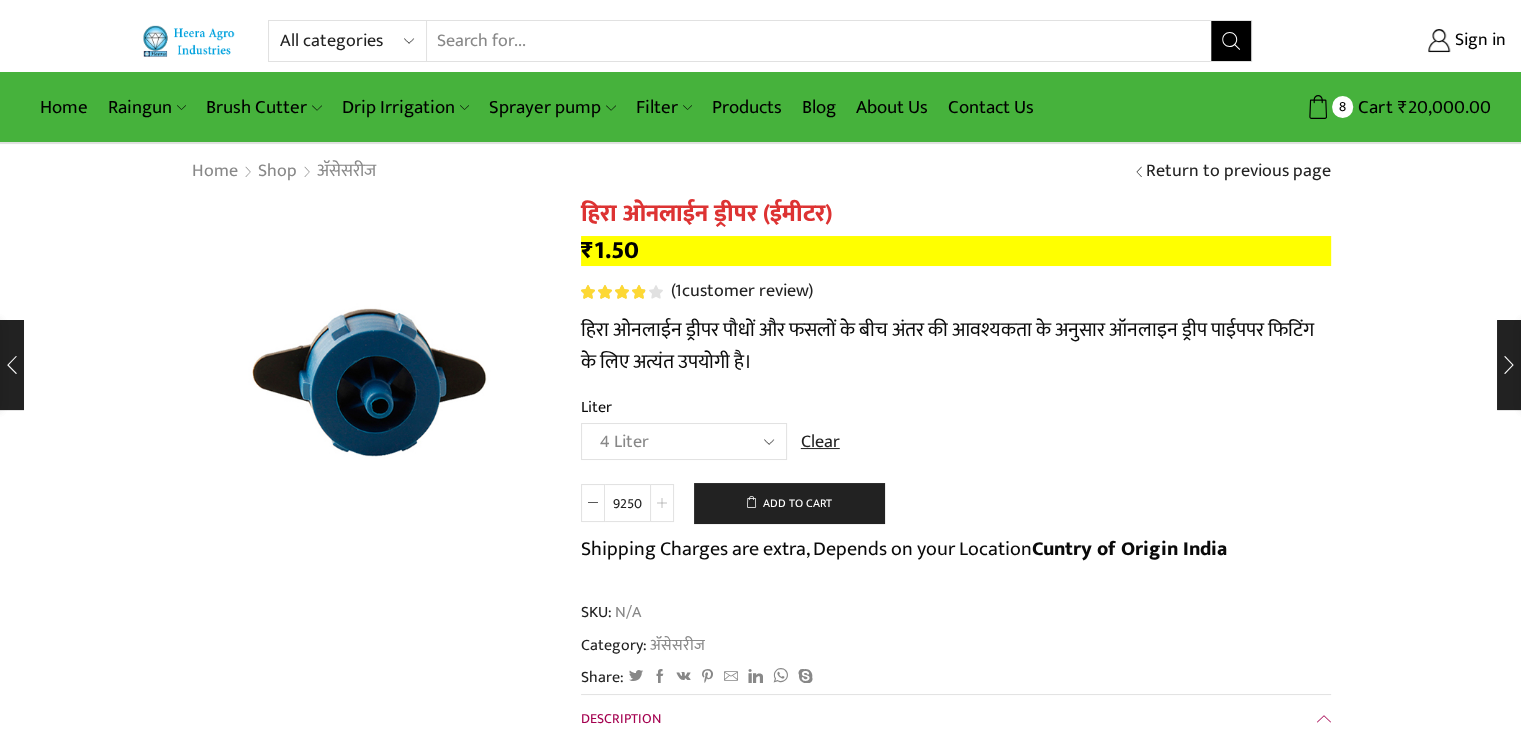 click at bounding box center [662, 503] 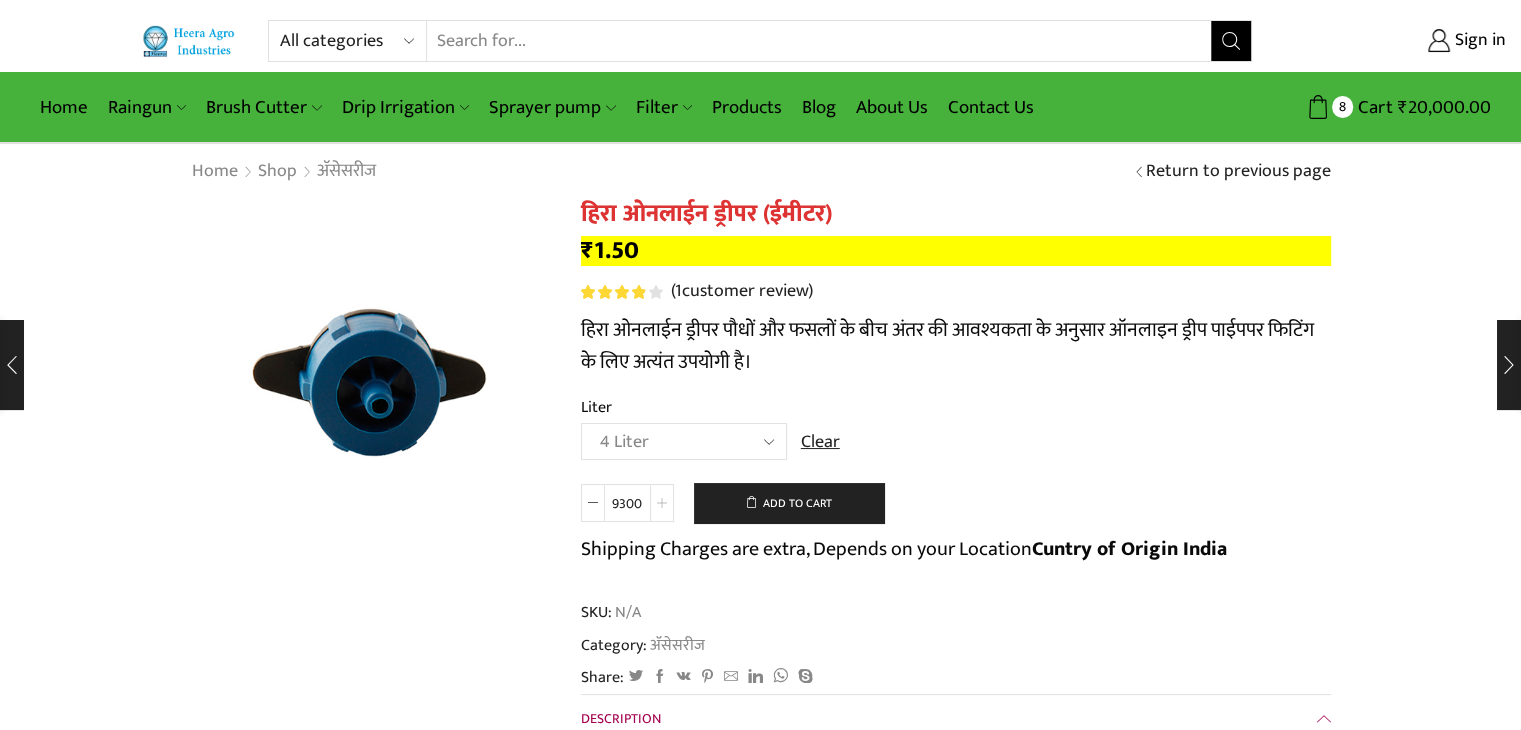 click at bounding box center [662, 503] 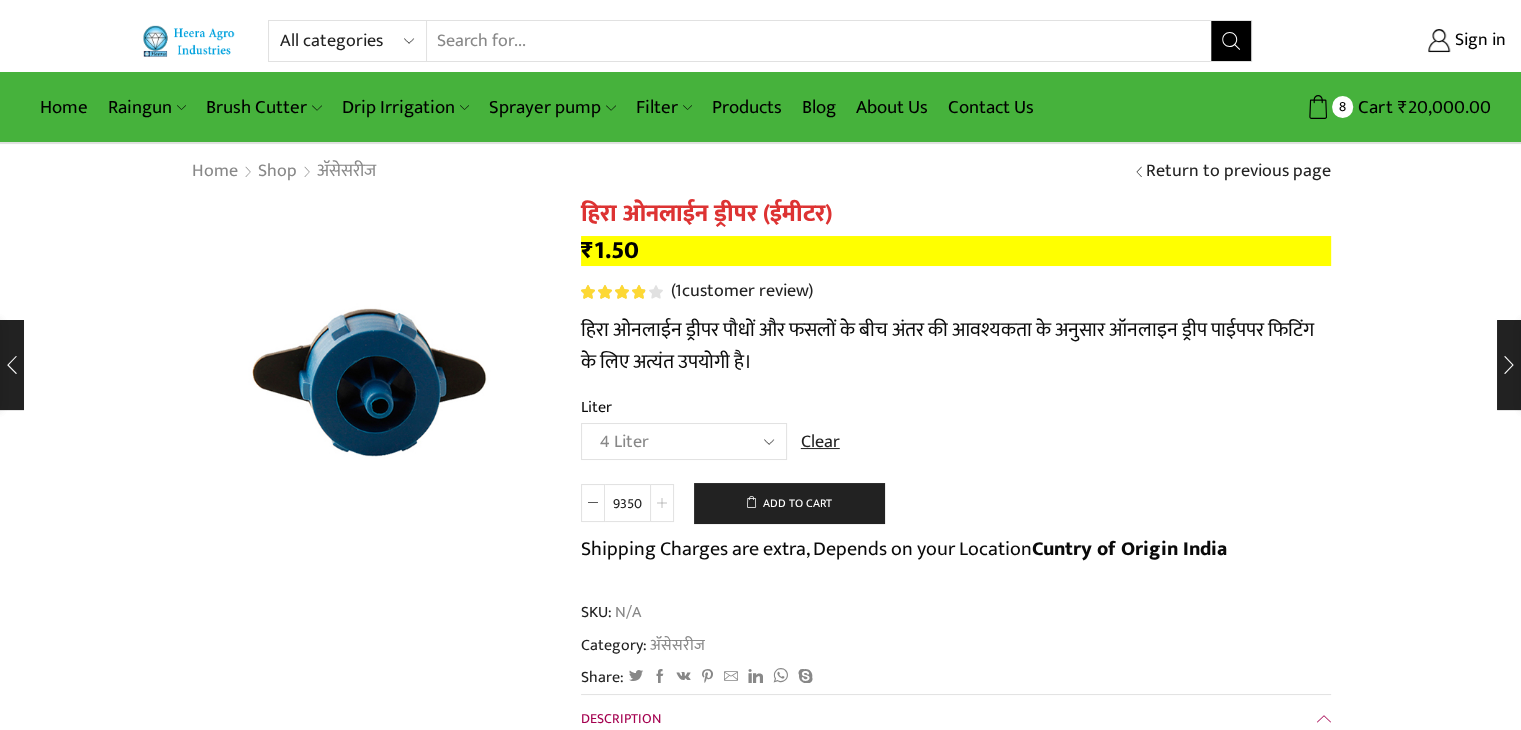 click at bounding box center (662, 503) 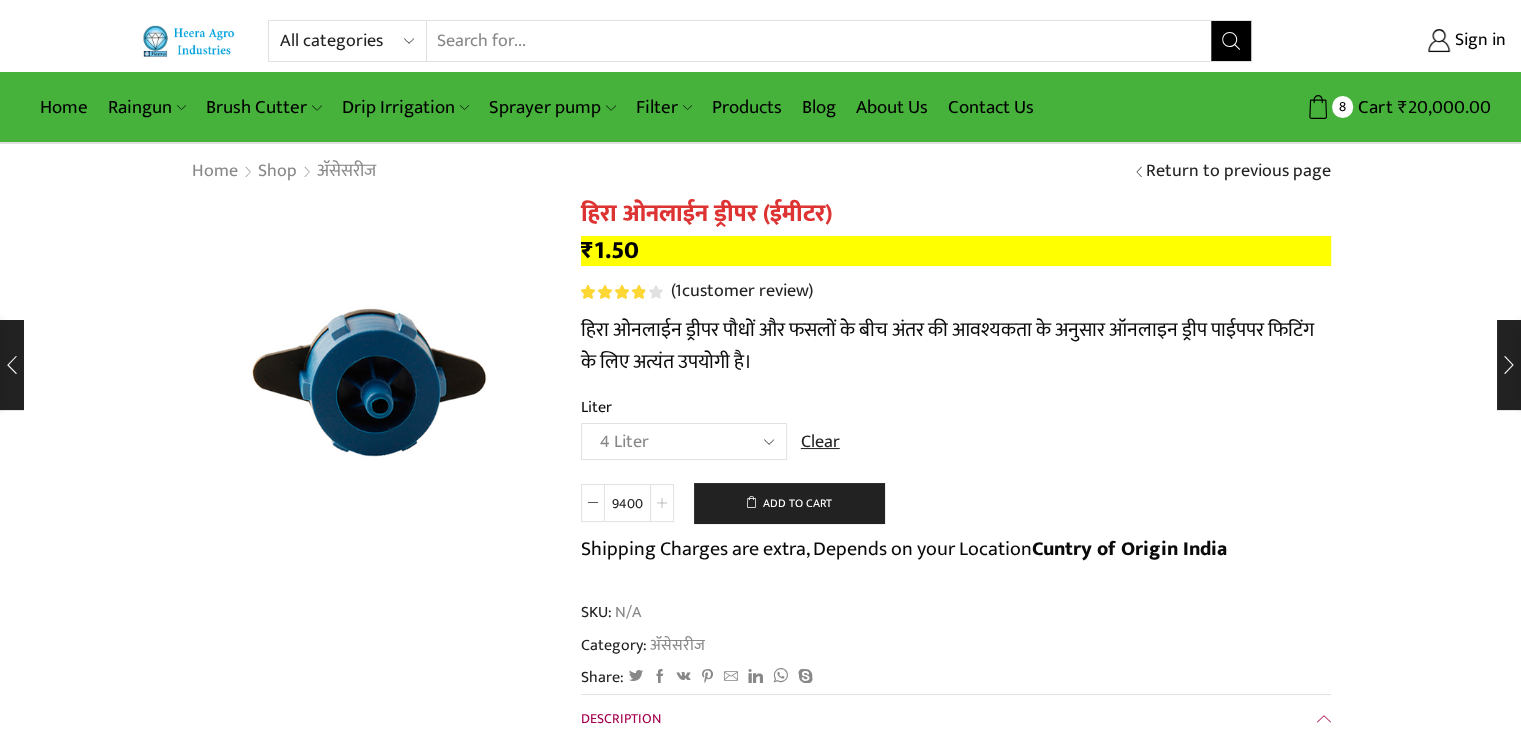 click at bounding box center (662, 503) 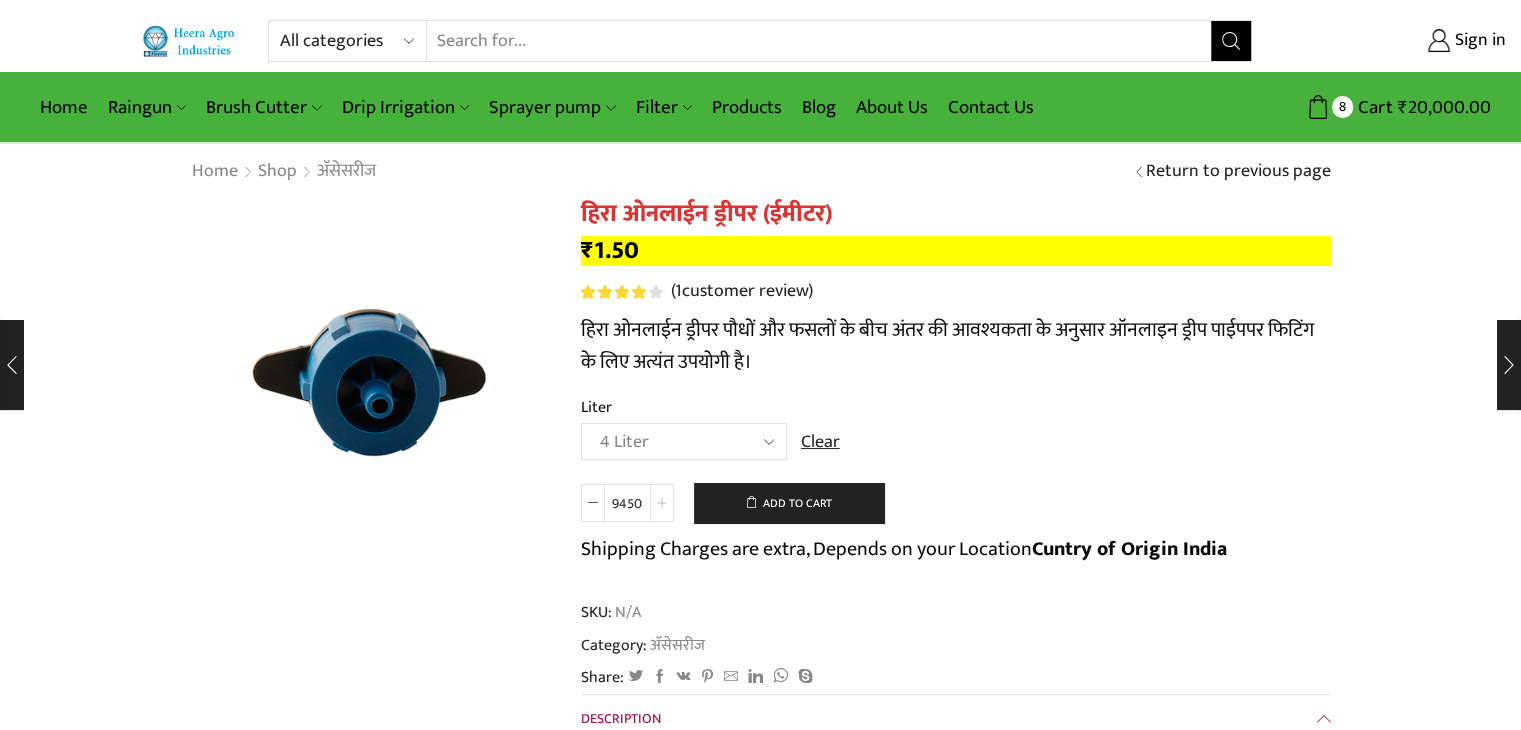 click at bounding box center (662, 503) 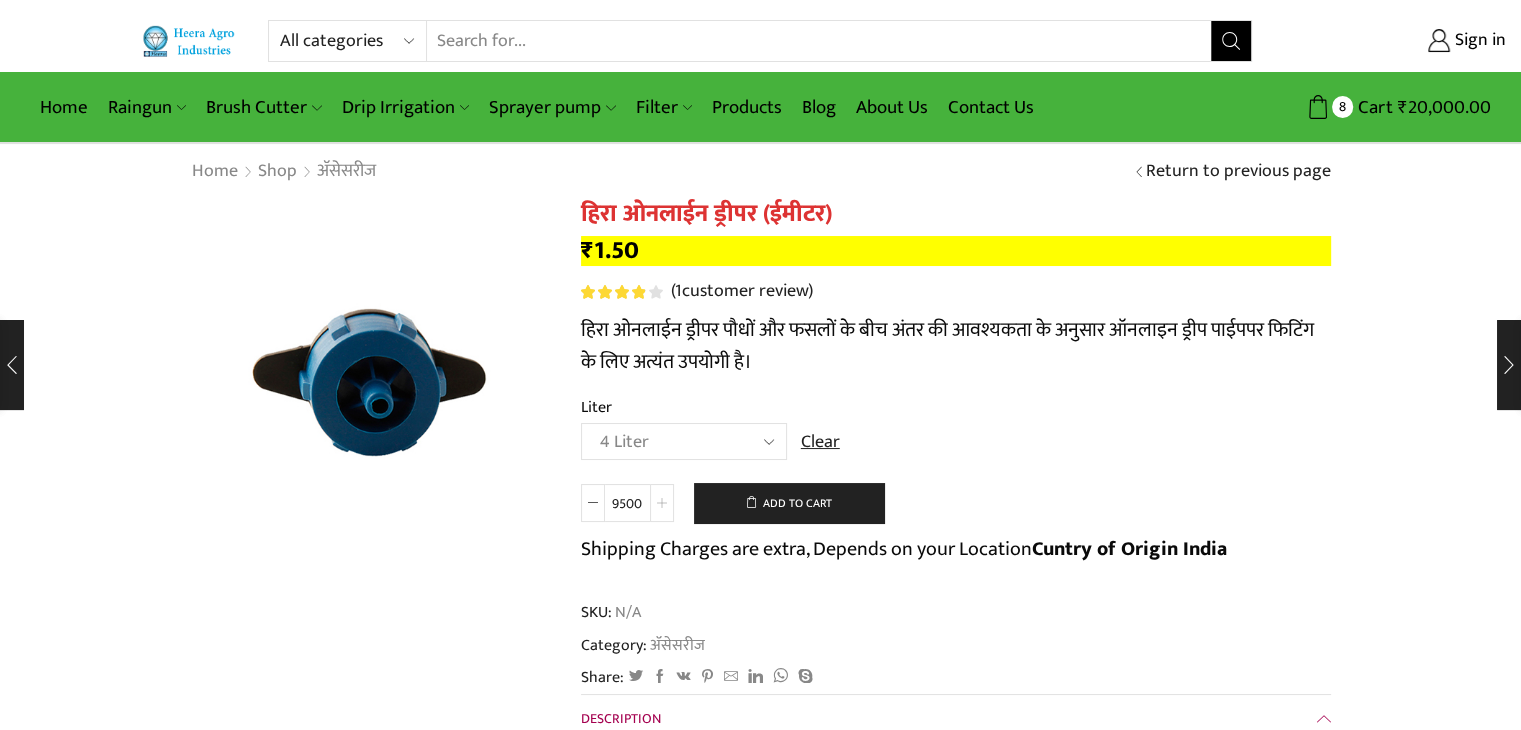 click at bounding box center [662, 503] 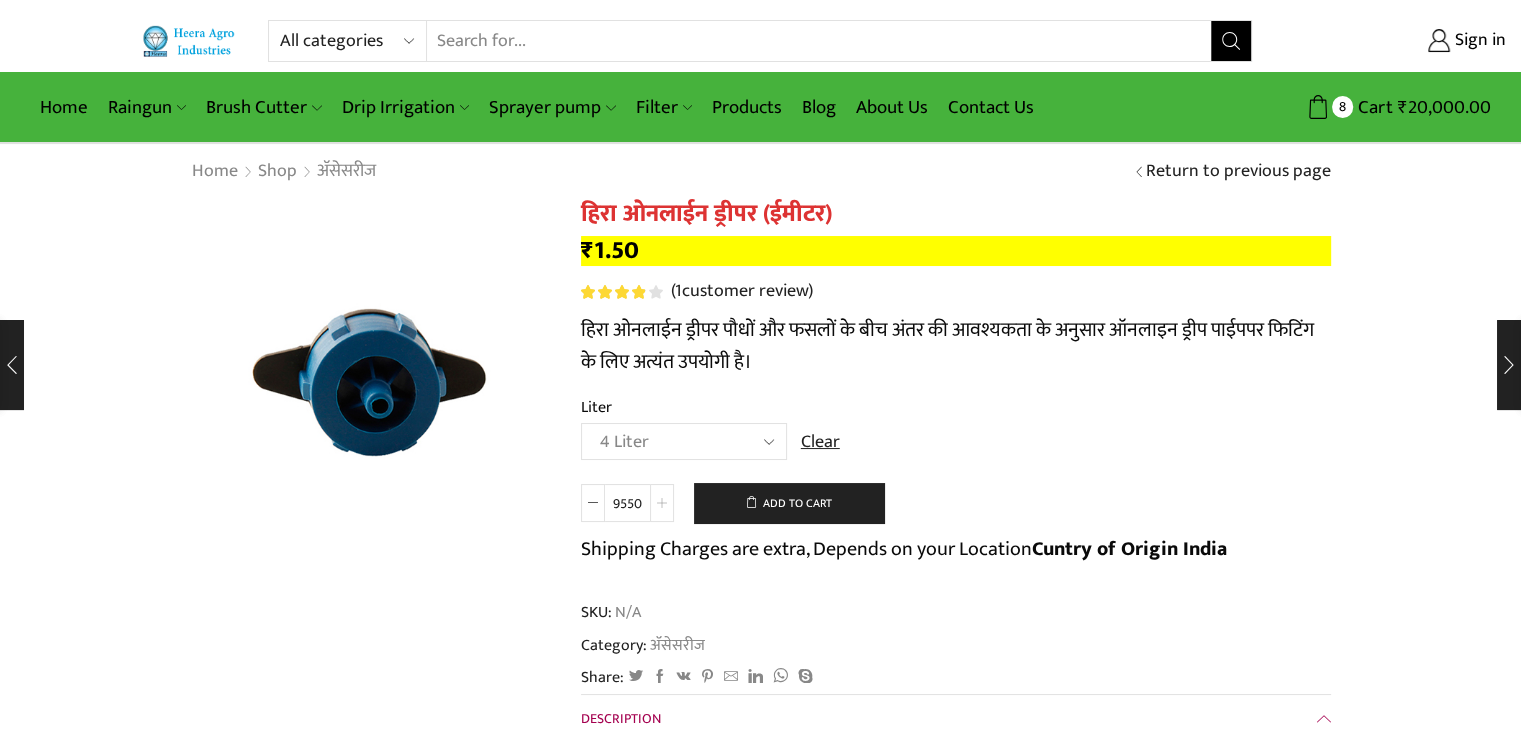 click at bounding box center (662, 503) 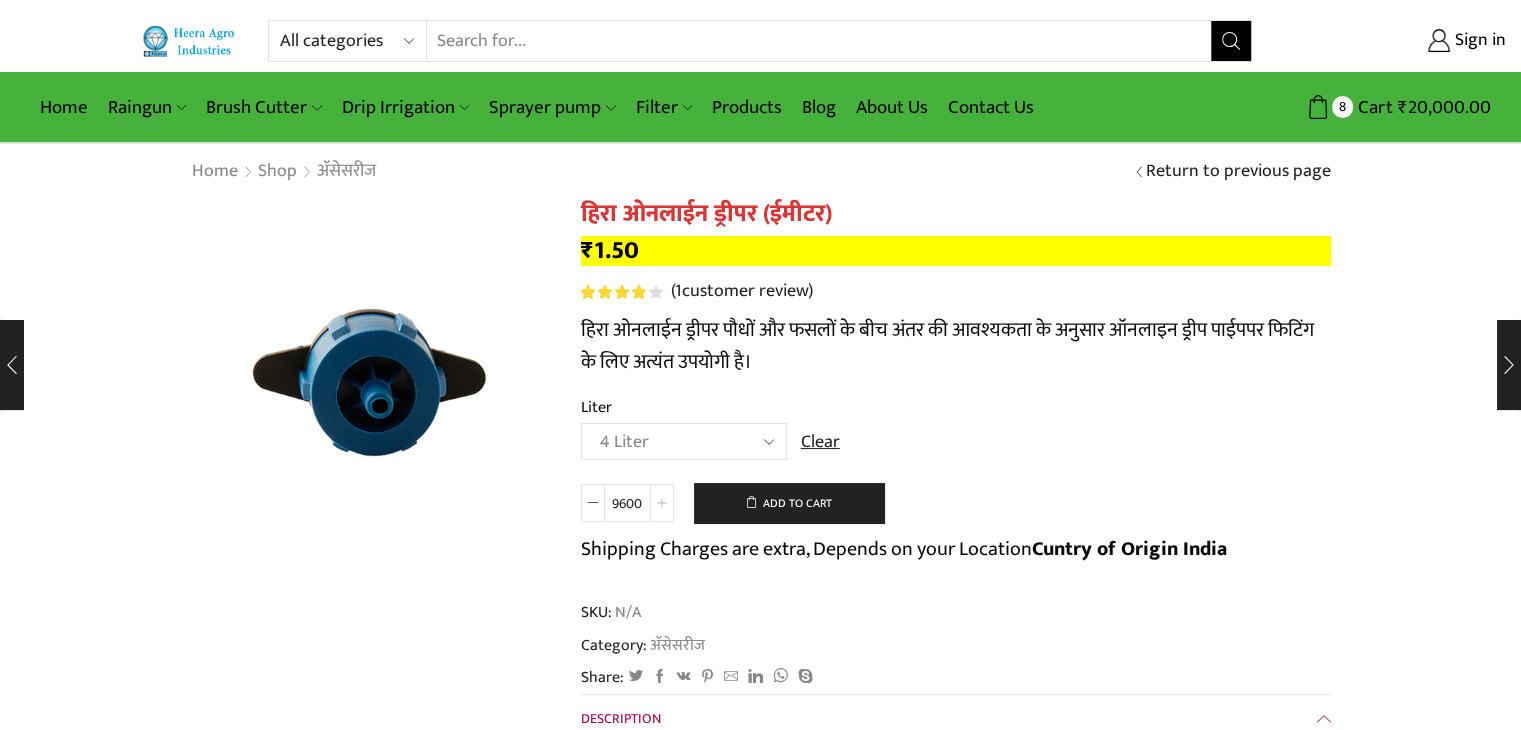 click at bounding box center (662, 503) 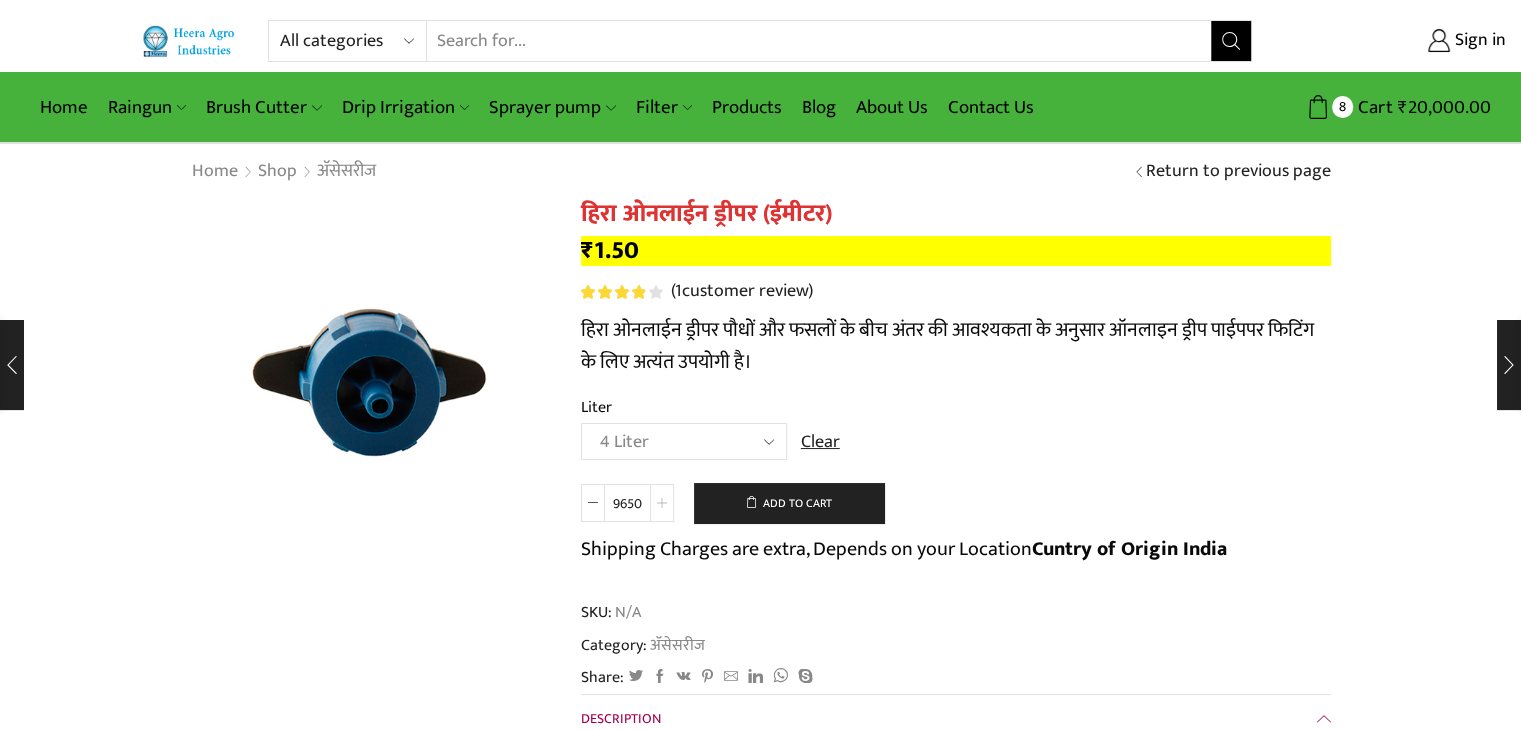click at bounding box center (662, 503) 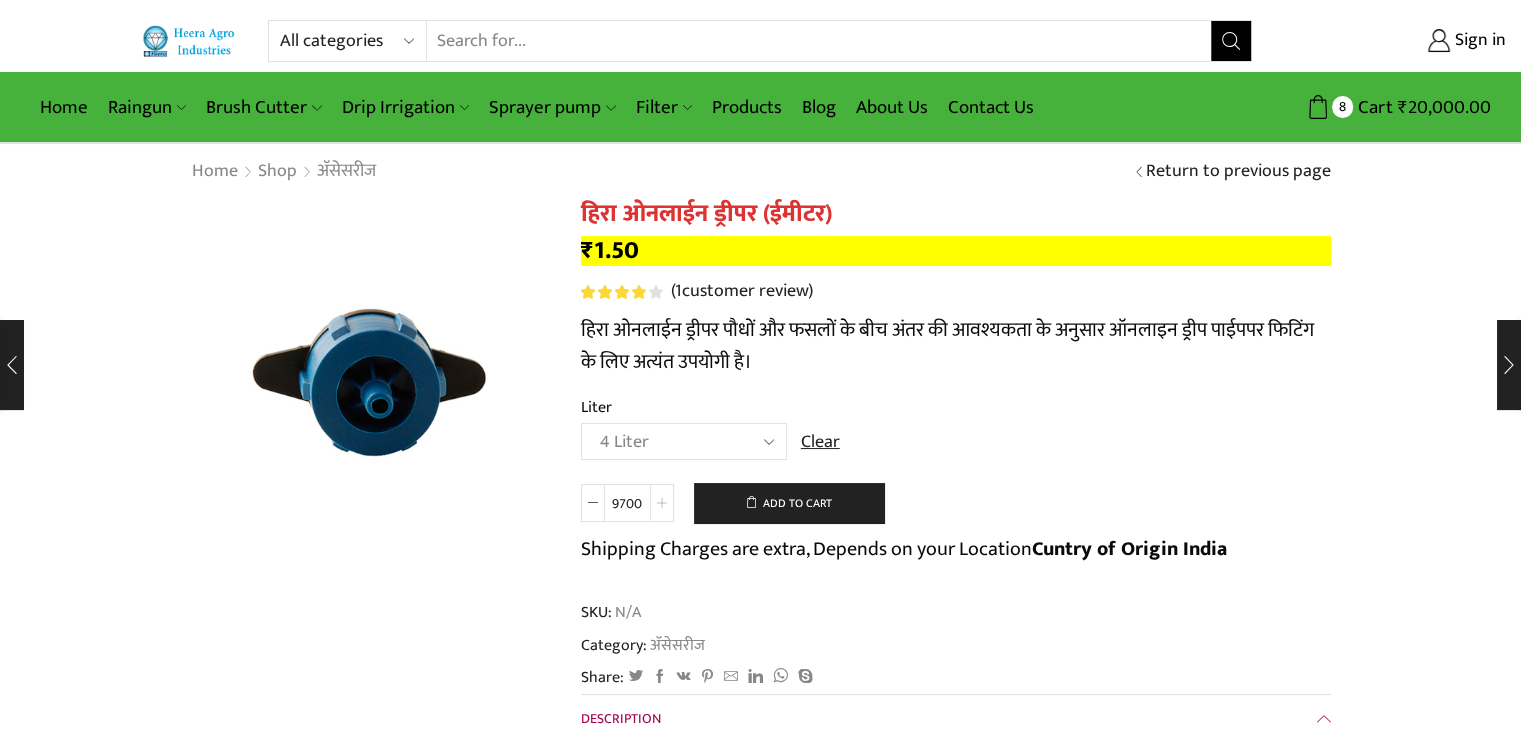 click at bounding box center [662, 503] 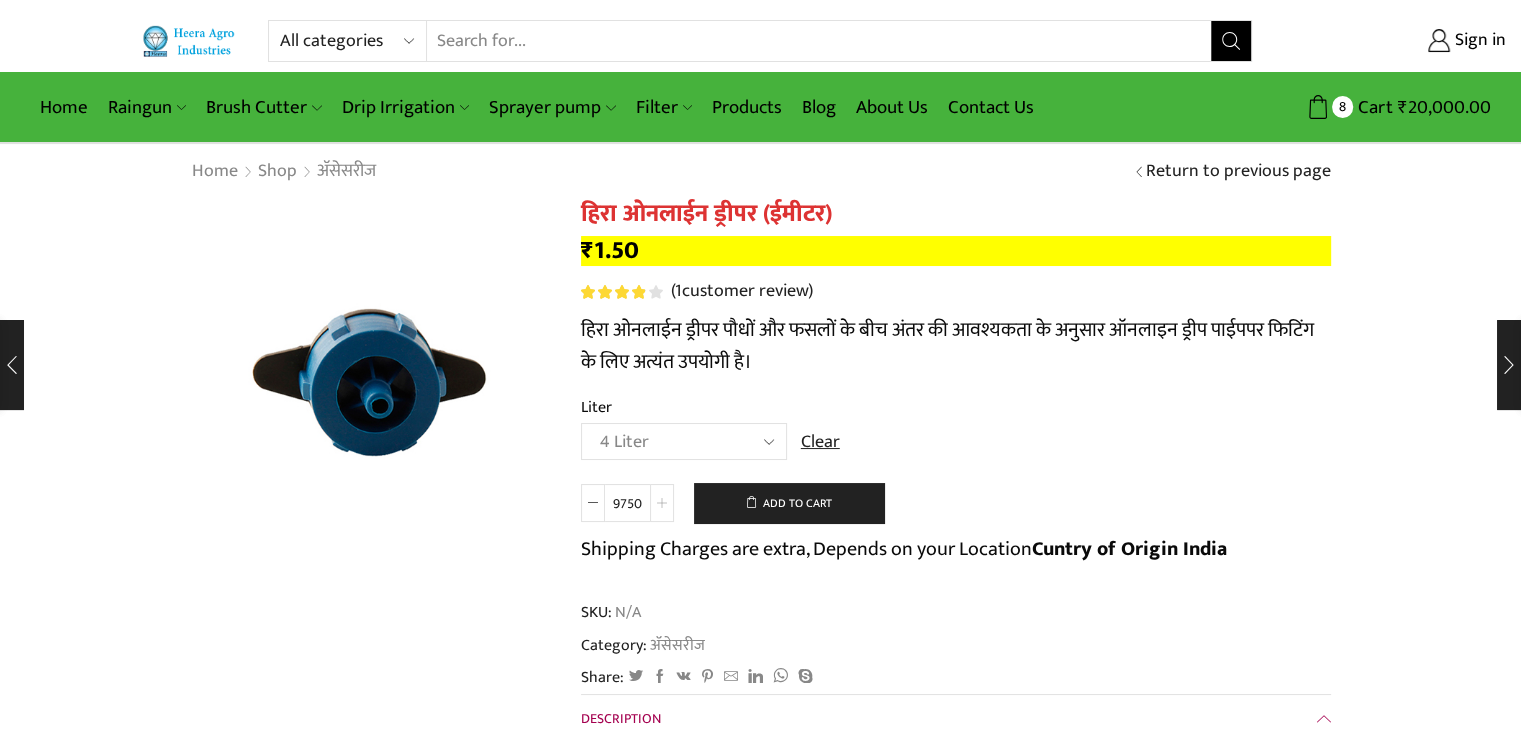 click at bounding box center [662, 503] 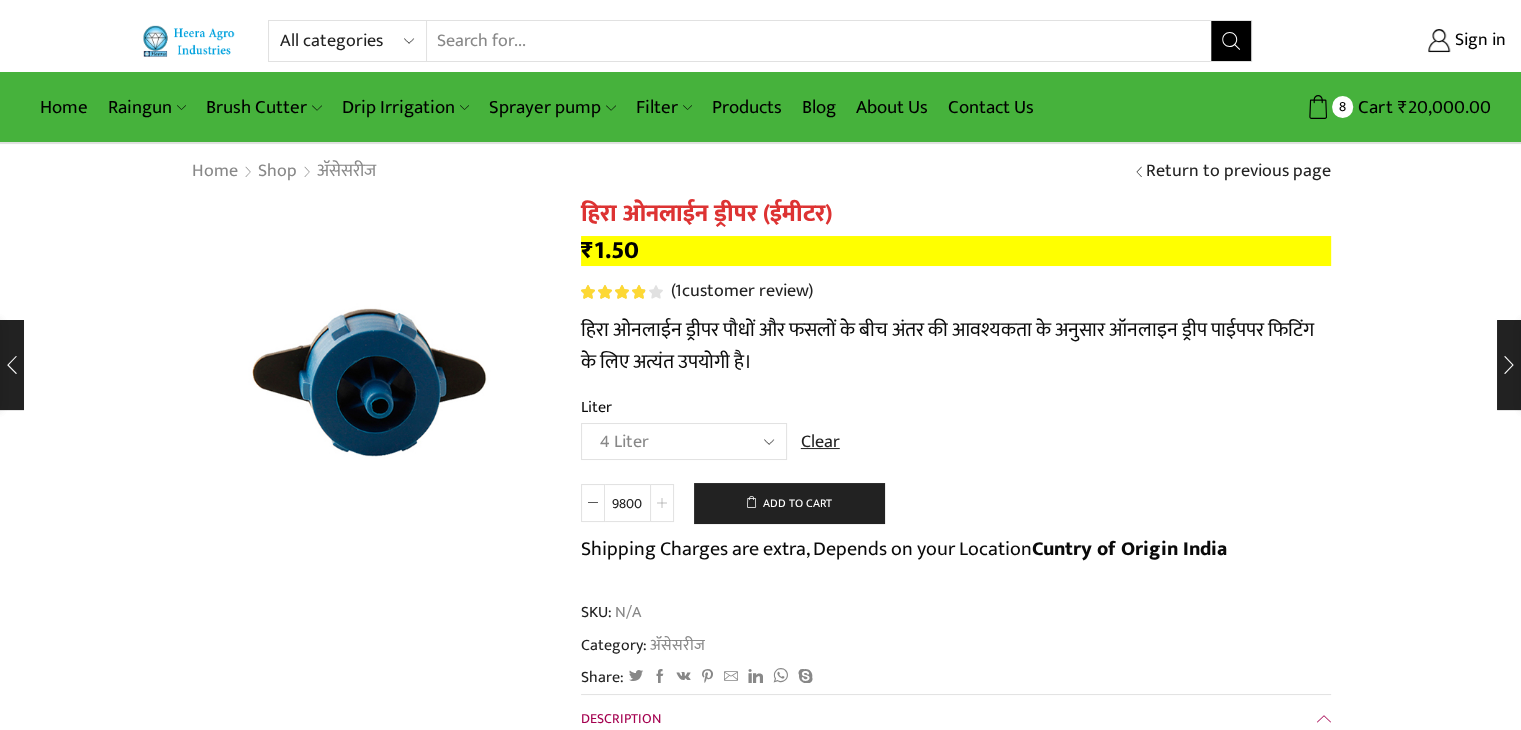 click at bounding box center [662, 503] 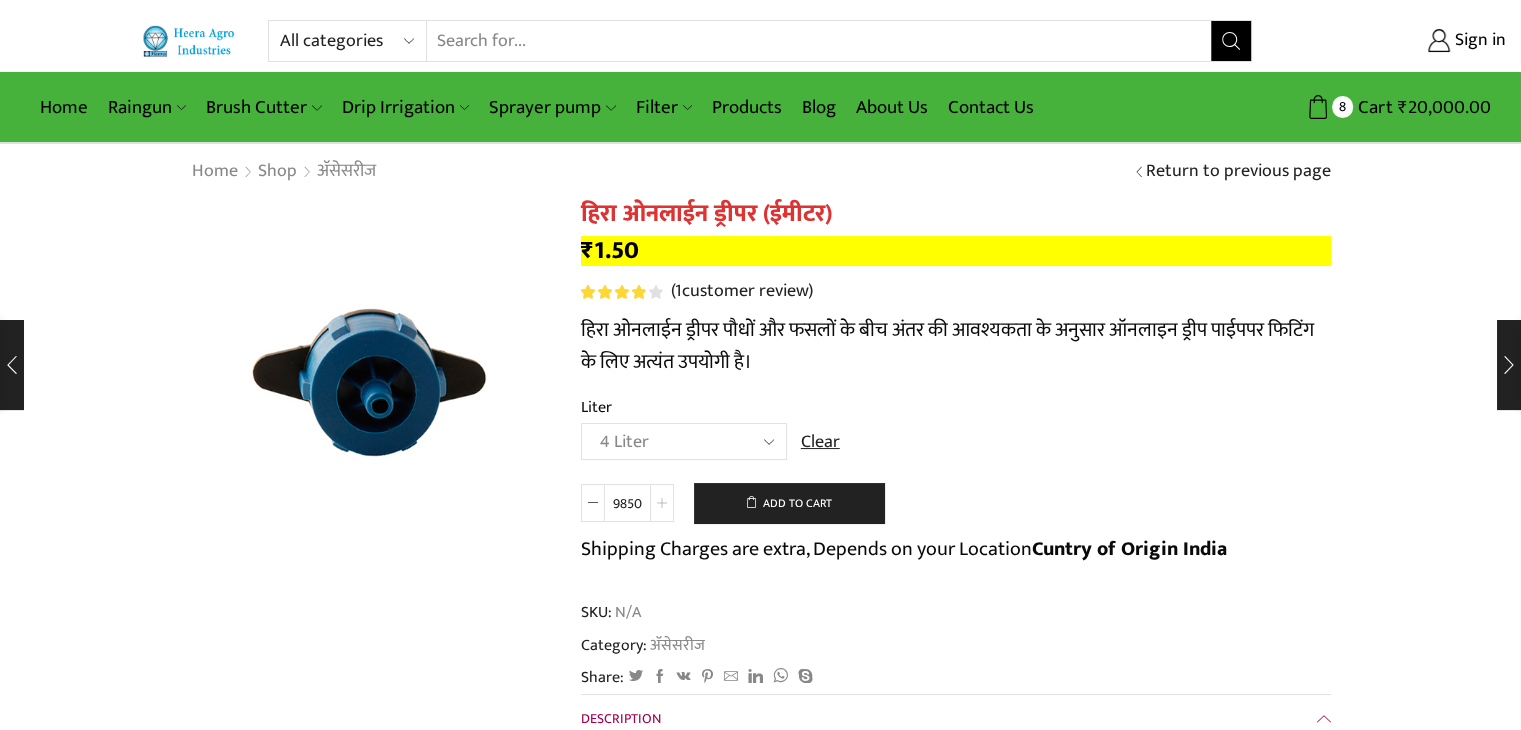 click at bounding box center [662, 503] 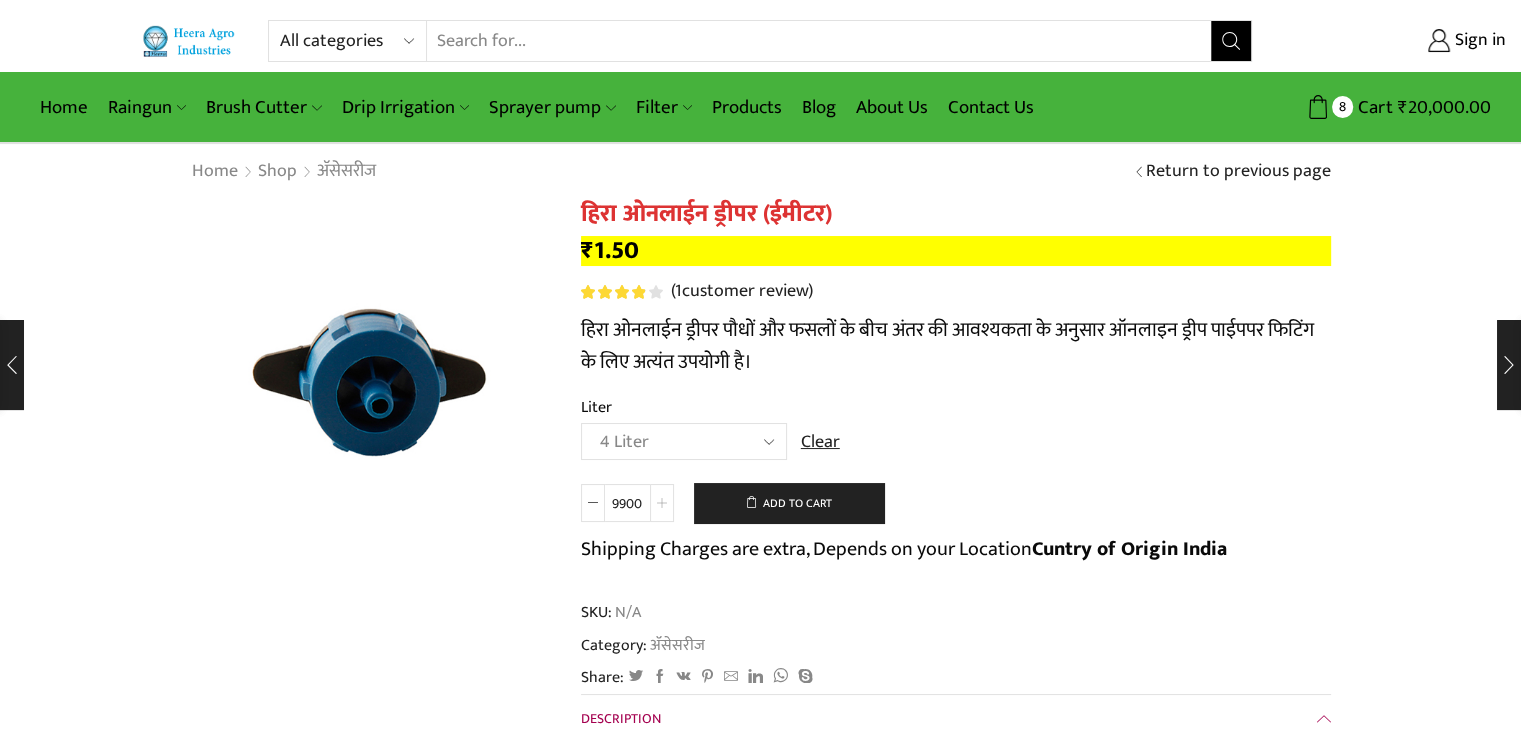 click at bounding box center (662, 503) 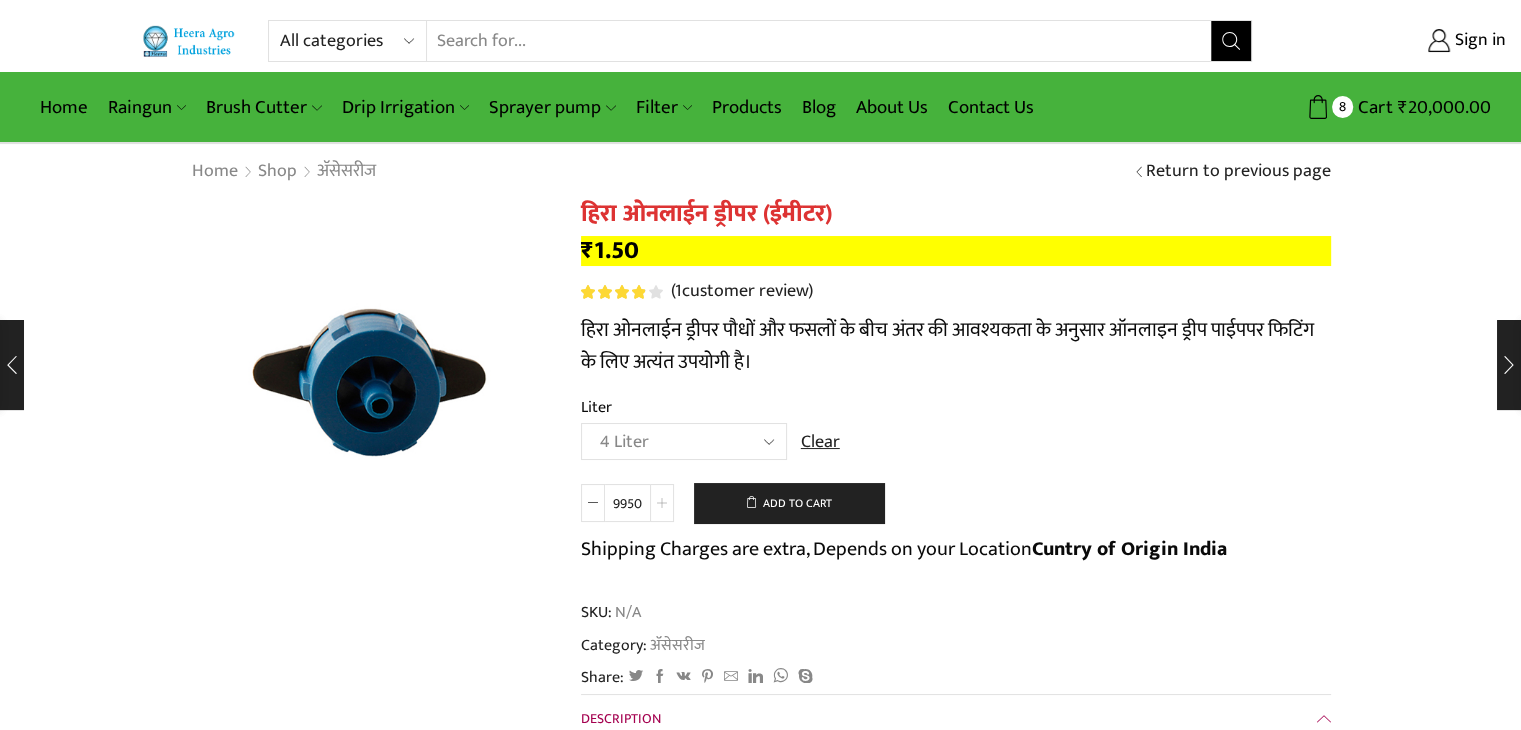 click at bounding box center [662, 503] 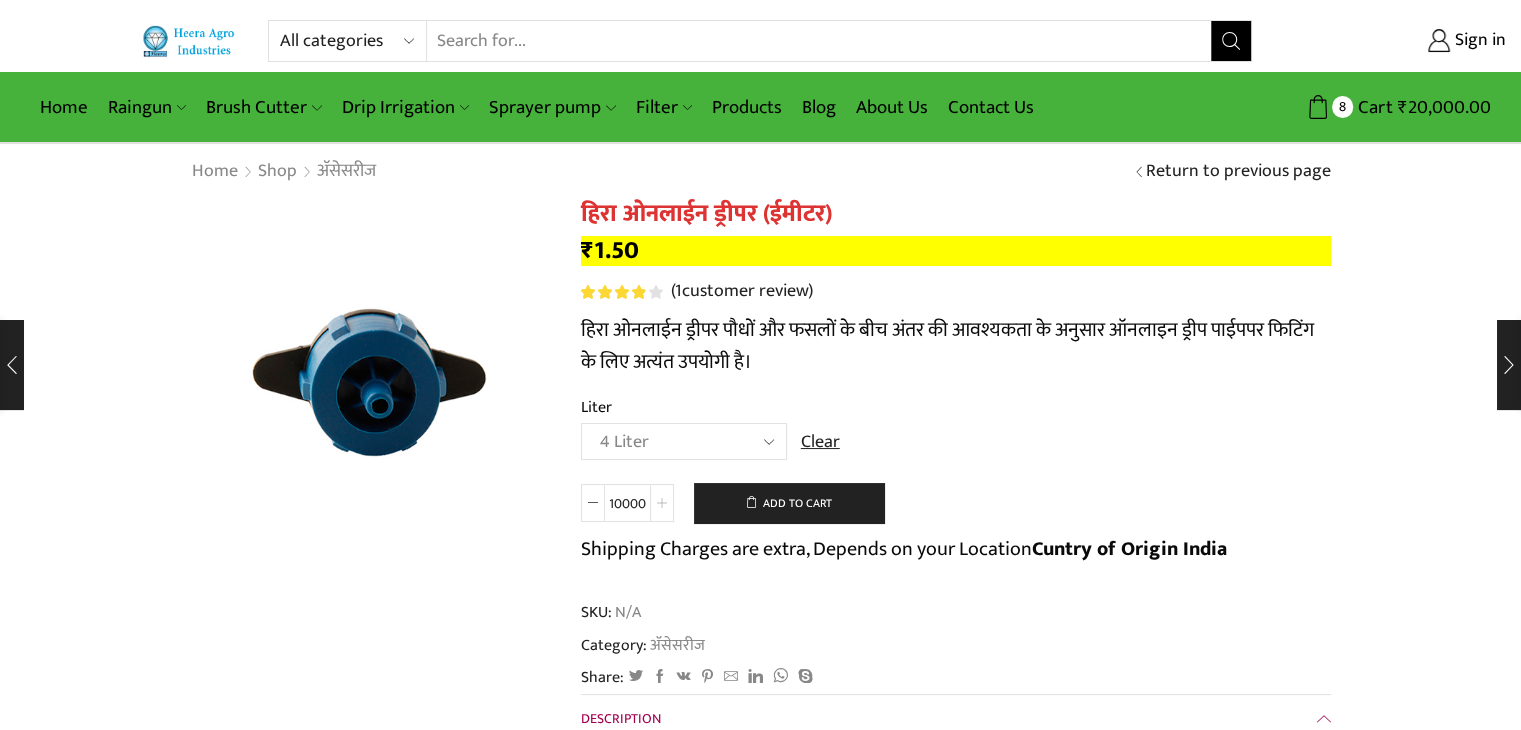 click at bounding box center (662, 503) 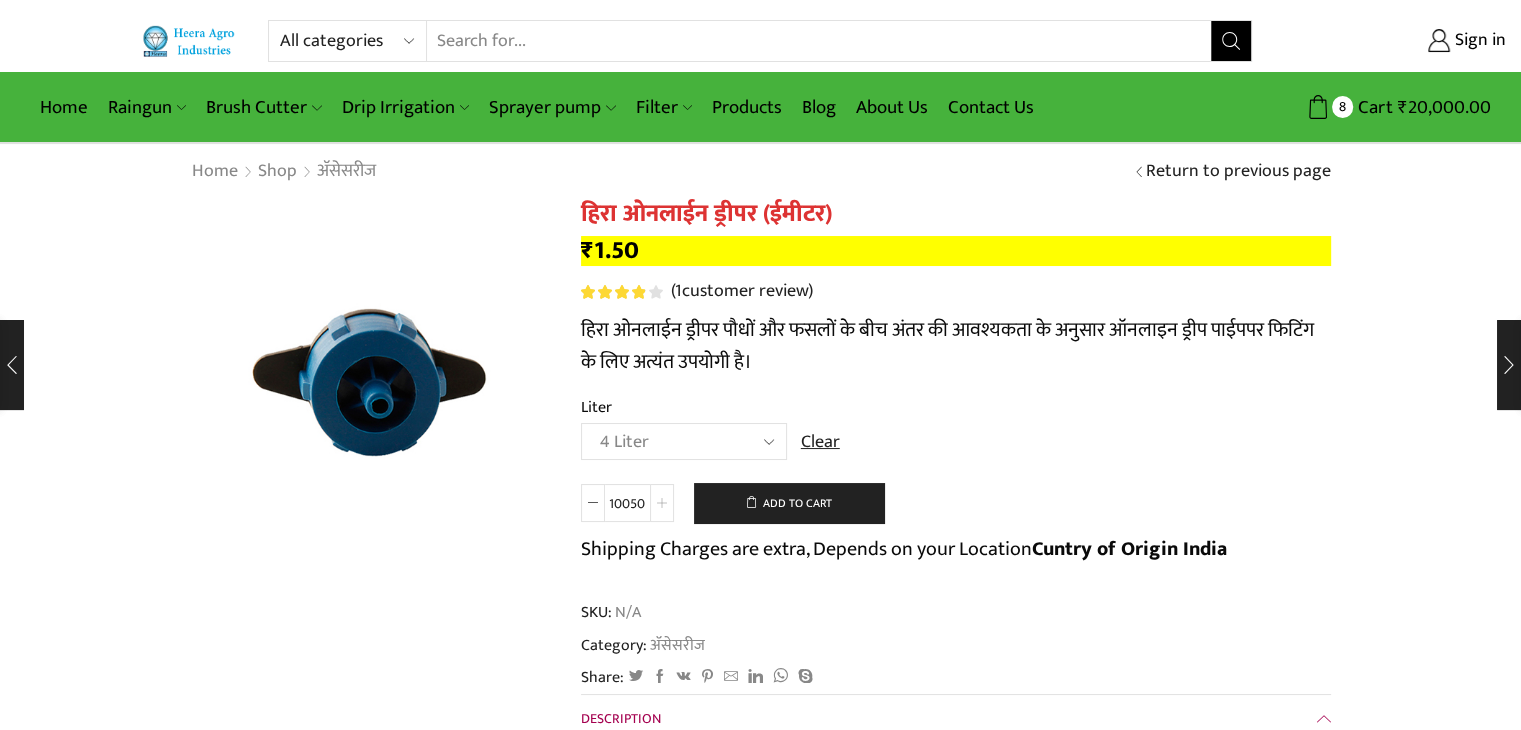 click at bounding box center [662, 503] 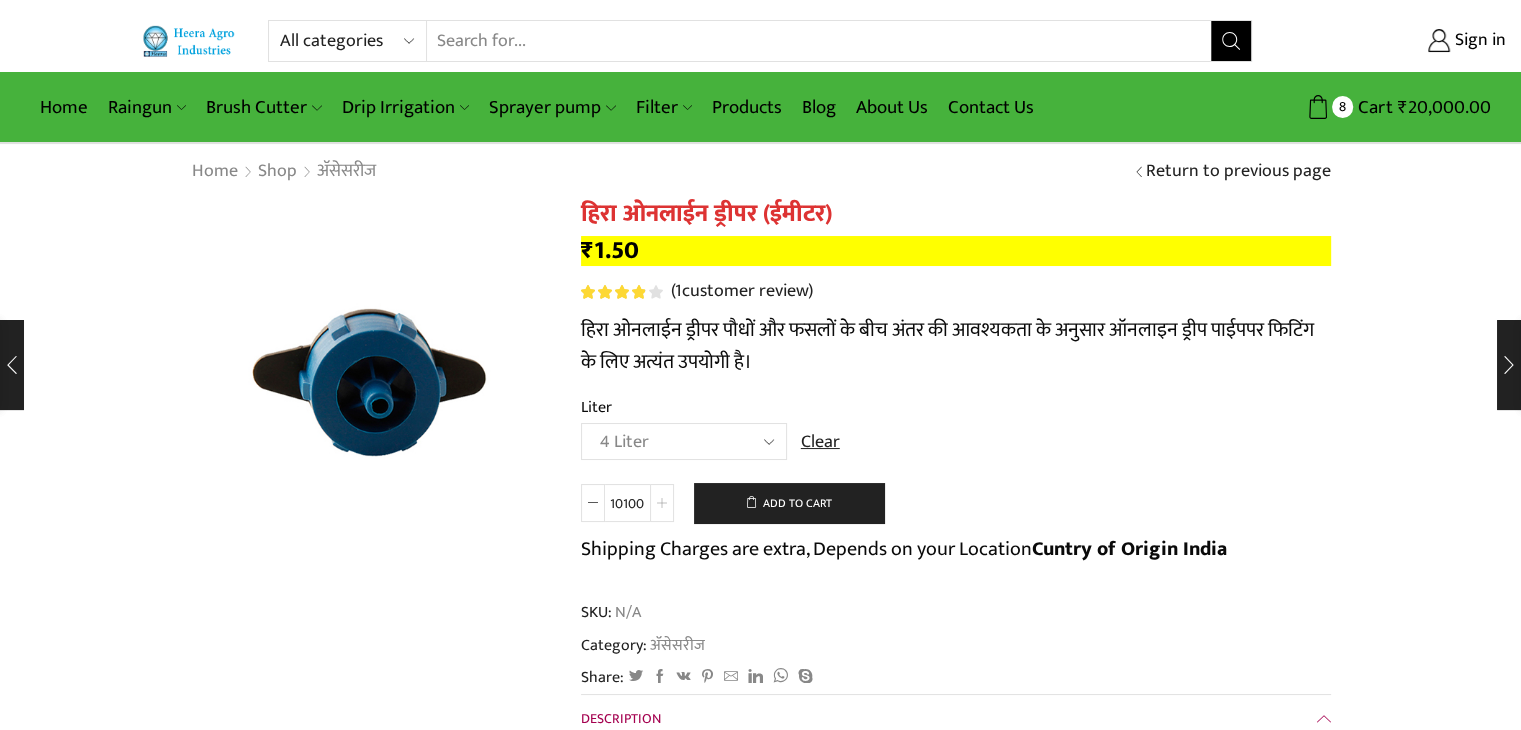 click at bounding box center (662, 503) 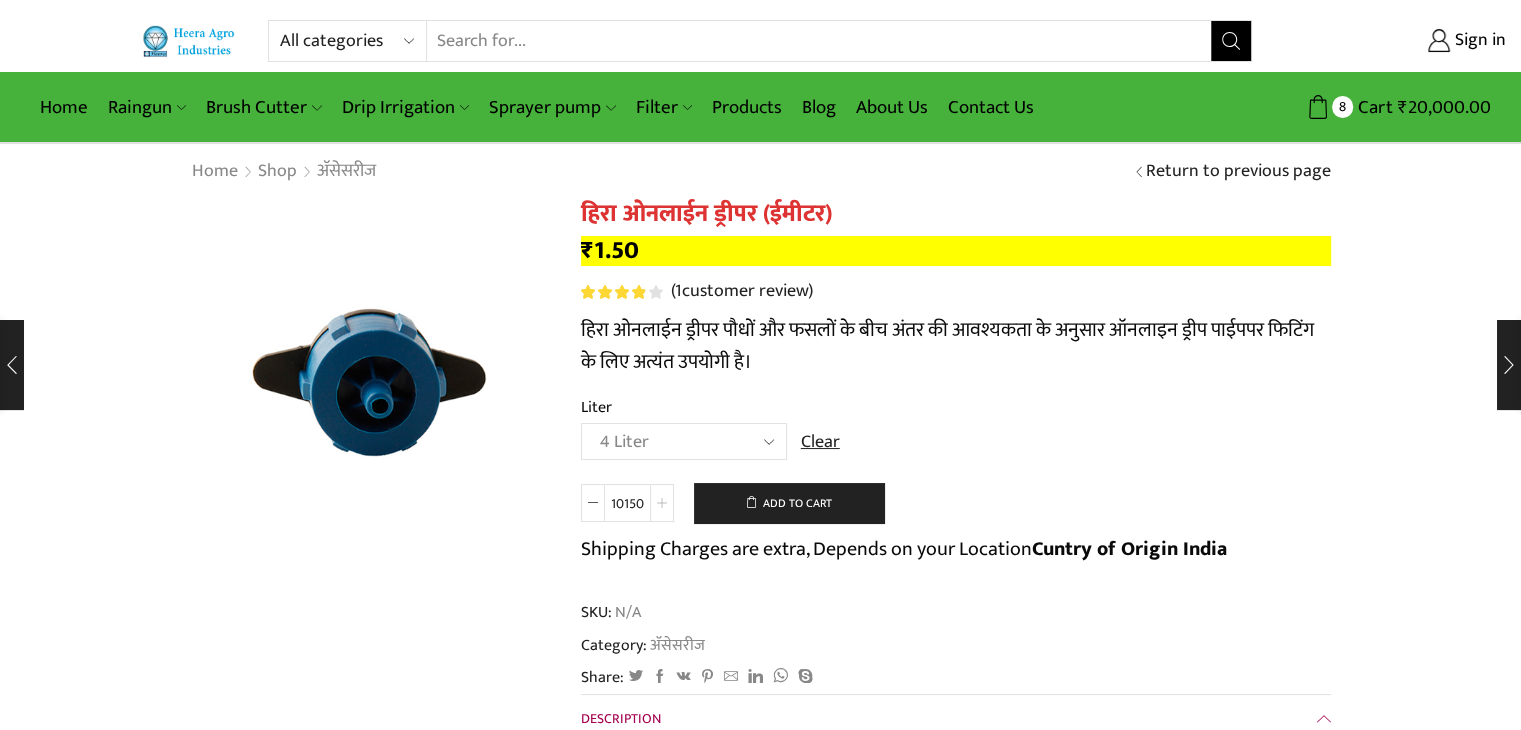 click at bounding box center (662, 503) 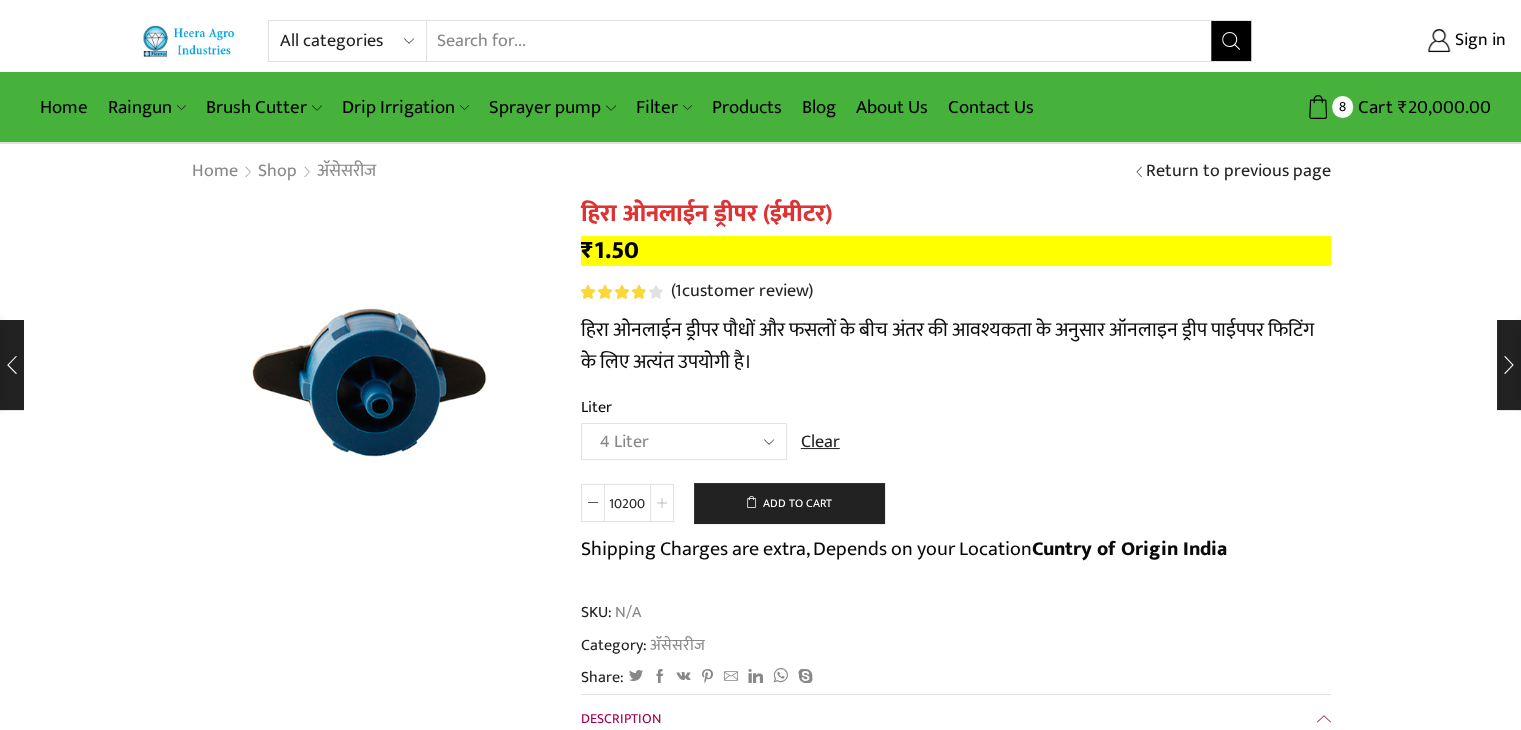 click at bounding box center [662, 503] 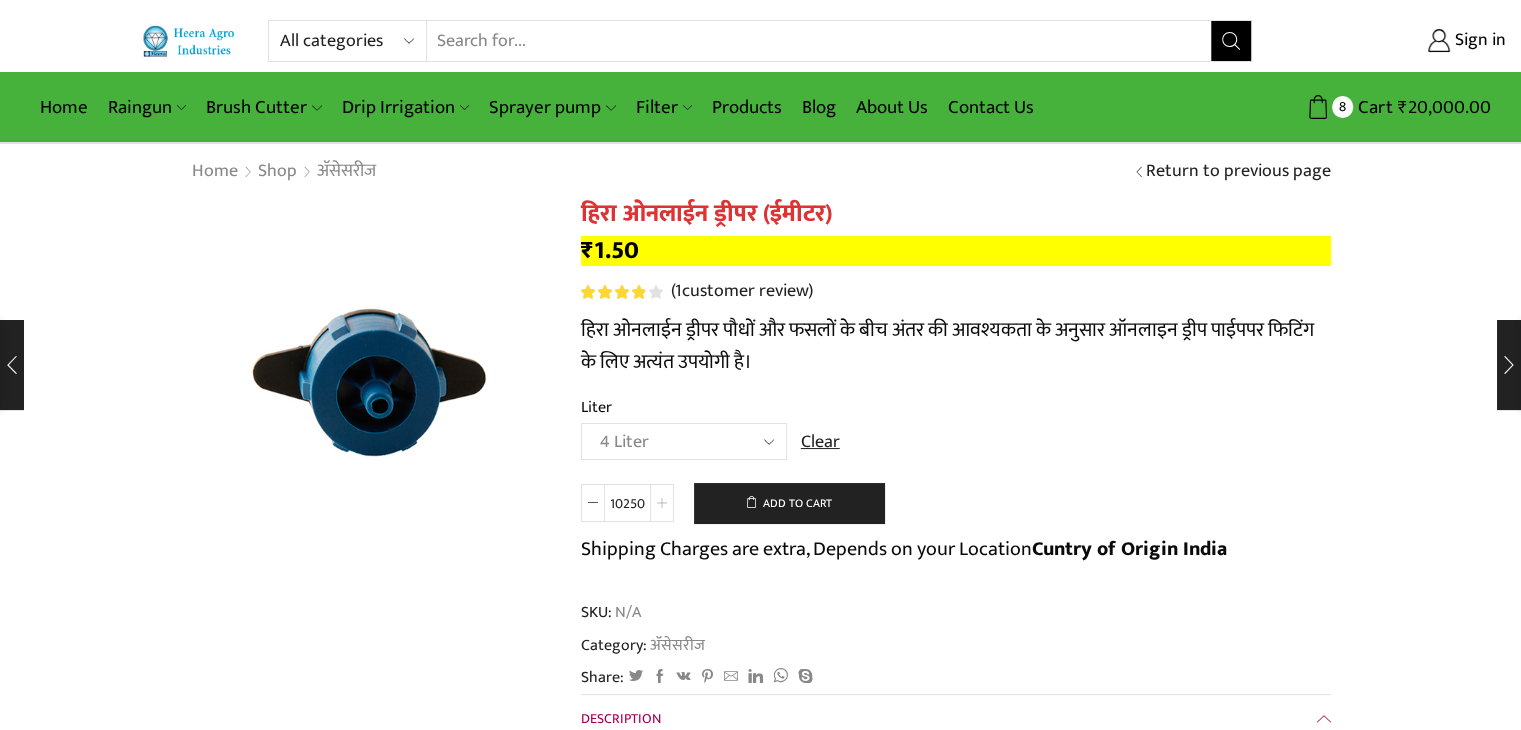 click at bounding box center [662, 503] 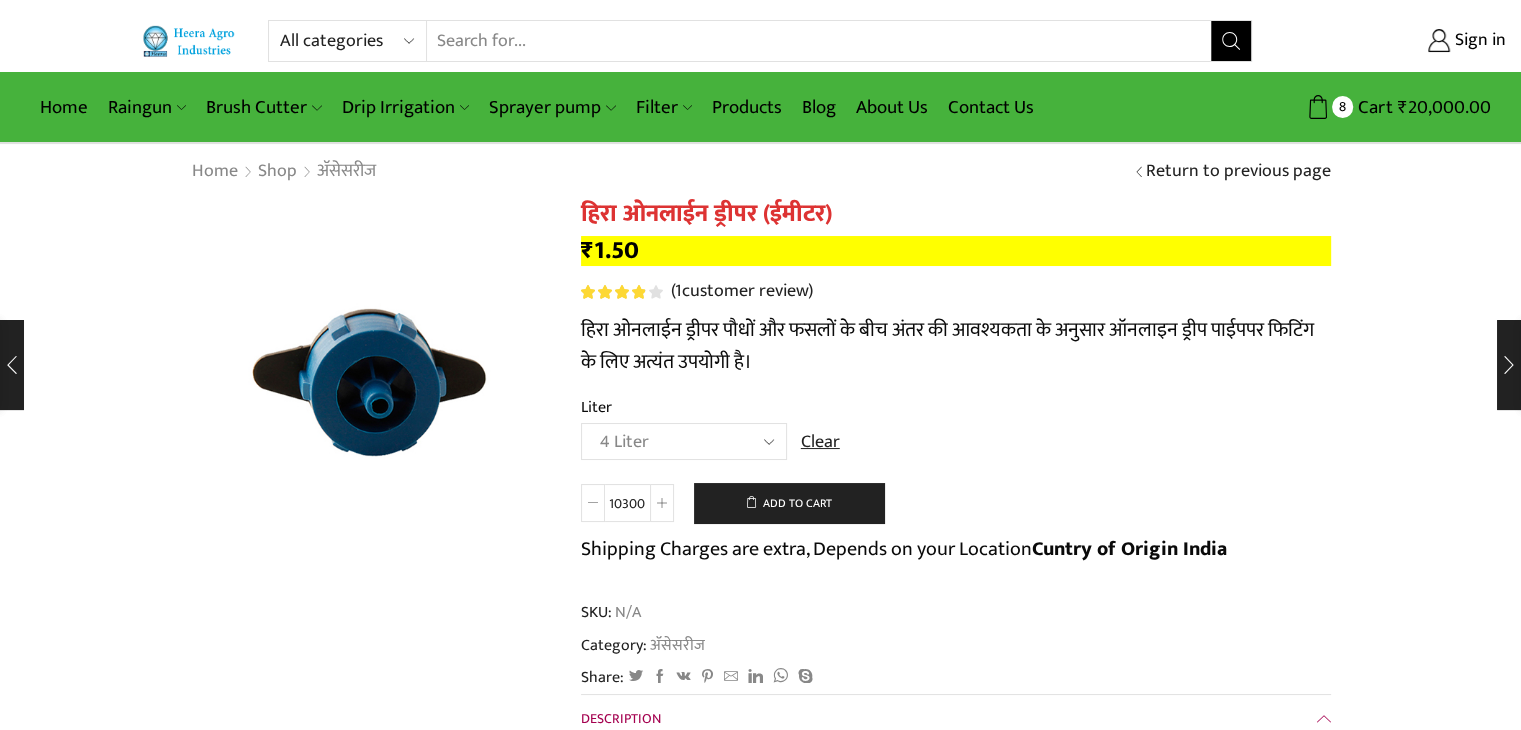 click at bounding box center (593, 503) 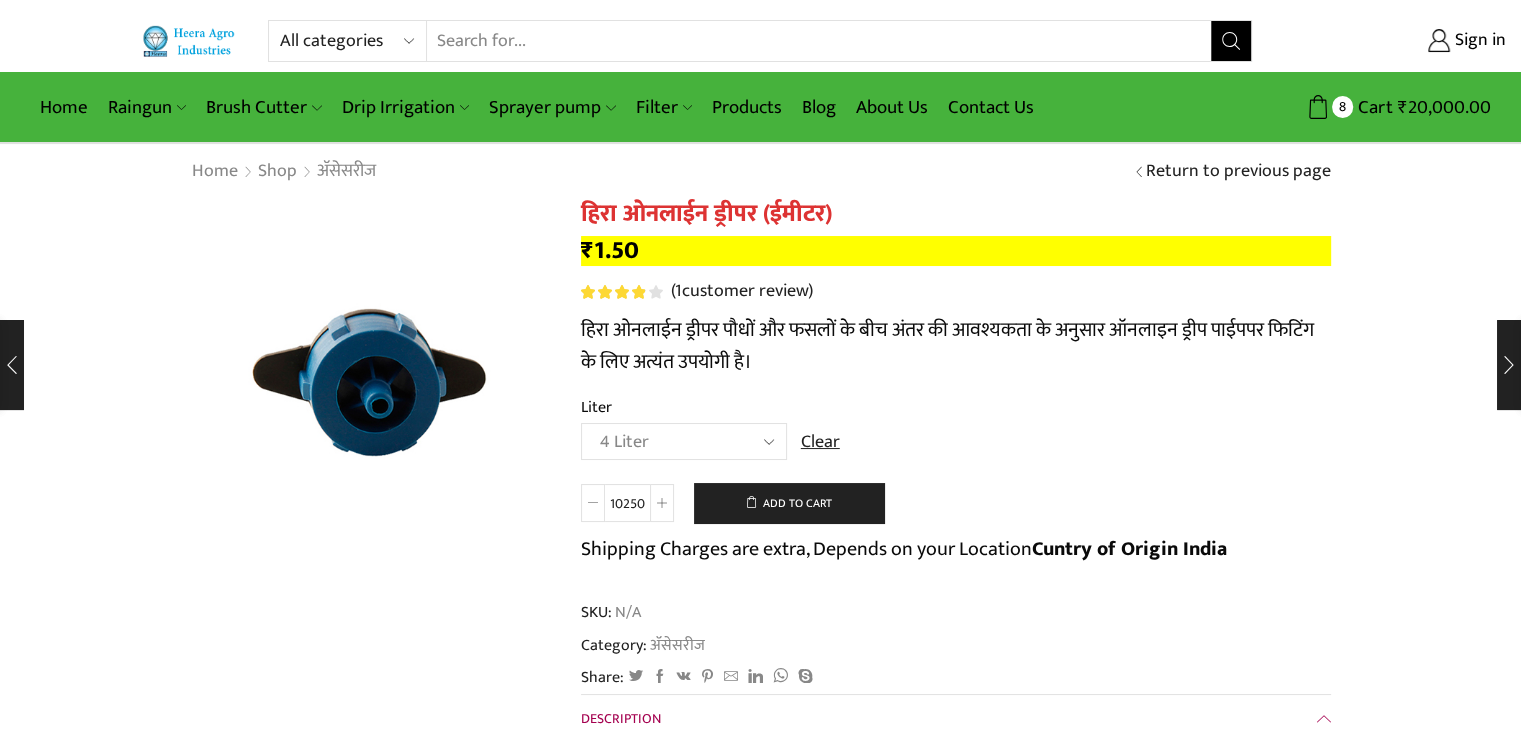 click at bounding box center (593, 503) 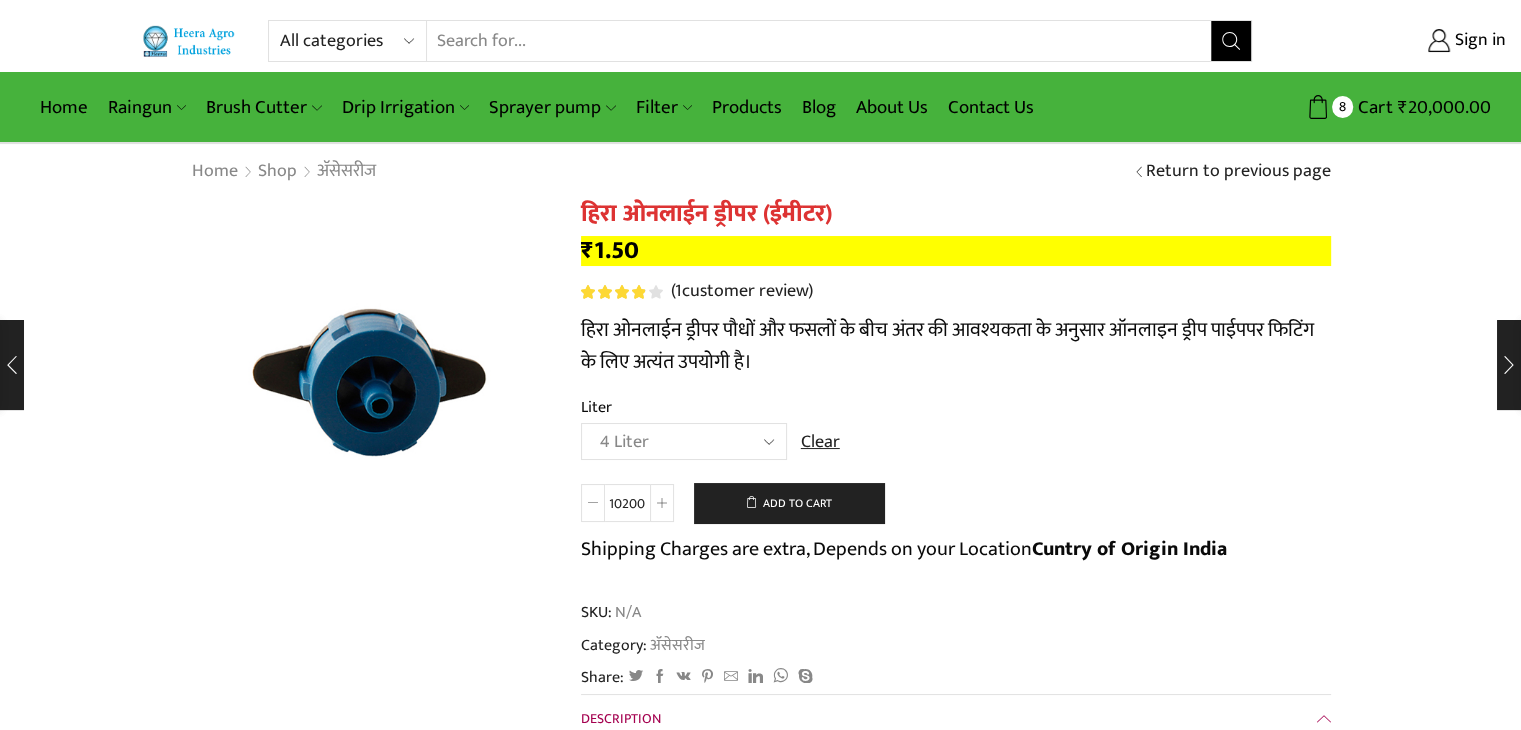 click at bounding box center (593, 503) 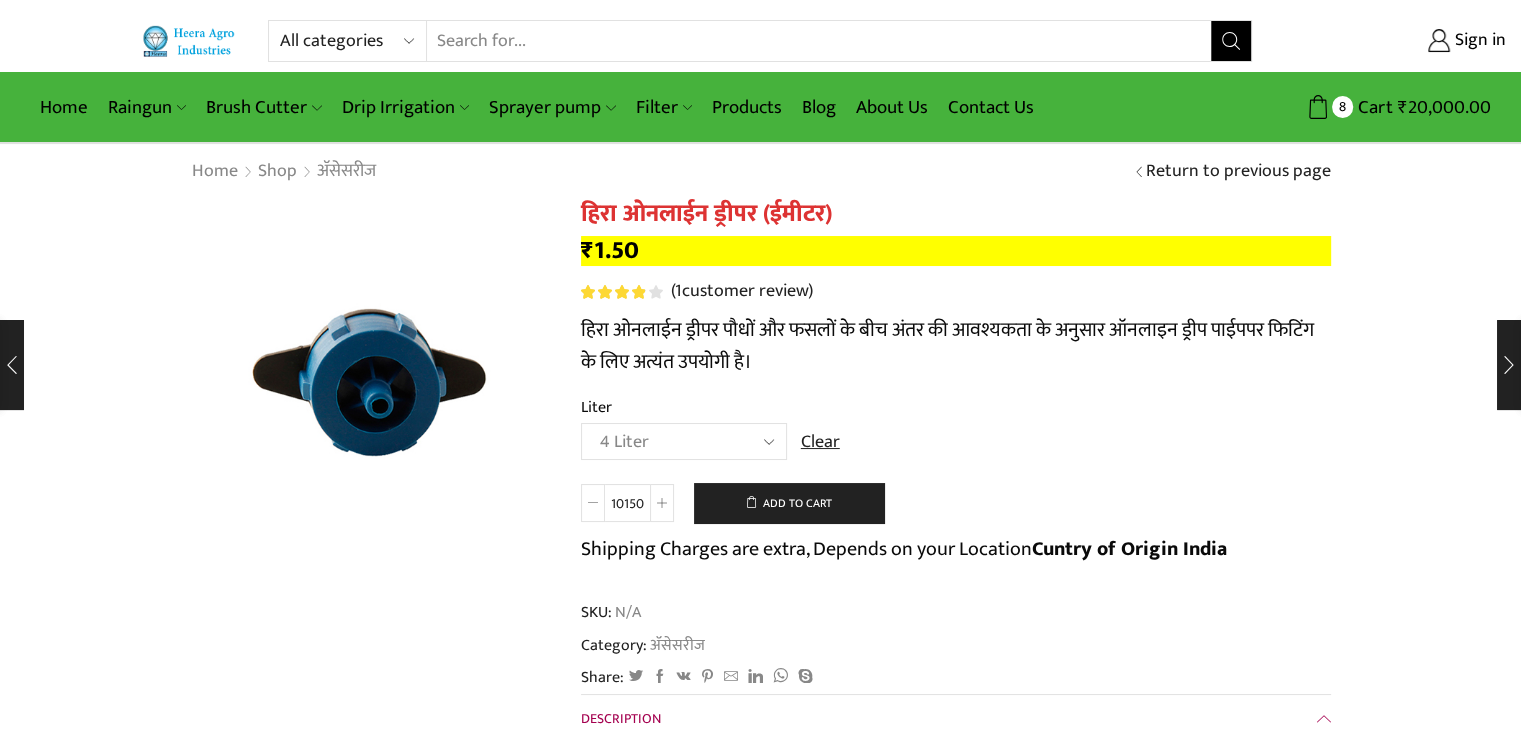 click at bounding box center (593, 503) 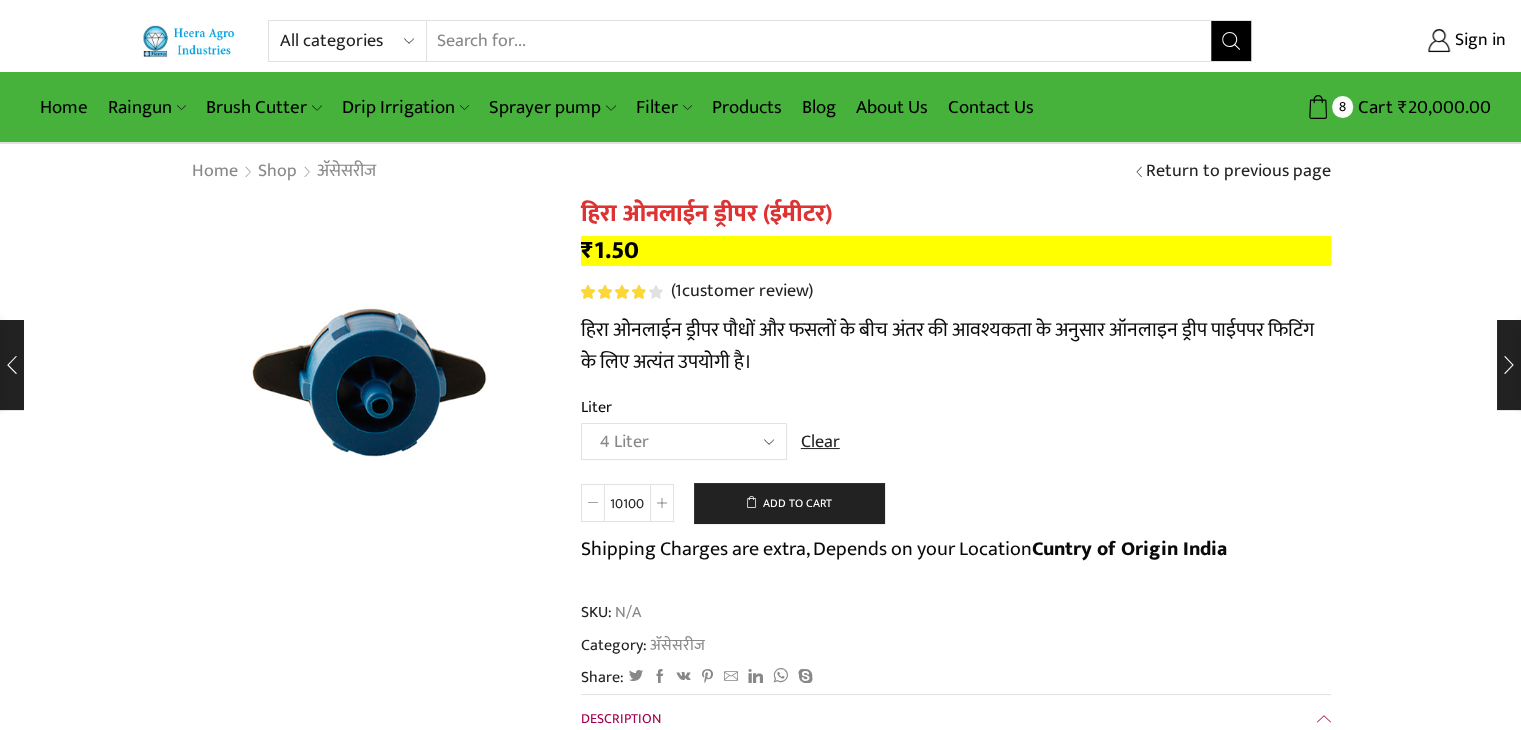 click at bounding box center [593, 503] 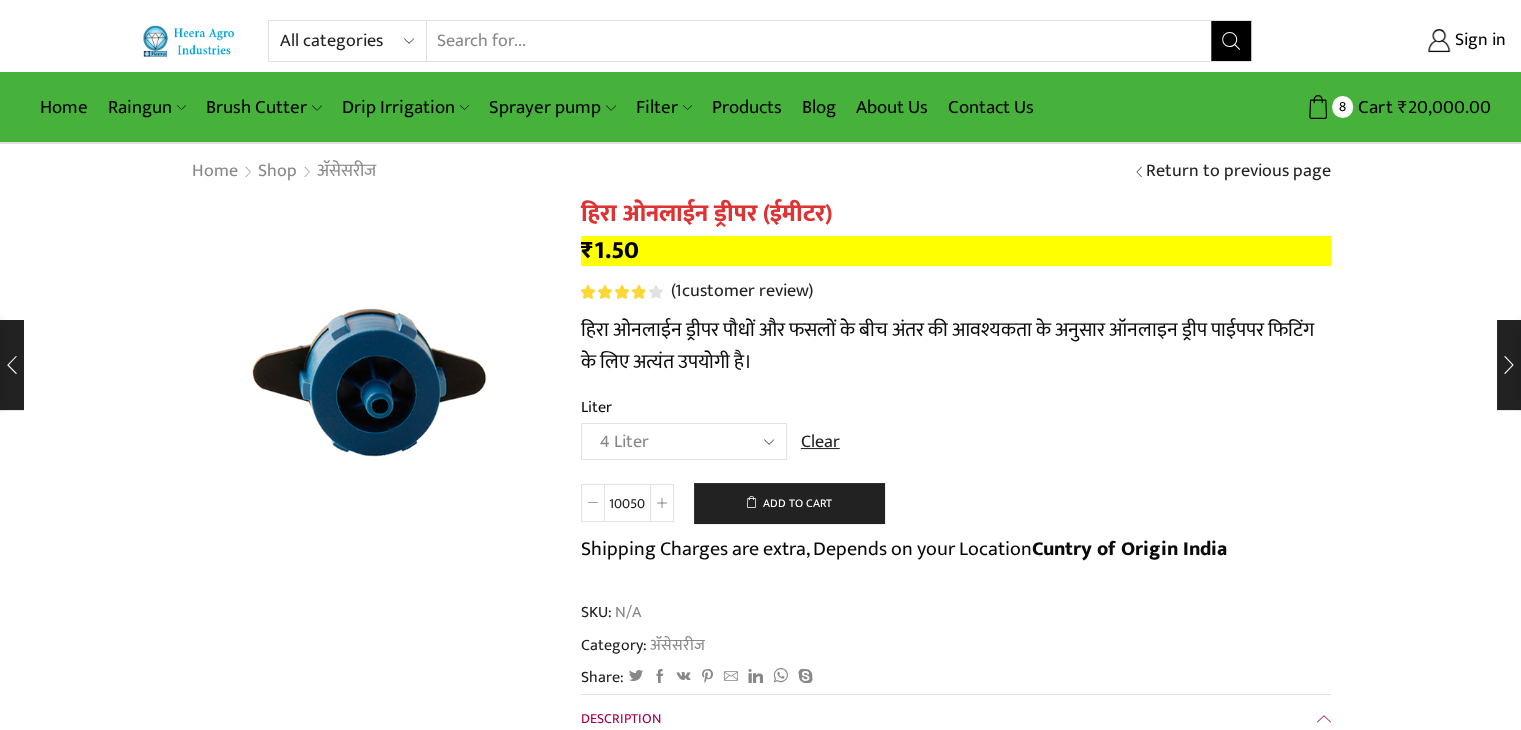 click at bounding box center [593, 503] 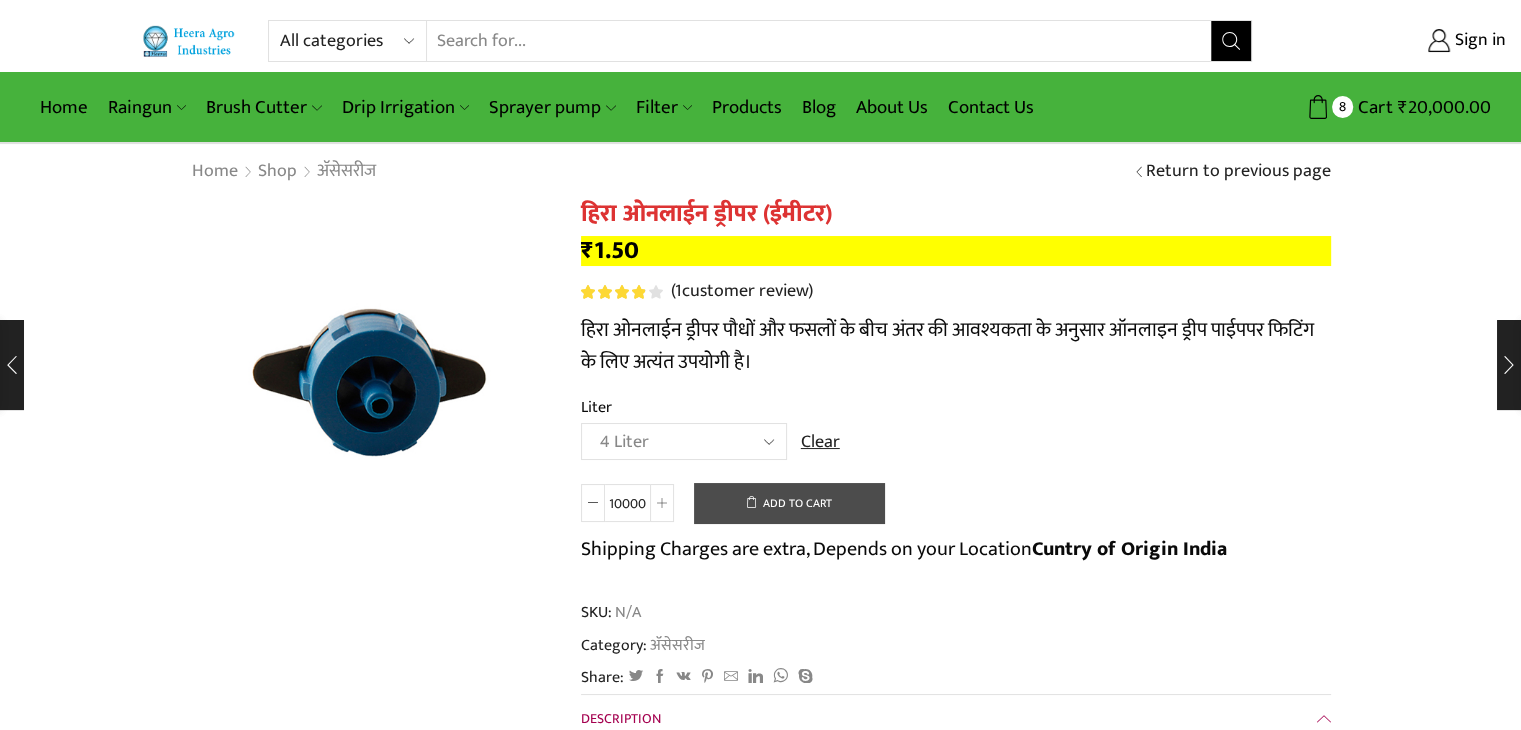 click on "Add to cart" at bounding box center (789, 503) 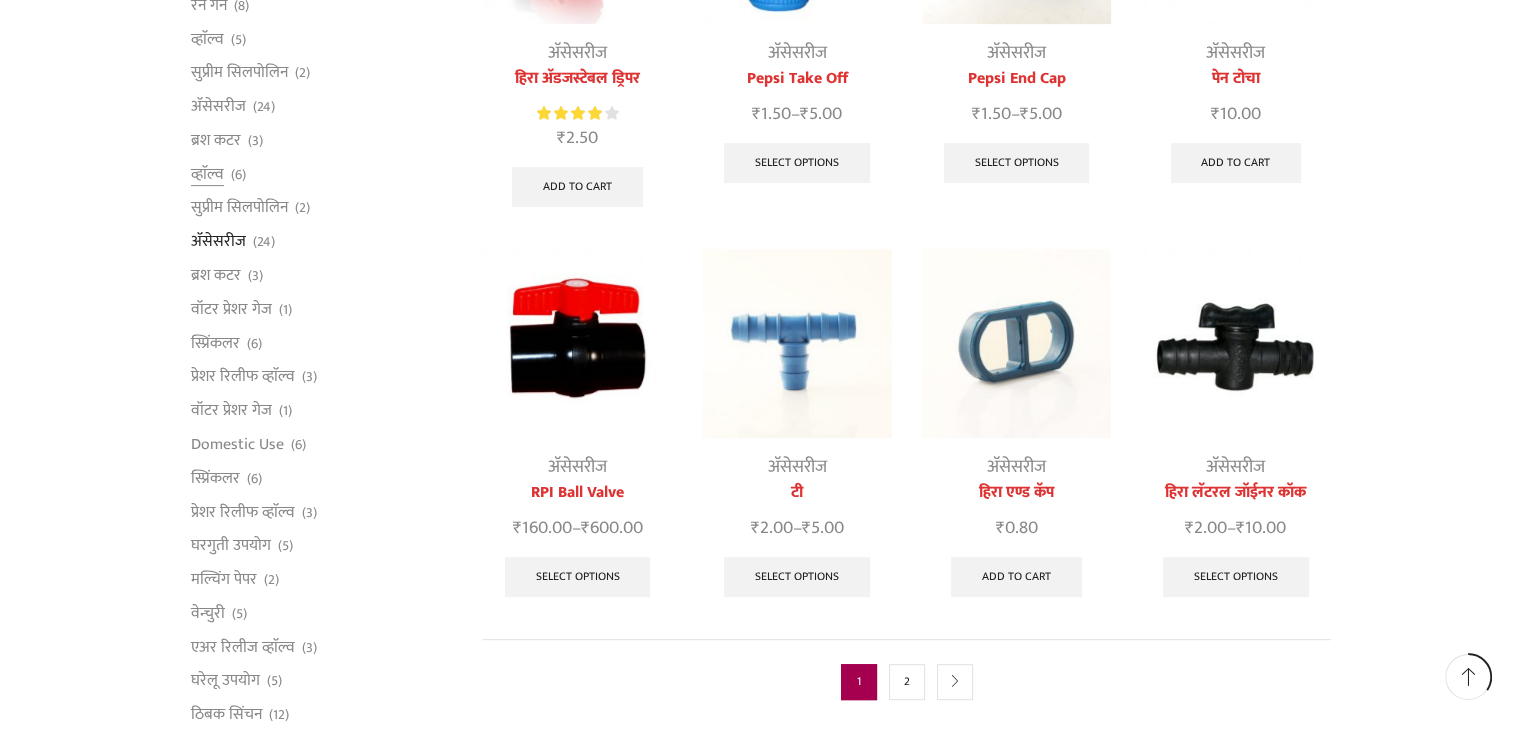 scroll, scrollTop: 800, scrollLeft: 0, axis: vertical 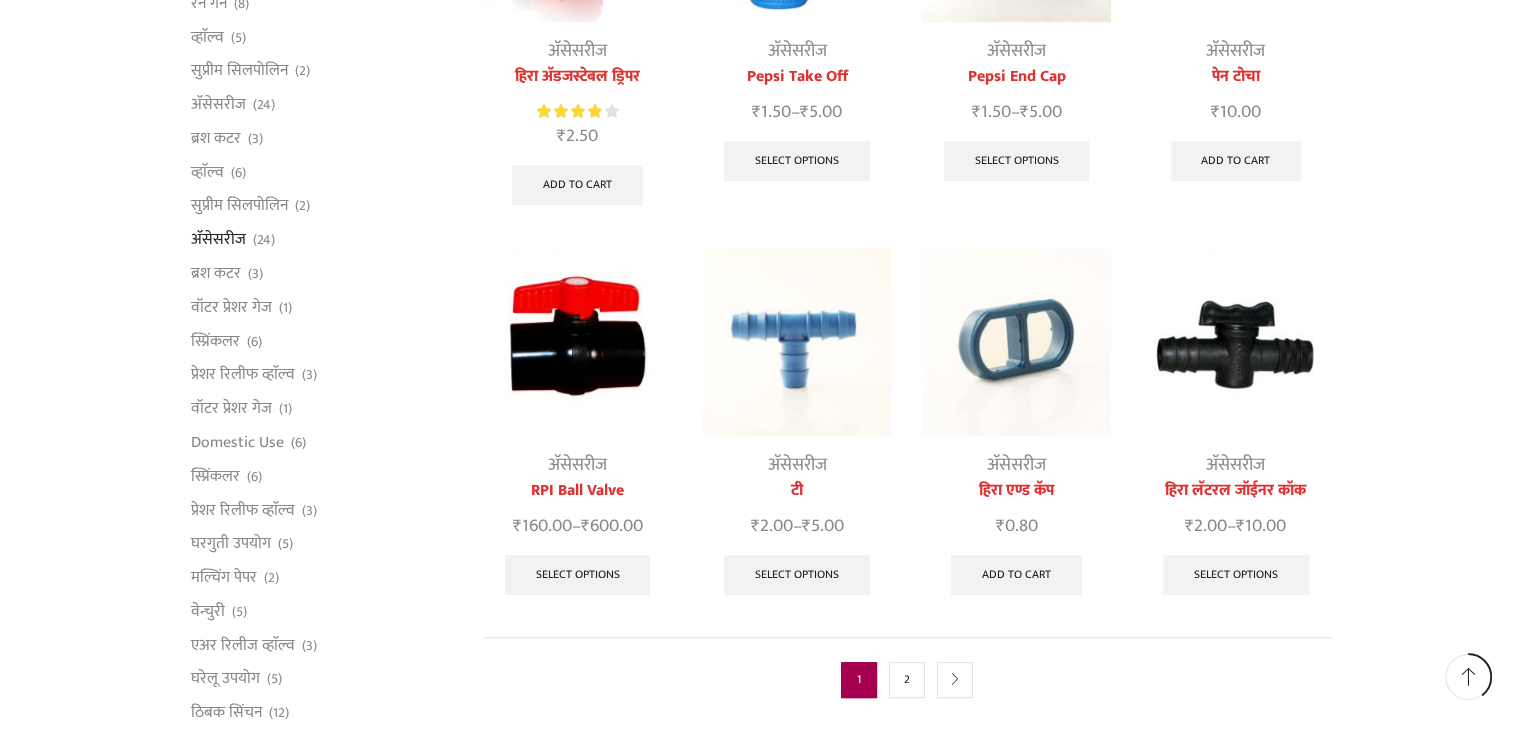 click at bounding box center [1016, 341] 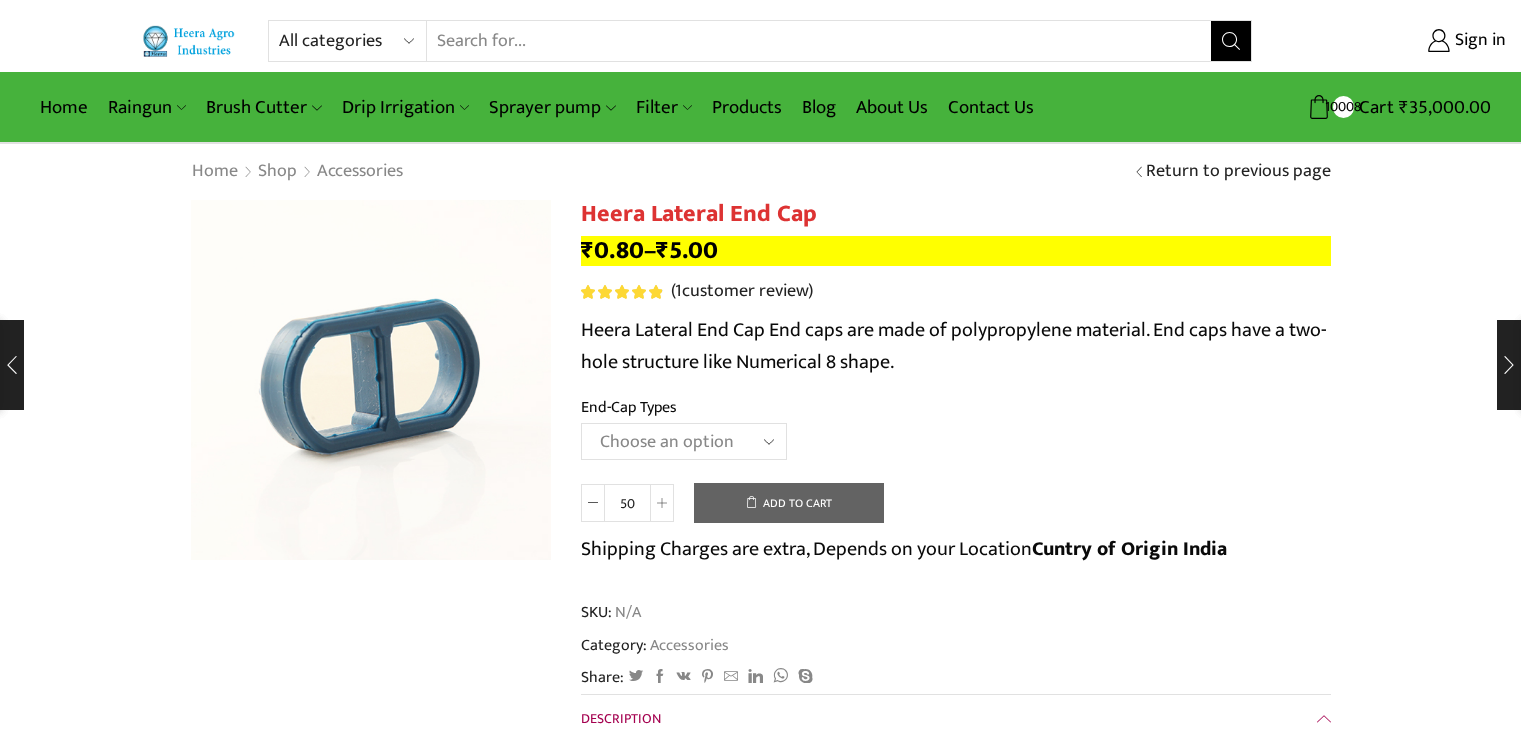 scroll, scrollTop: 0, scrollLeft: 0, axis: both 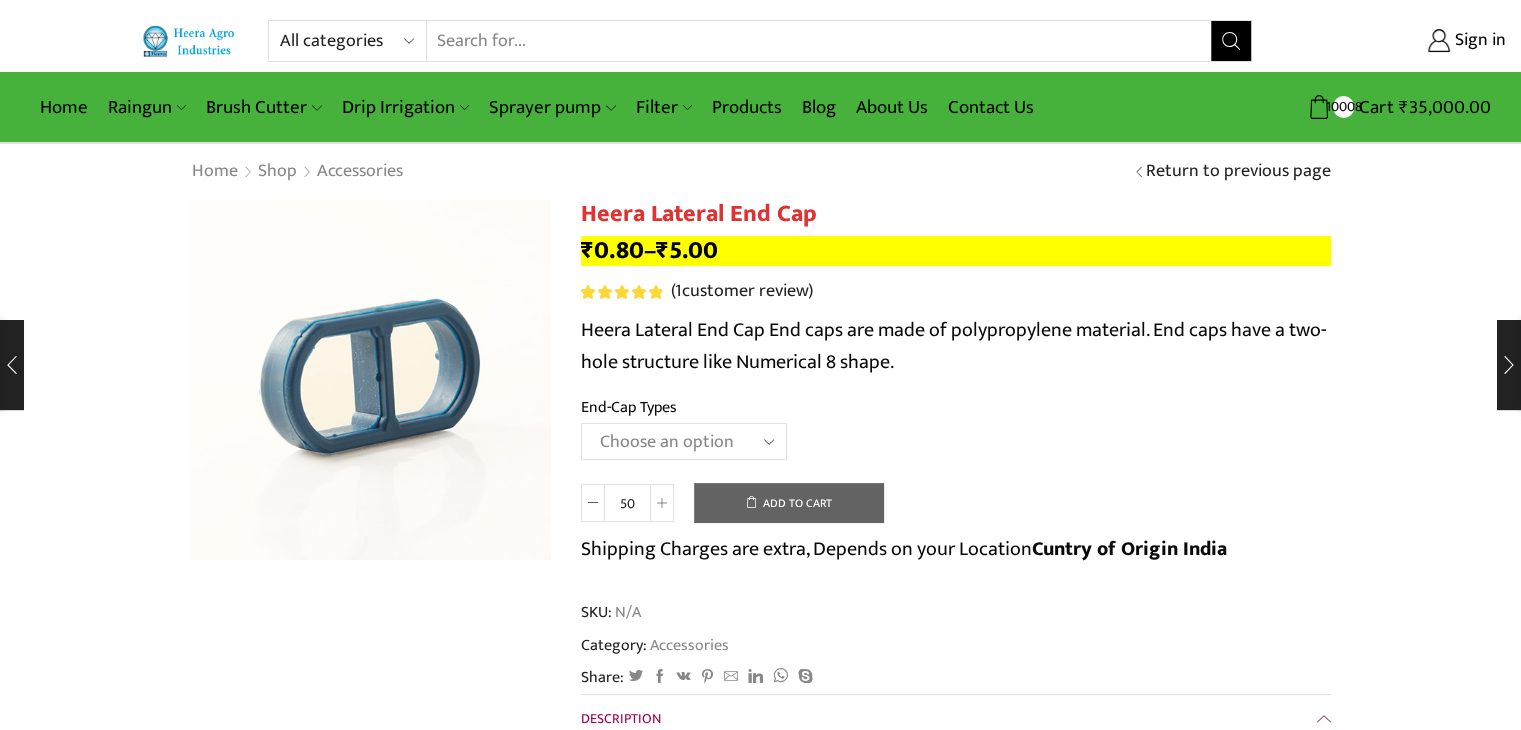 click on "Choose an option 12MM End Cap 16MM End Cap 20MM End Cap" 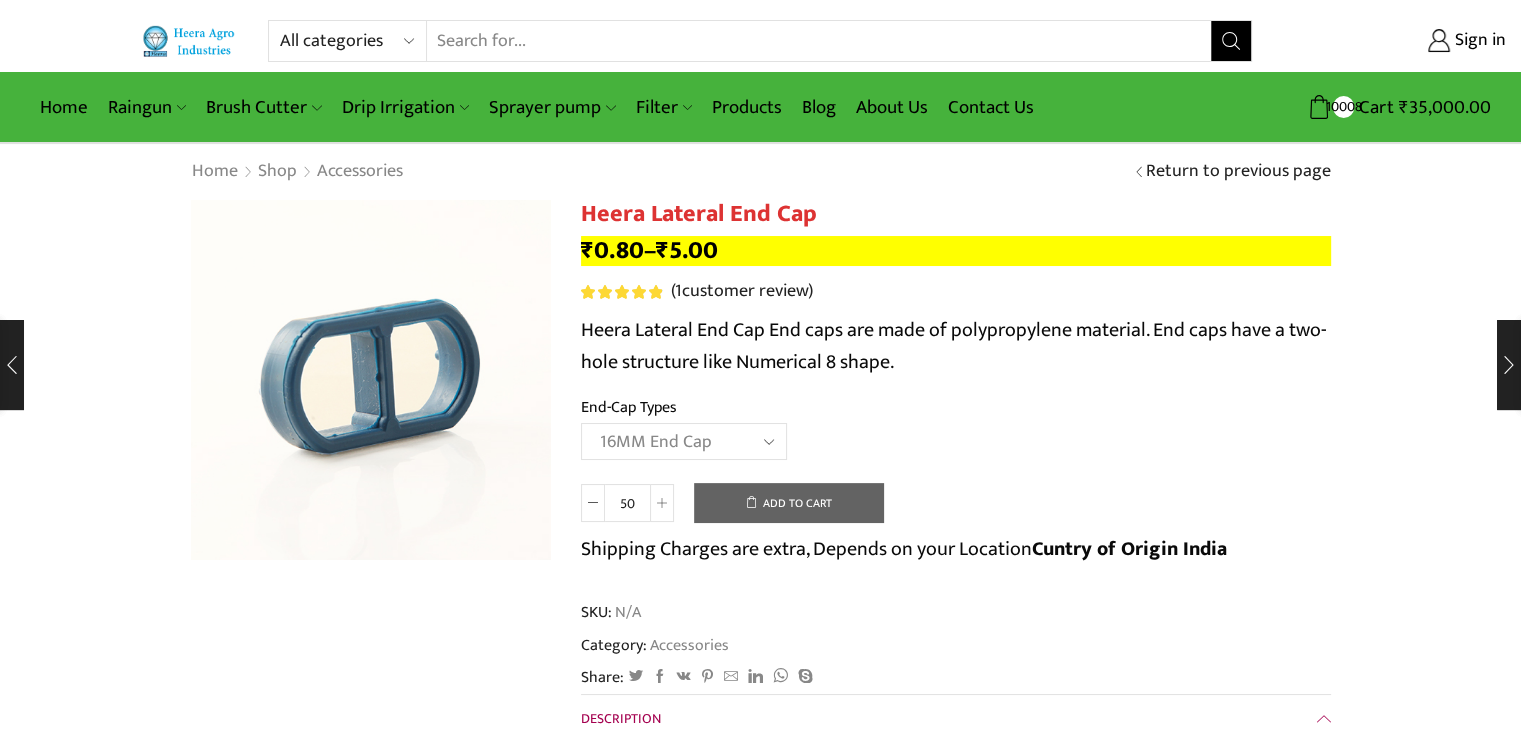 click on "Choose an option 12MM End Cap 16MM End Cap 20MM End Cap" 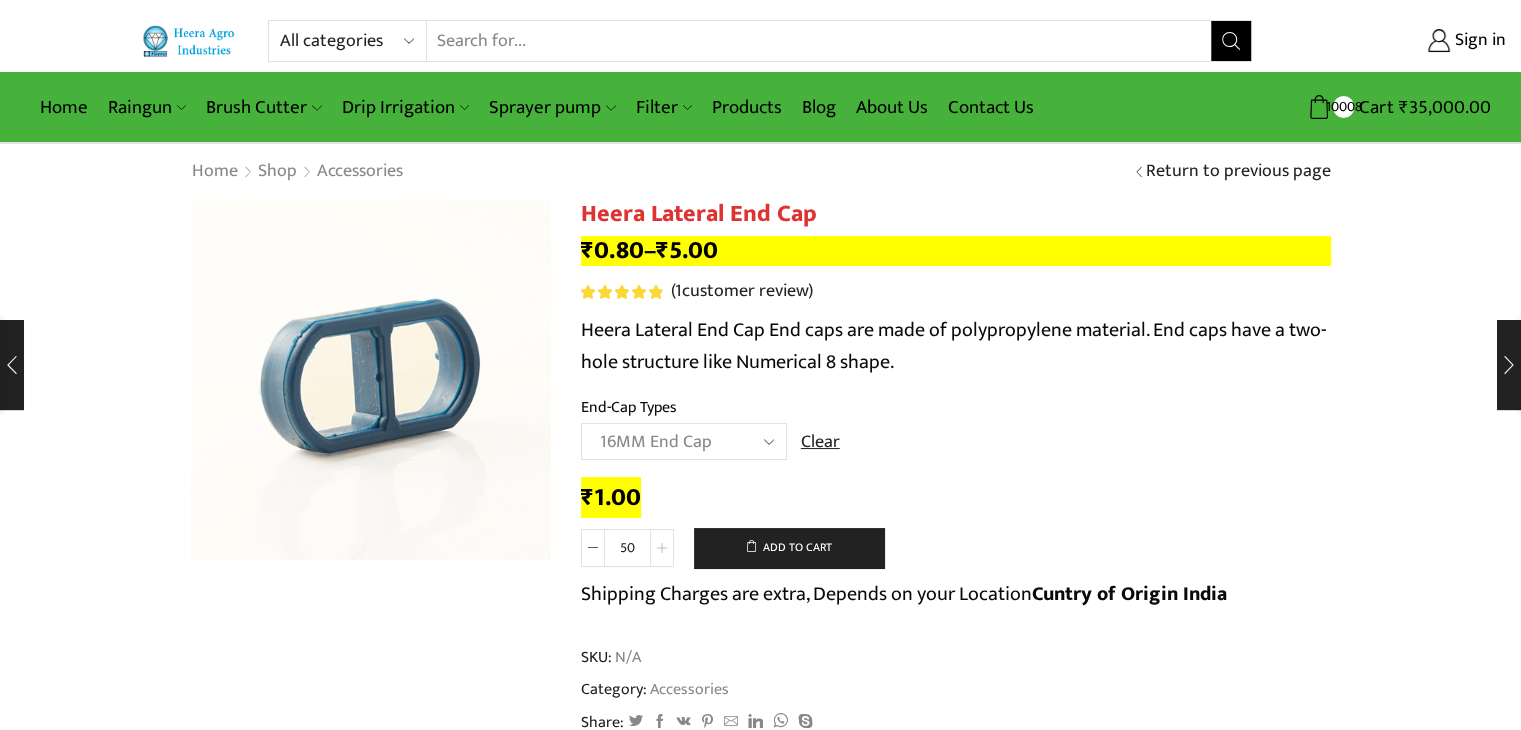 click 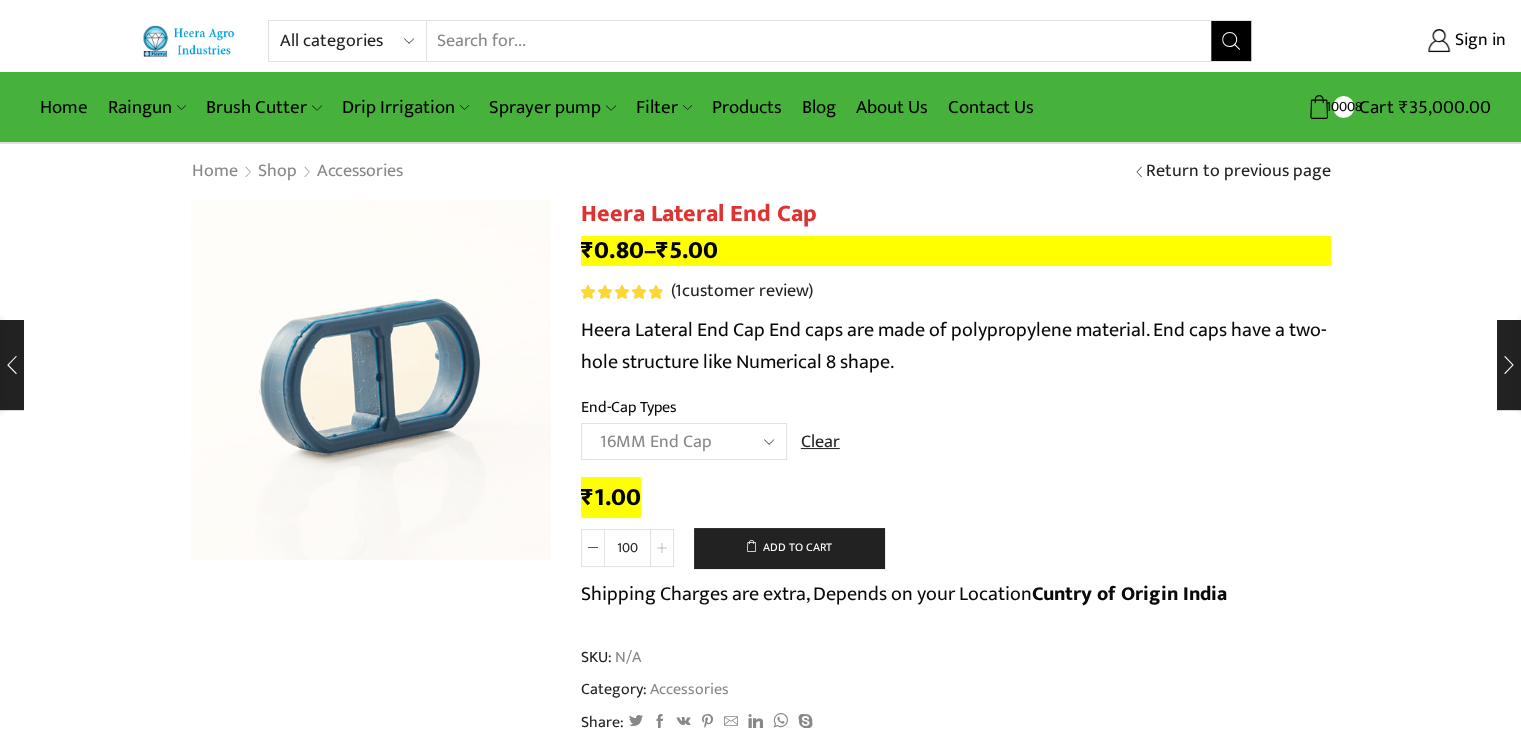 click 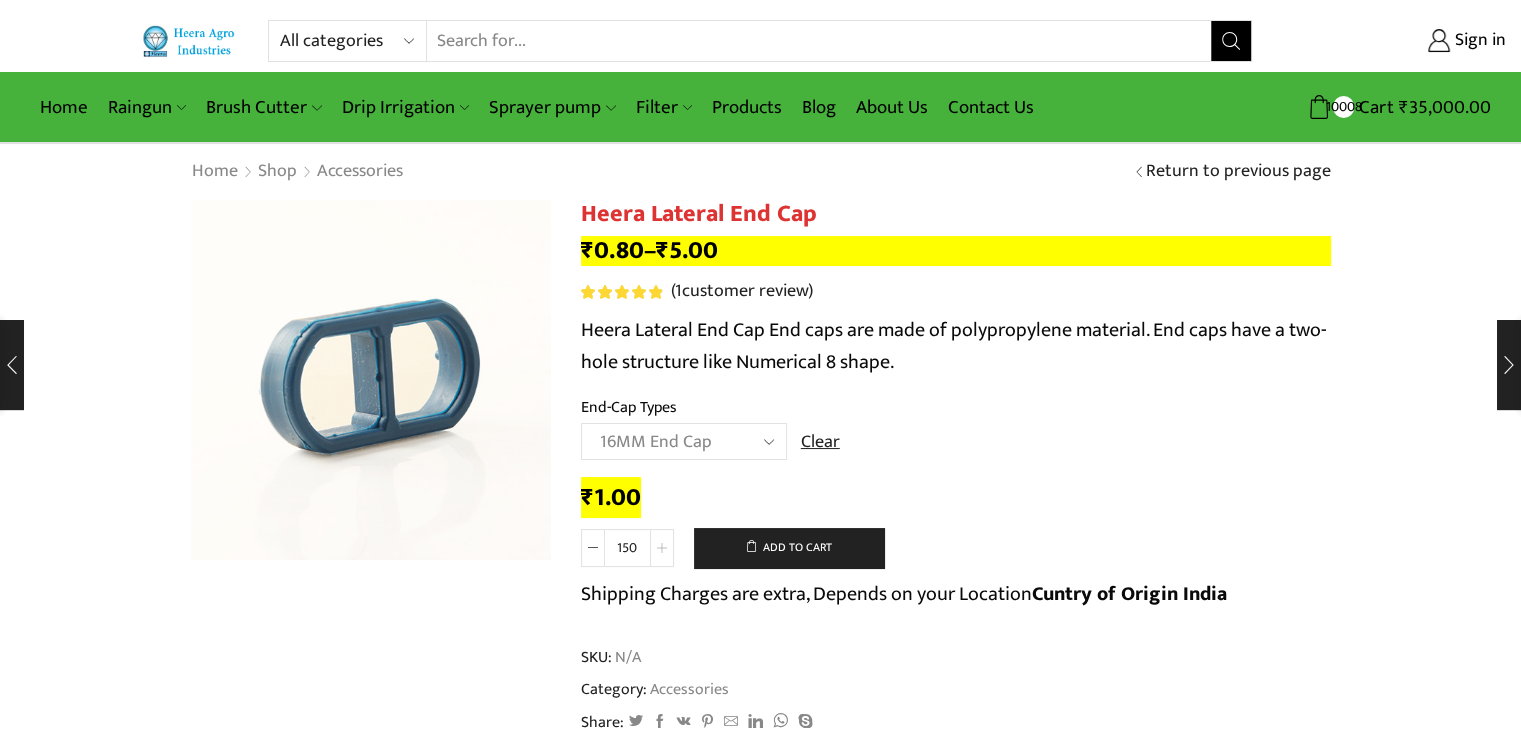click 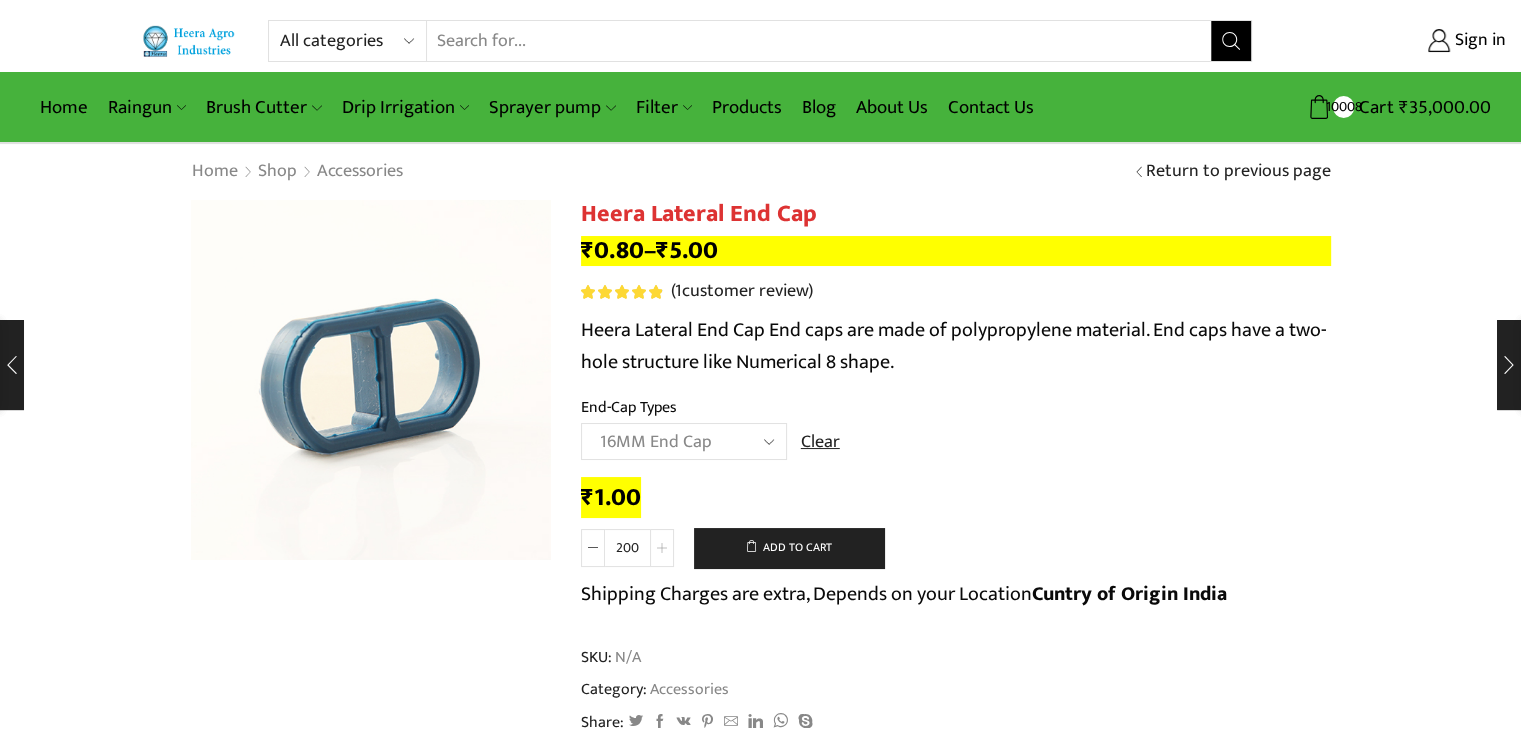 click 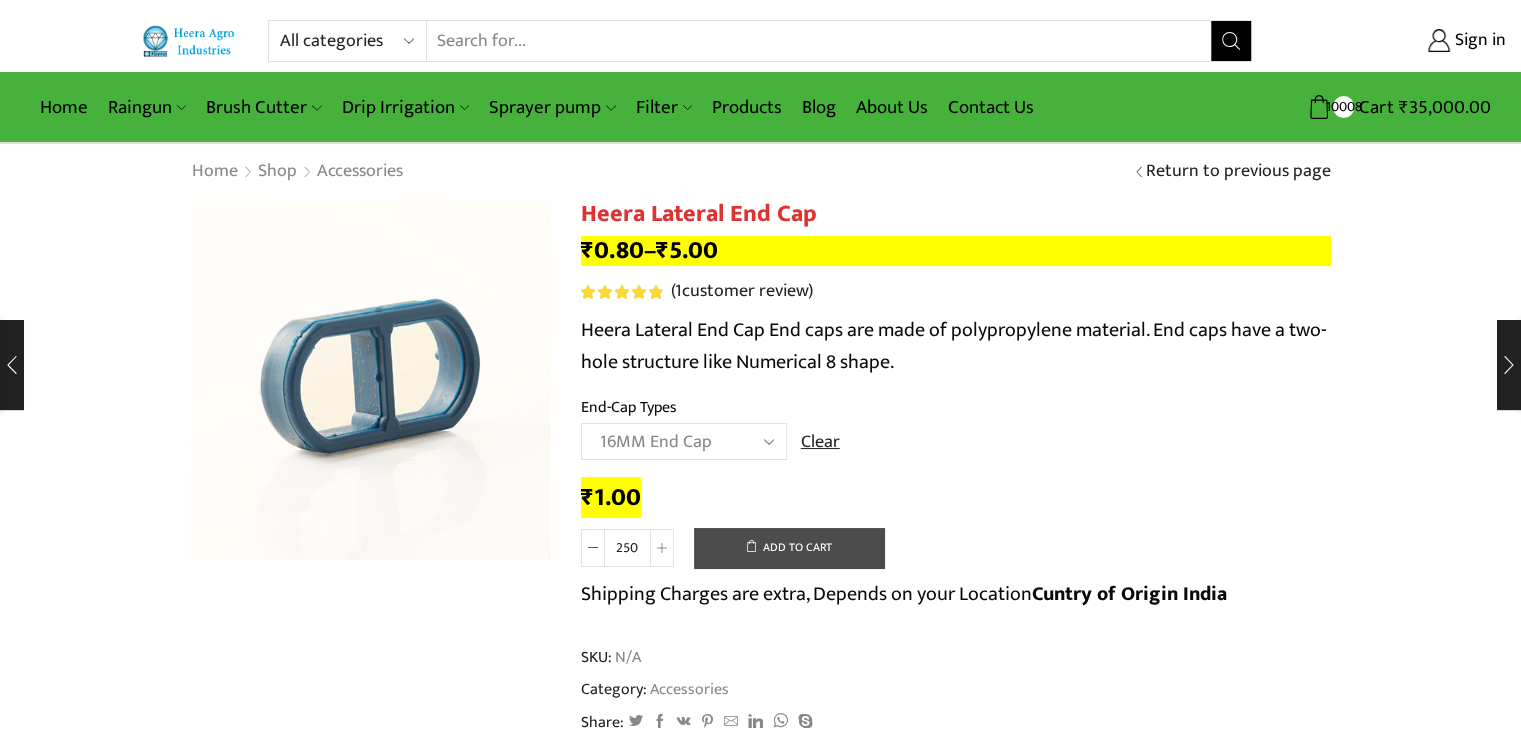 click on "Add to cart" 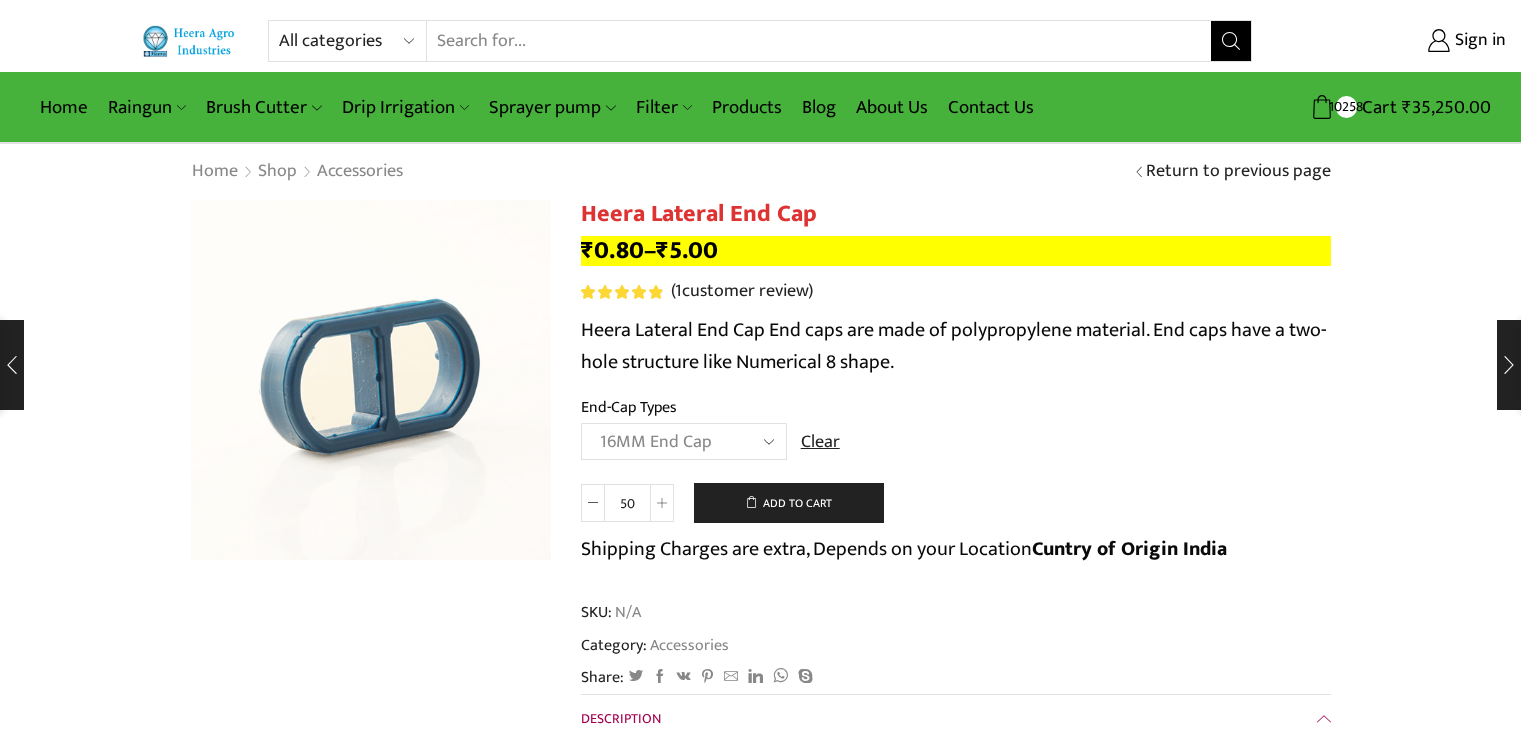 select on "16MM End Cap" 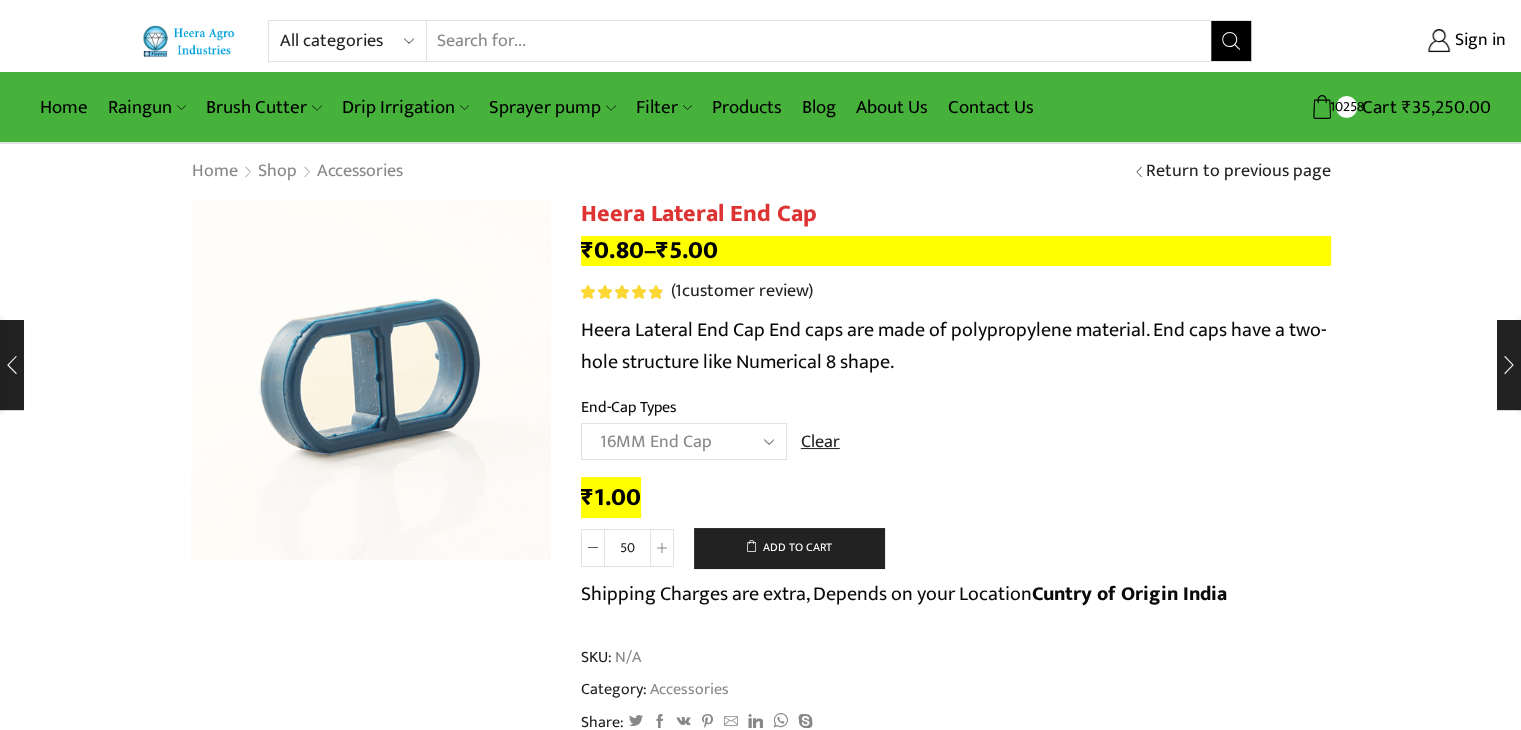 click on "Search input" at bounding box center (819, 41) 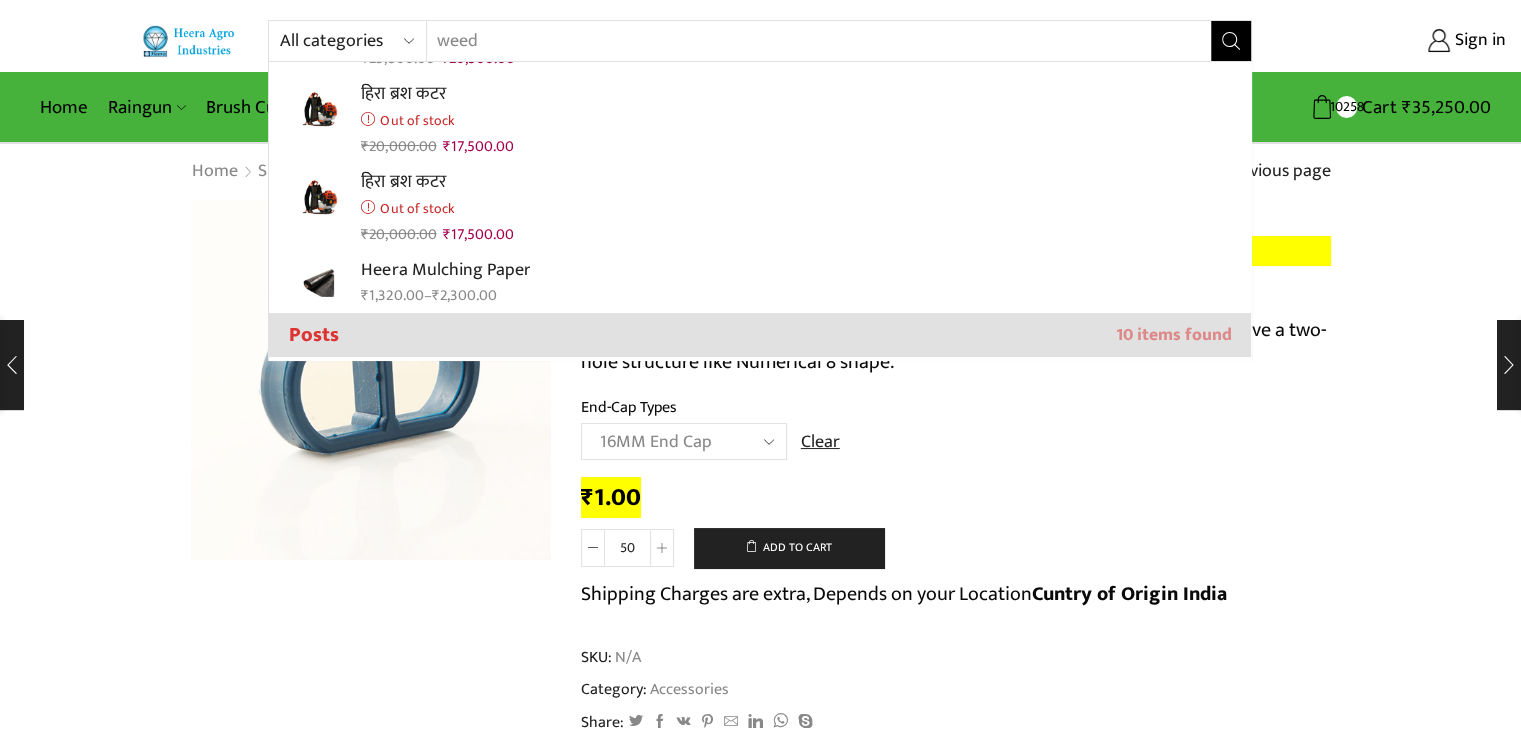 scroll, scrollTop: 300, scrollLeft: 0, axis: vertical 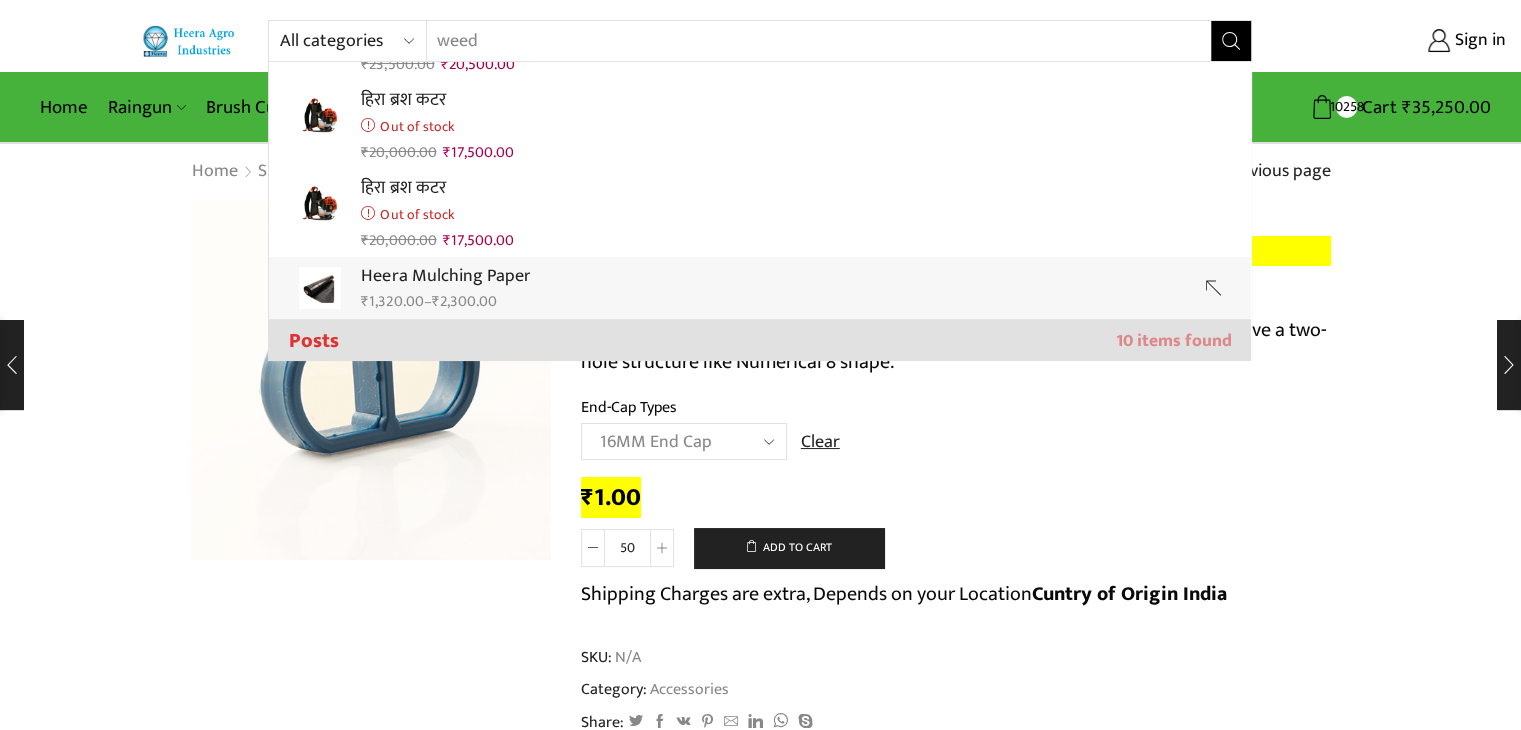 click on "Heera Mulching Paper ₹ 1,320.00  –  ₹ 2,300.00" at bounding box center [760, 288] 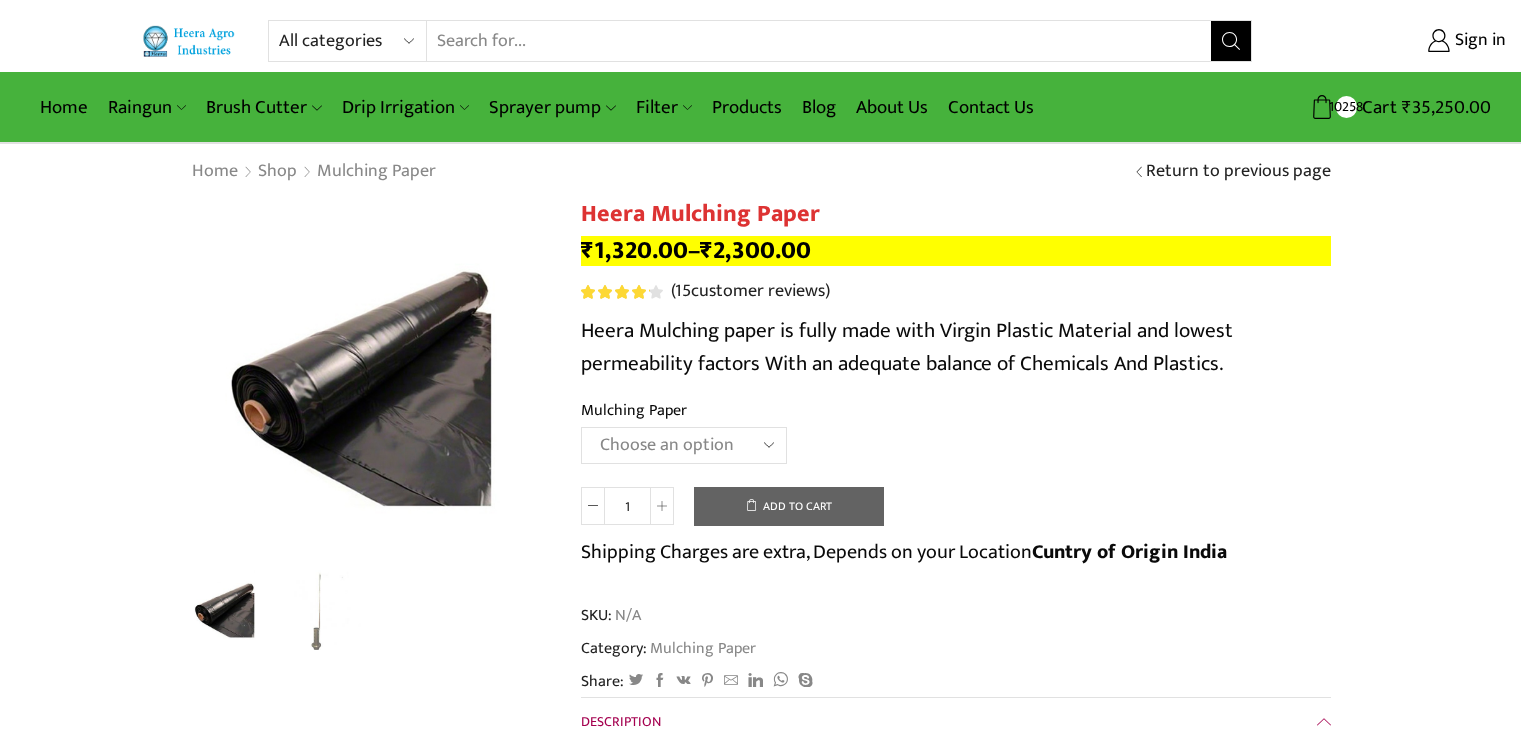 scroll, scrollTop: 0, scrollLeft: 0, axis: both 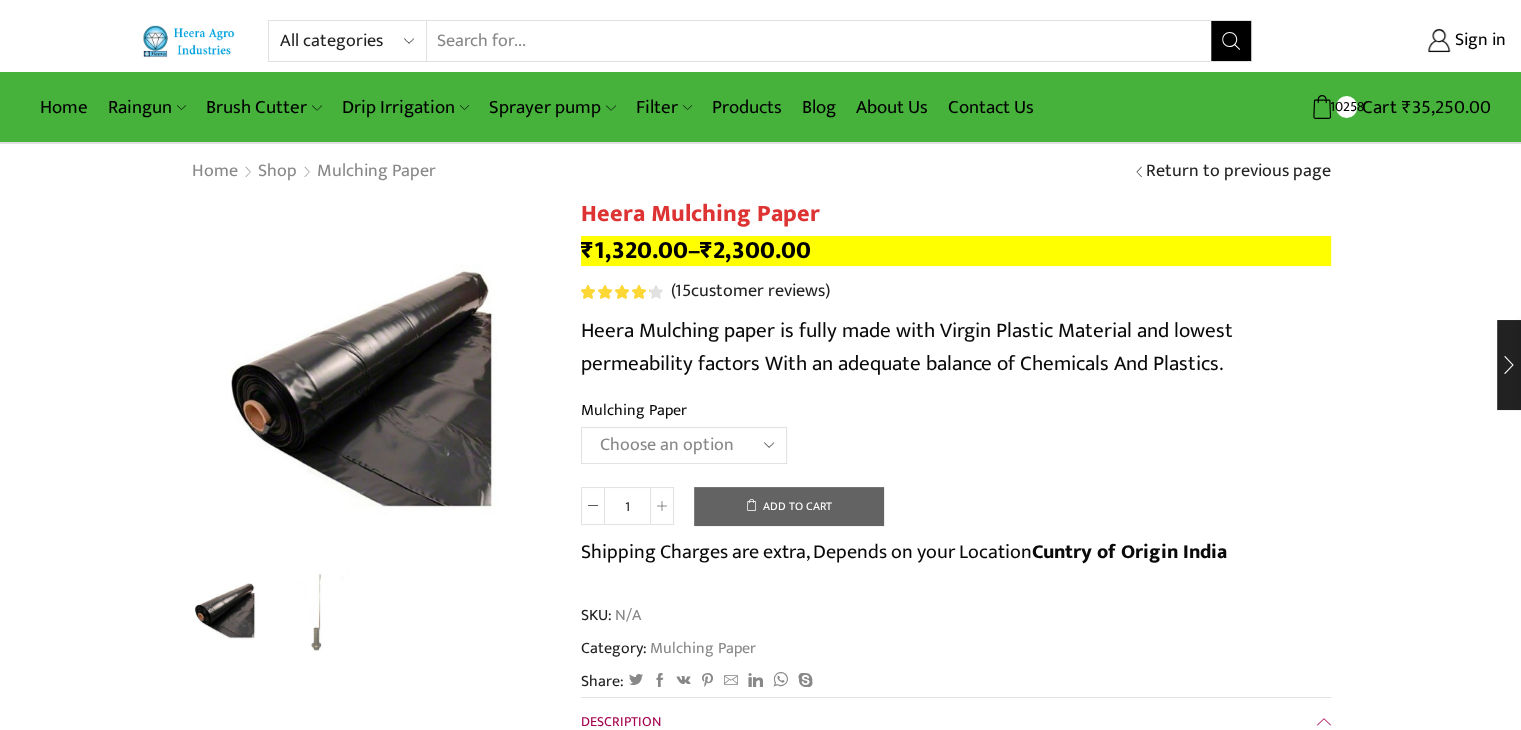 click on "Choose an option 1000 X 20 X 400 1000 X 25 X 400 1000 X 30 X 400 750 X 20 X 400 750 X 25 X 400 750 X 30 X 400 1200 X 20 X 400 1200 X 25 X 400 1200 X 30 X 400" 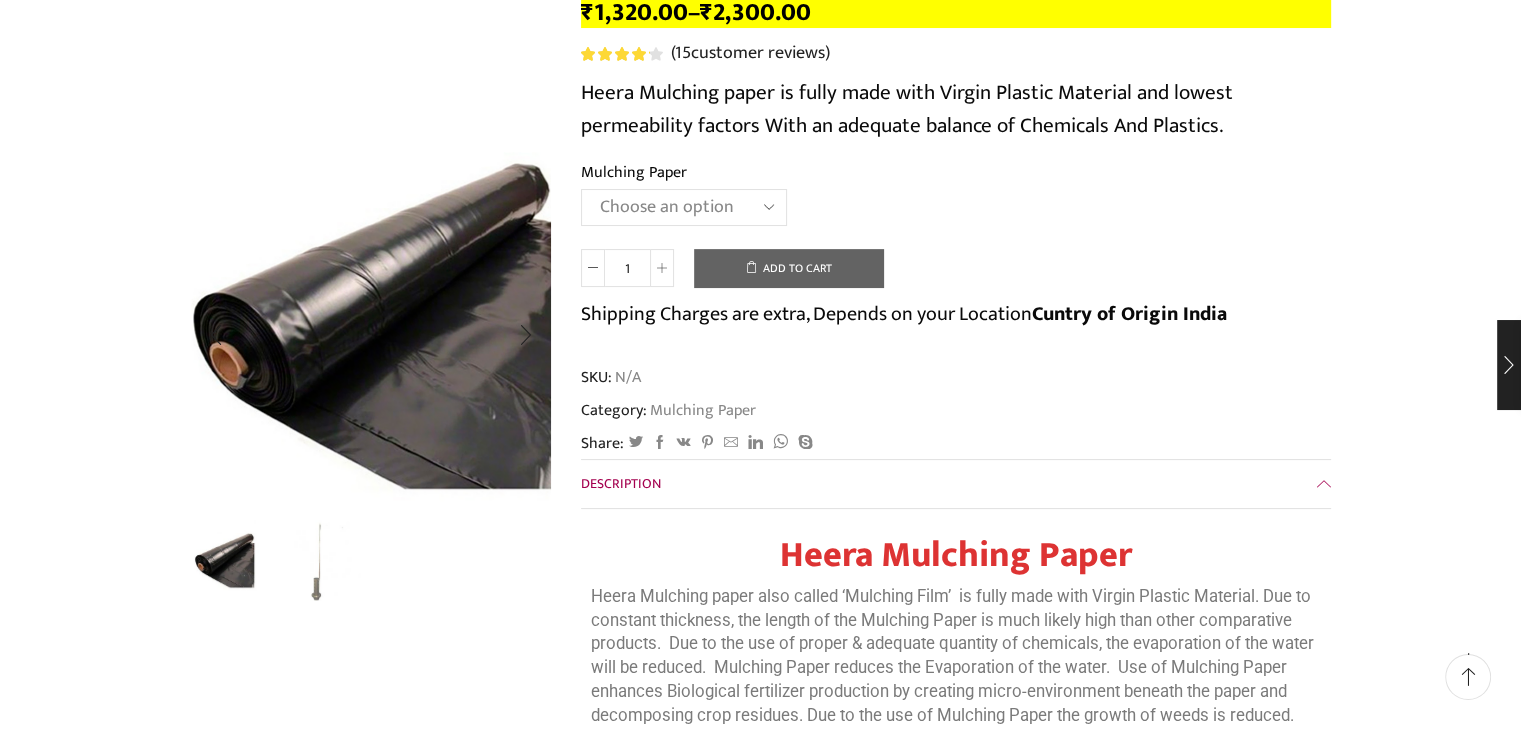 scroll, scrollTop: 300, scrollLeft: 0, axis: vertical 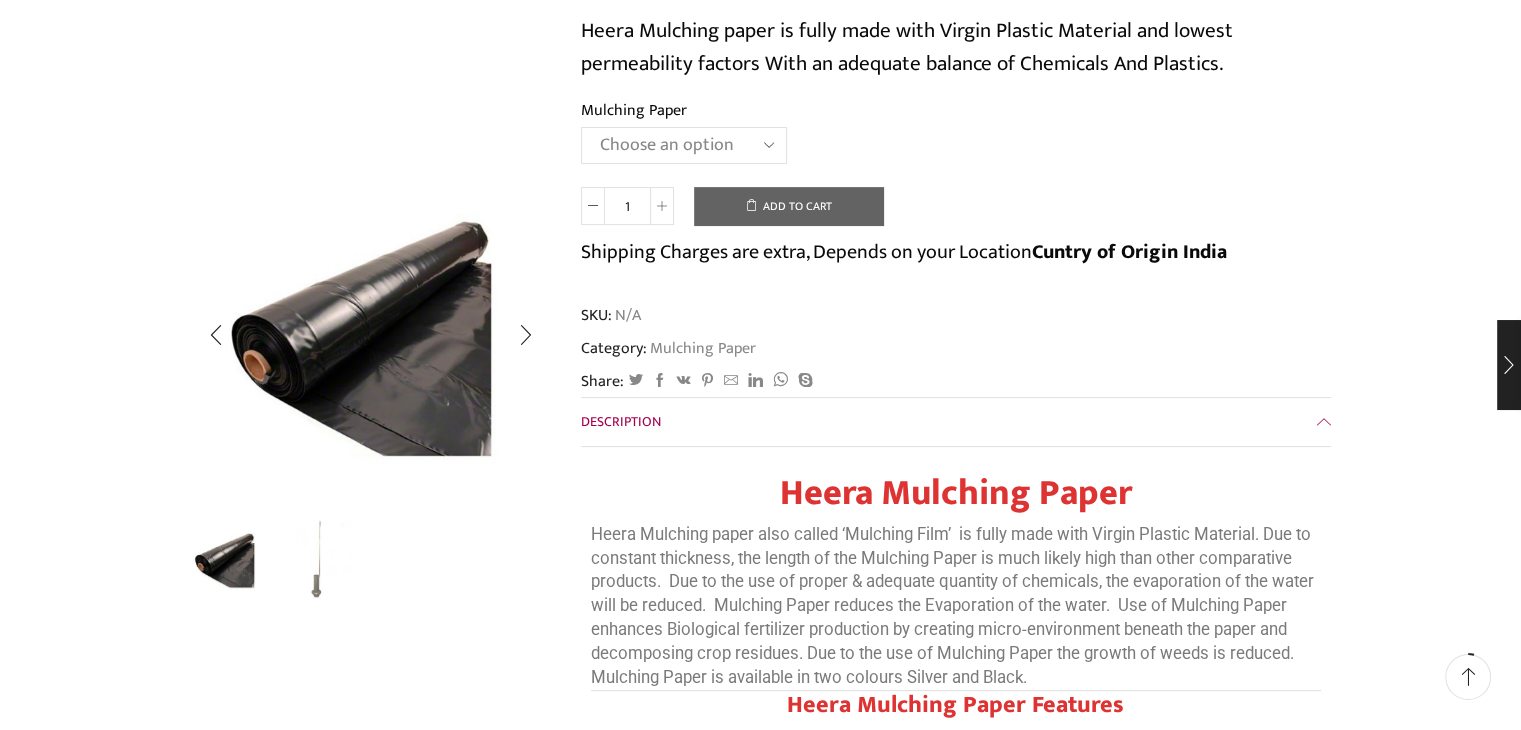 click at bounding box center (319, 558) 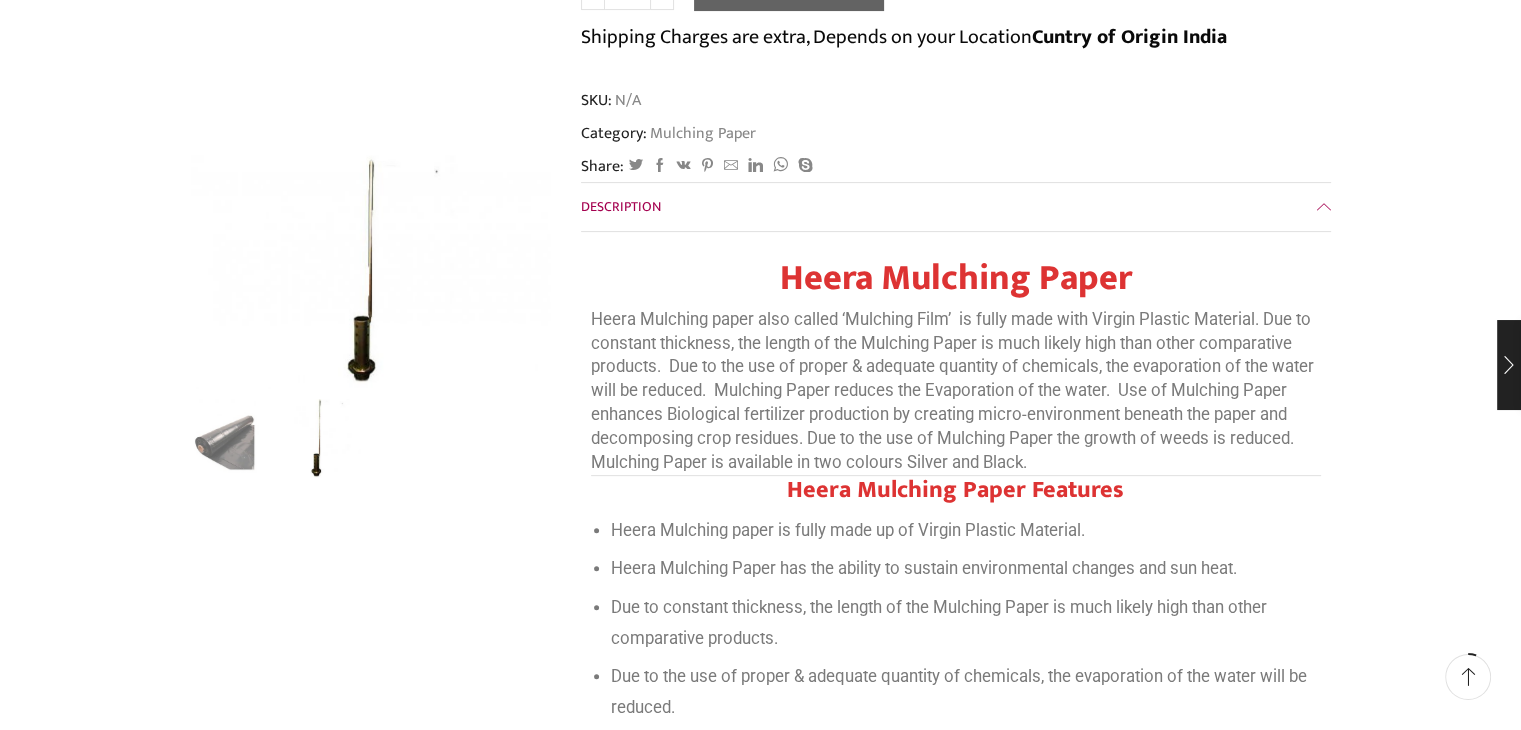 scroll, scrollTop: 100, scrollLeft: 0, axis: vertical 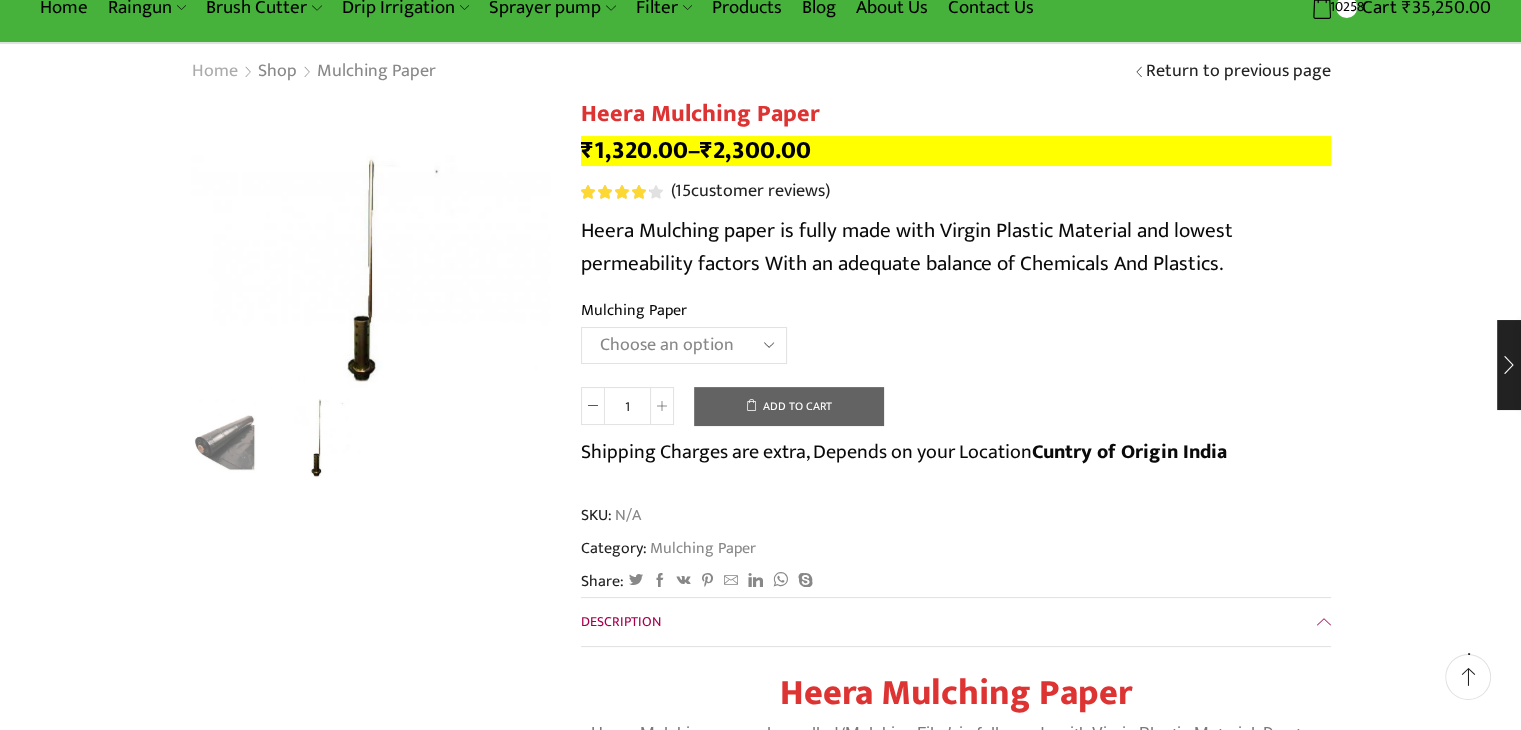 click on "Home" at bounding box center (215, 72) 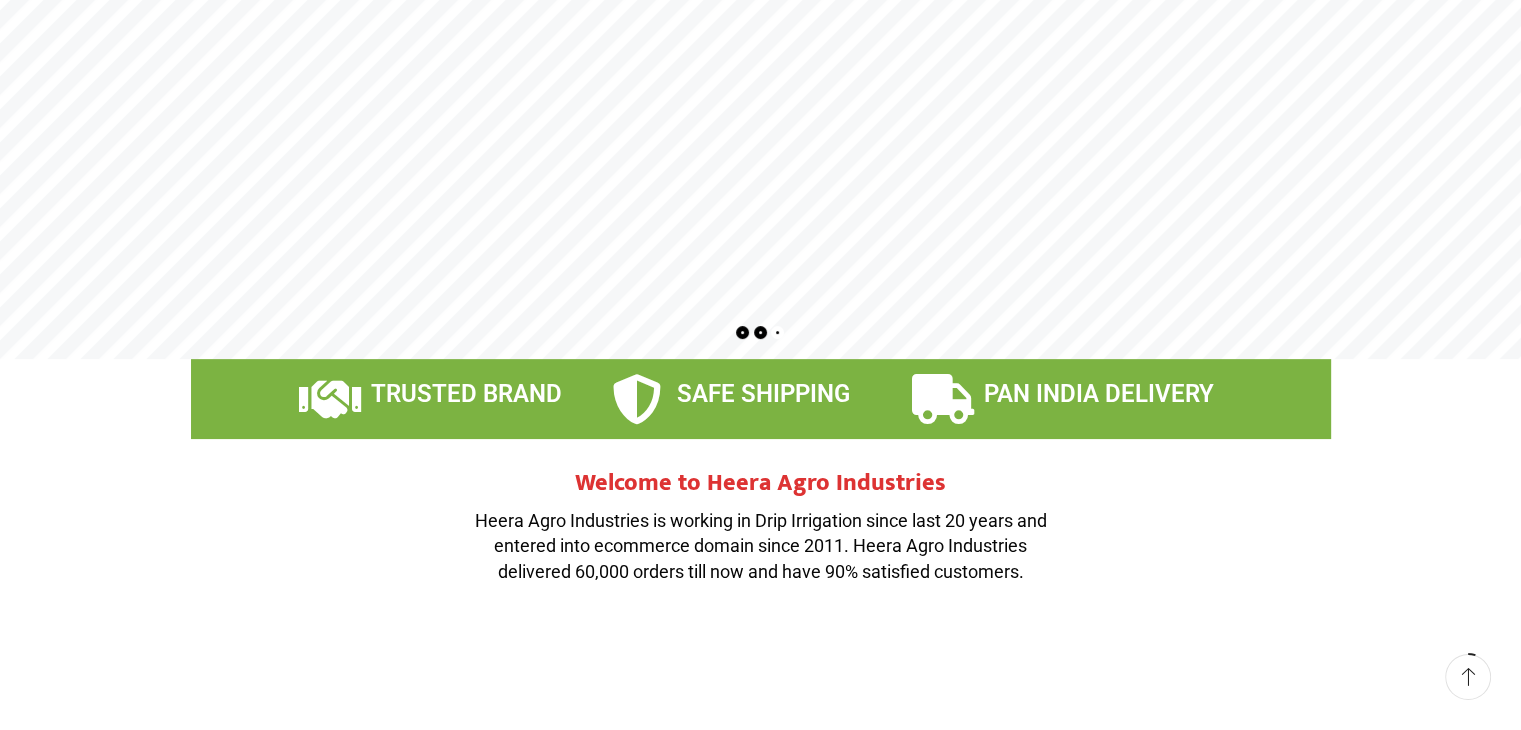 scroll, scrollTop: 0, scrollLeft: 0, axis: both 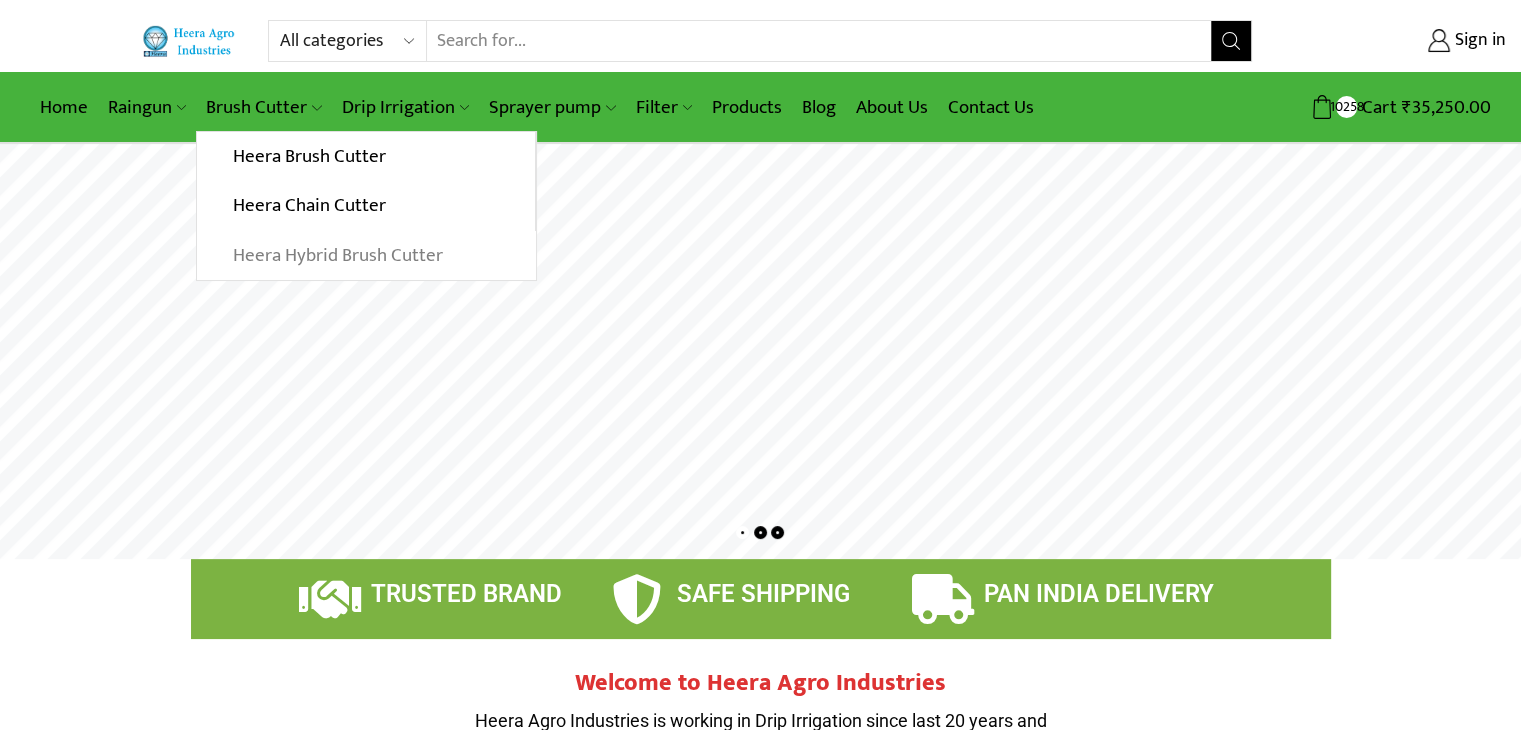 click on "Heera Hybrid Brush Cutter" at bounding box center (366, 256) 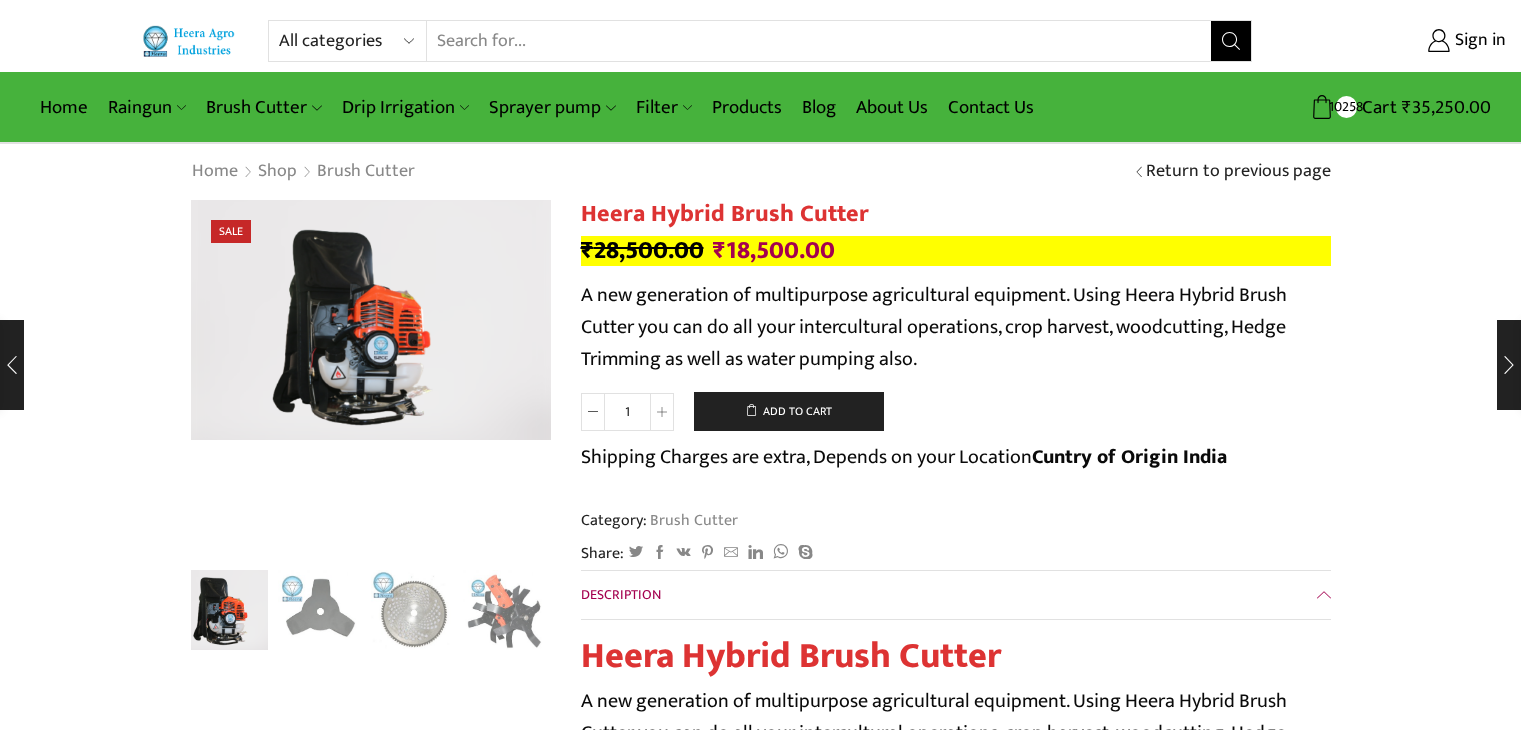 scroll, scrollTop: 0, scrollLeft: 0, axis: both 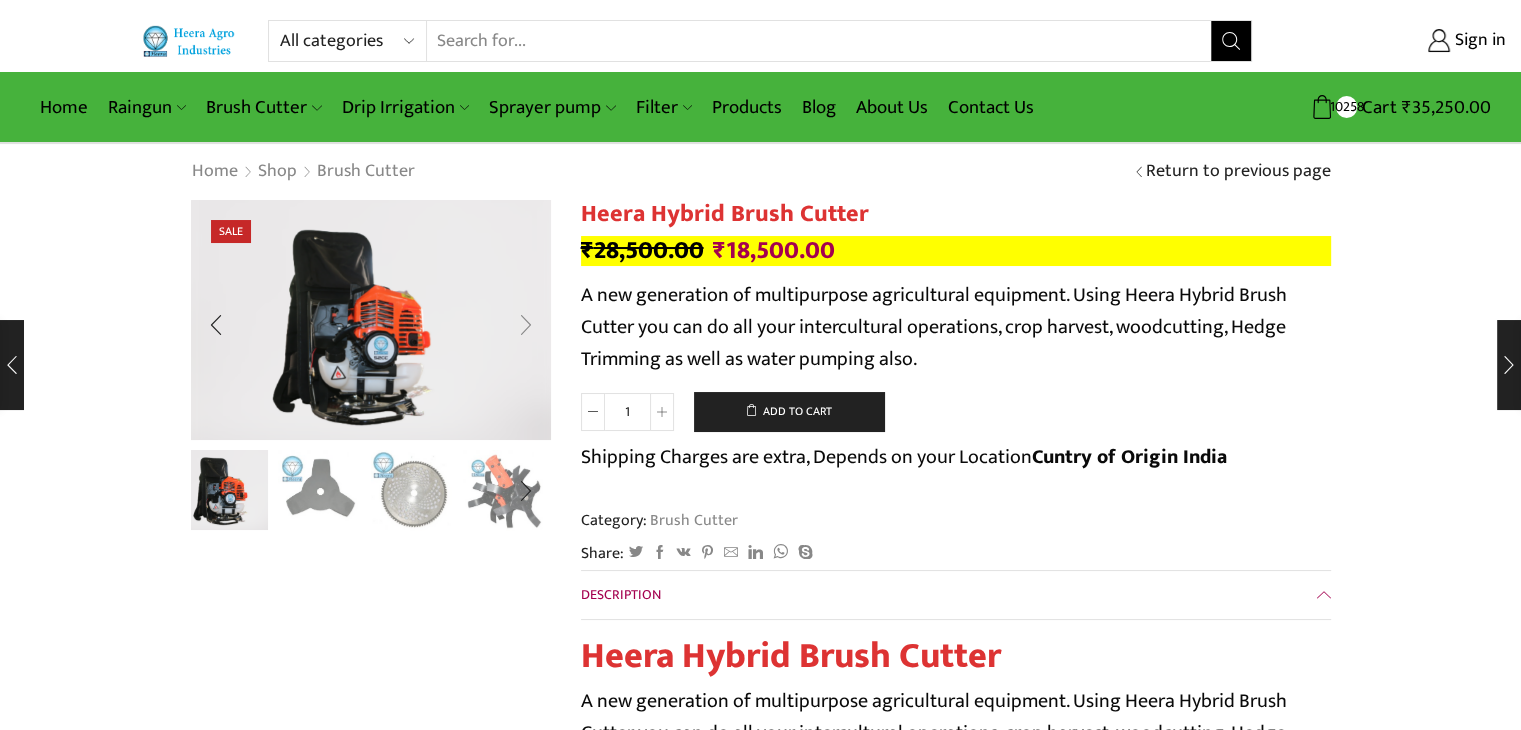 click at bounding box center (526, 325) 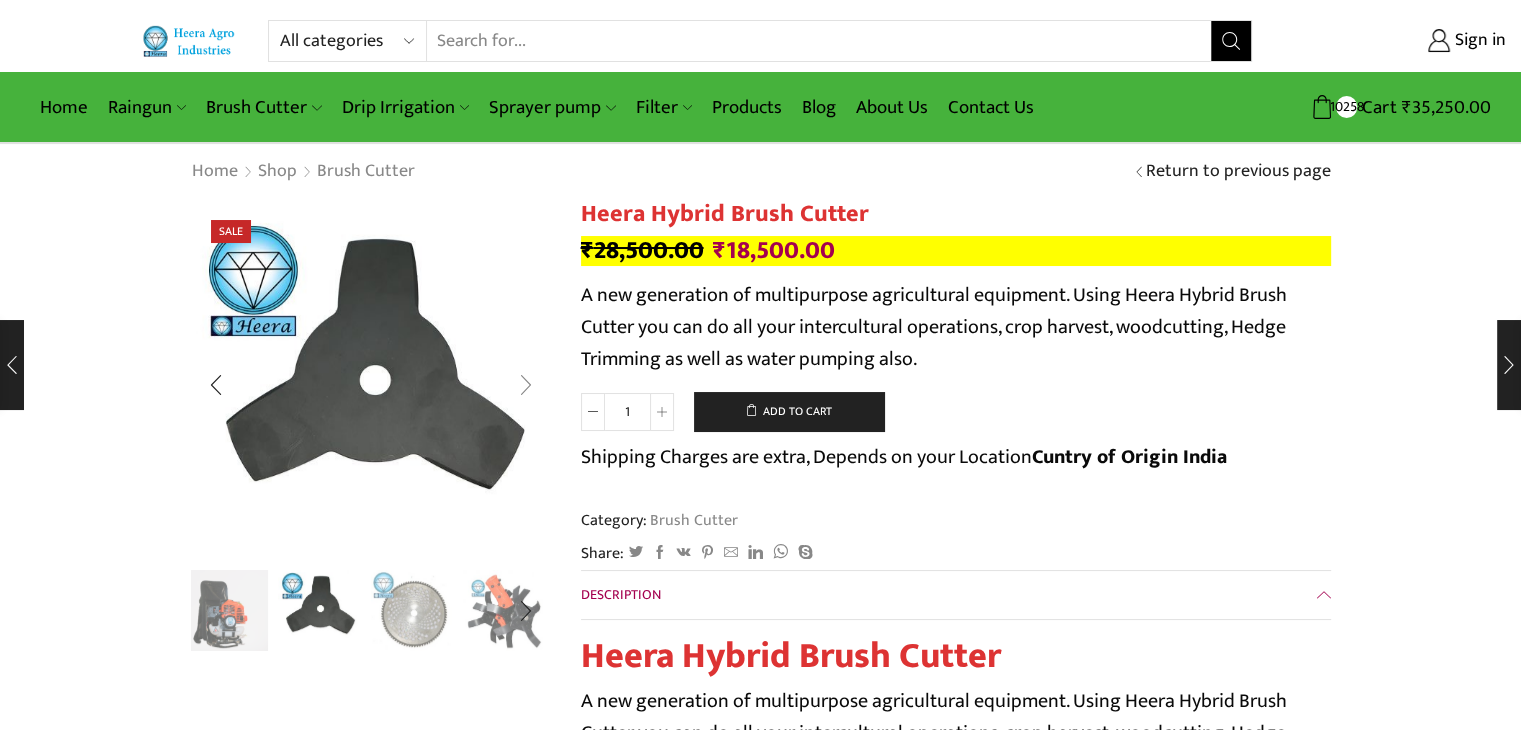 click at bounding box center (526, 385) 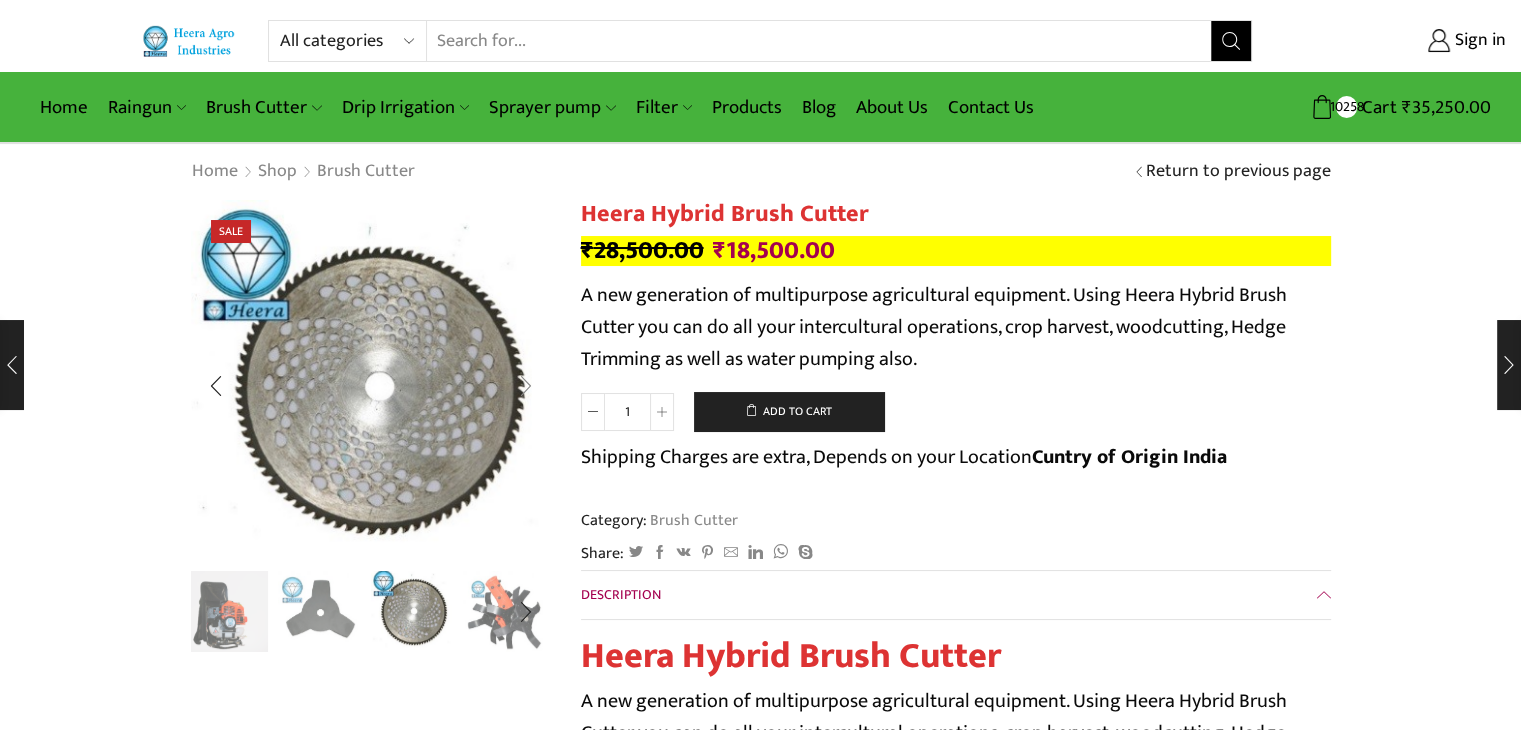 click at bounding box center (526, 386) 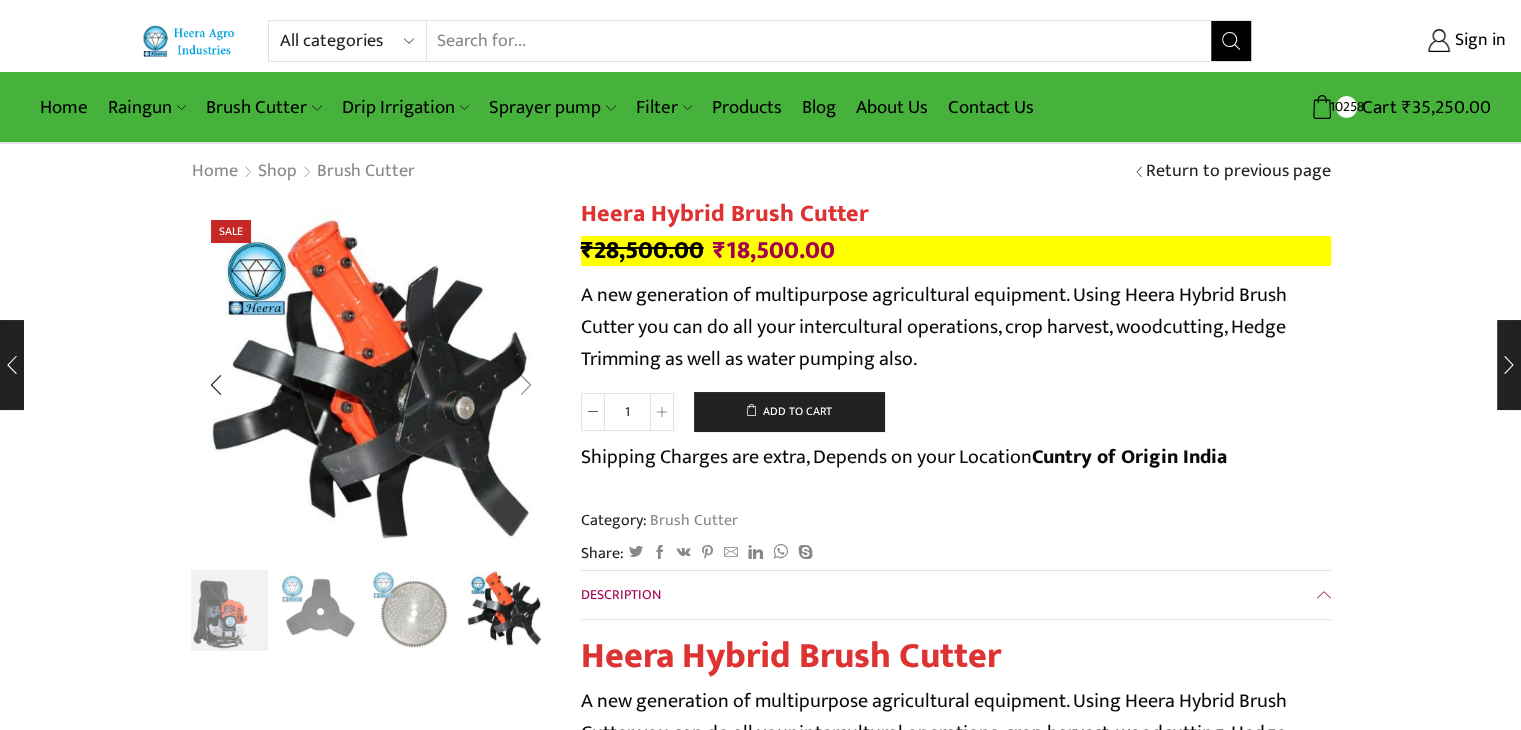 click at bounding box center (526, 385) 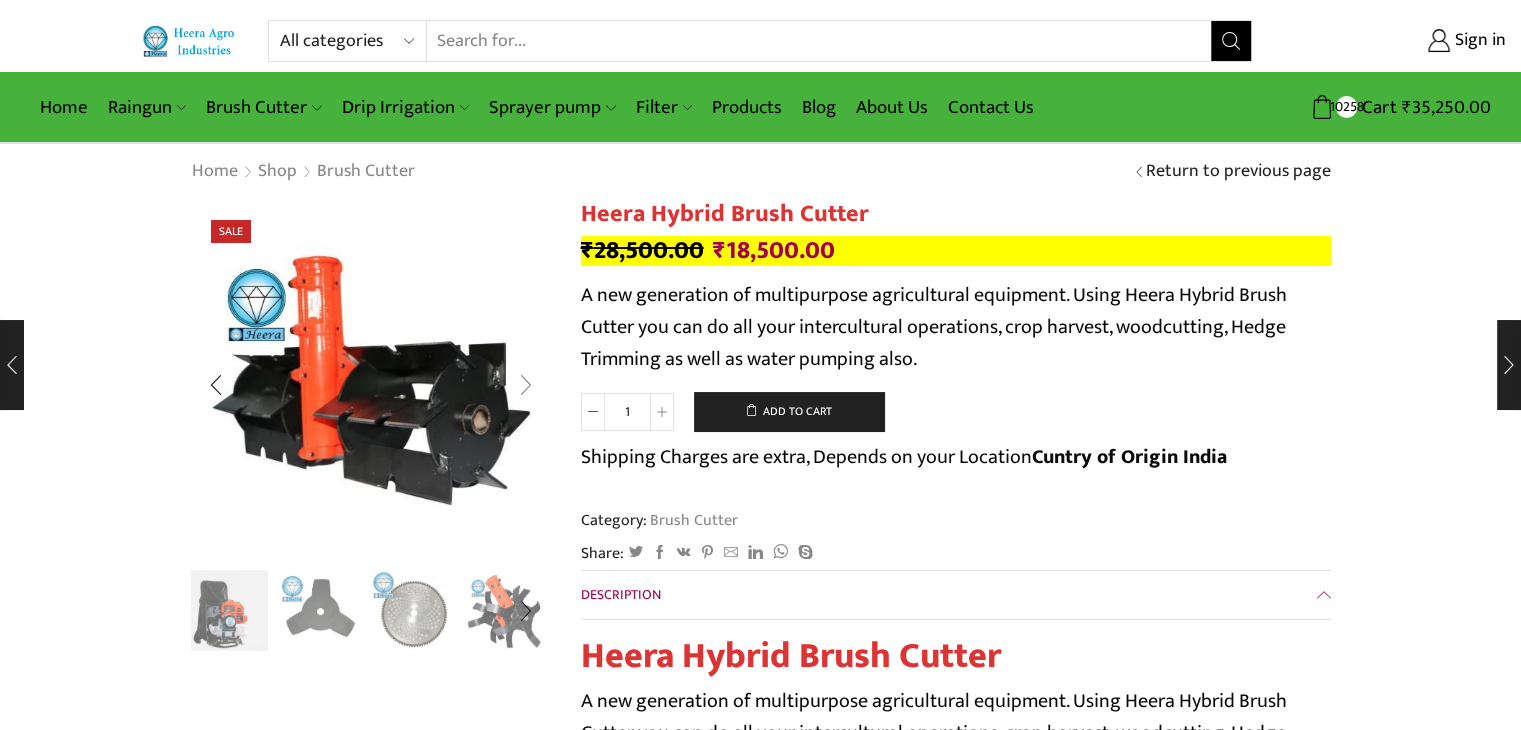 click at bounding box center (526, 385) 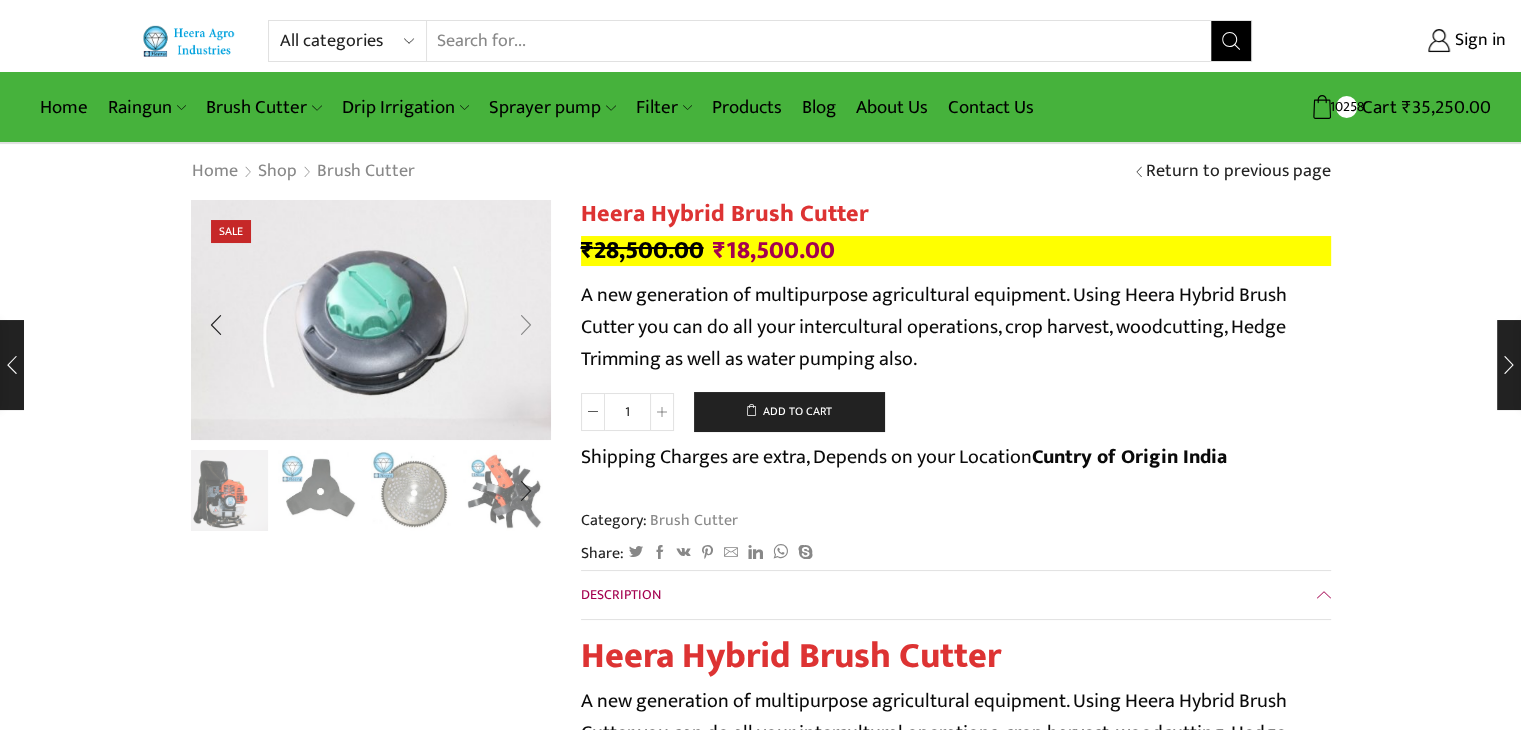 click at bounding box center [526, 325] 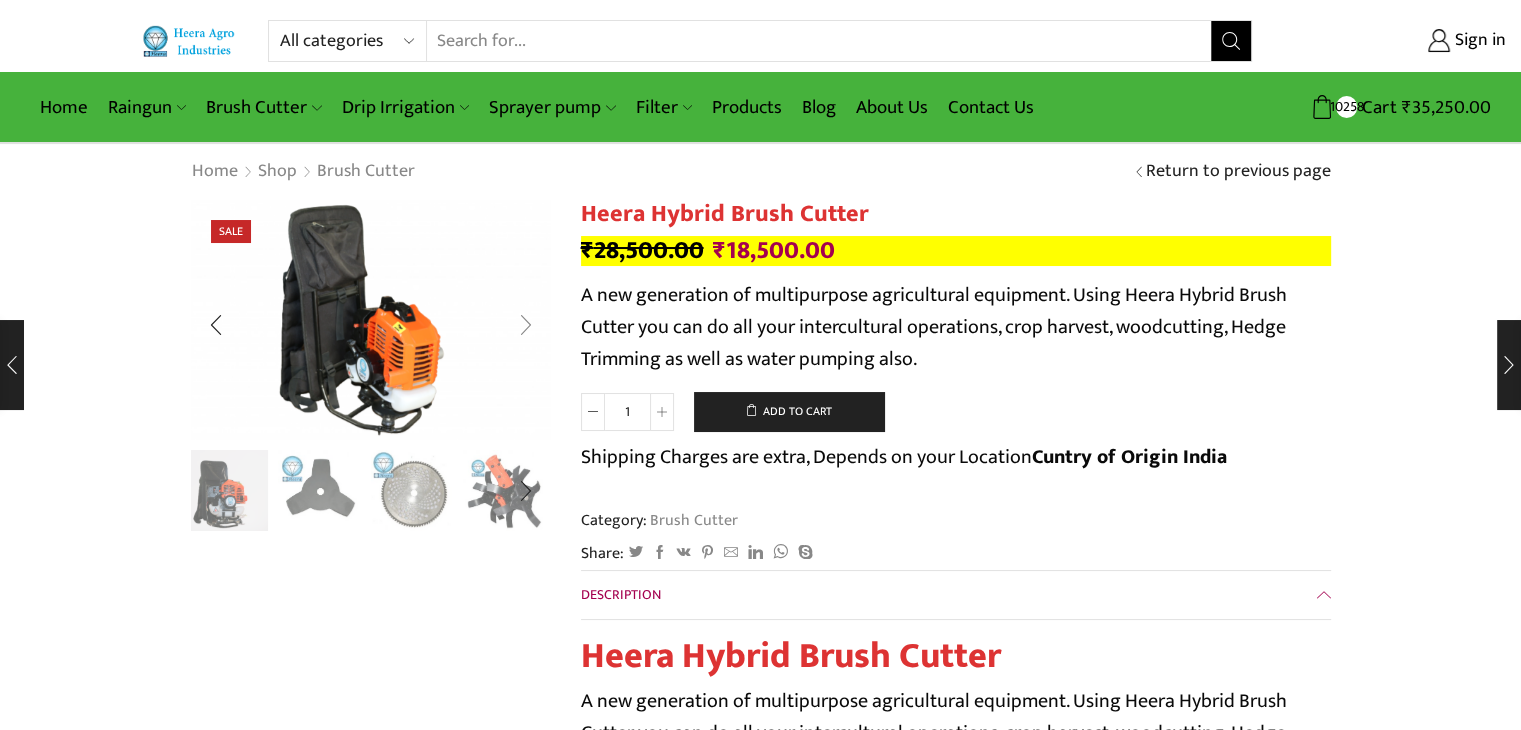 click at bounding box center [526, 325] 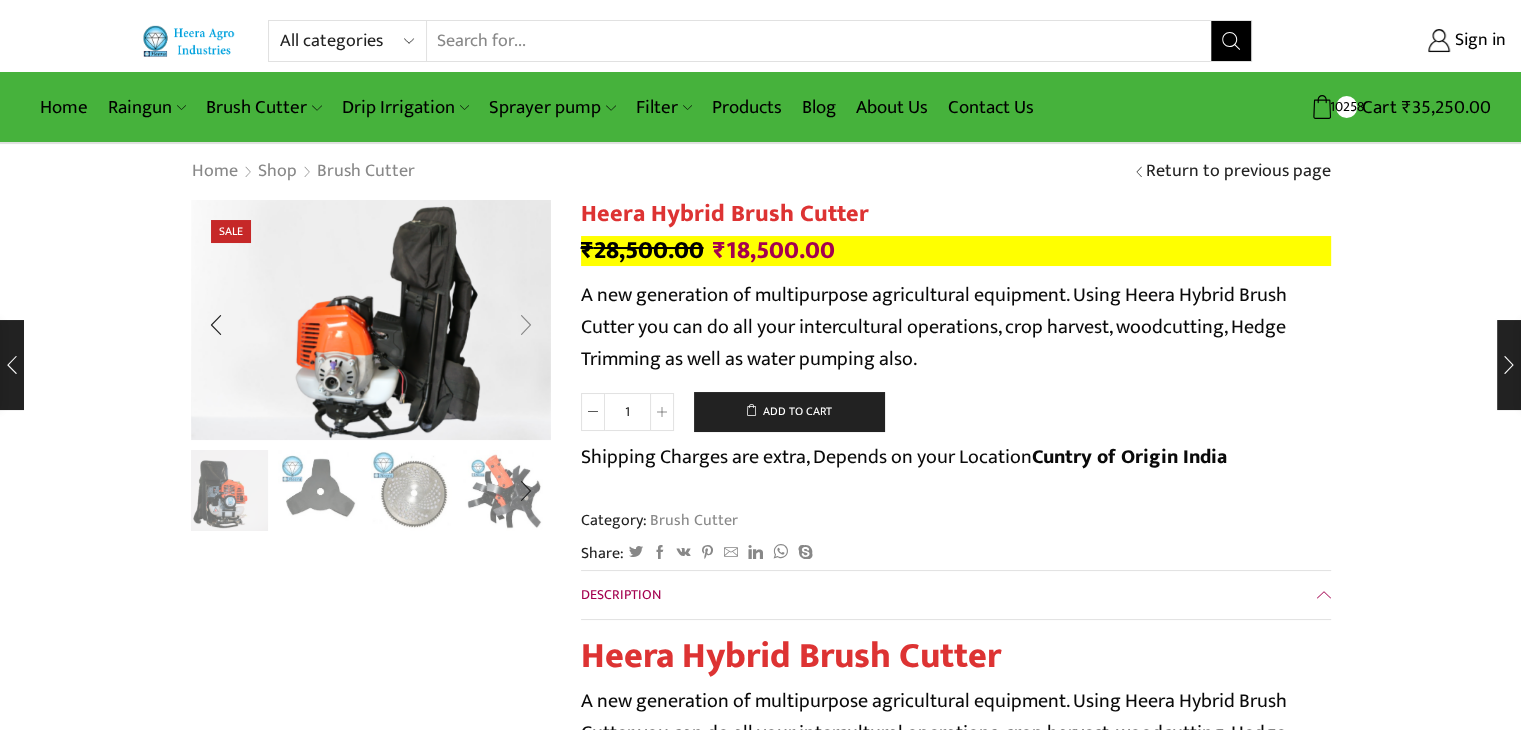 click at bounding box center (526, 325) 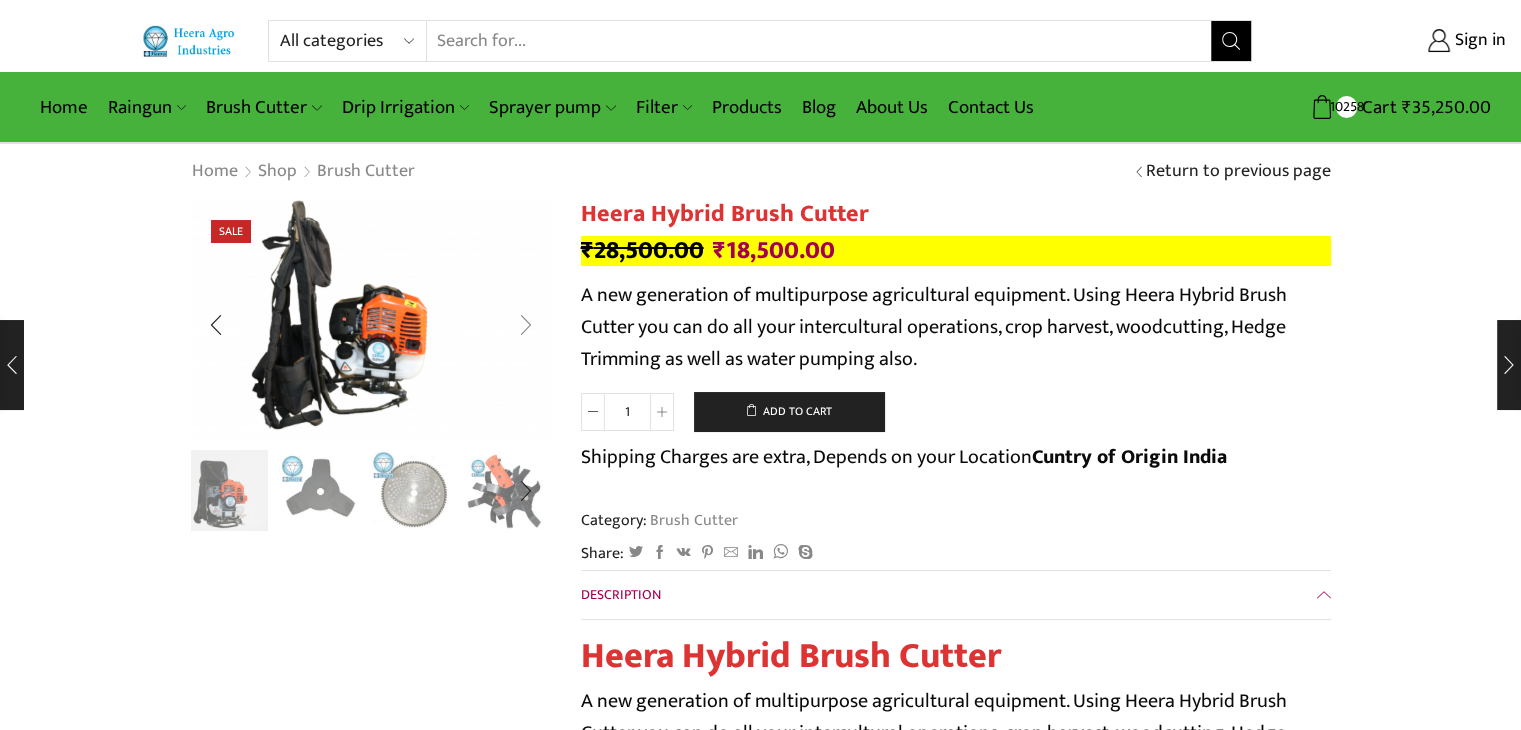 click at bounding box center [526, 325] 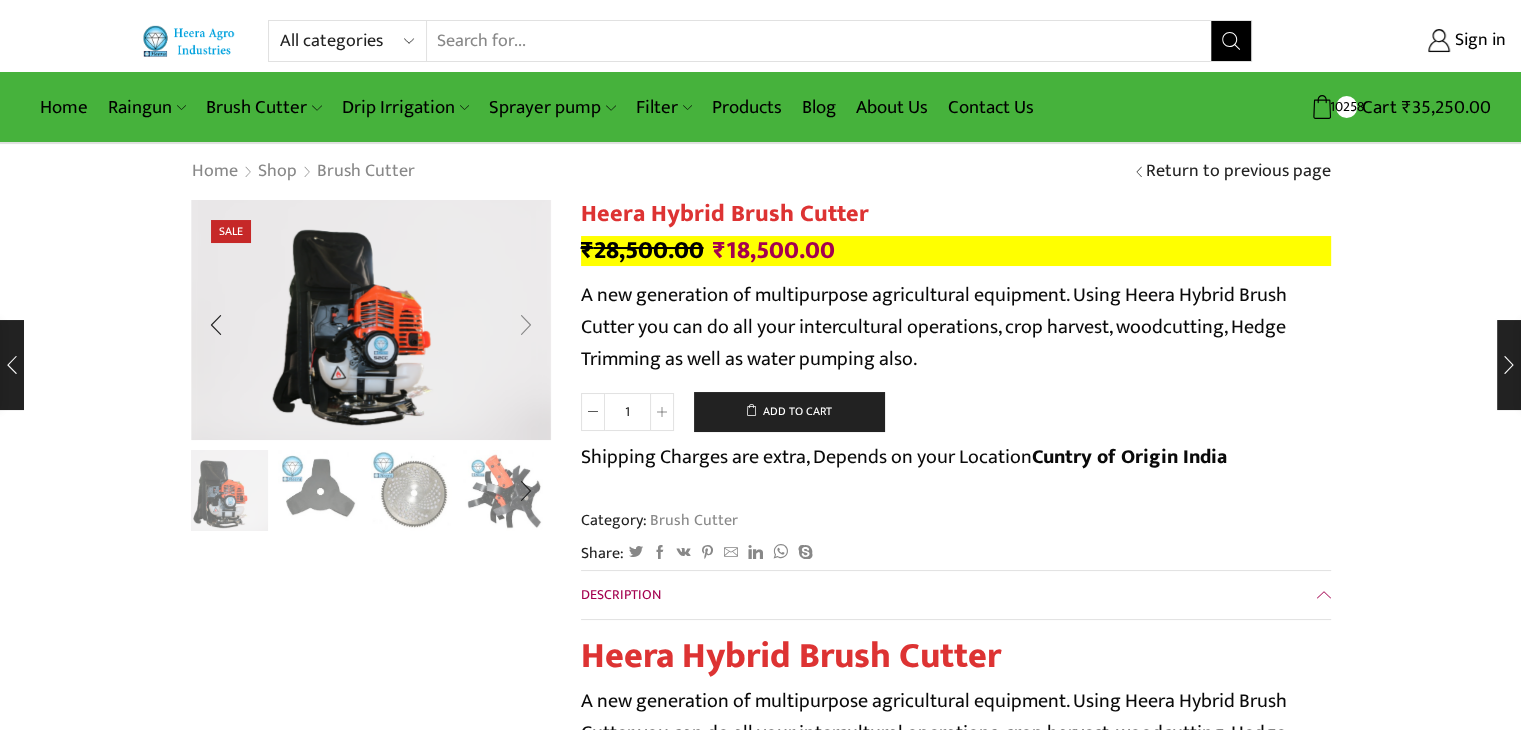 click at bounding box center (526, 325) 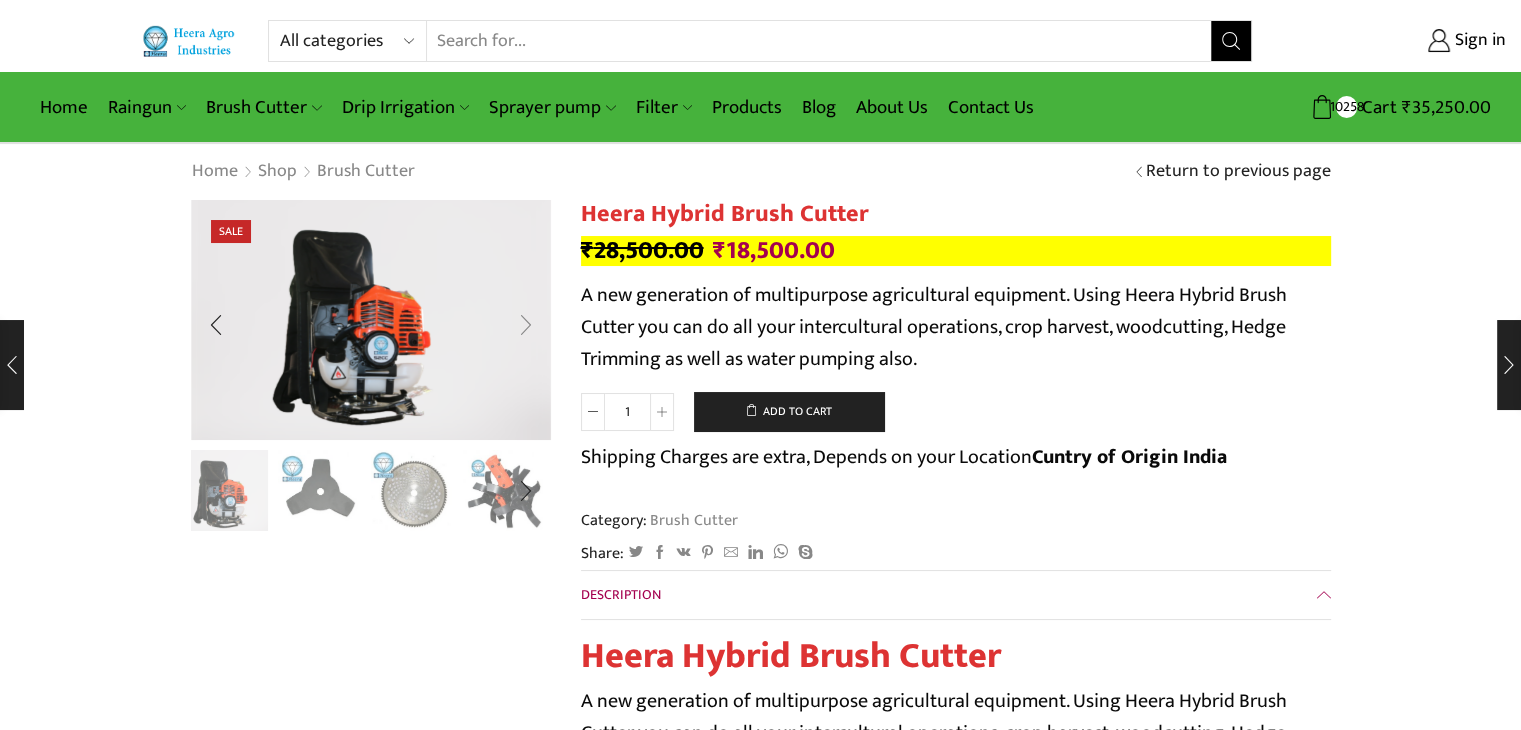 click at bounding box center (526, 325) 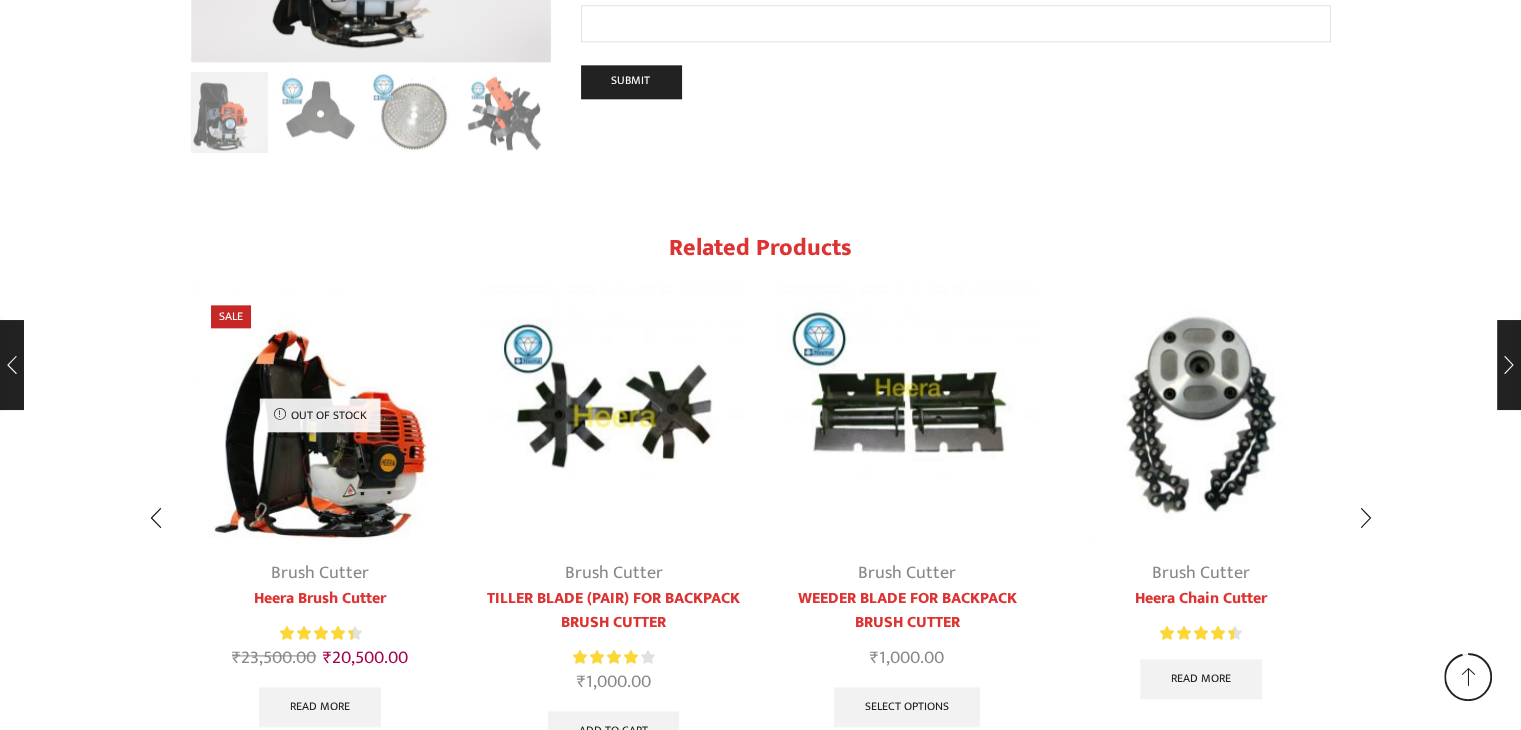 scroll, scrollTop: 2568, scrollLeft: 0, axis: vertical 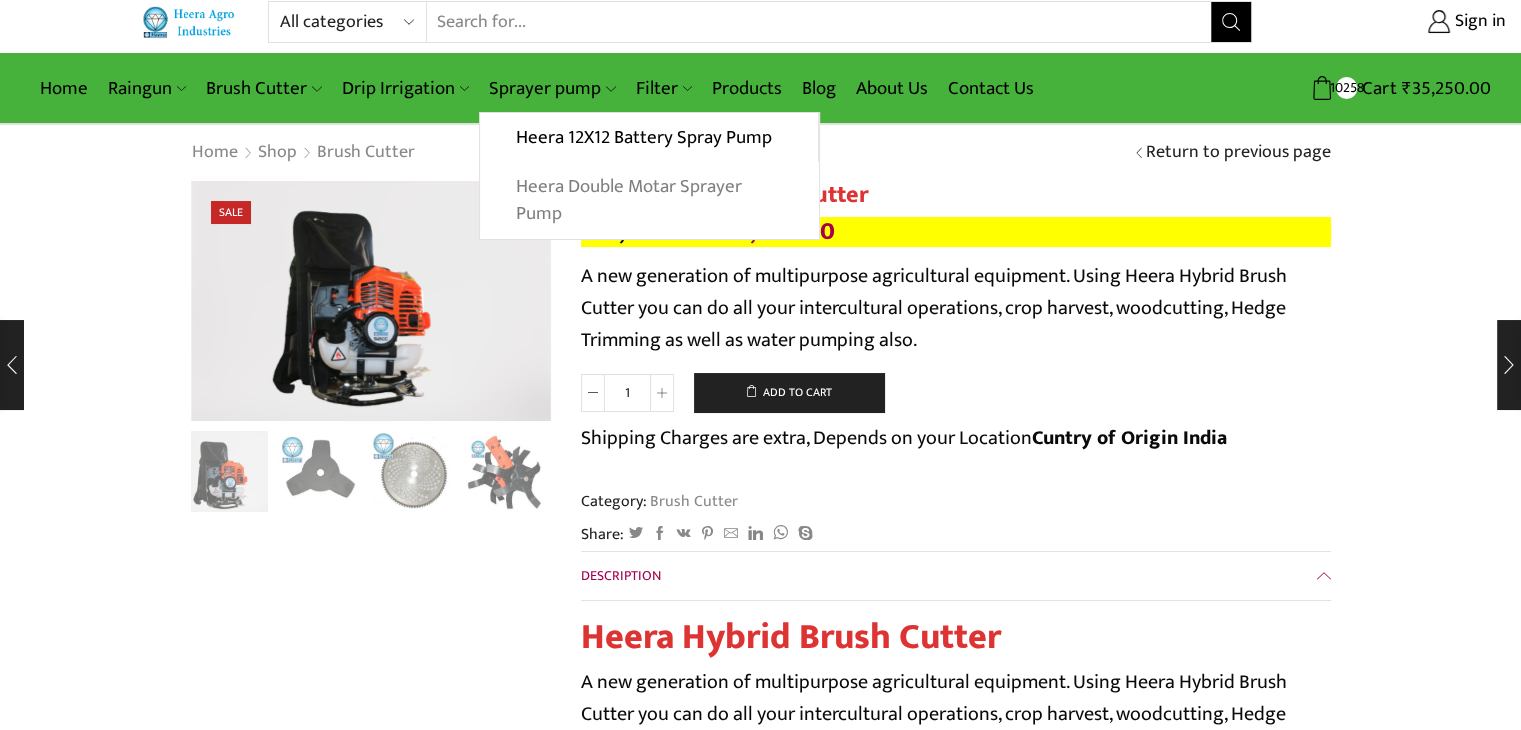 click on "Heera Double Motar Sprayer Pump" at bounding box center (649, 200) 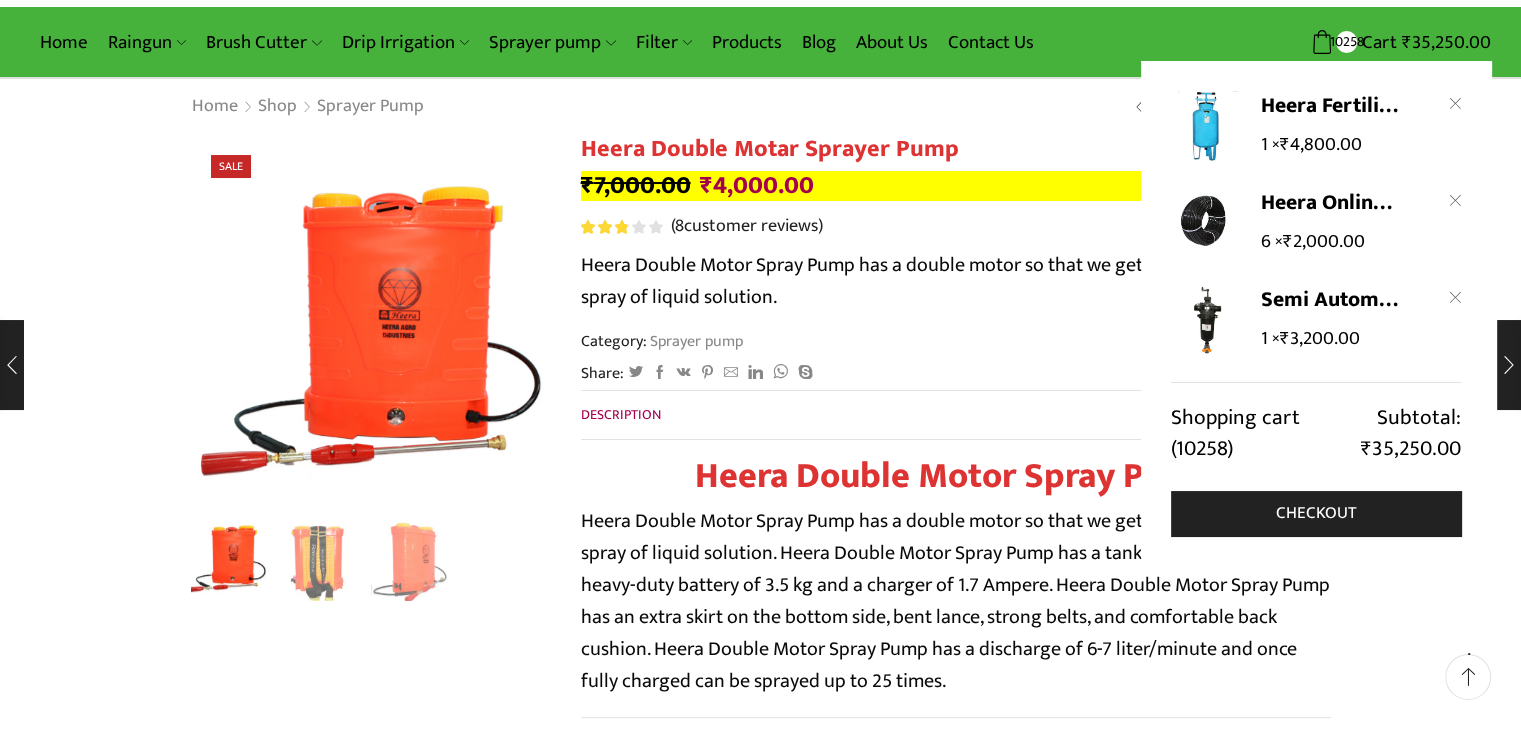 scroll, scrollTop: 100, scrollLeft: 0, axis: vertical 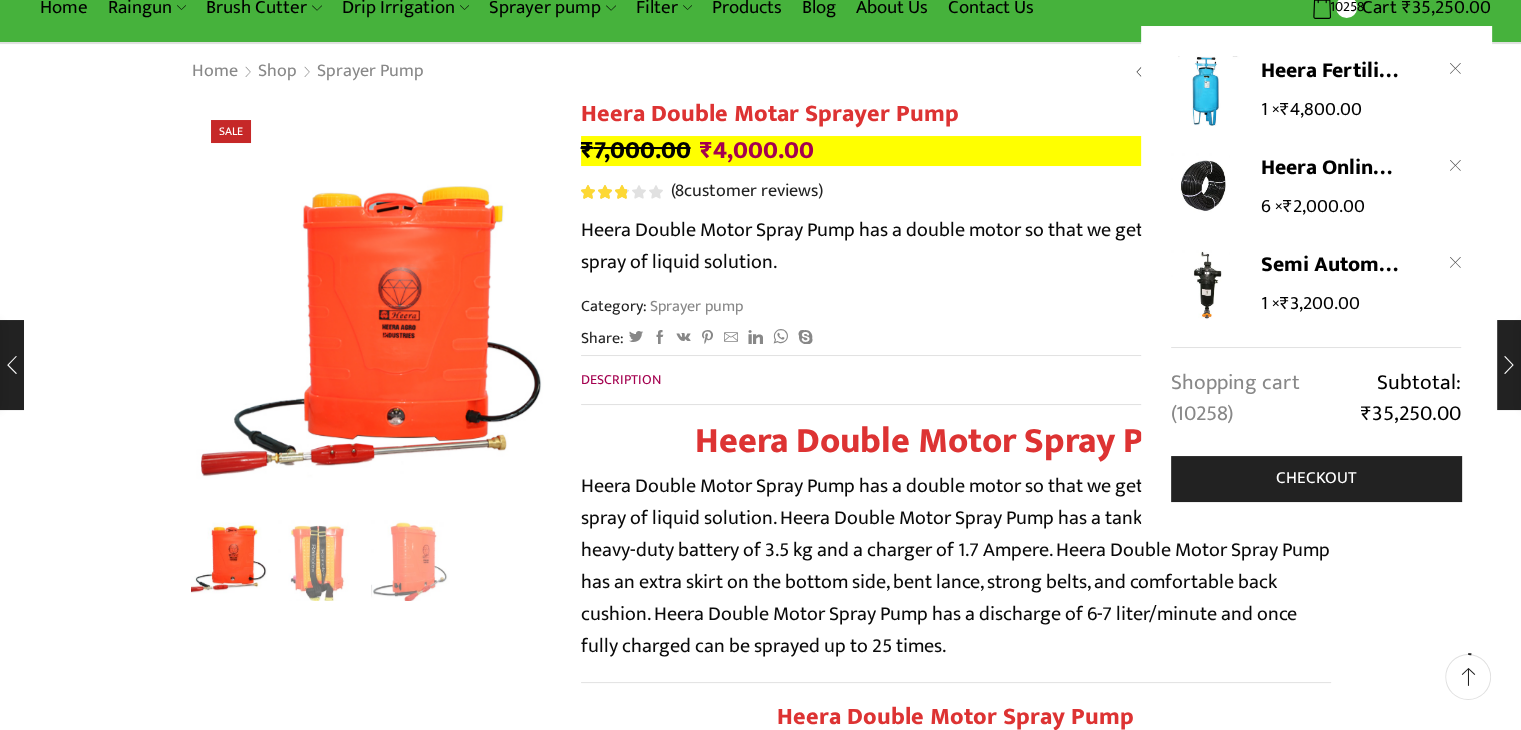 click on "Shopping cart                     (10258)" at bounding box center [1243, 399] 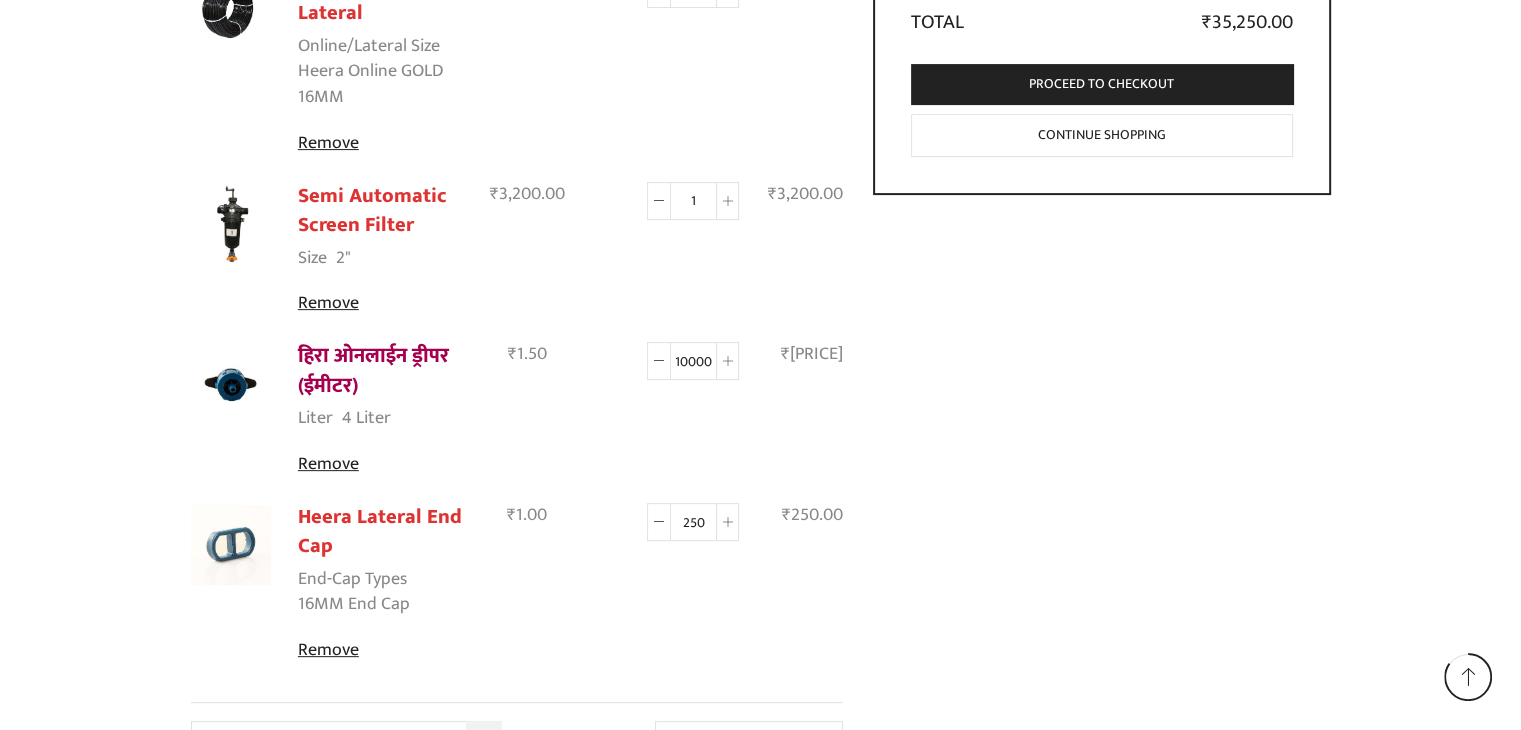 scroll, scrollTop: 700, scrollLeft: 0, axis: vertical 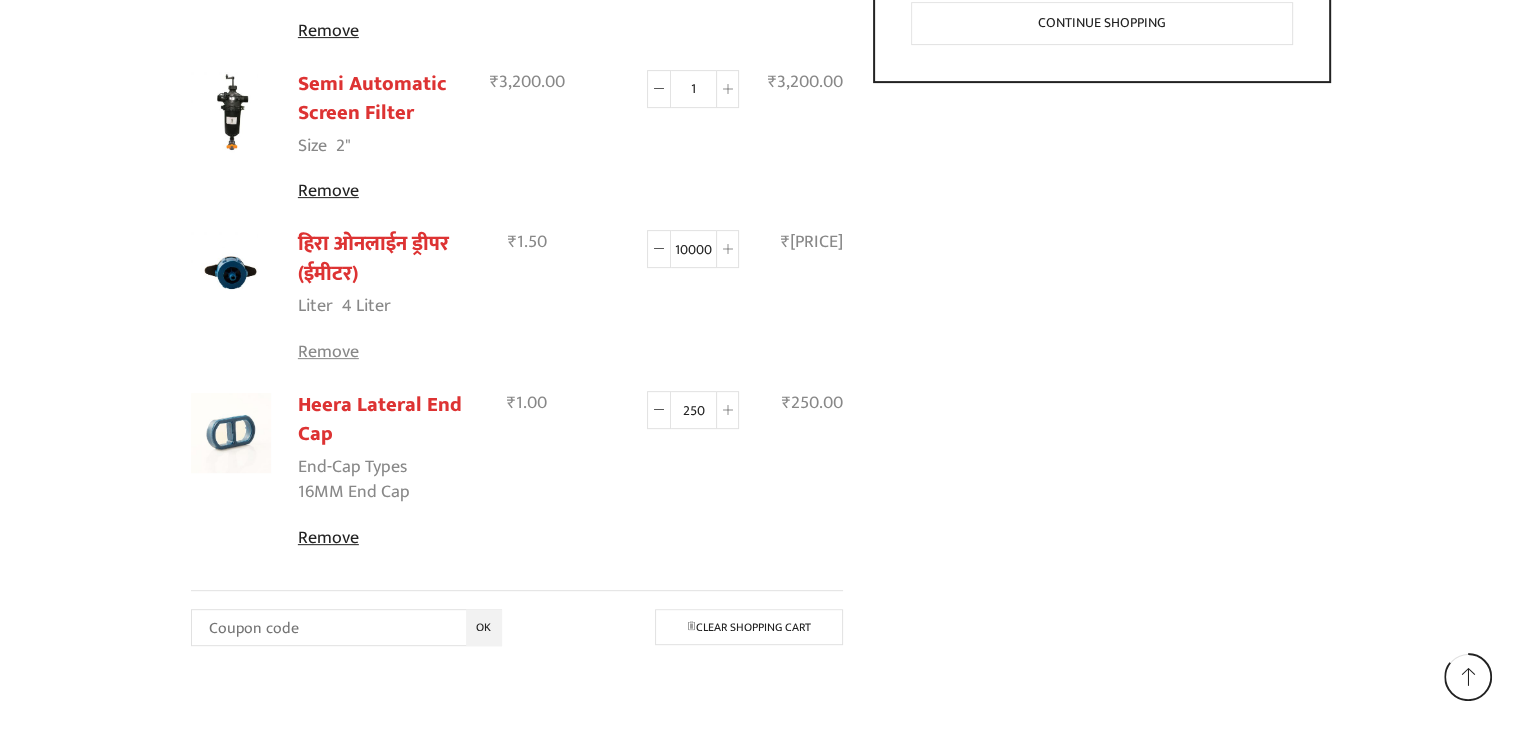click on "Remove" at bounding box center (381, 353) 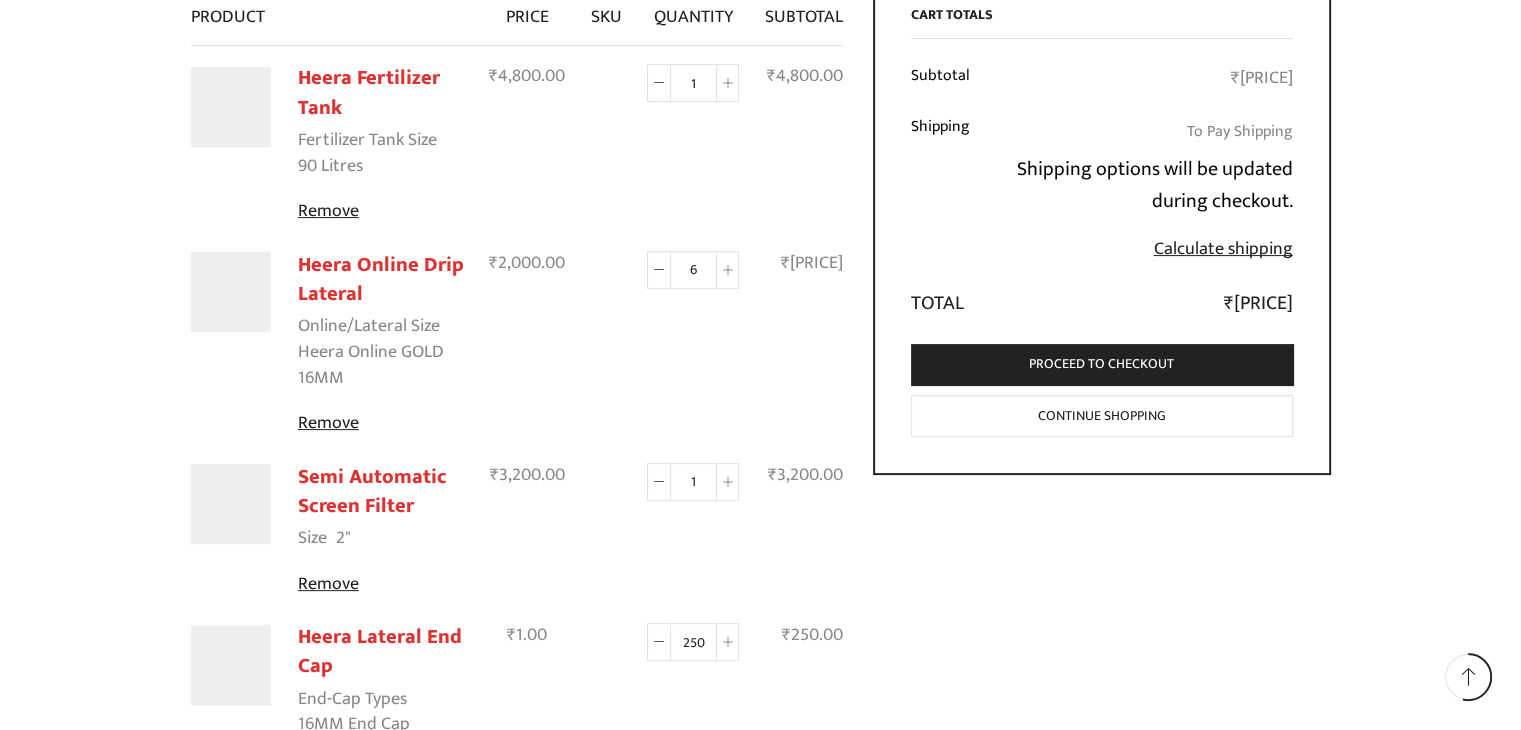 scroll, scrollTop: 403, scrollLeft: 0, axis: vertical 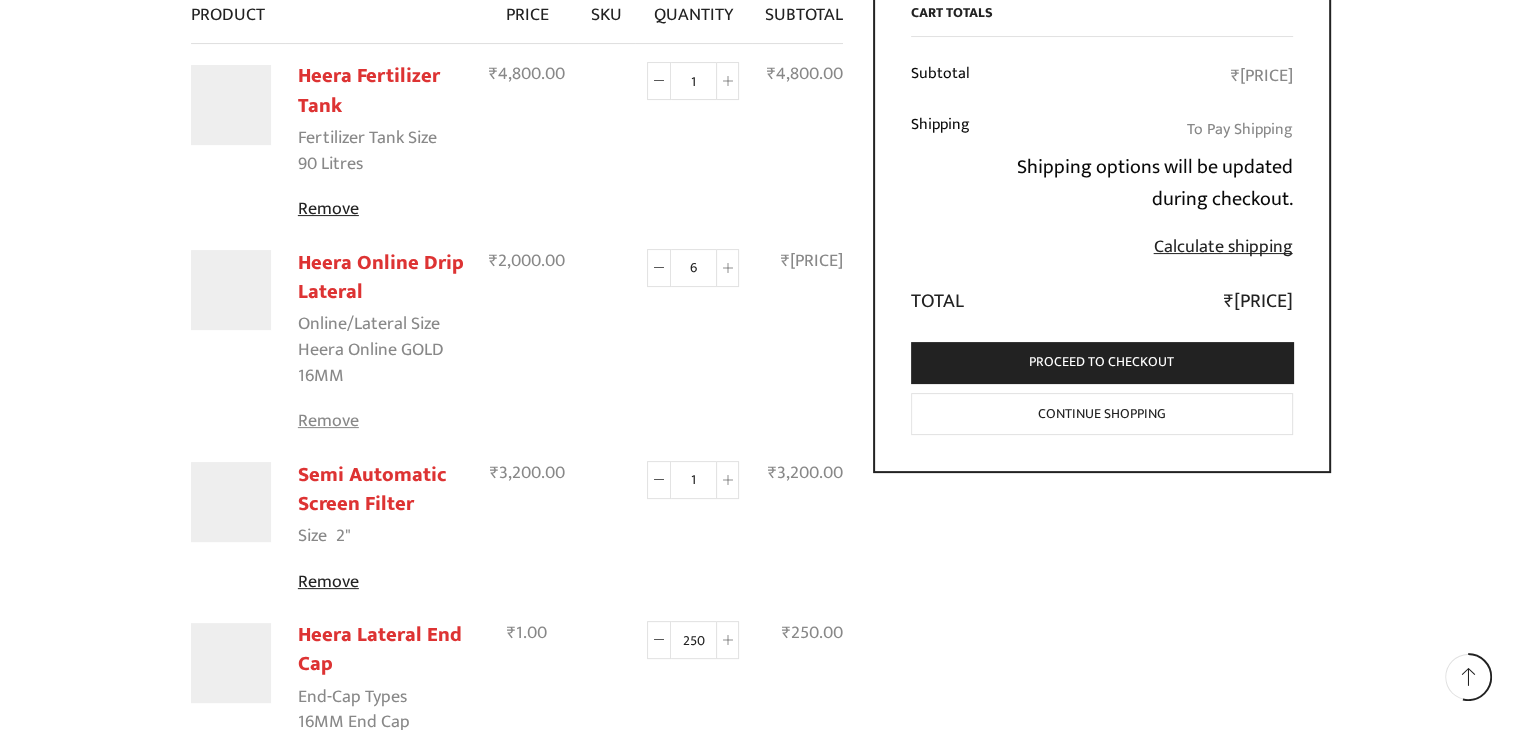 click on "Remove" at bounding box center (381, 422) 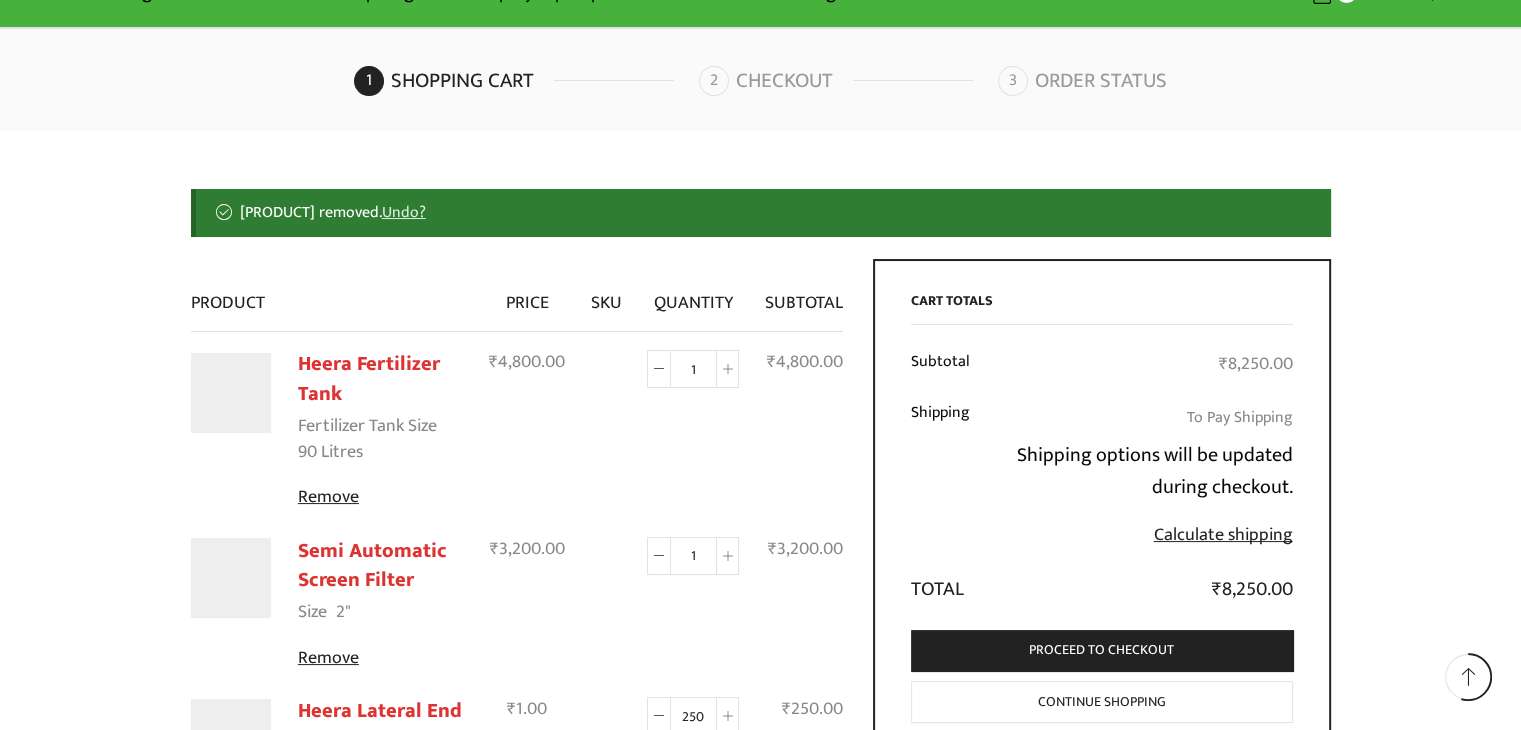 scroll, scrollTop: 103, scrollLeft: 0, axis: vertical 